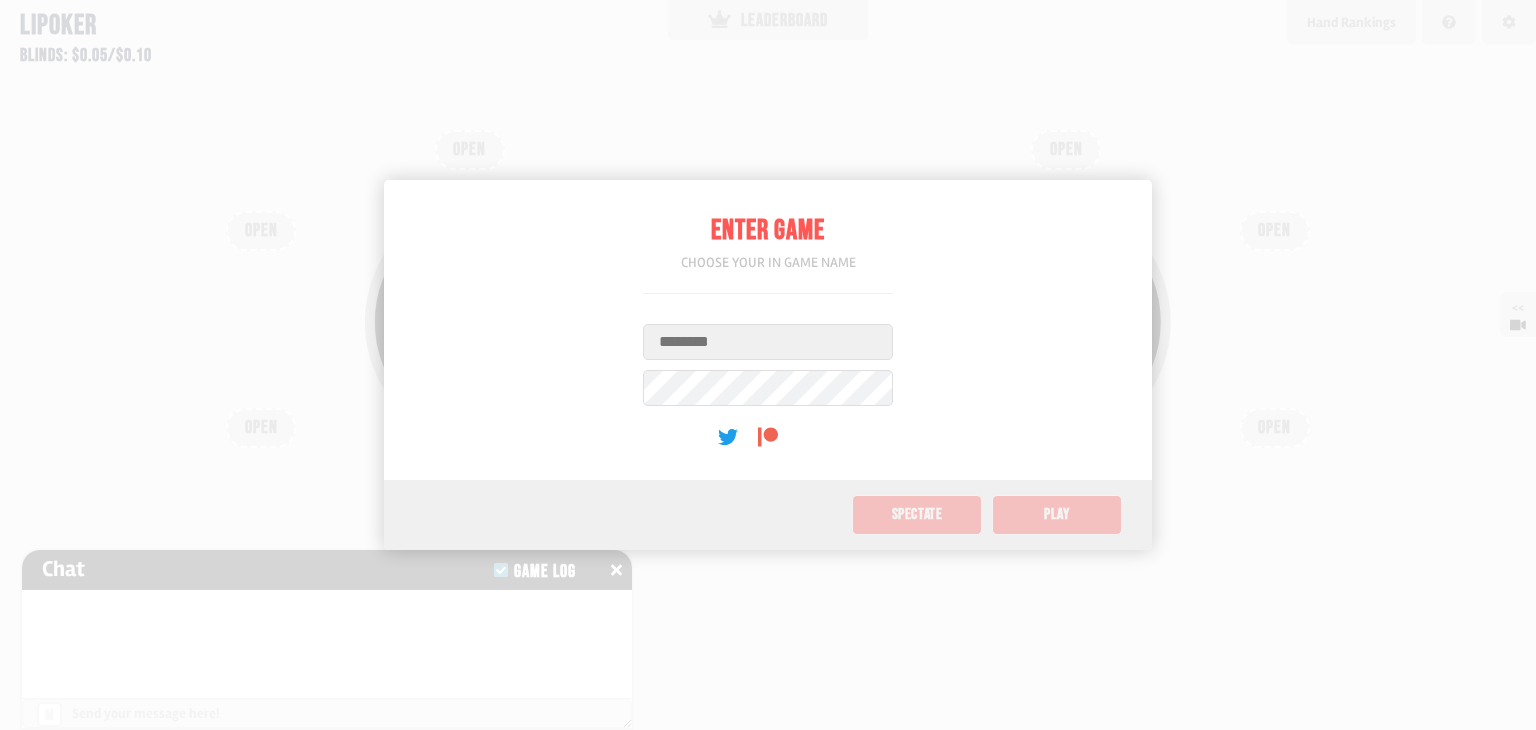 scroll, scrollTop: 0, scrollLeft: 0, axis: both 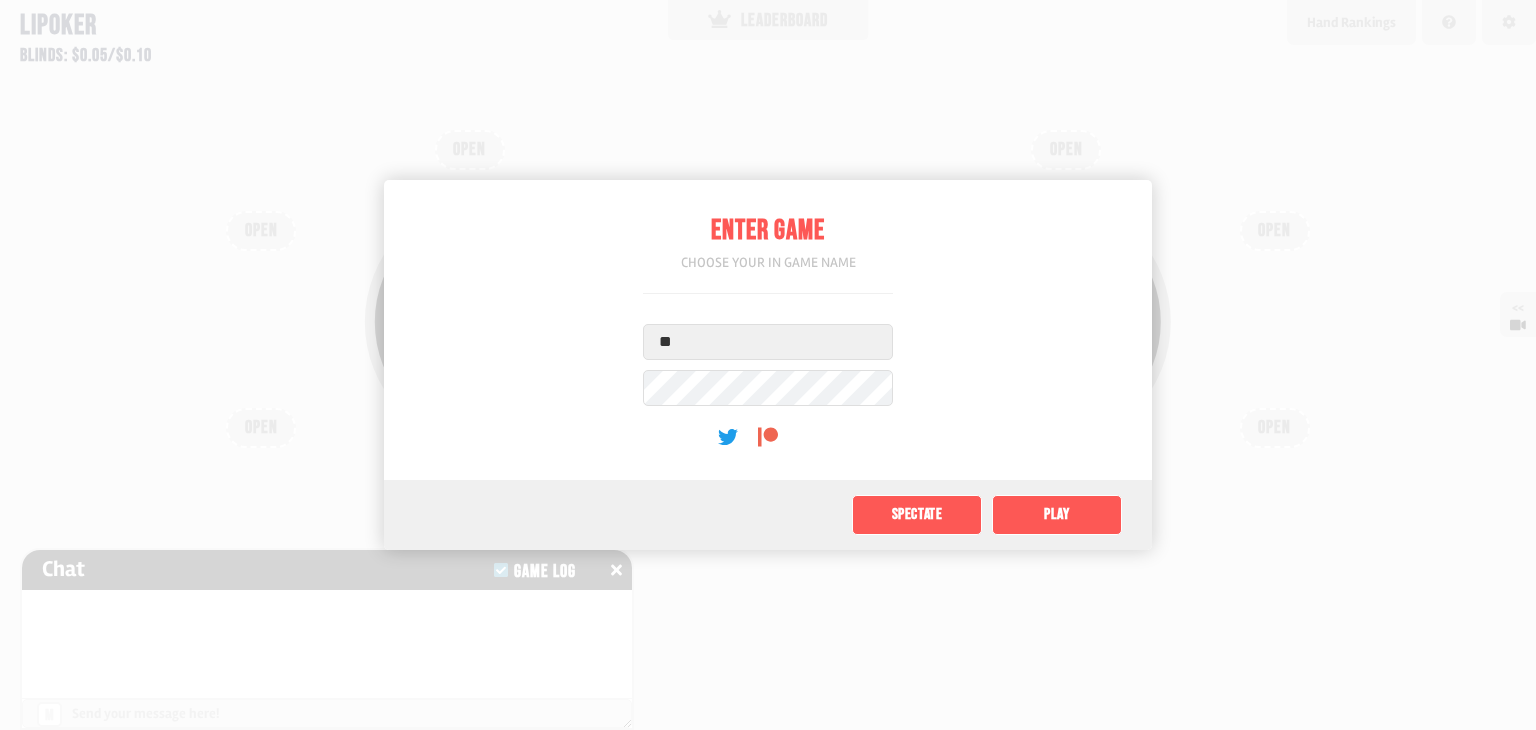 type on "*" 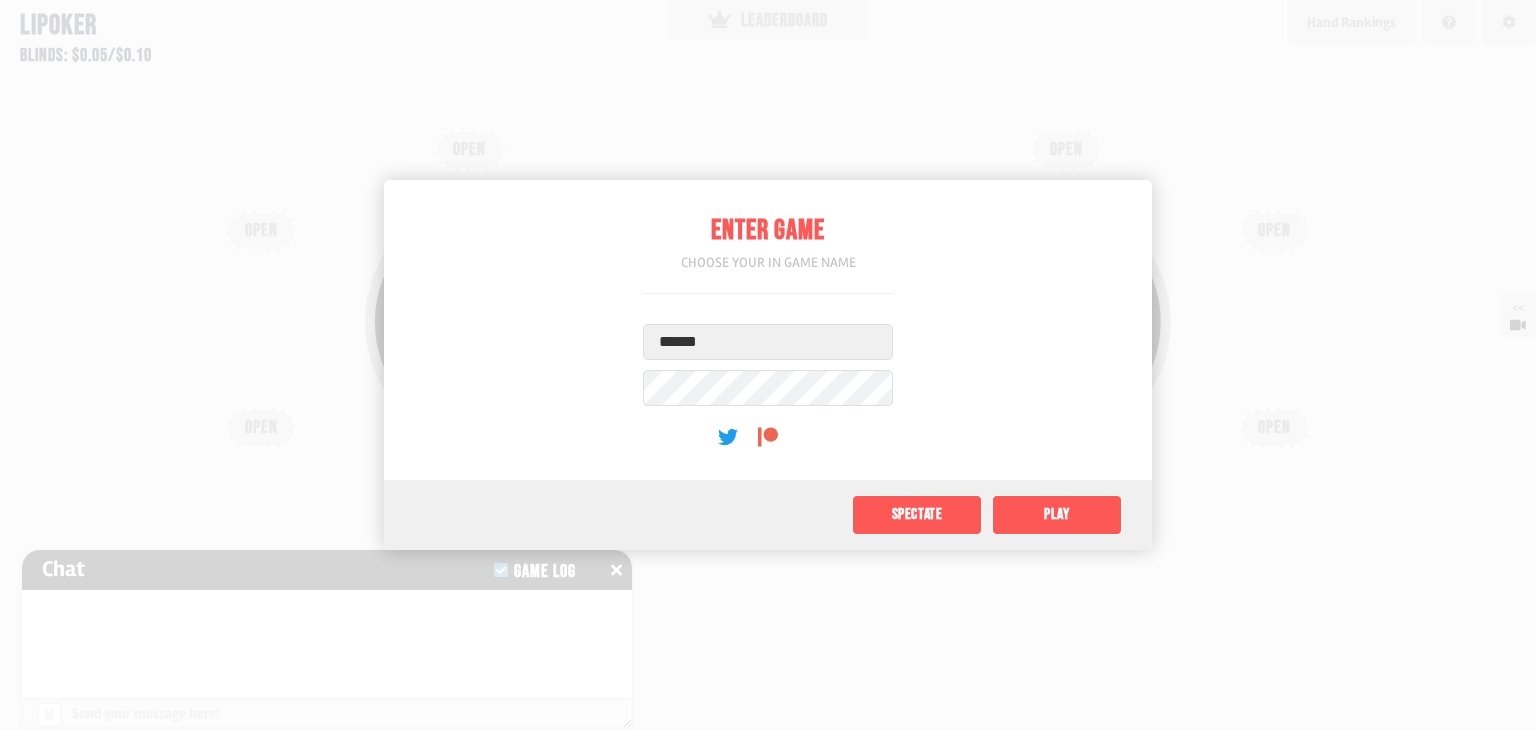 type on "******" 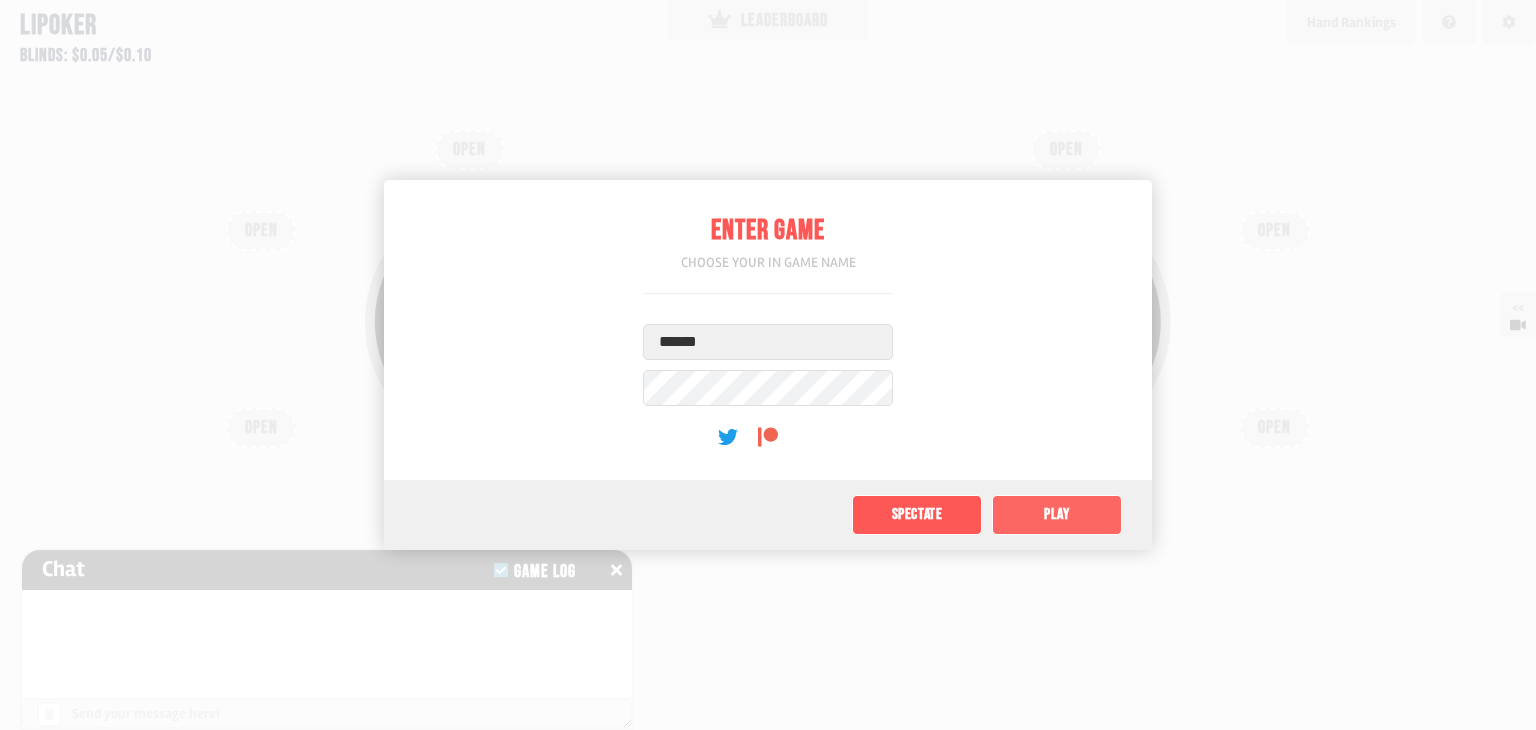 click on "Play" 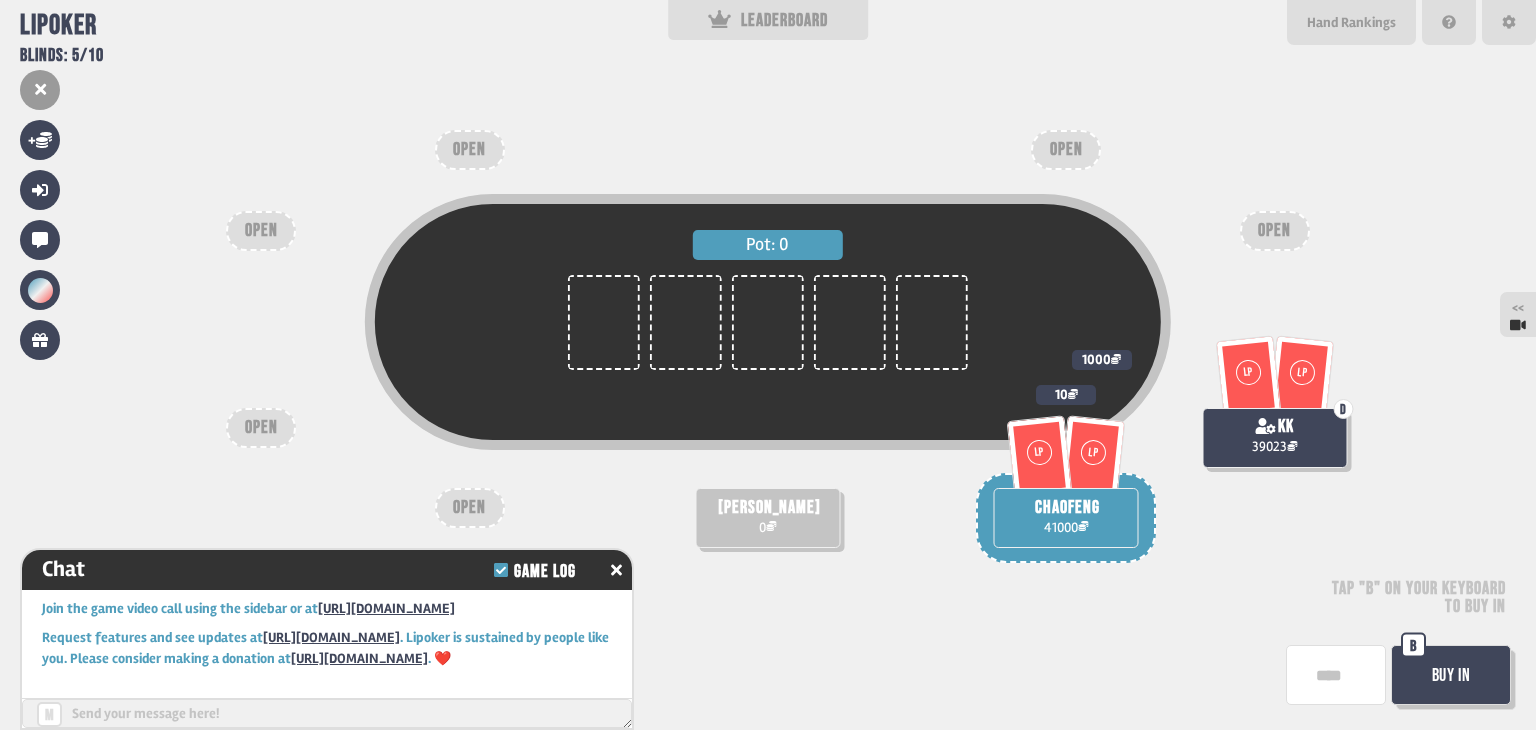 scroll, scrollTop: 4, scrollLeft: 0, axis: vertical 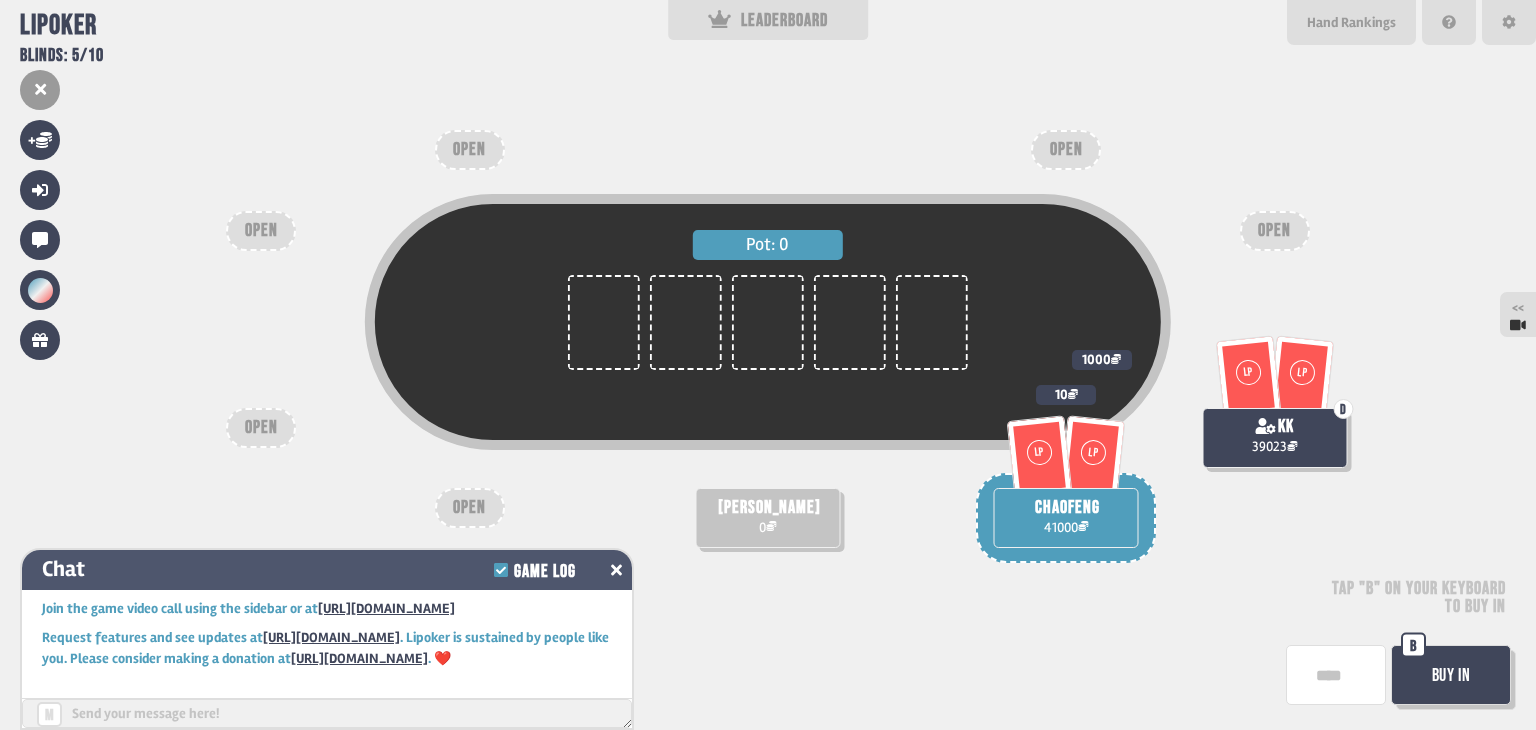 click 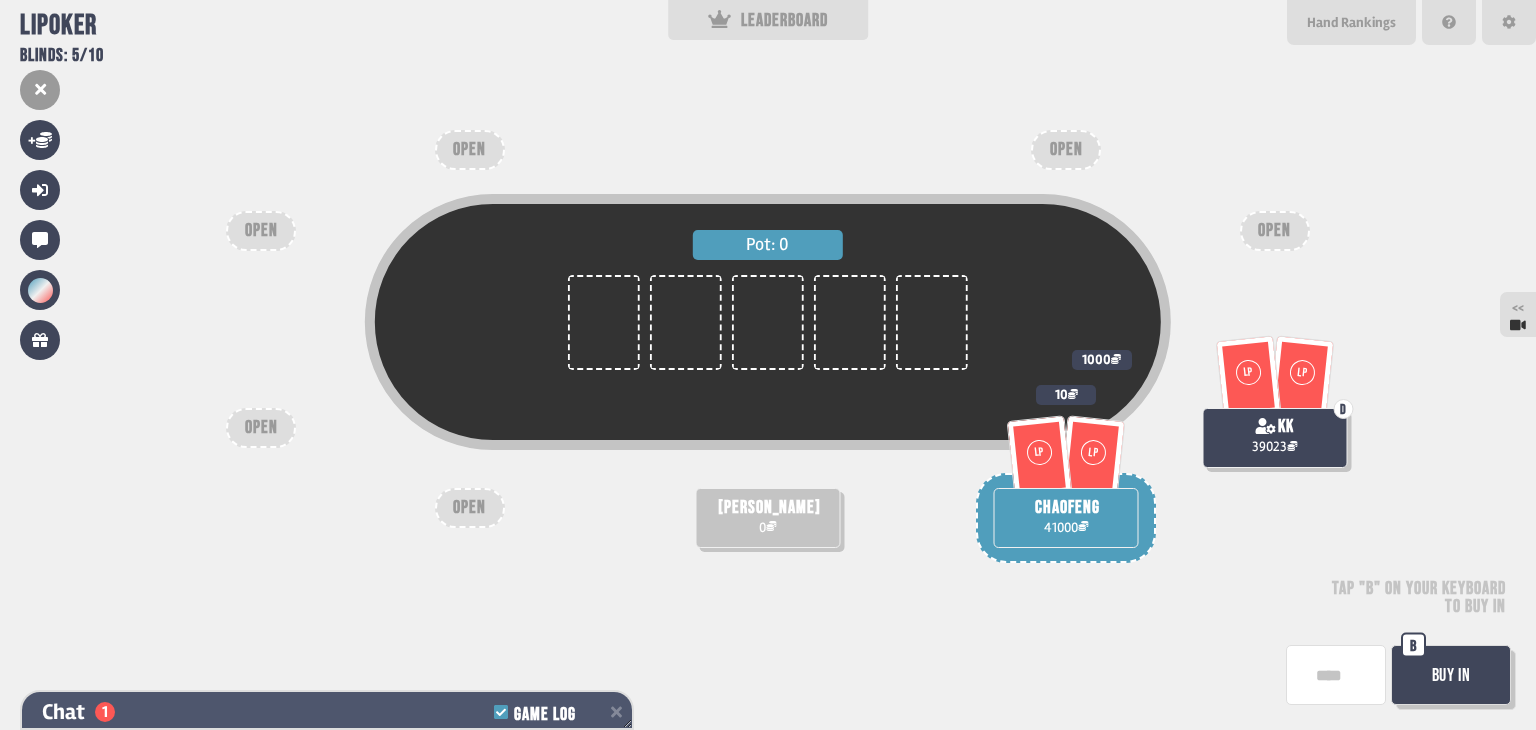 scroll, scrollTop: 99, scrollLeft: 0, axis: vertical 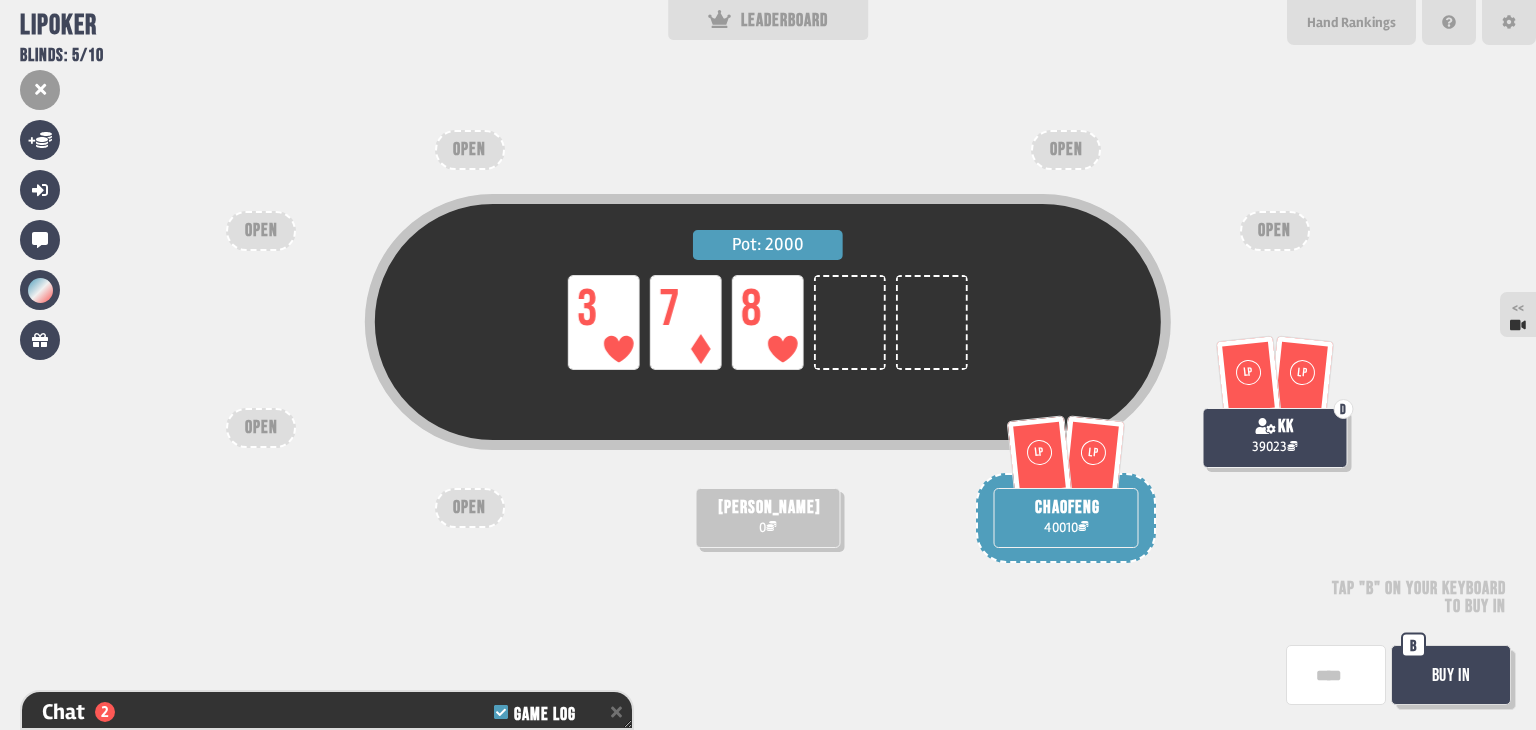 click on "Buy In" at bounding box center [1451, 675] 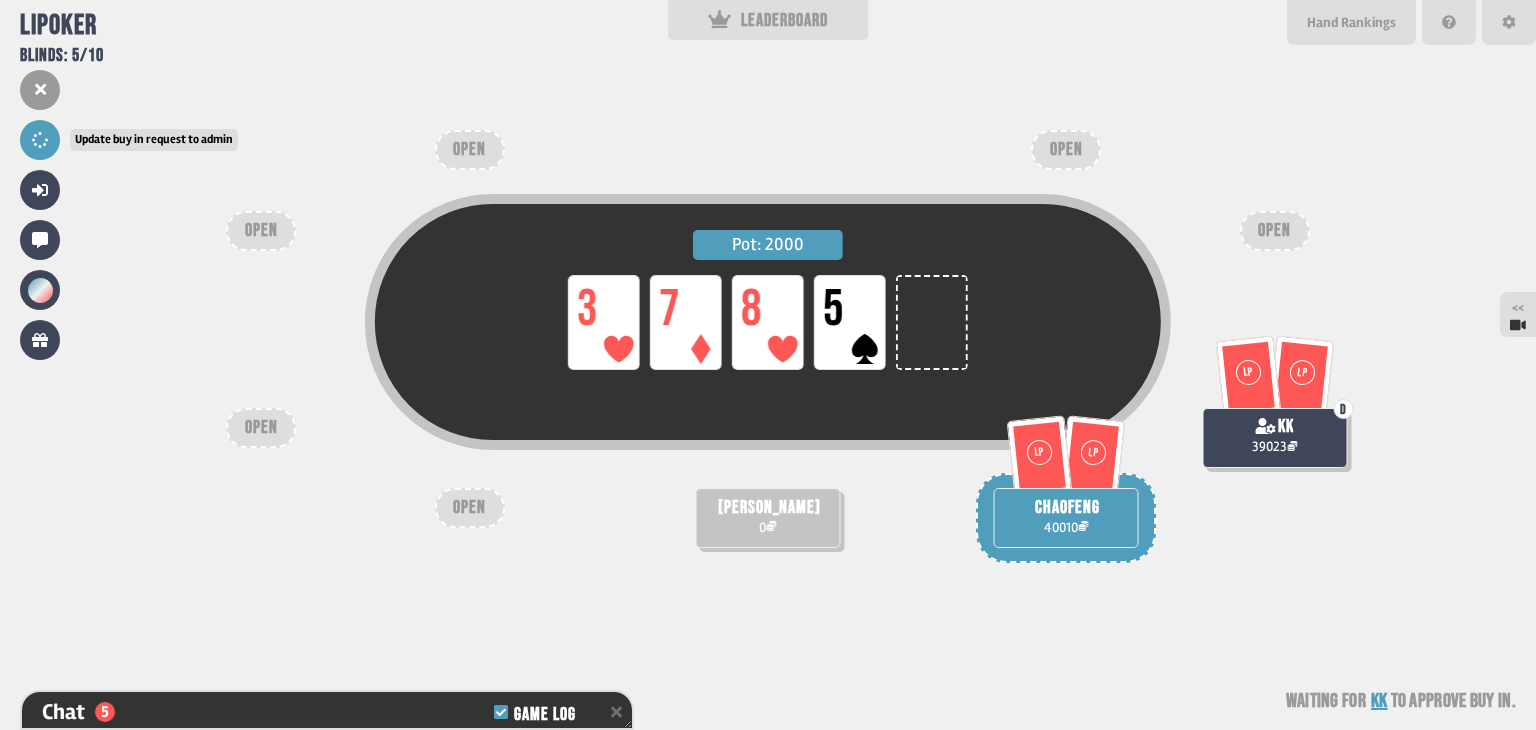 click 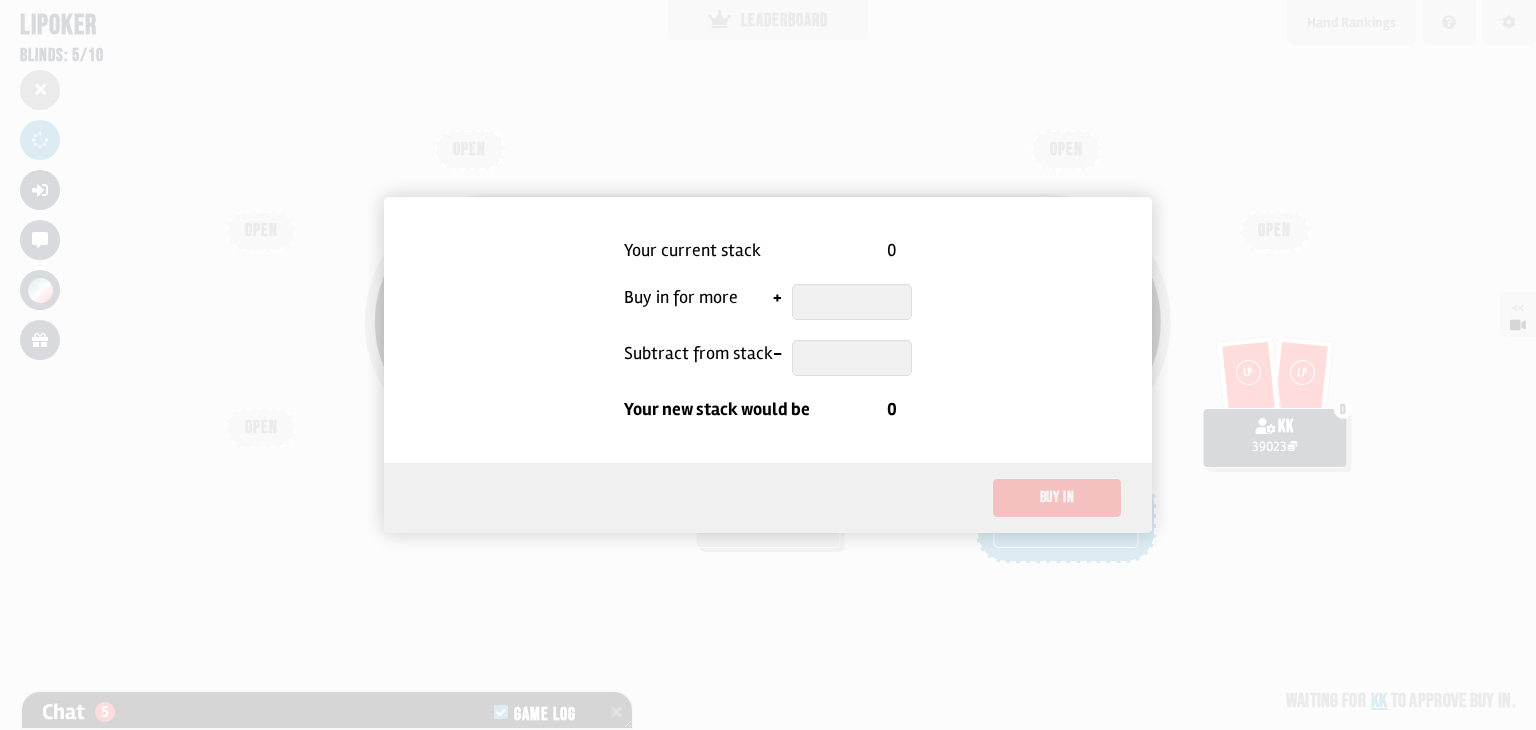 click at bounding box center (852, 302) 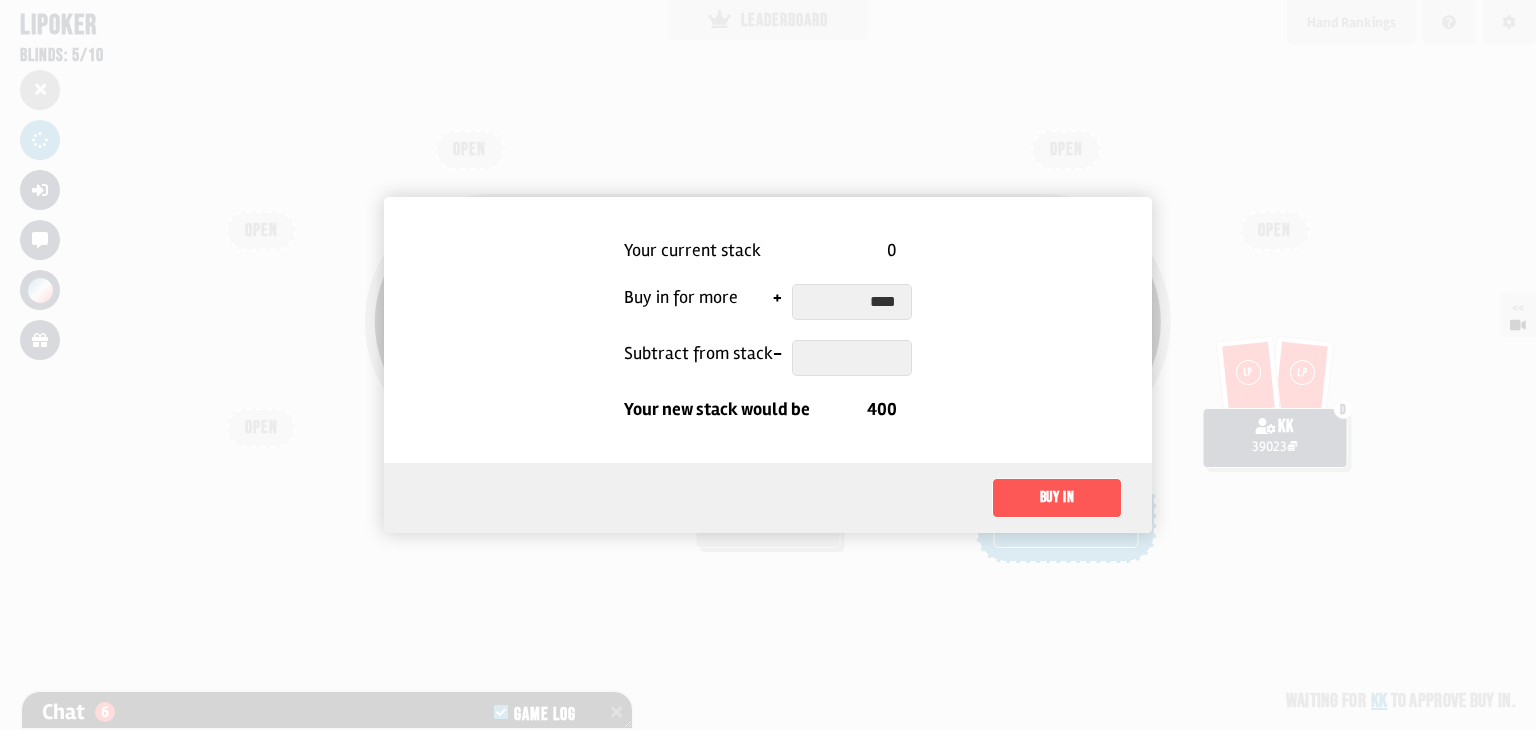 type on "*****" 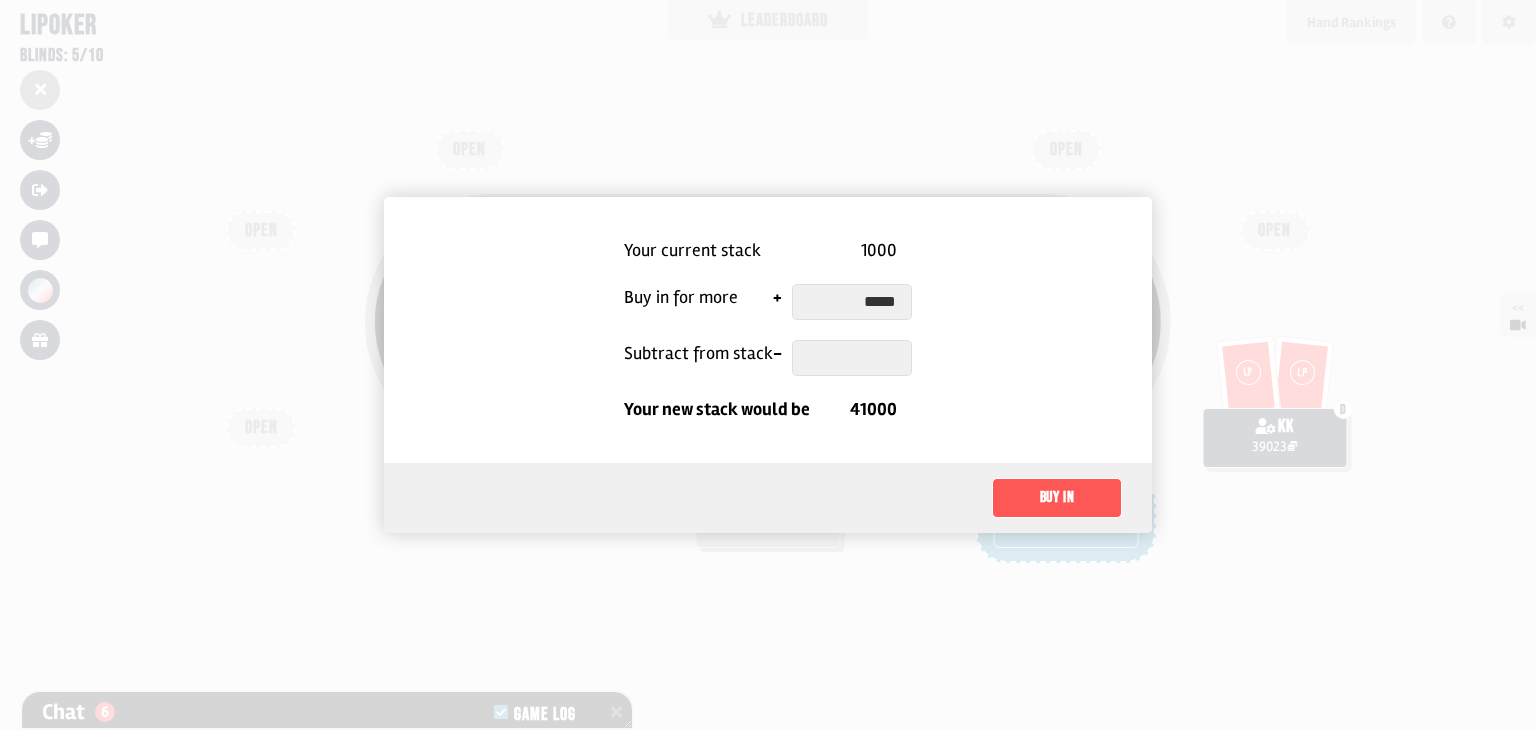 type 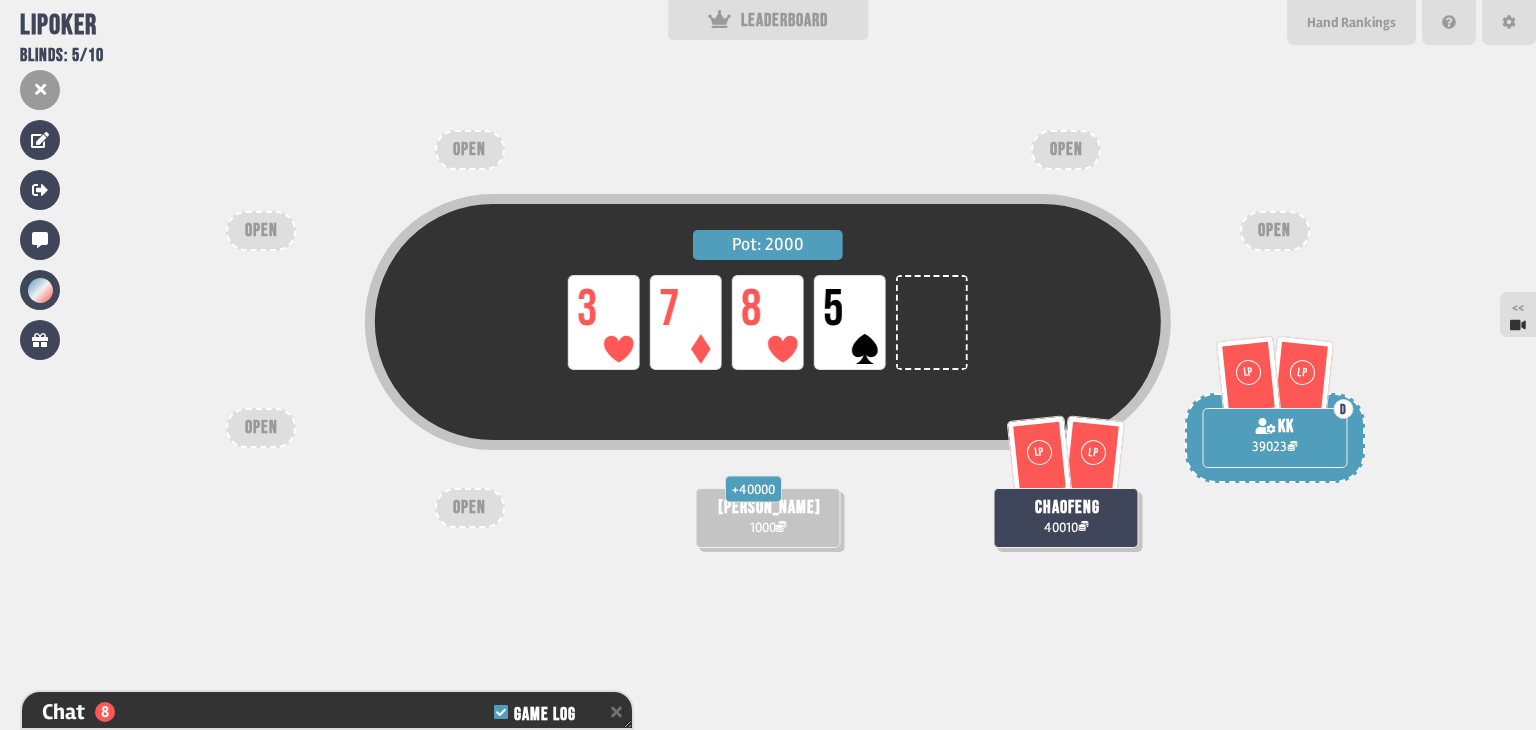 click on "Pot: 2000   LP 3 LP 7 LP 8 LP 5" at bounding box center (768, 358) 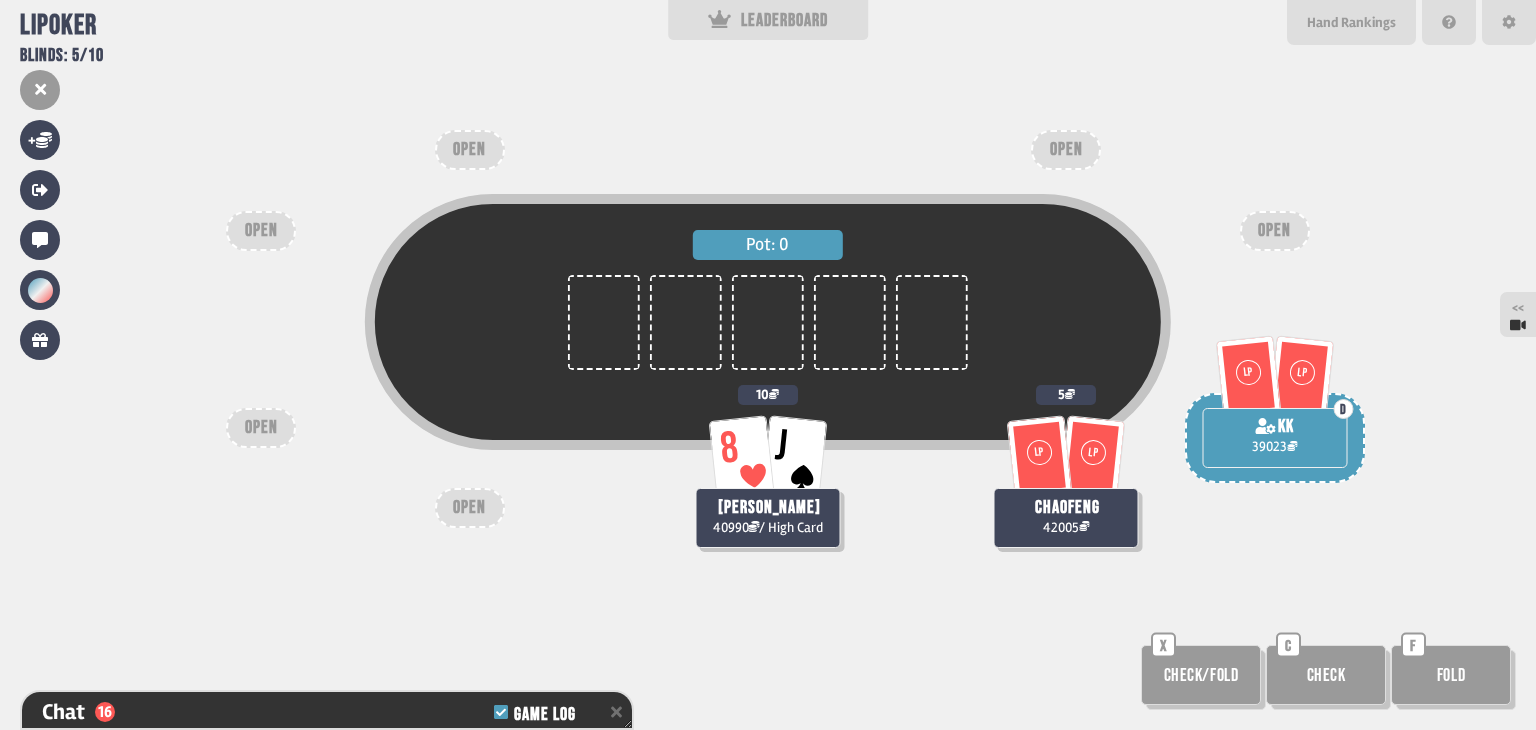 scroll, scrollTop: 98, scrollLeft: 0, axis: vertical 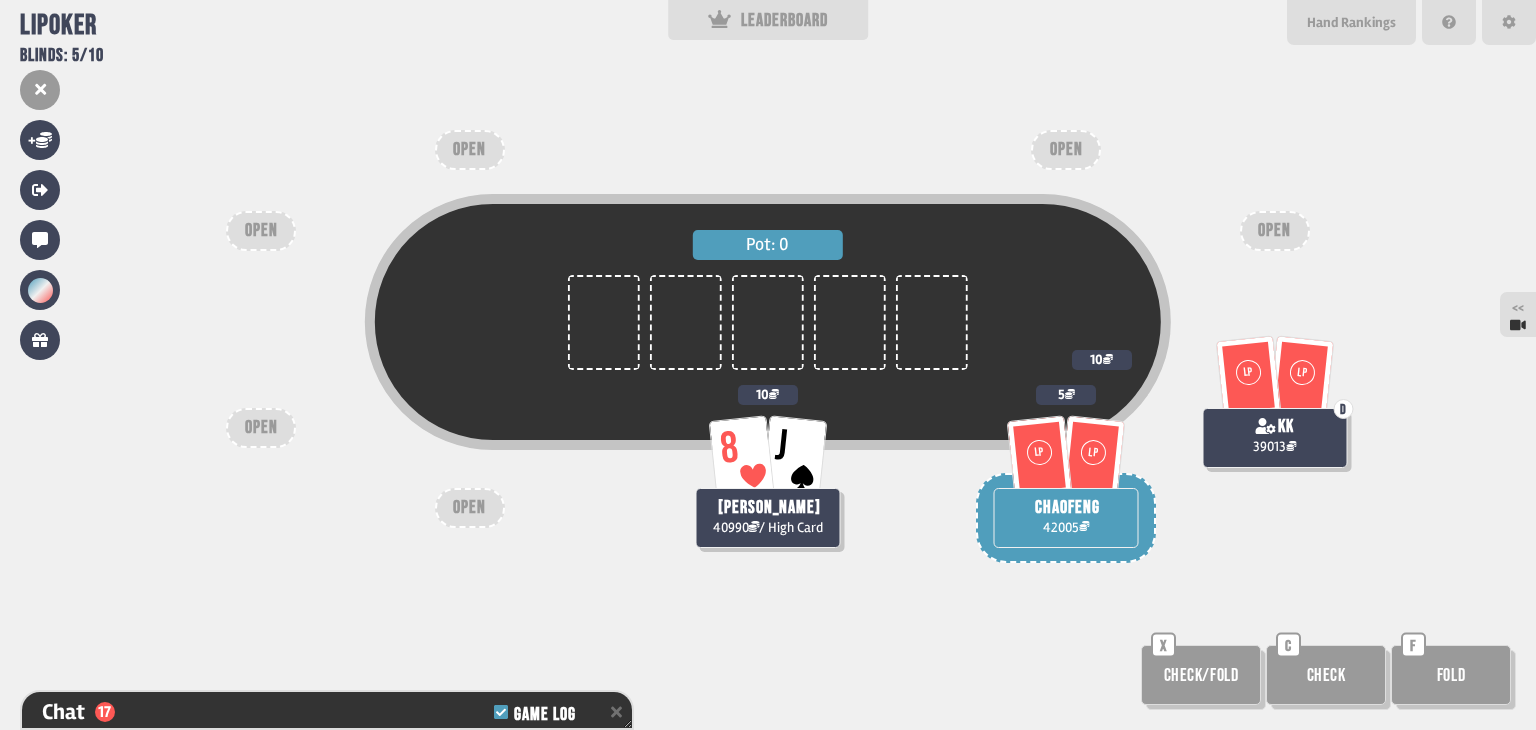 click on "Check" at bounding box center [1326, 675] 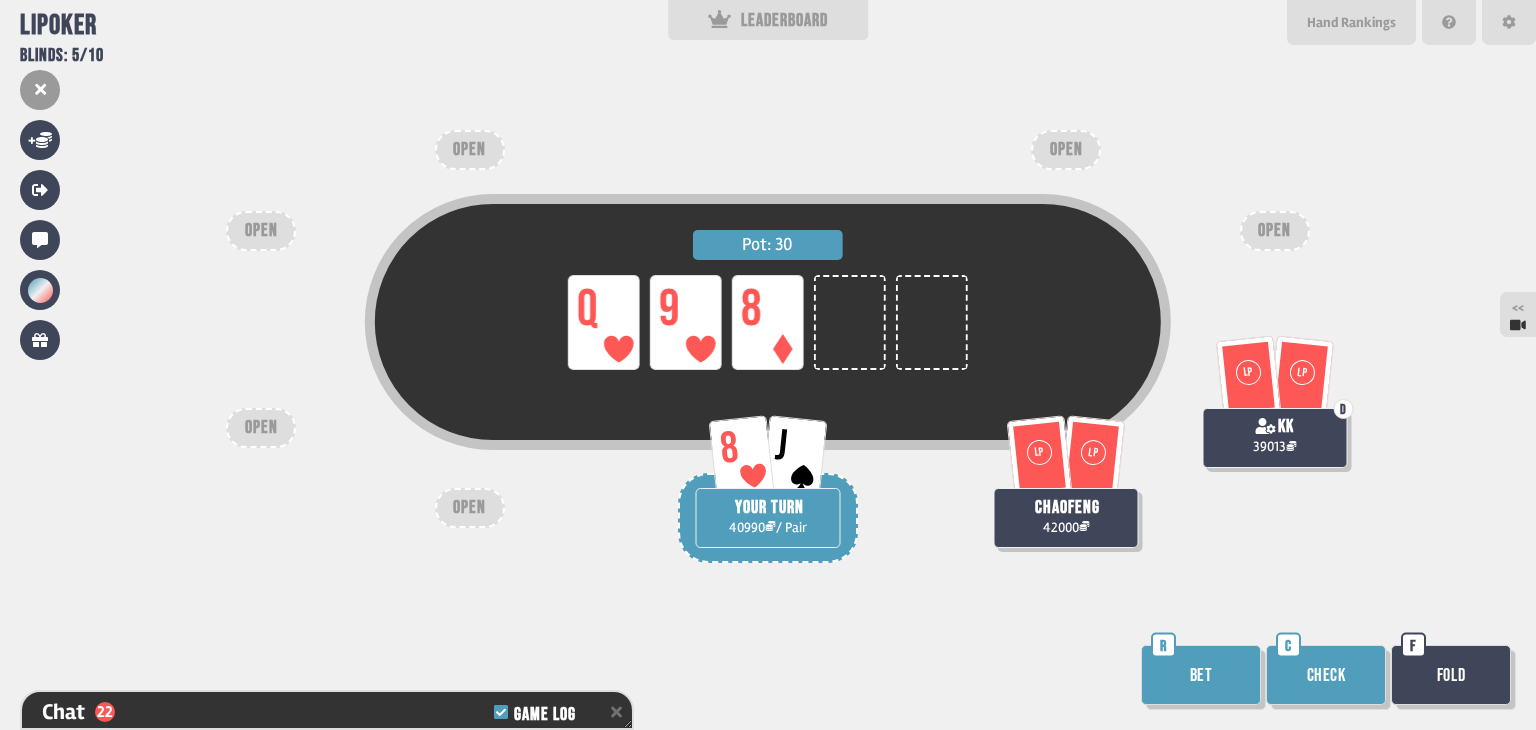 click on "Bet" at bounding box center (1201, 675) 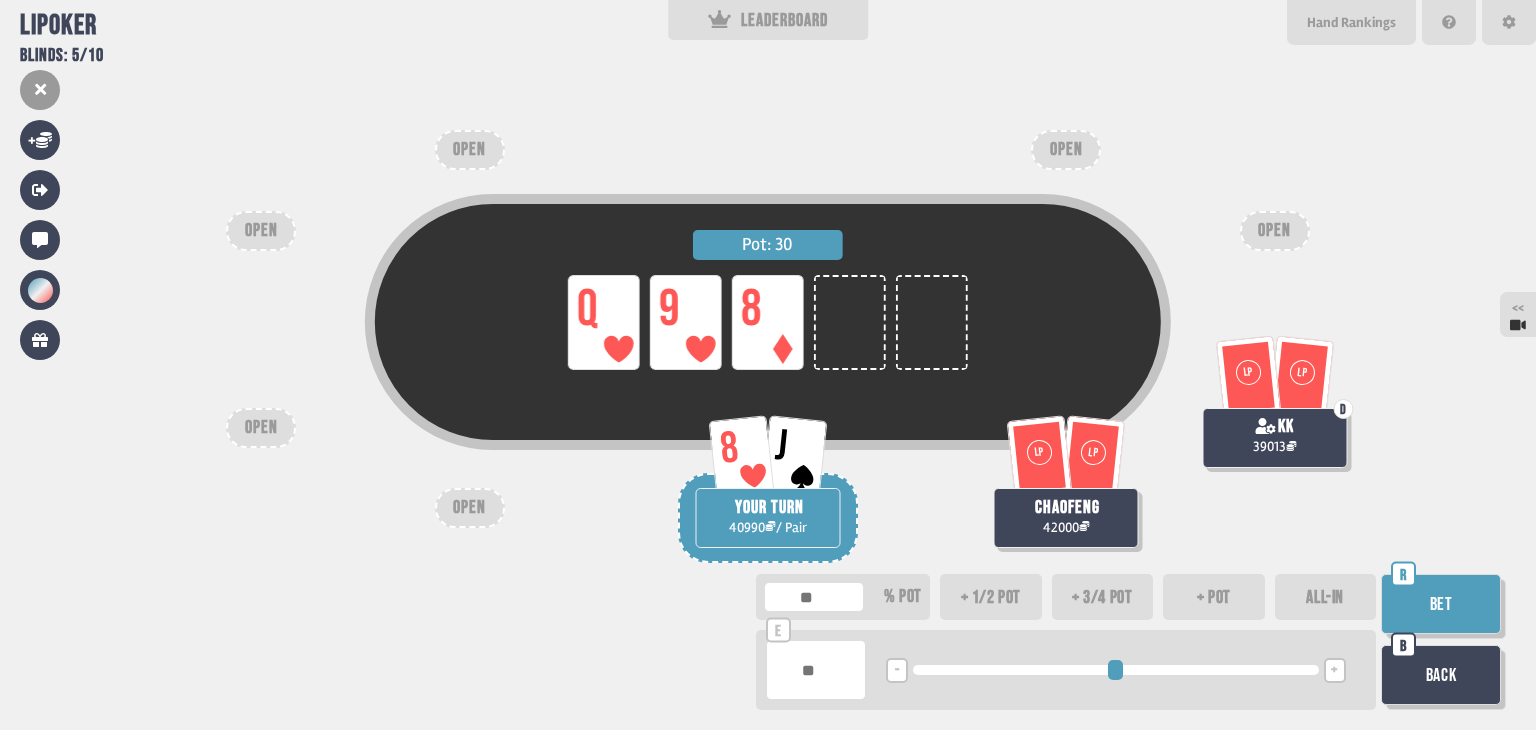 click on "+ 3/4 pot" at bounding box center (1103, 597) 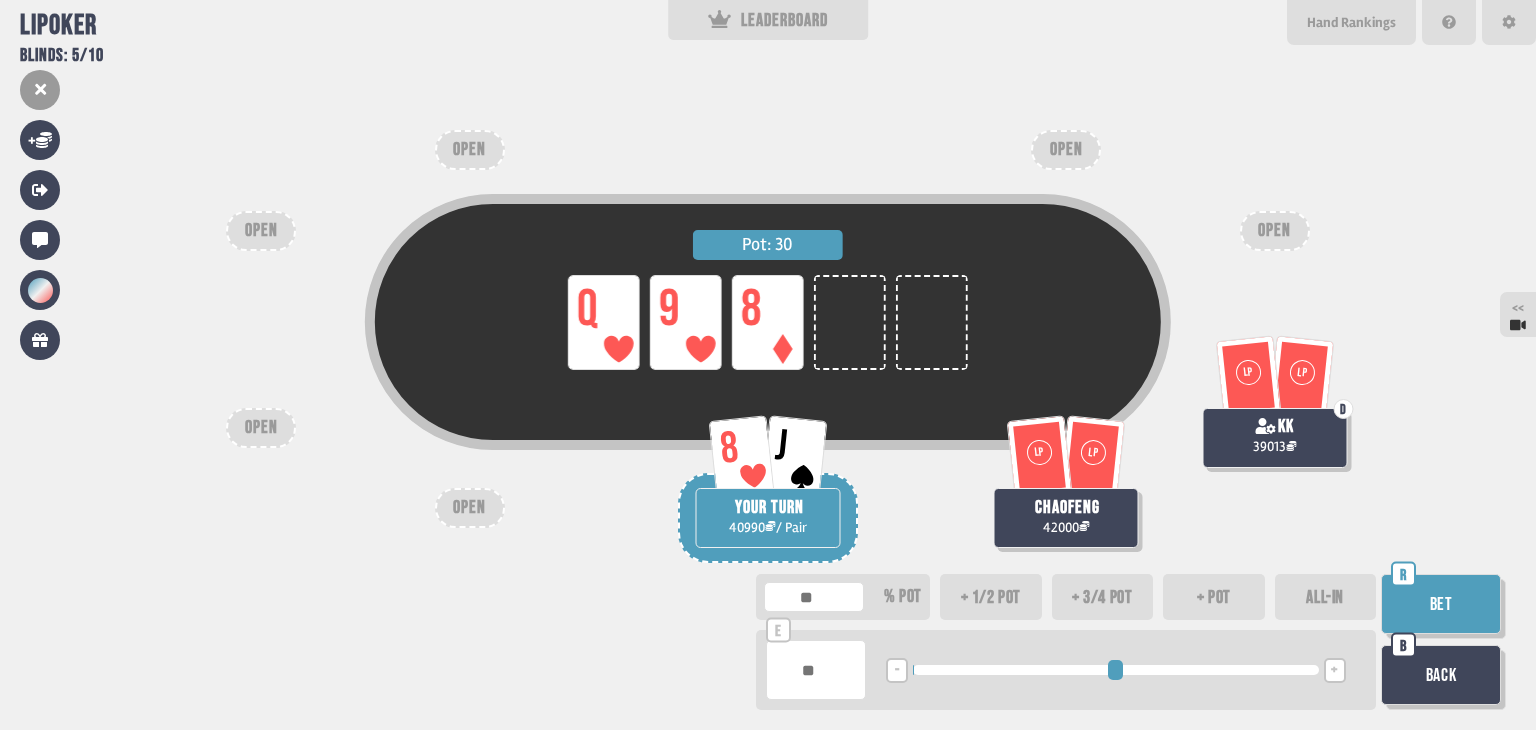 click on "Bet" at bounding box center (1441, 604) 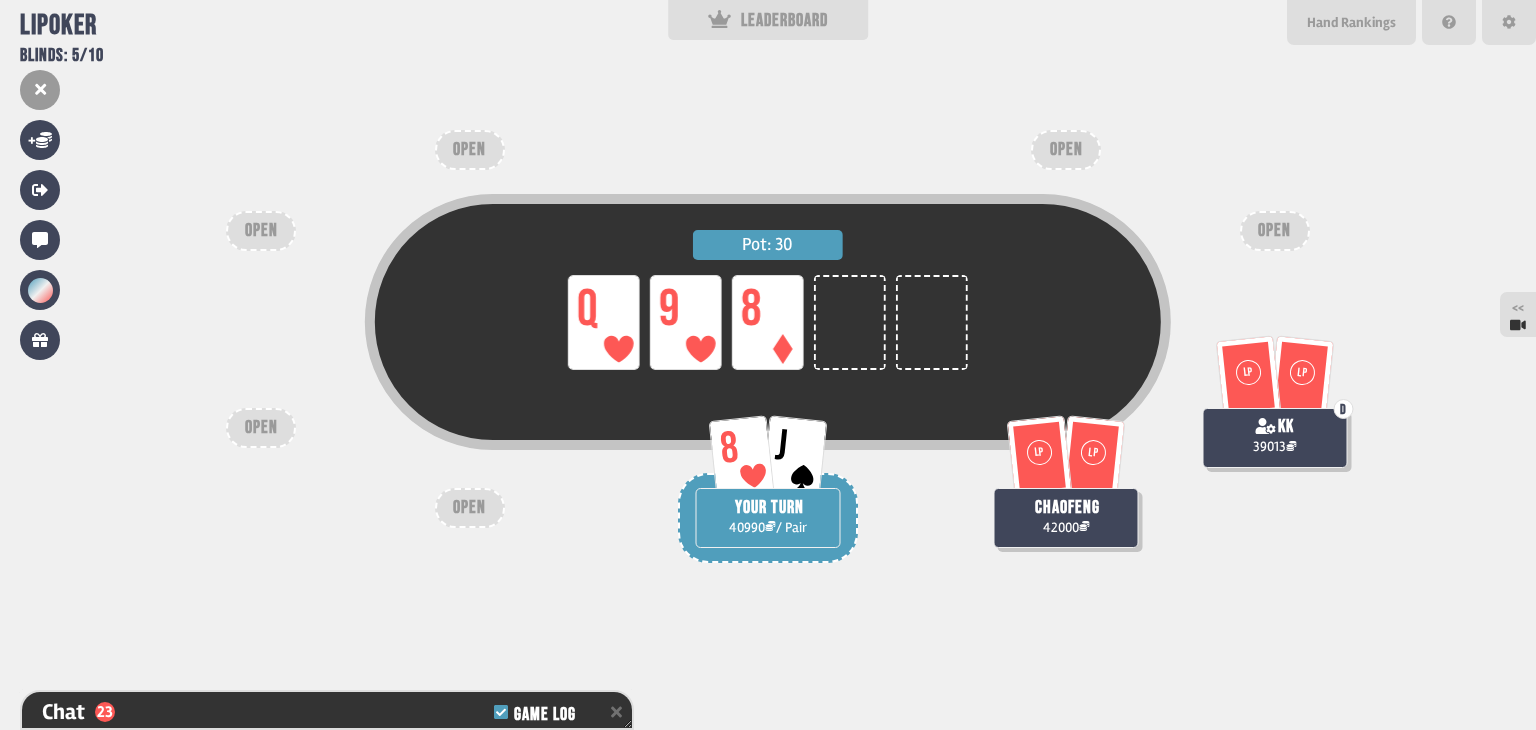 scroll, scrollTop: 775, scrollLeft: 0, axis: vertical 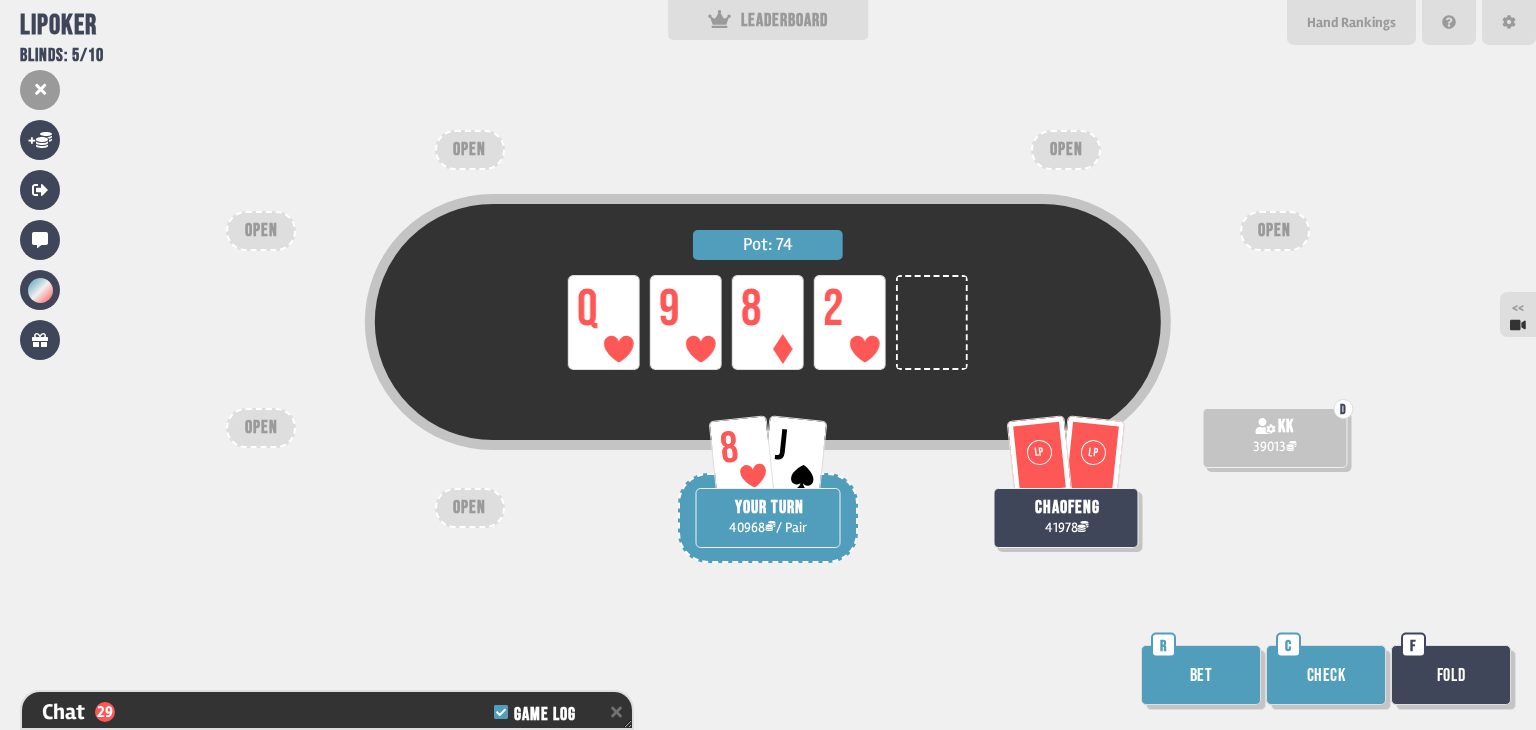 click on "Check" at bounding box center [1326, 675] 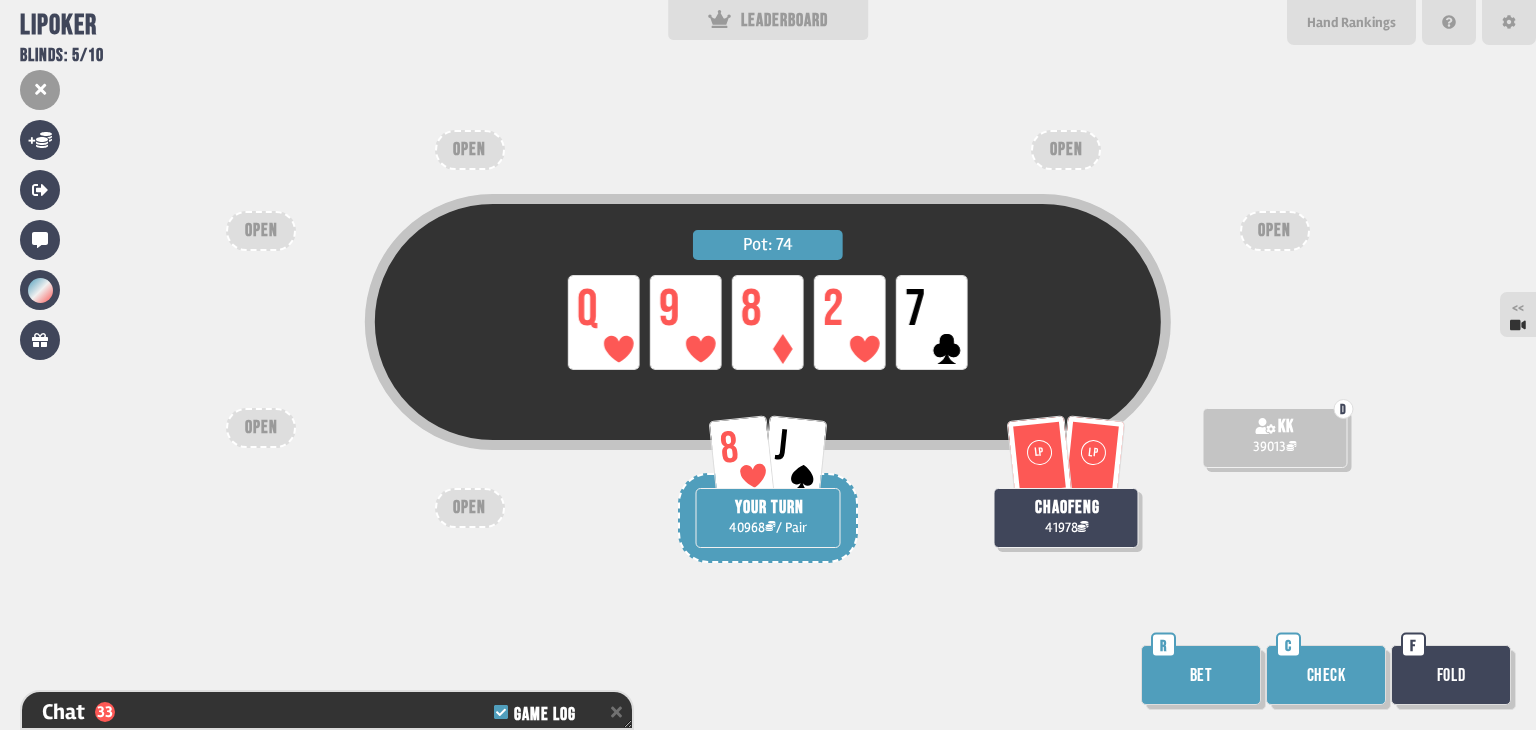 click on "Bet" at bounding box center [1201, 675] 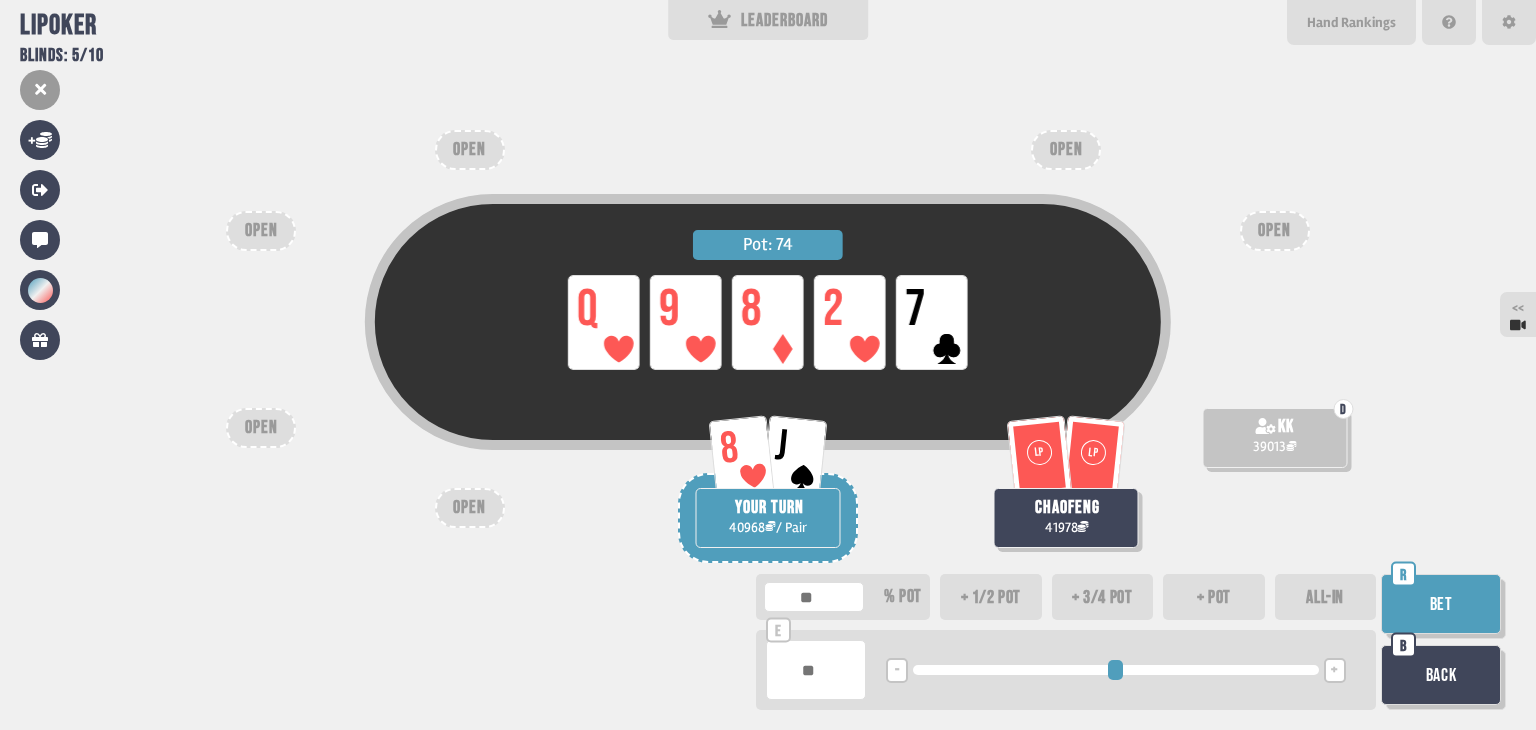 click on "+ 3/4 pot" at bounding box center (1103, 597) 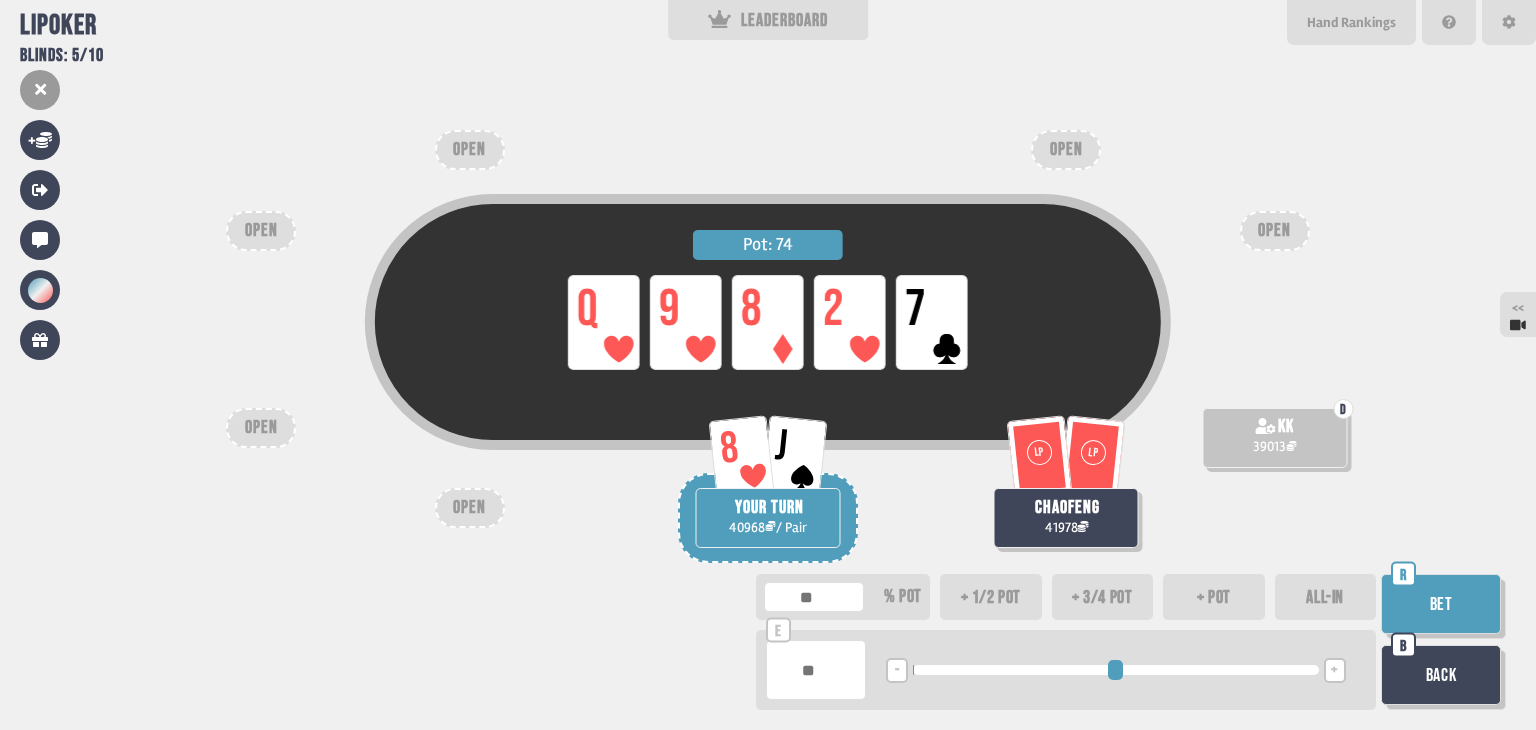 click on "Bet" at bounding box center [1441, 604] 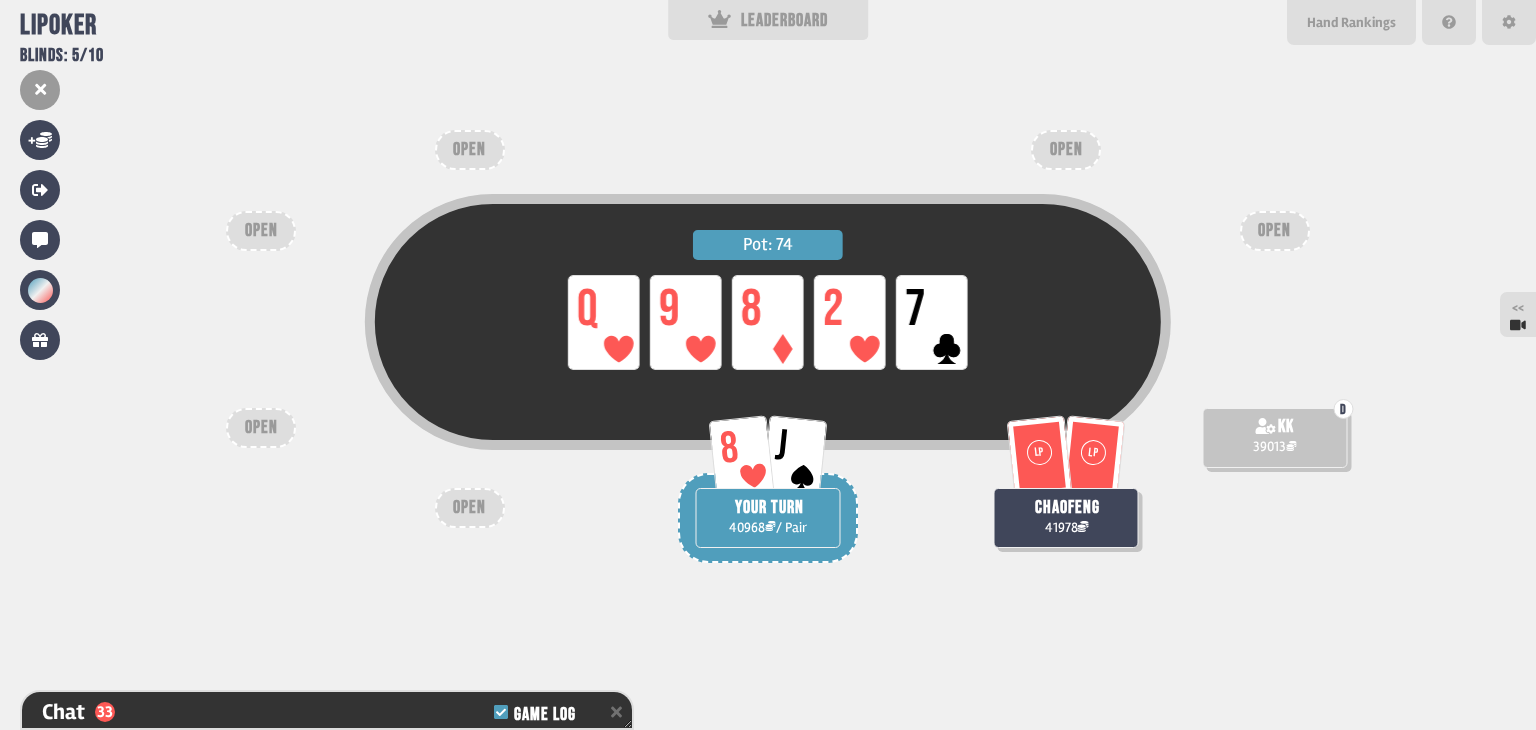 scroll, scrollTop: 1064, scrollLeft: 0, axis: vertical 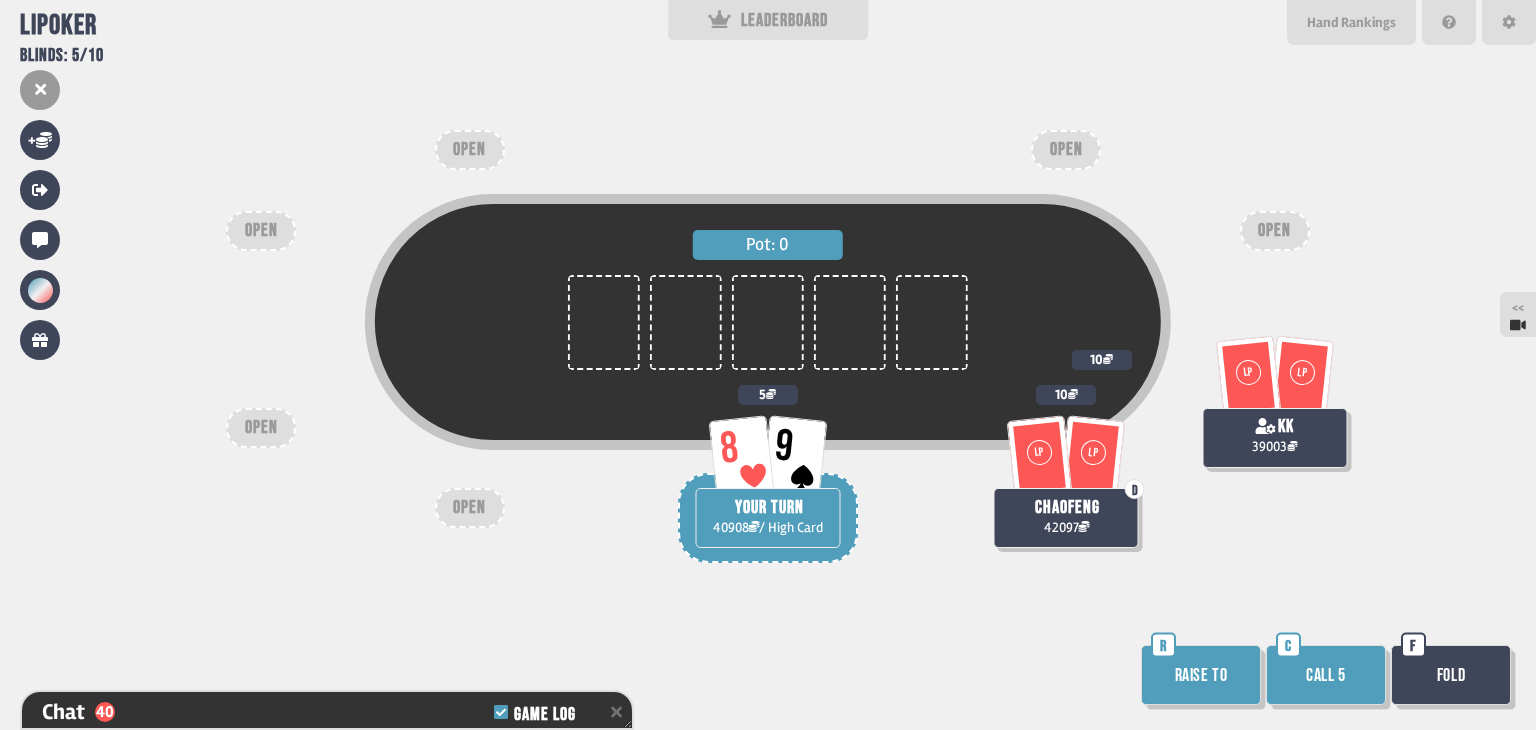 click on "Call 5" at bounding box center (1326, 675) 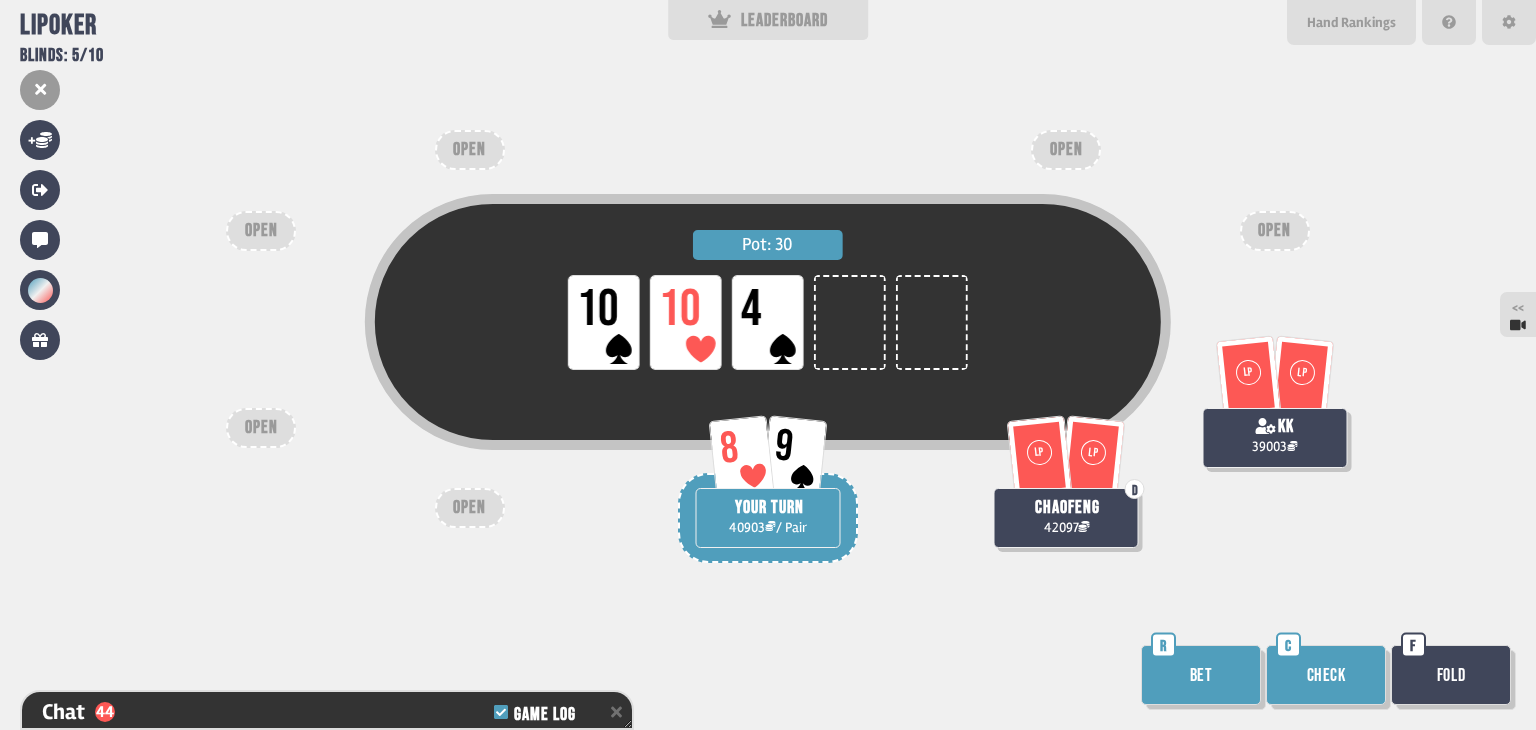 drag, startPoint x: 1207, startPoint y: 681, endPoint x: 1336, endPoint y: 598, distance: 153.39491 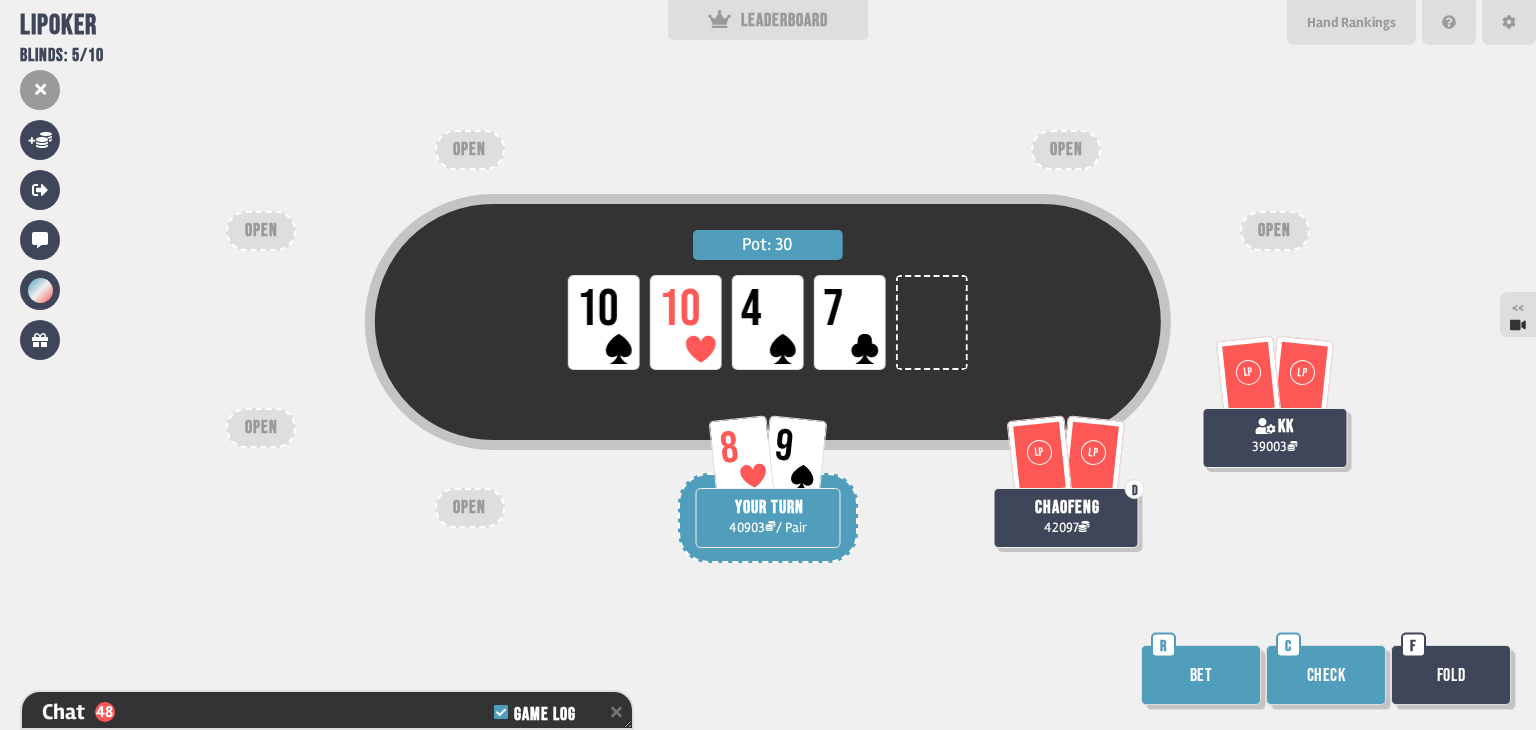 click on "Bet" at bounding box center (1201, 675) 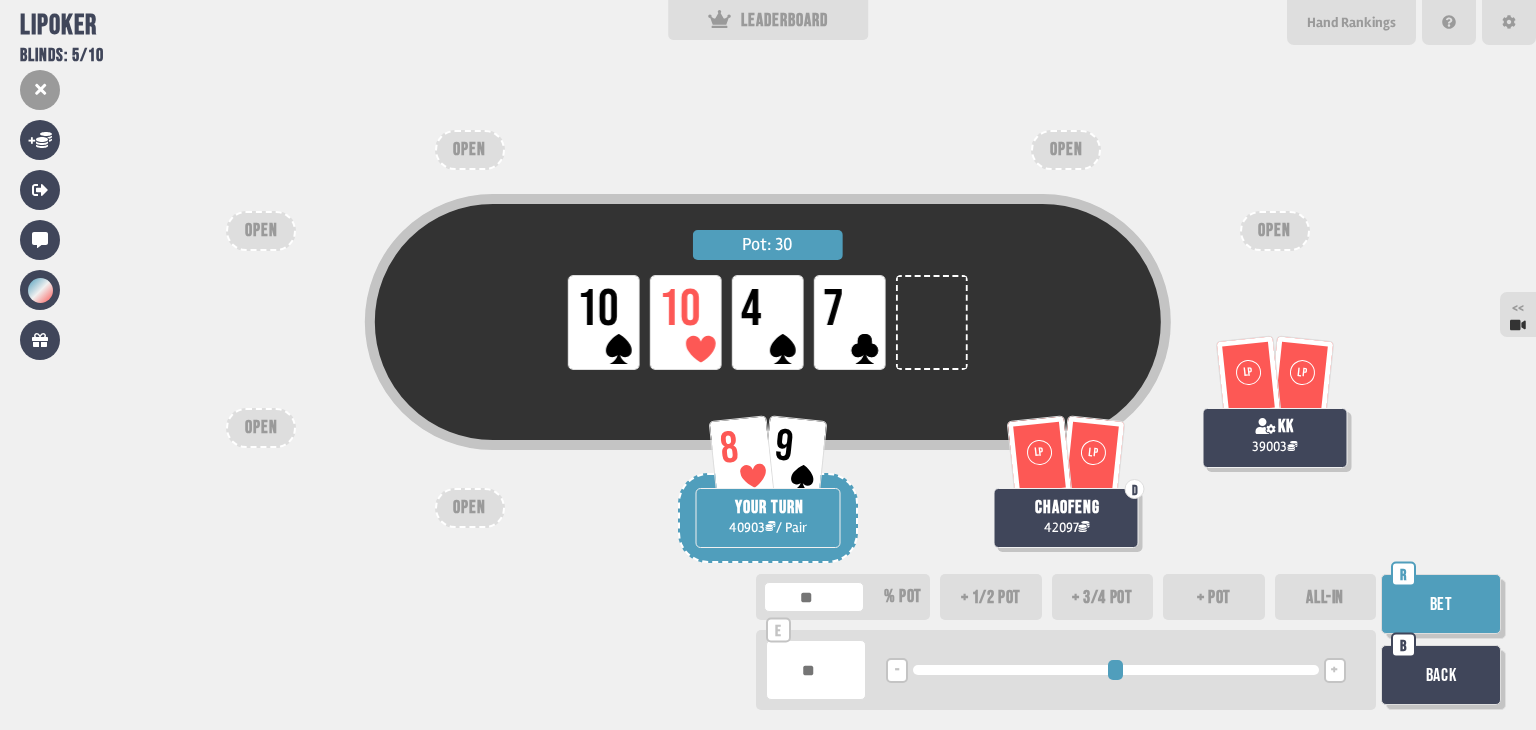 click on "+ pot" at bounding box center (1214, 597) 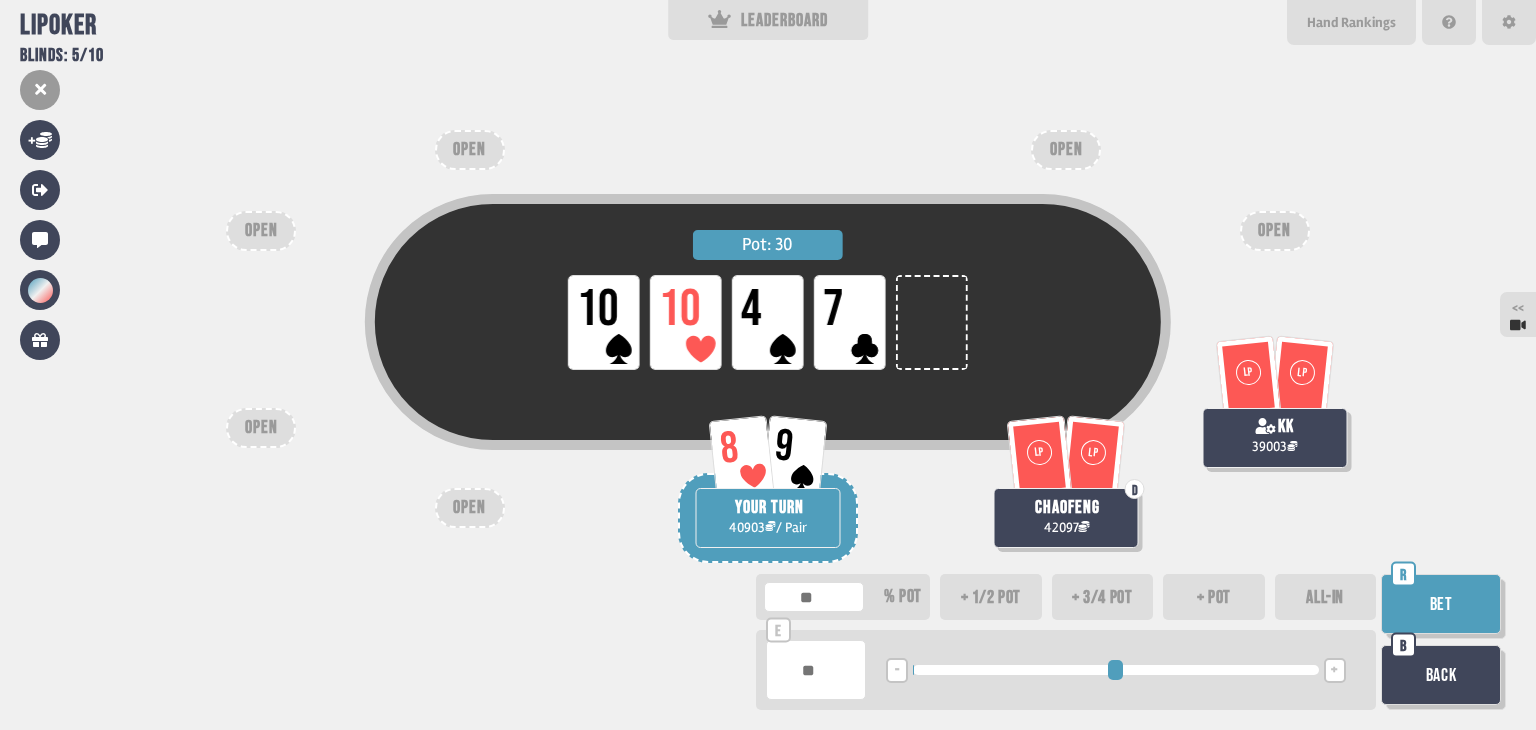 click on "Bet" at bounding box center [1441, 604] 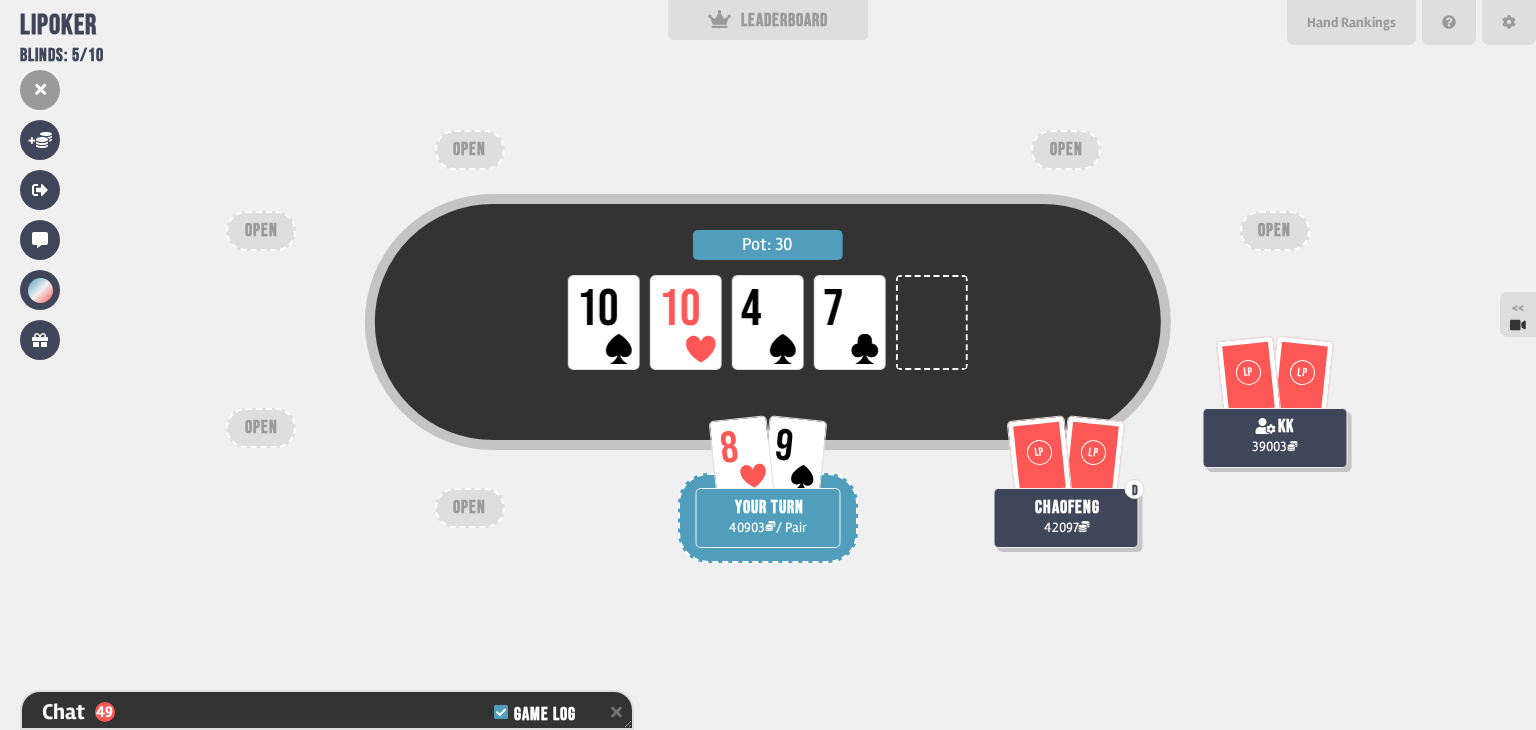 scroll, scrollTop: 1528, scrollLeft: 0, axis: vertical 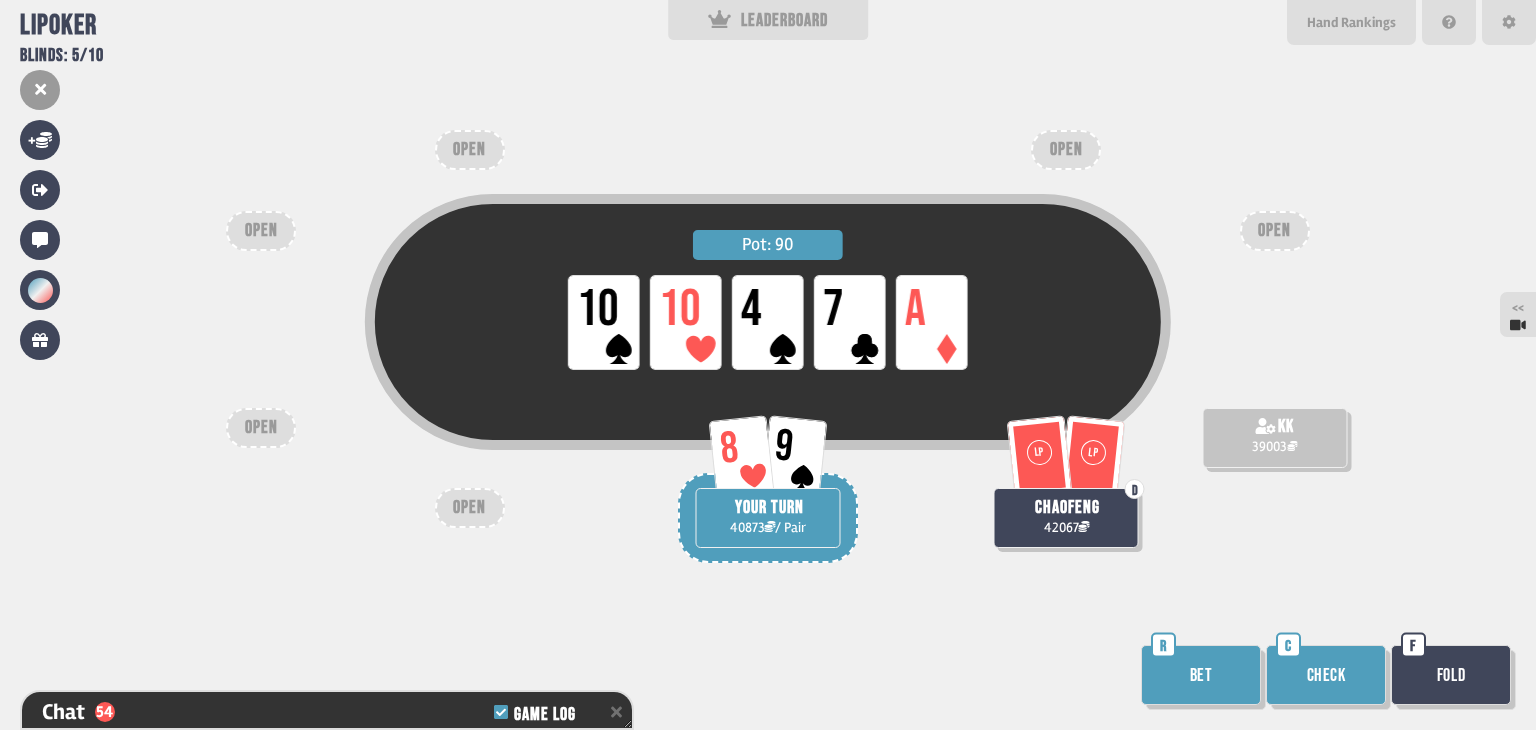 click on "Check" at bounding box center [1326, 675] 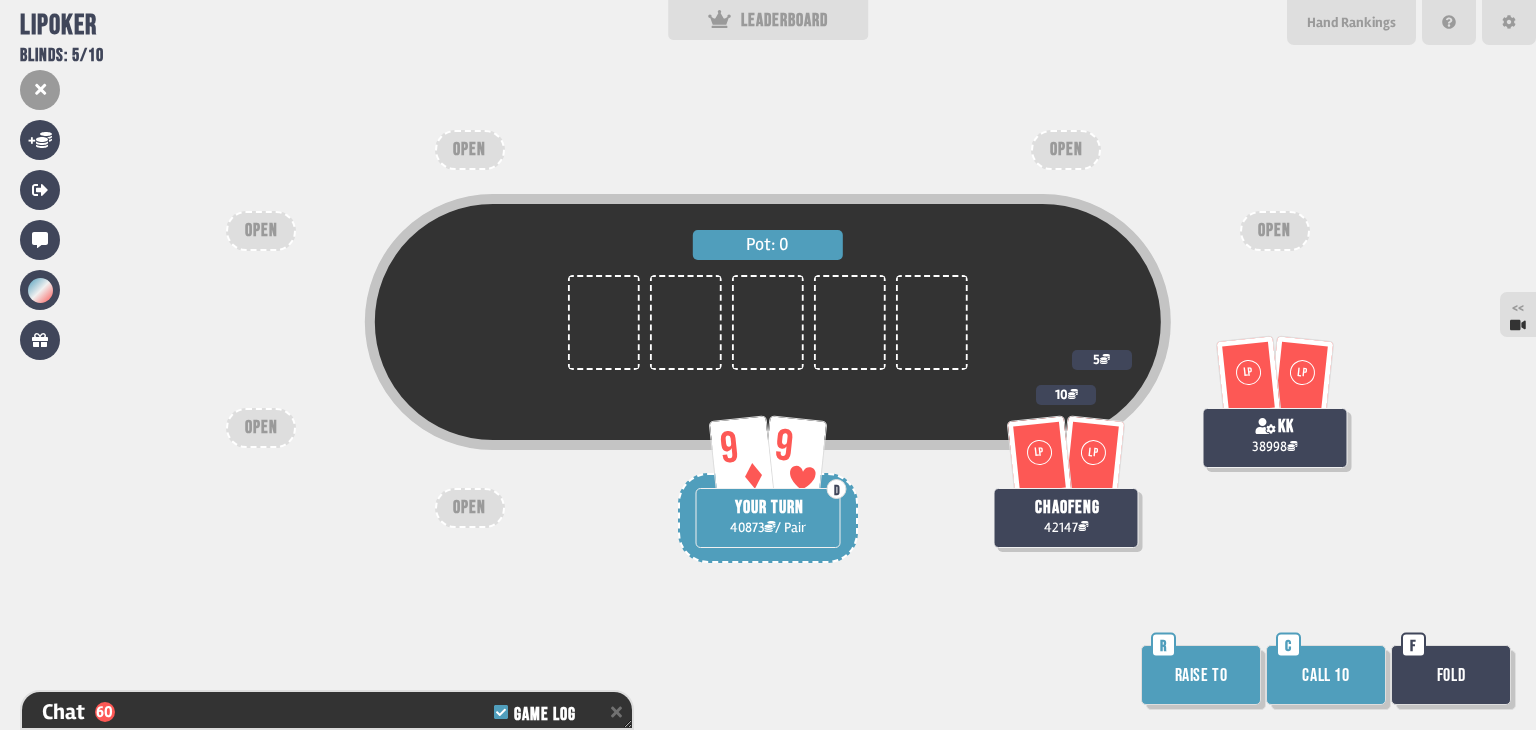 click on "Raise to" at bounding box center (1201, 675) 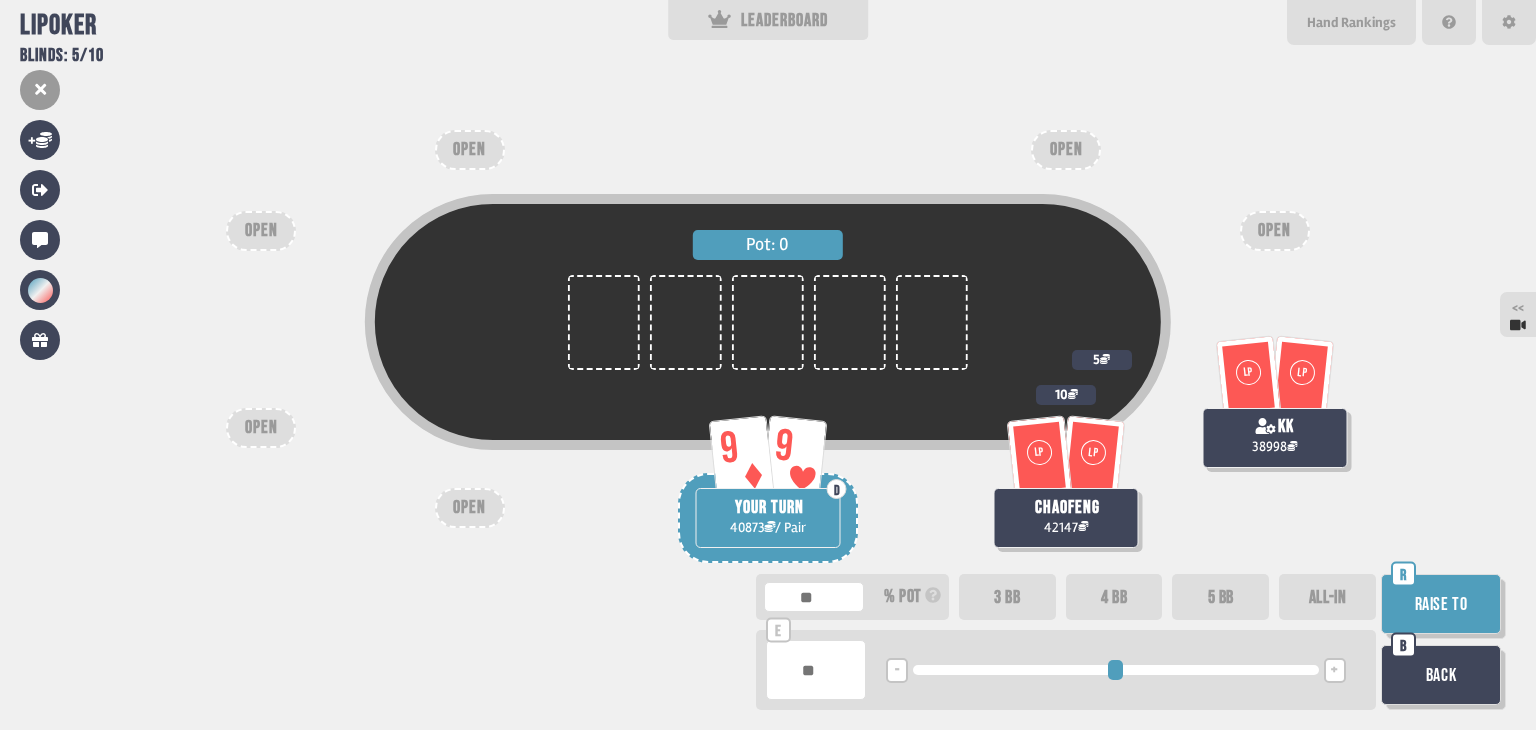 click on "5 BB" at bounding box center (1220, 597) 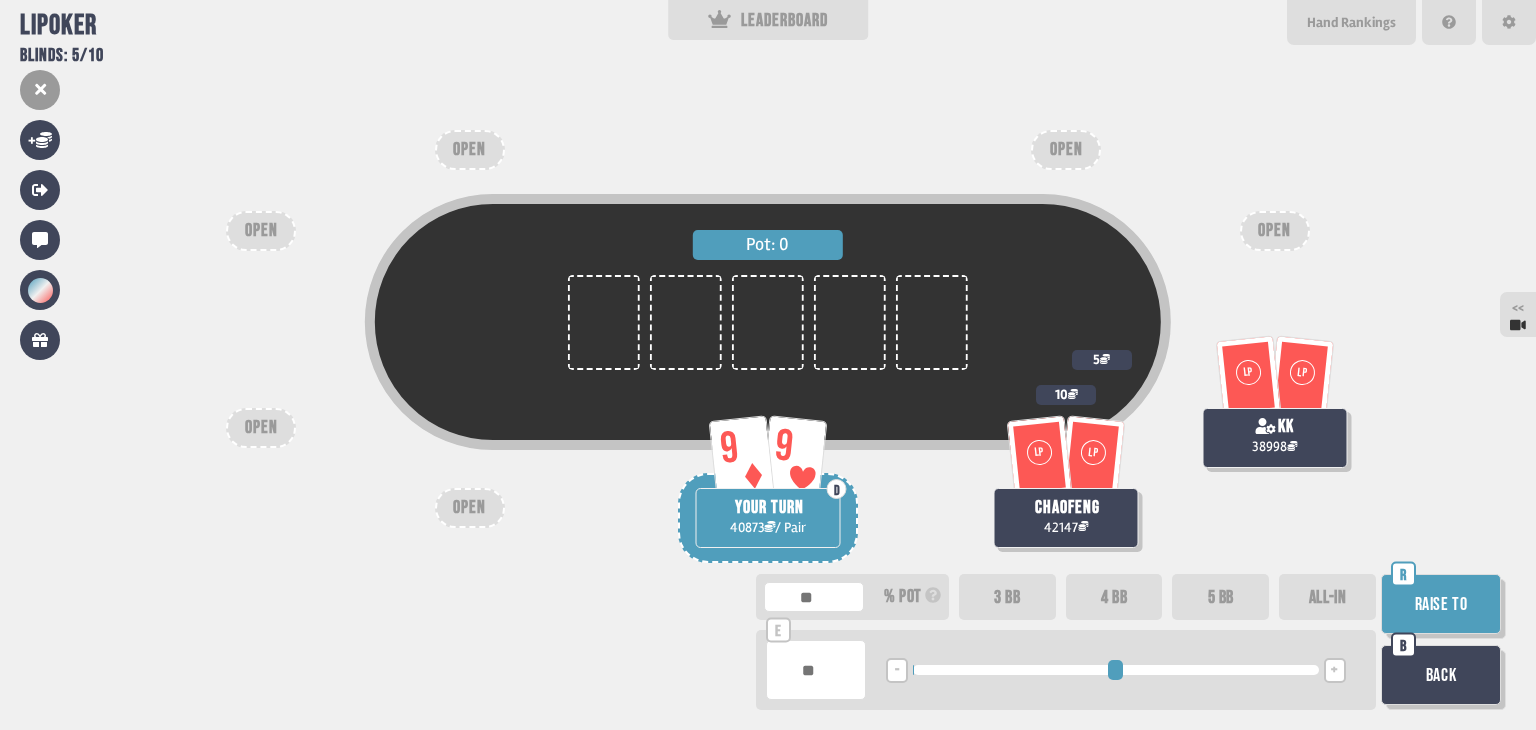 type on "**" 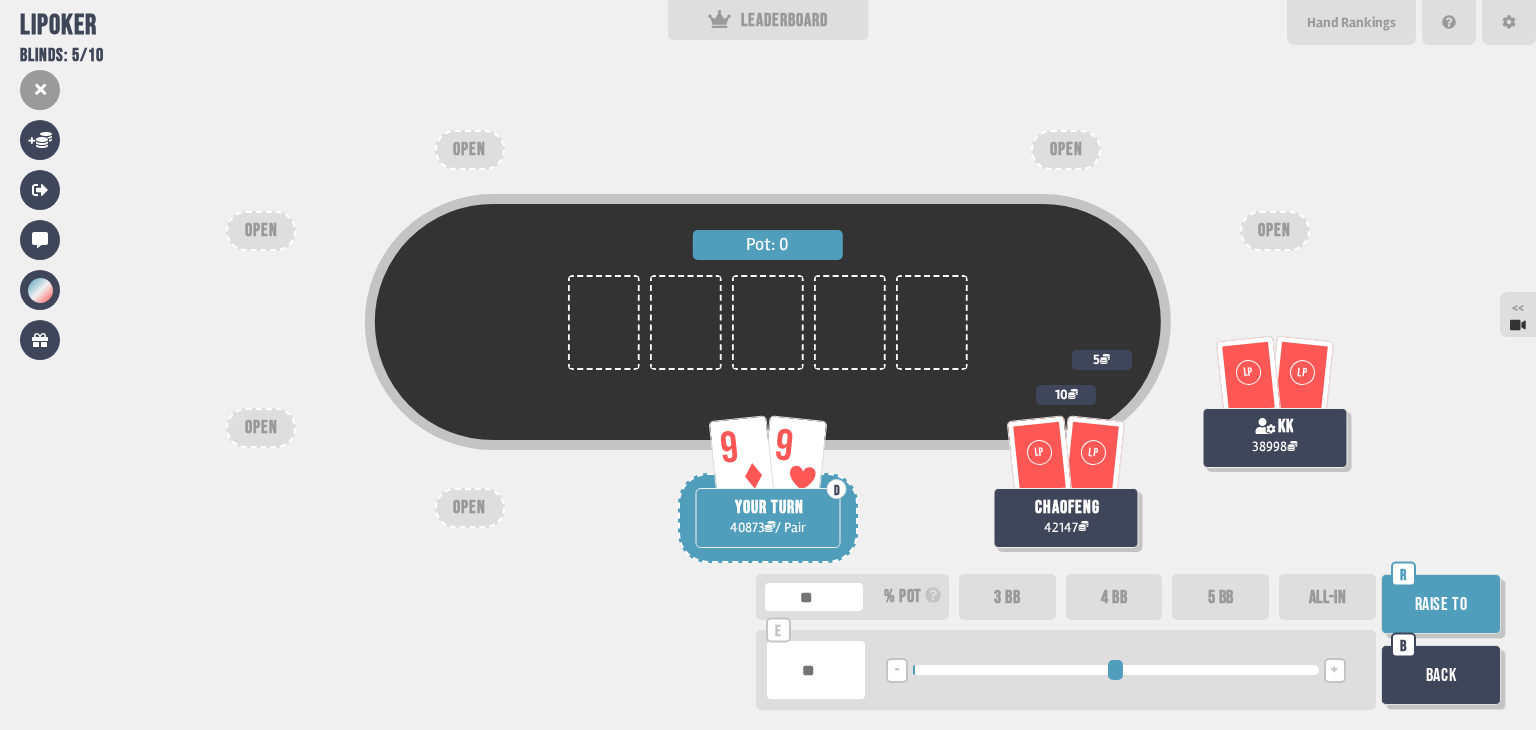 type on "****" 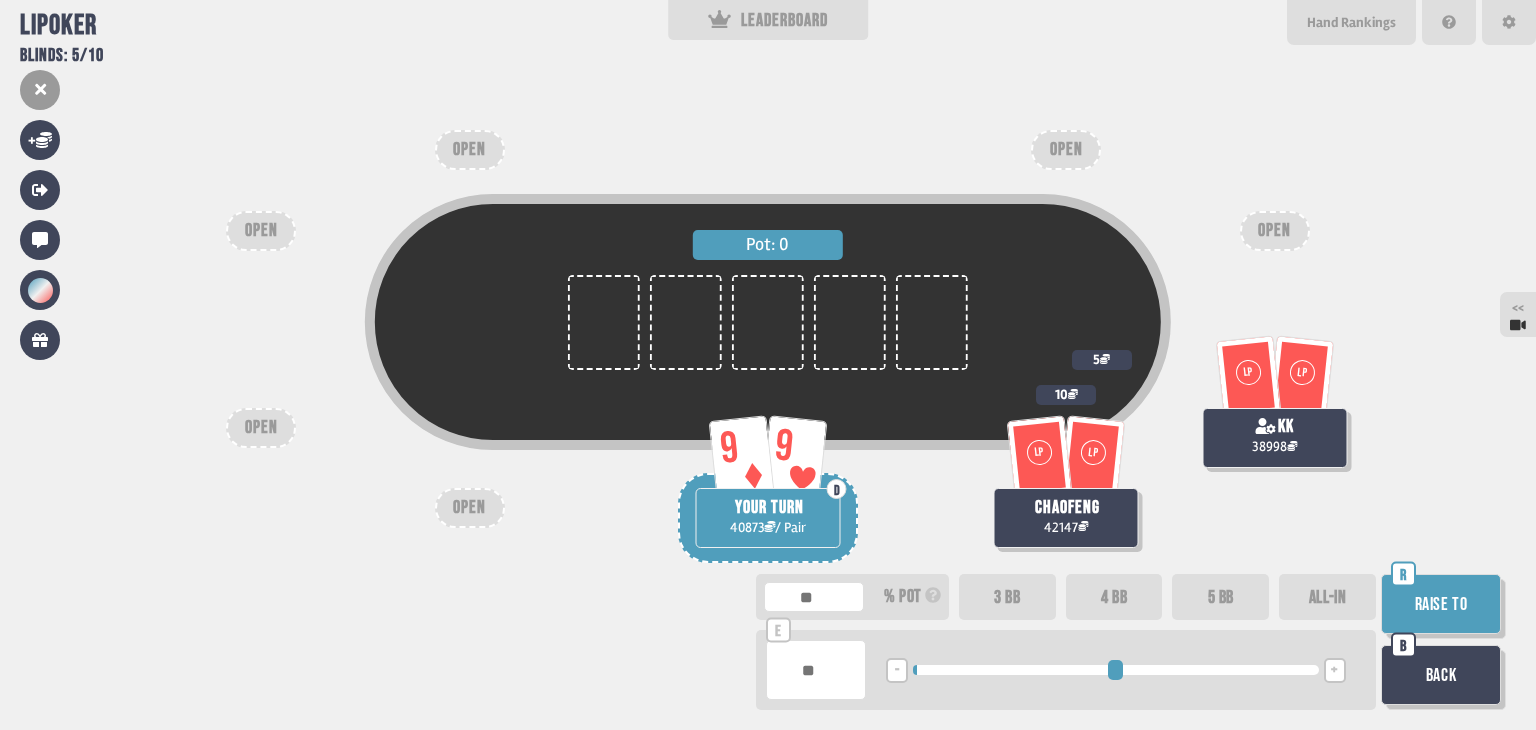 type on "****" 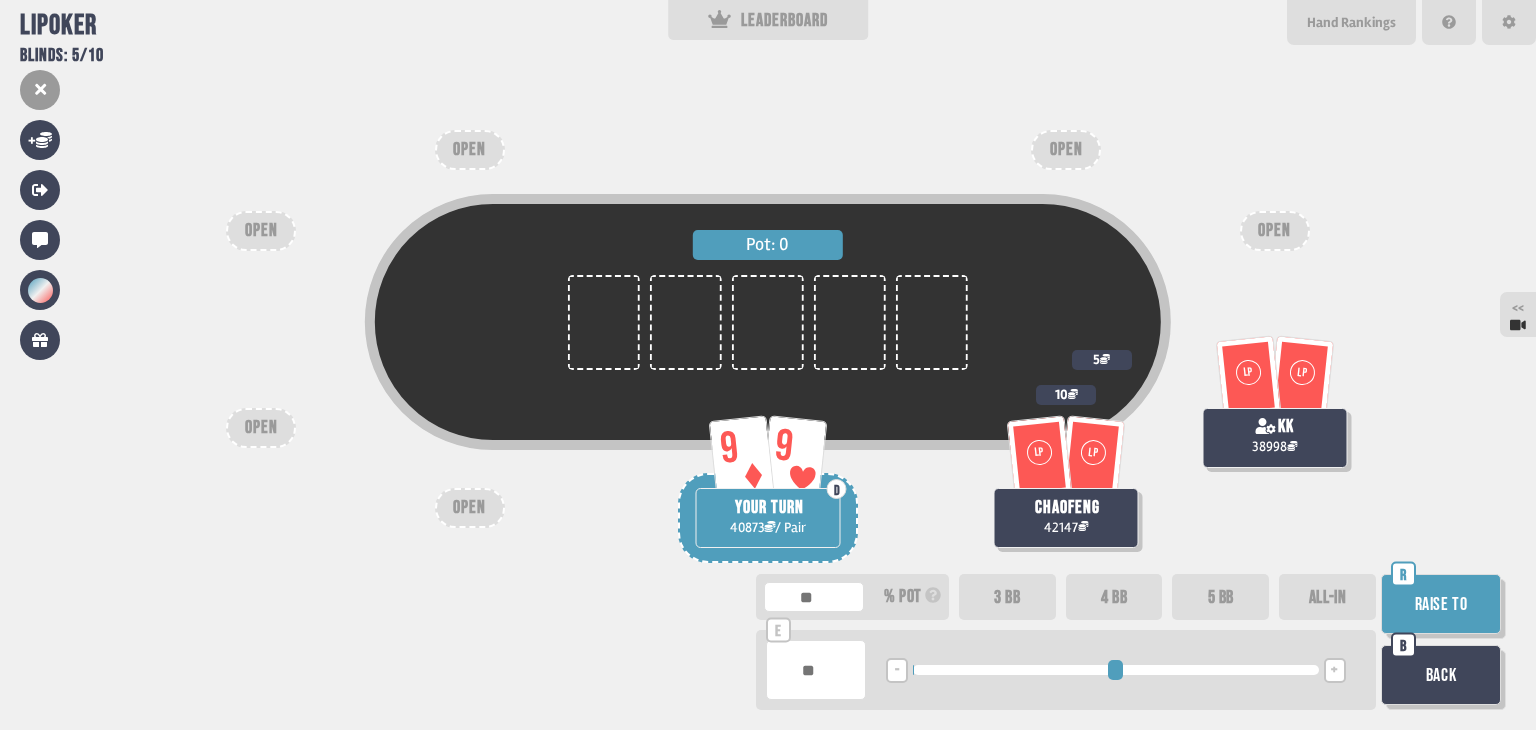type on "**" 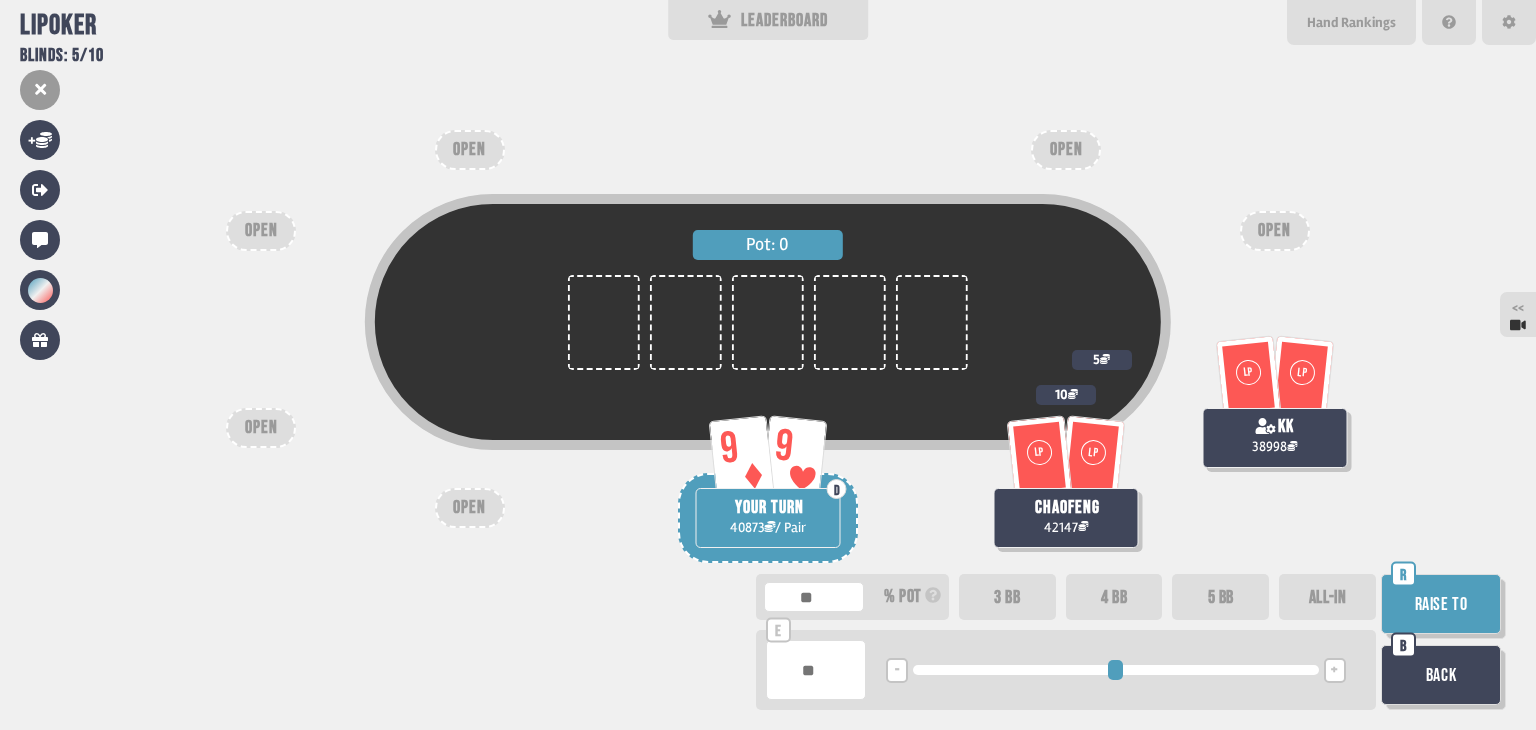 type on "***" 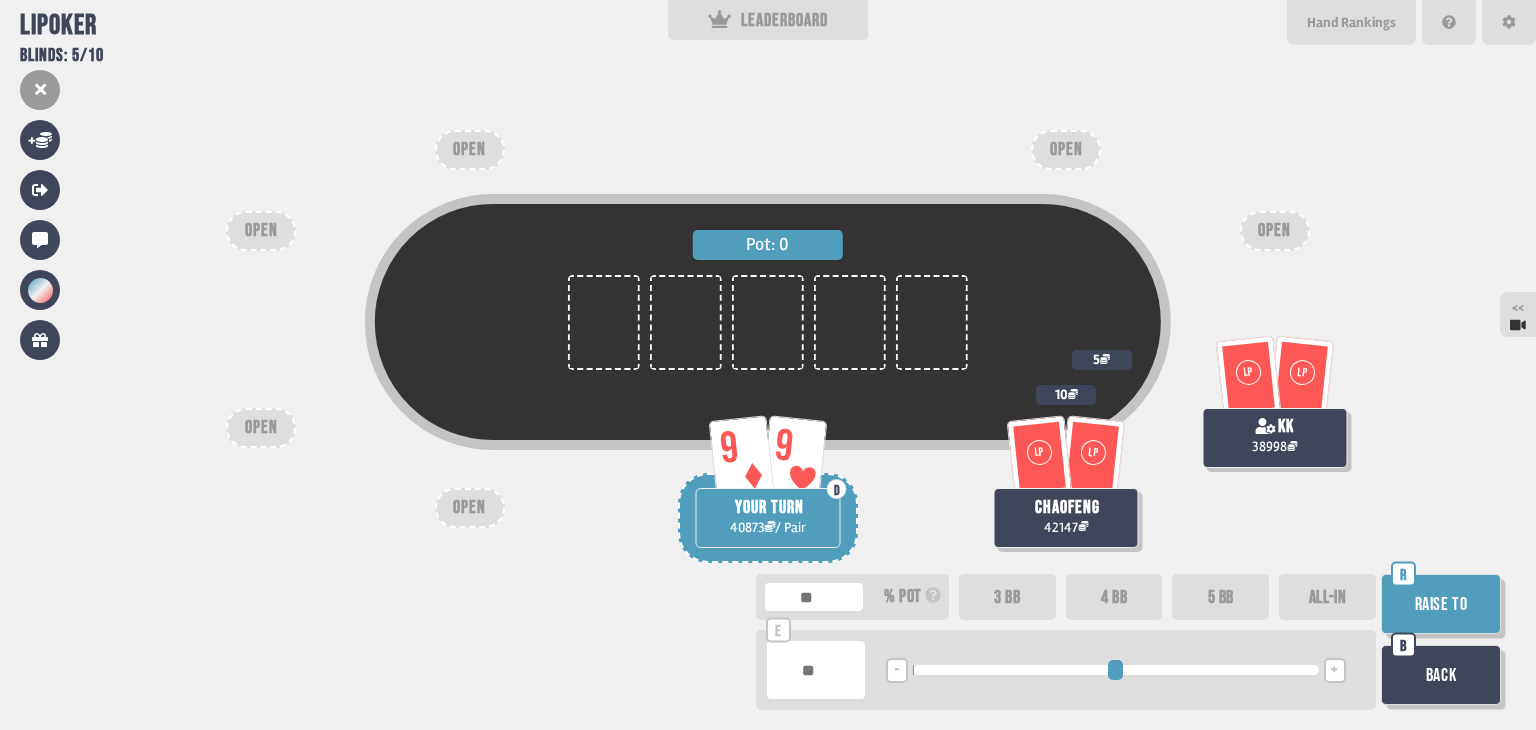 type on "***" 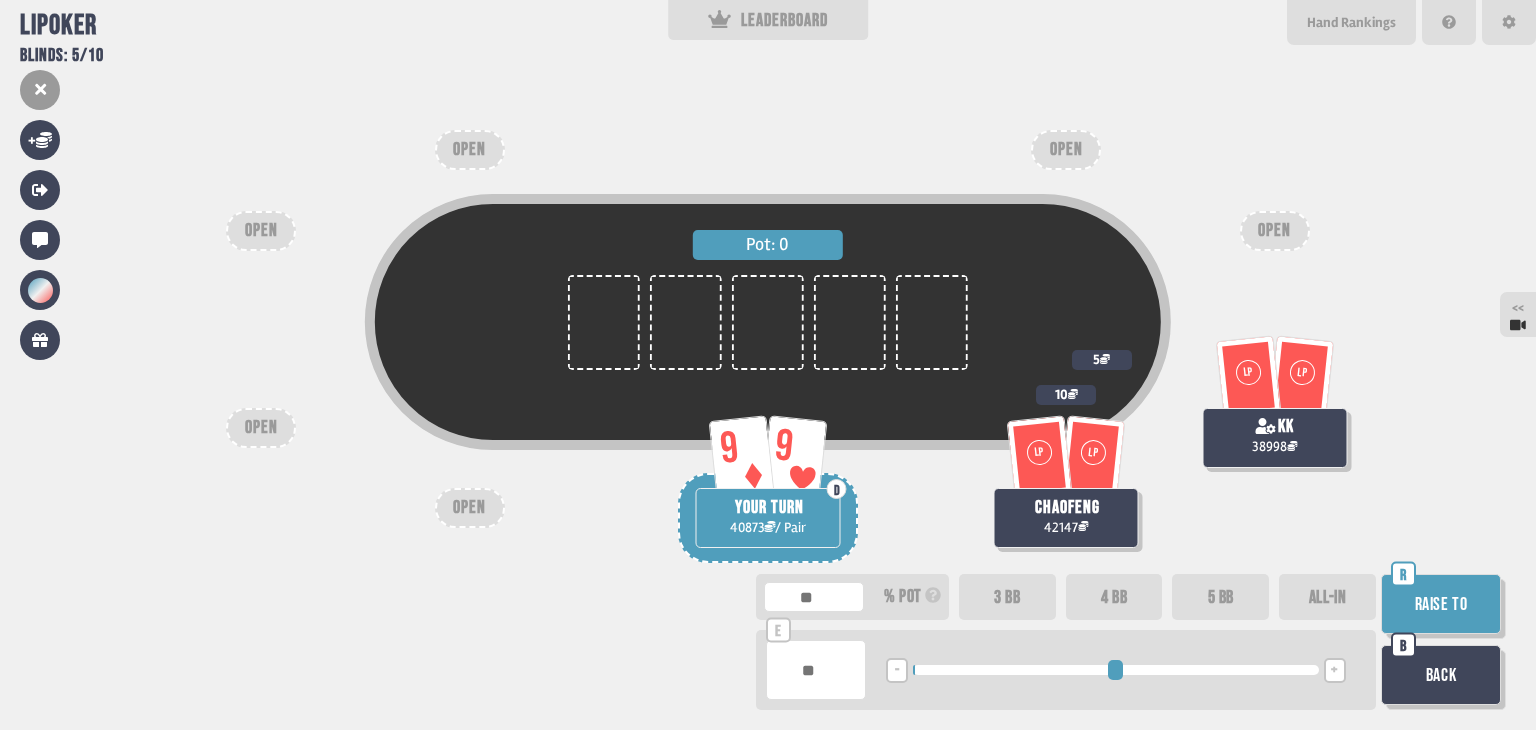 type on "***" 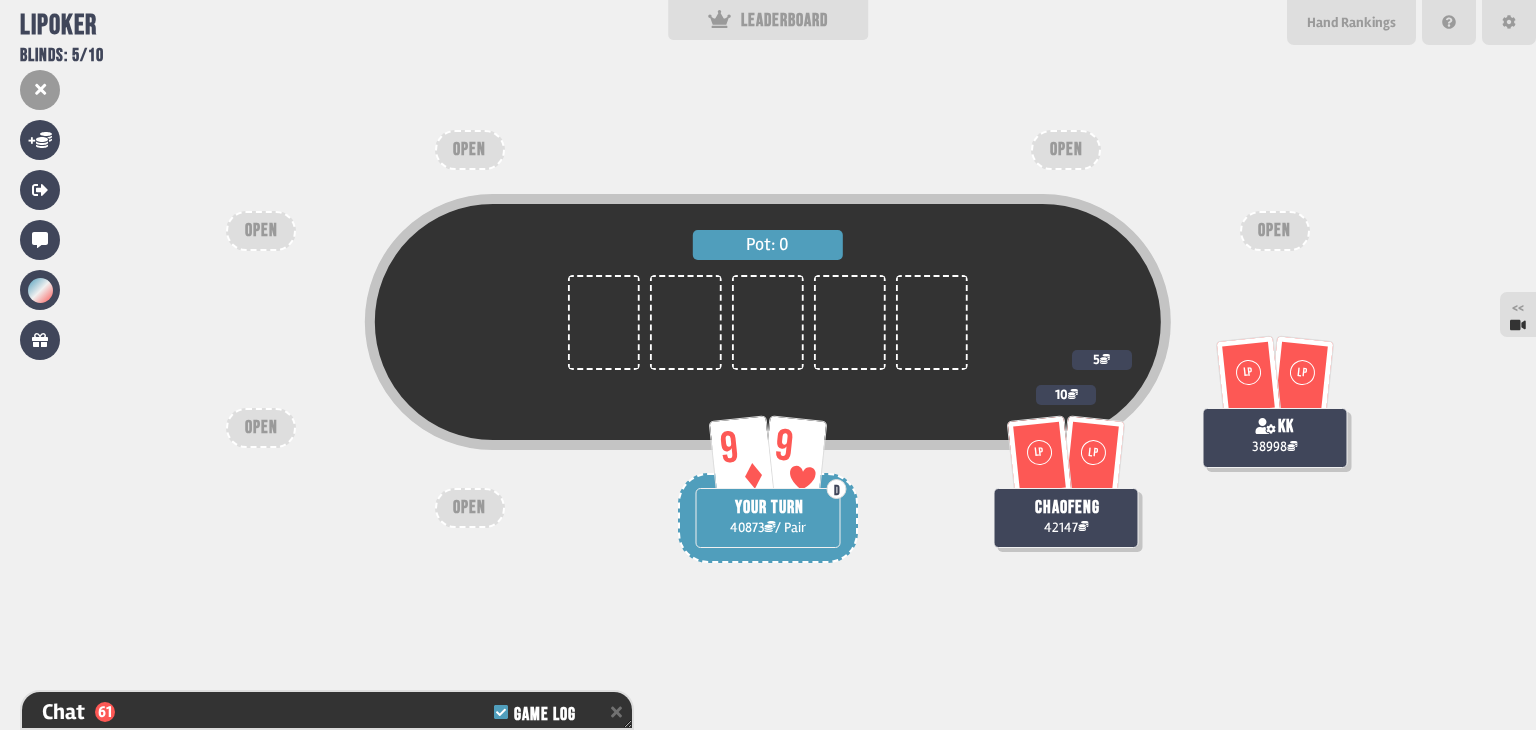 scroll, scrollTop: 1876, scrollLeft: 0, axis: vertical 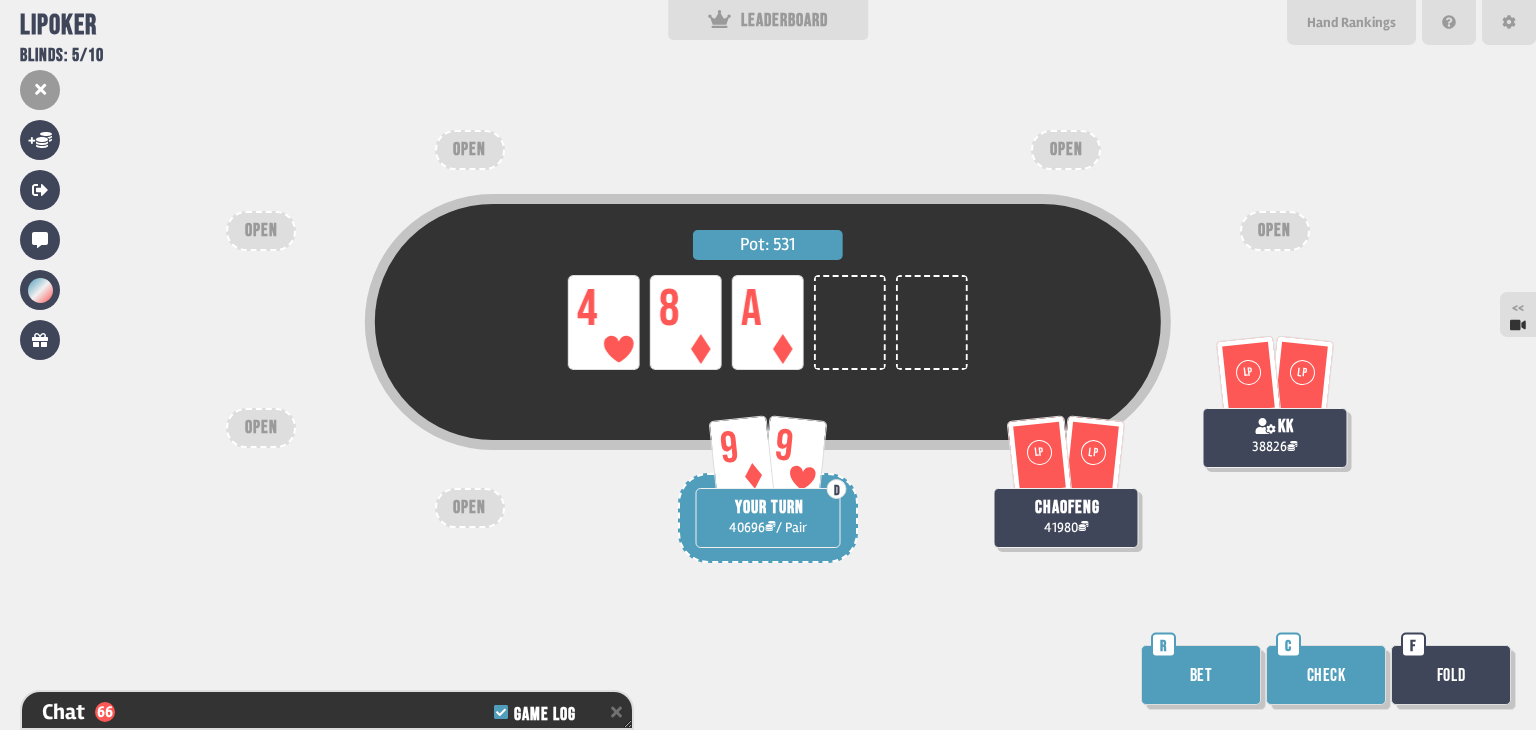 click on "Bet" at bounding box center (1201, 675) 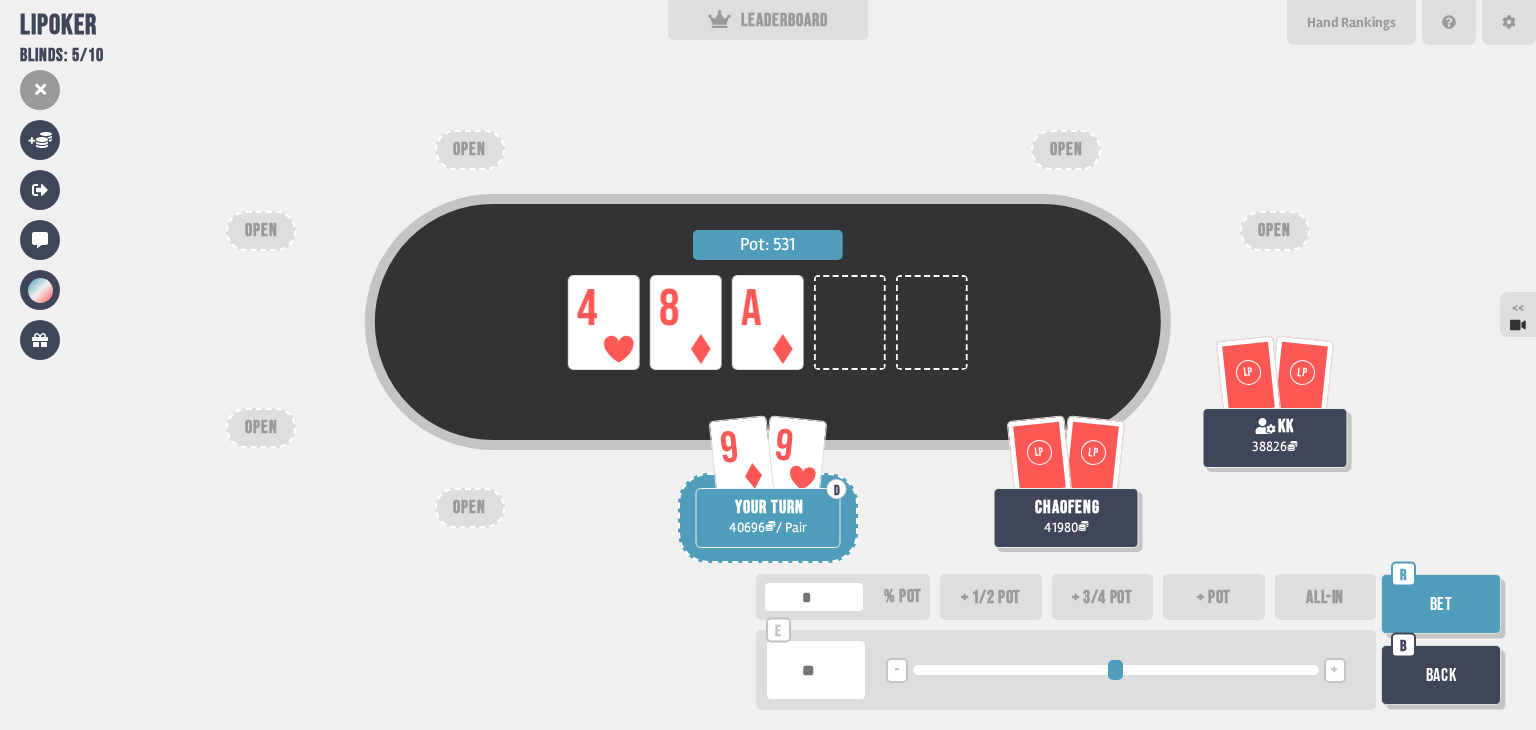 click on "+ 1/2 pot" at bounding box center [991, 597] 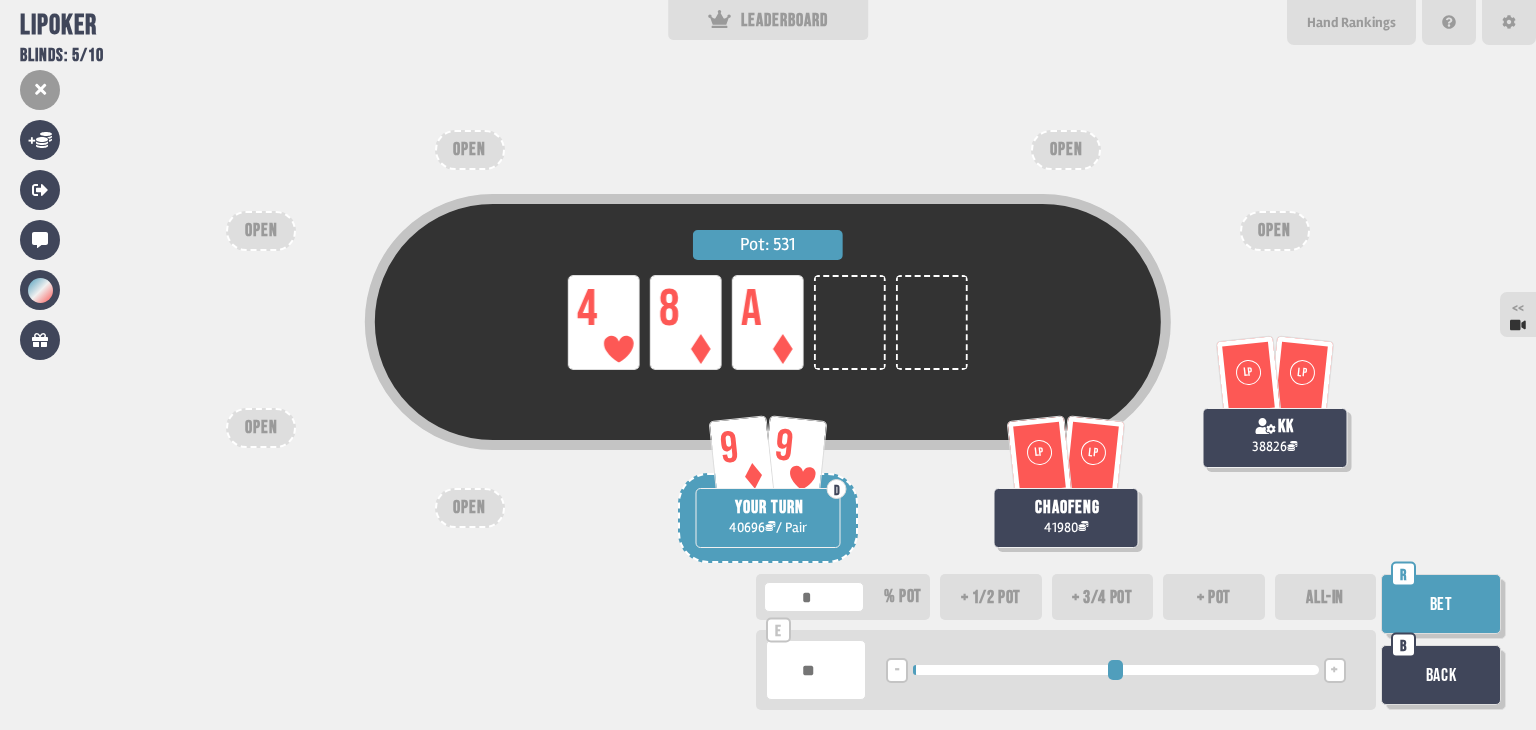 click on "Bet" at bounding box center (1441, 604) 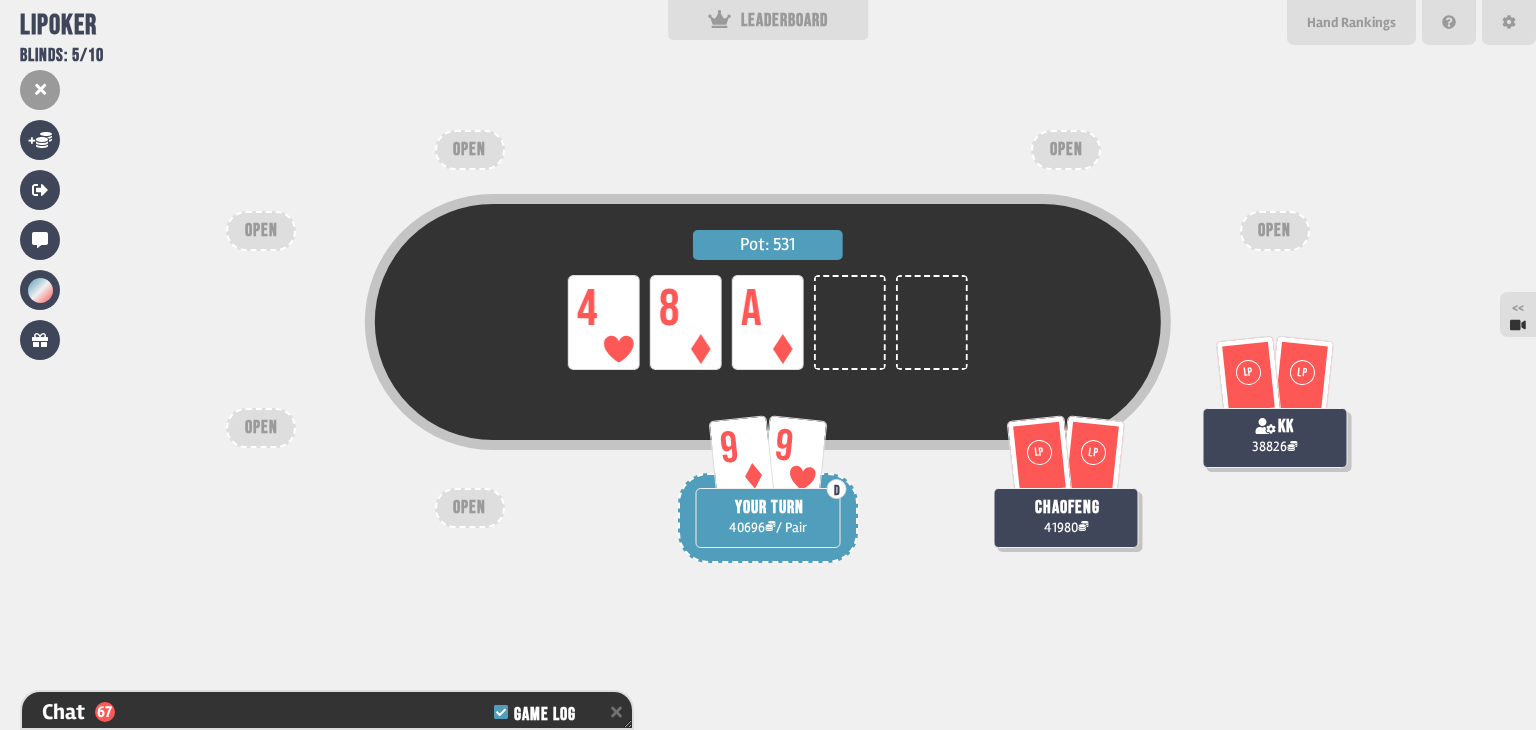 scroll, scrollTop: 2051, scrollLeft: 0, axis: vertical 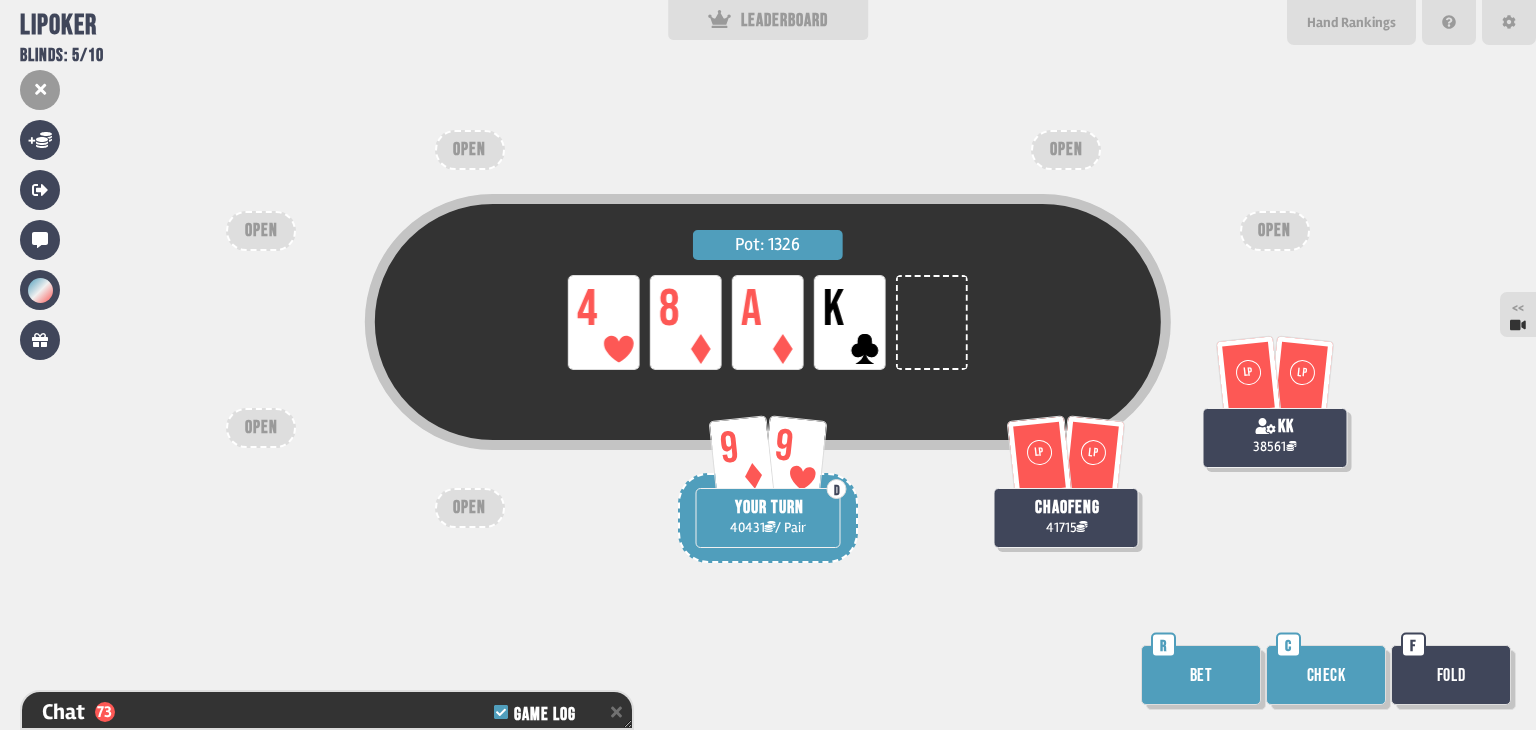 click on "Check" at bounding box center (1326, 675) 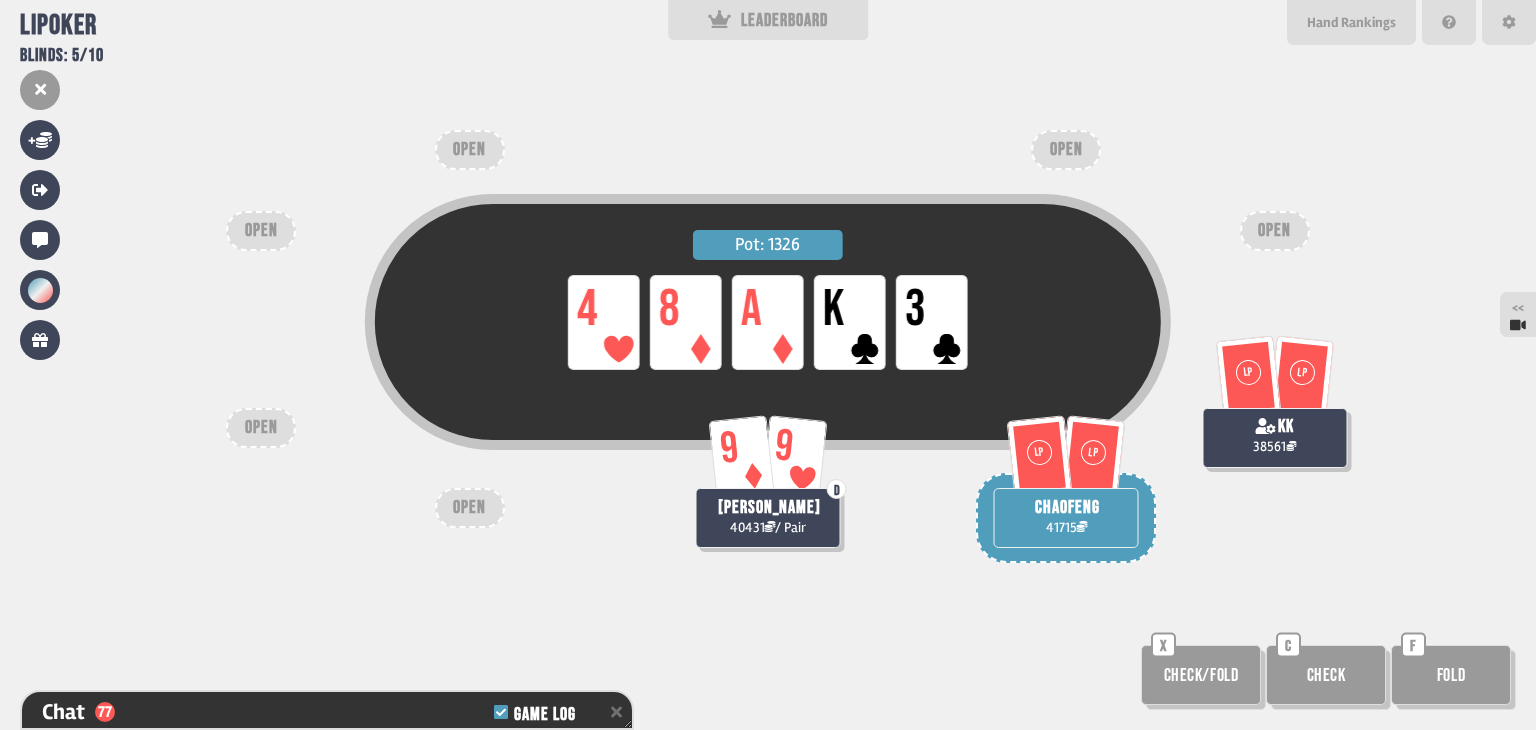 click on "Check" at bounding box center (1326, 675) 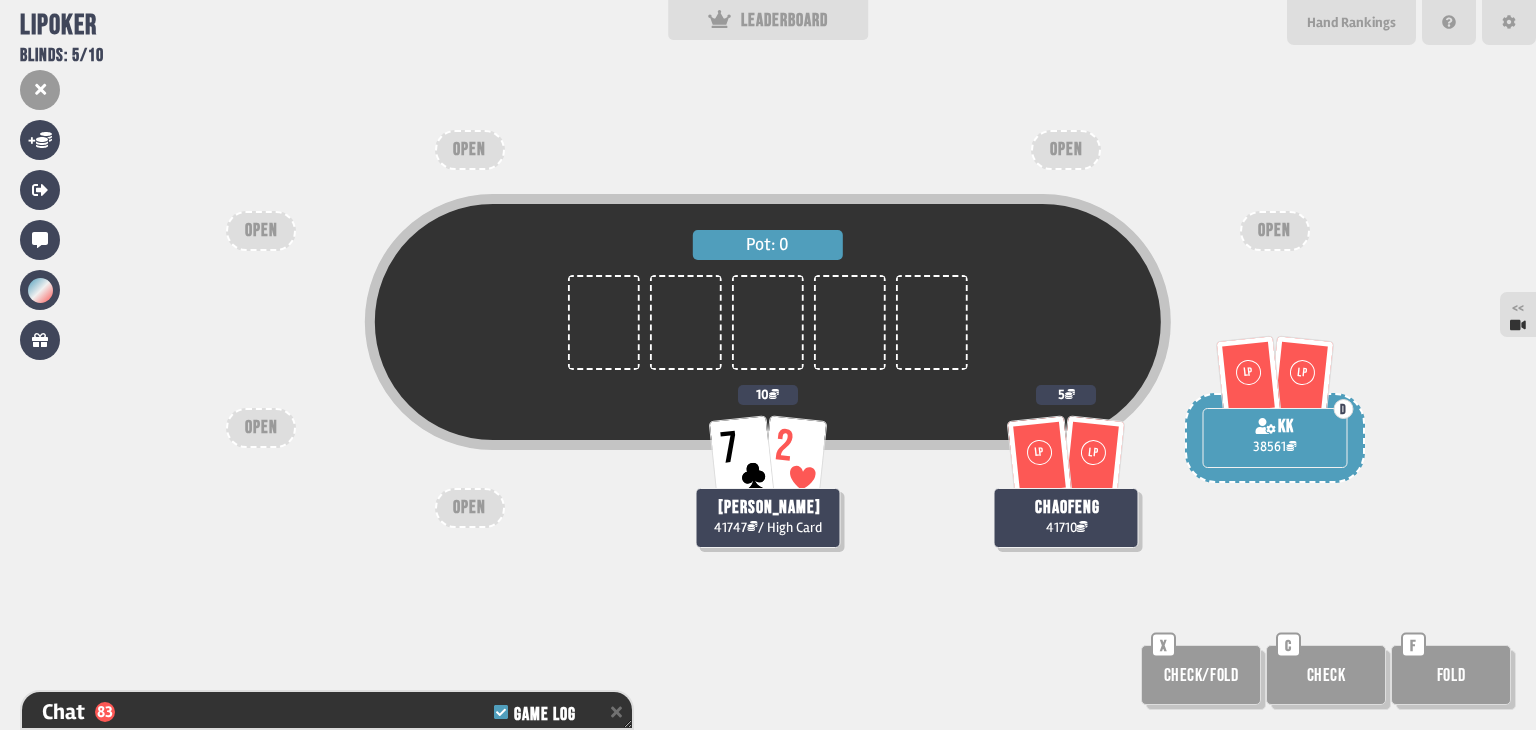click on "Check" at bounding box center [1326, 675] 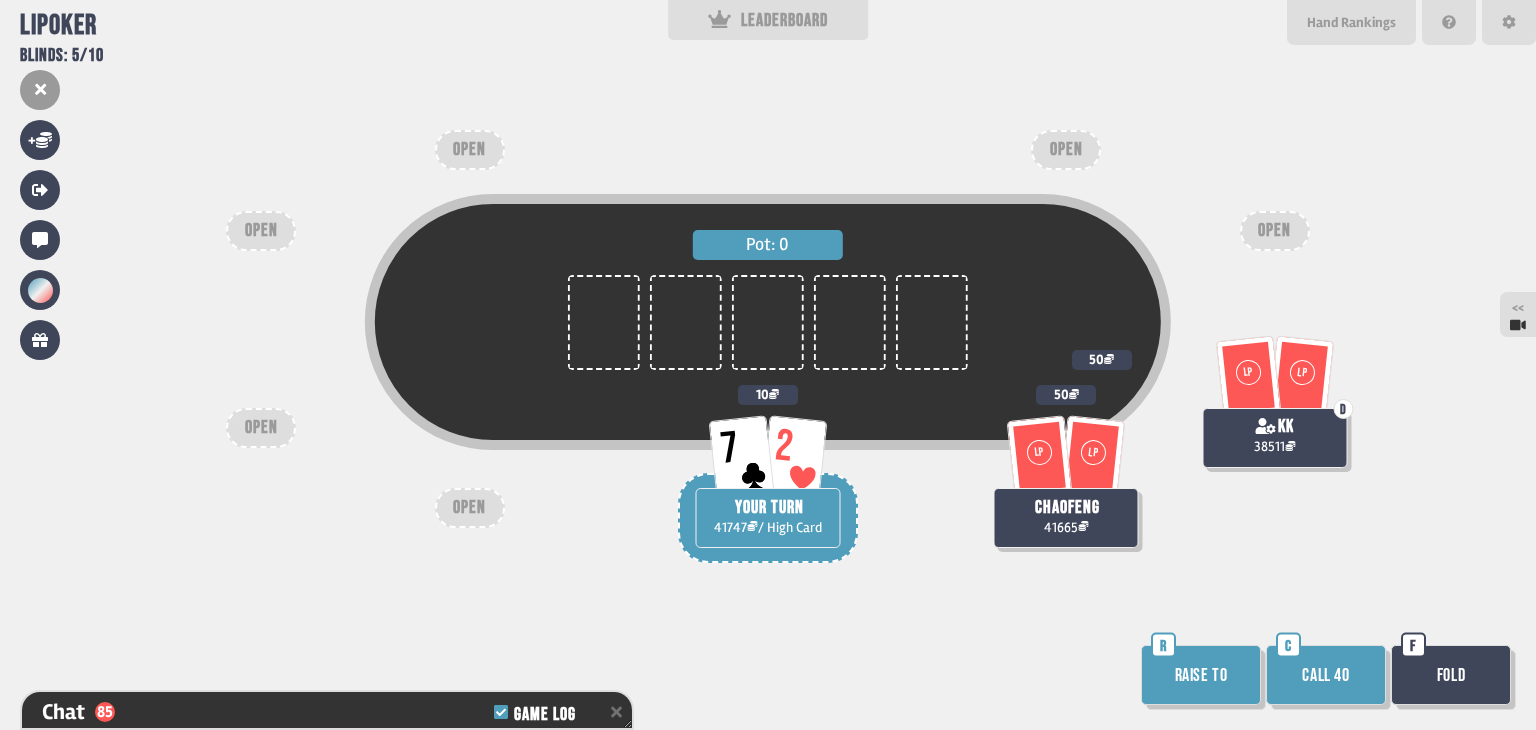 click on "Call 40" at bounding box center [1326, 675] 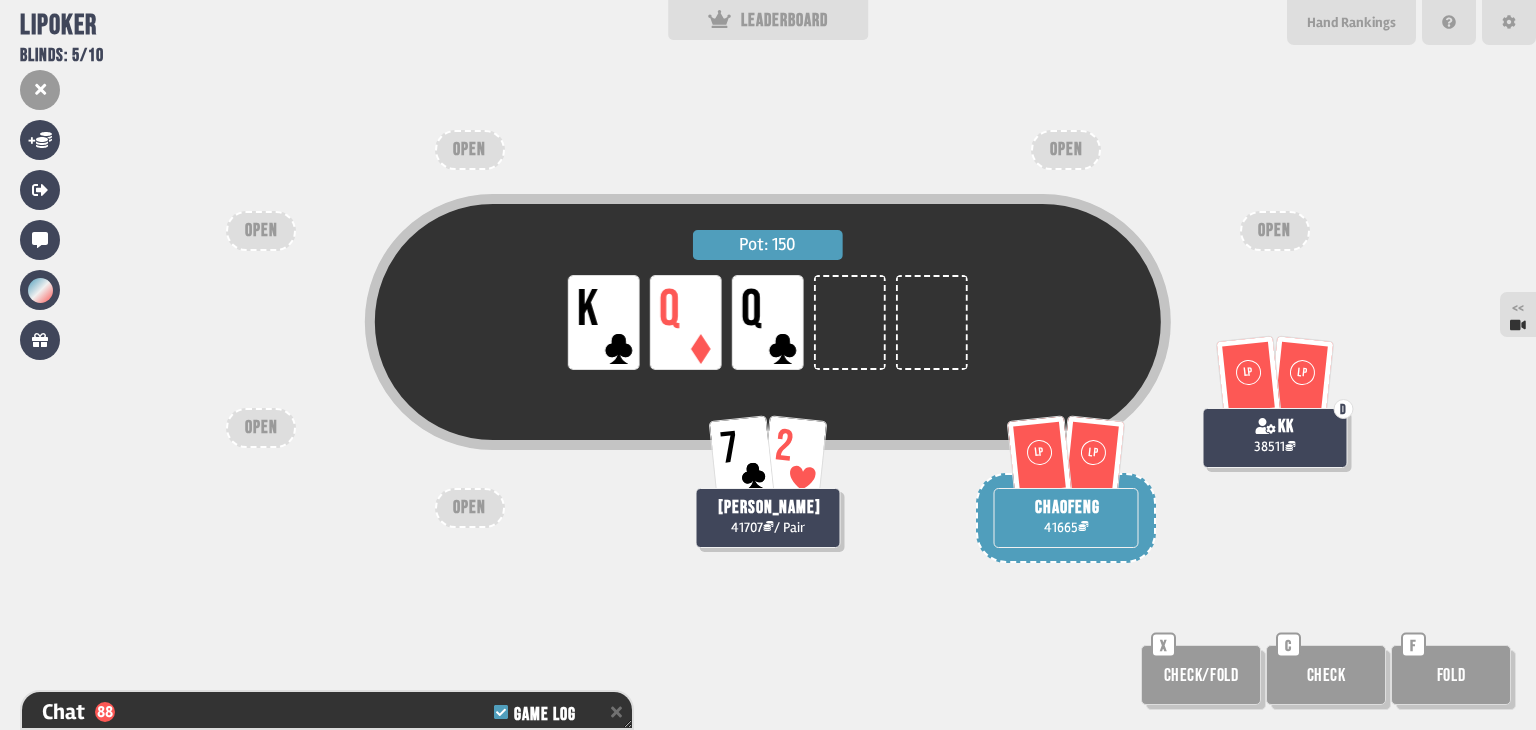 click on "Check" at bounding box center [1326, 675] 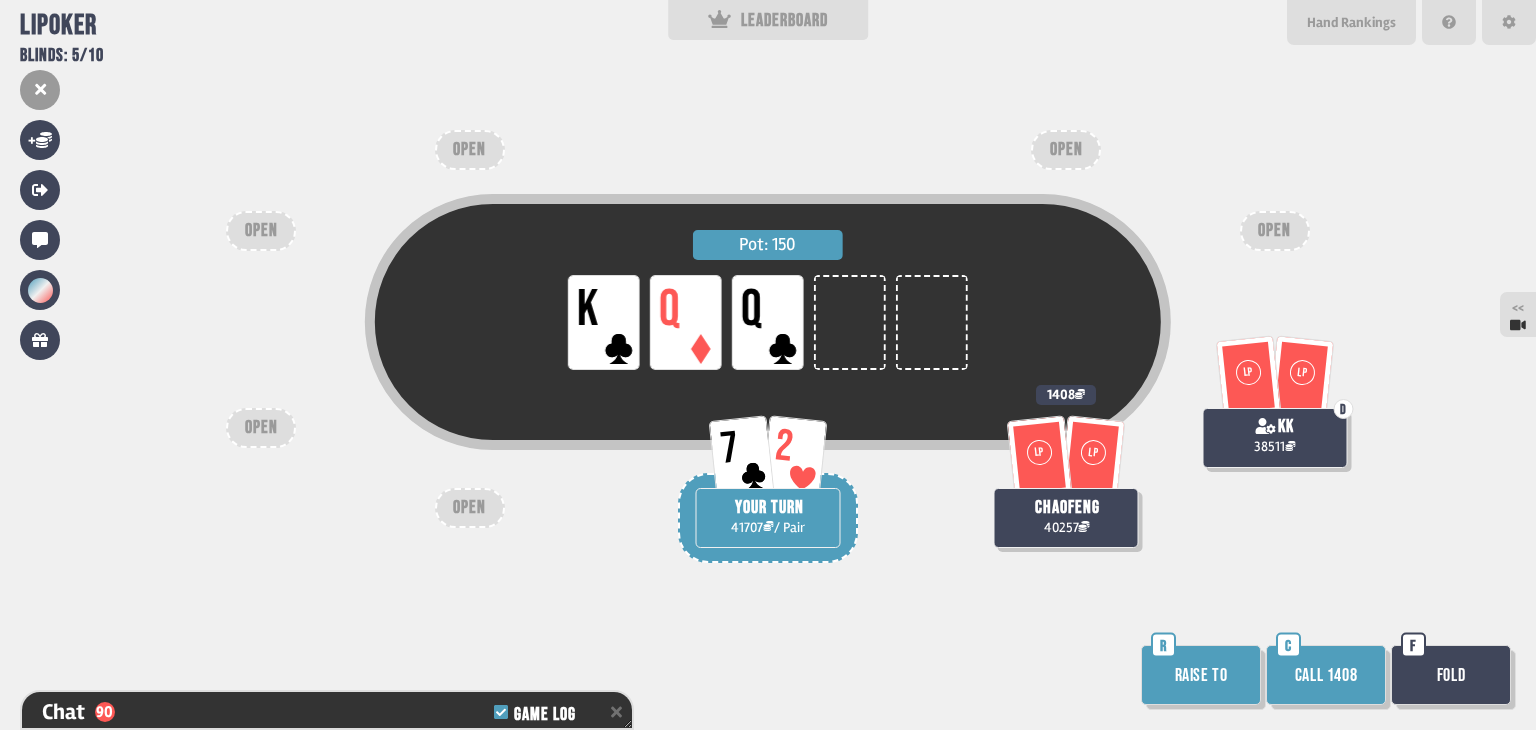 click on "Fold" at bounding box center [1451, 675] 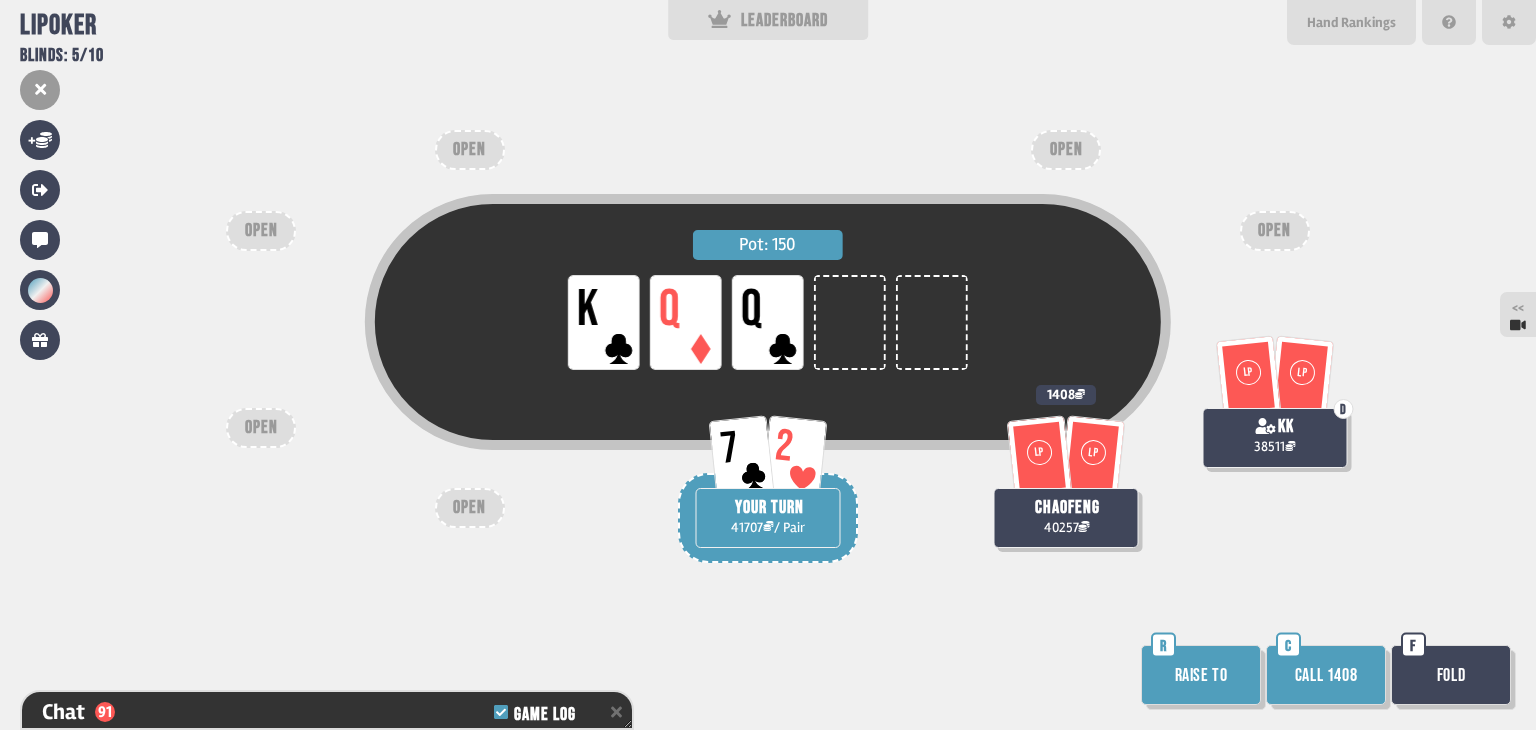 scroll, scrollTop: 100, scrollLeft: 0, axis: vertical 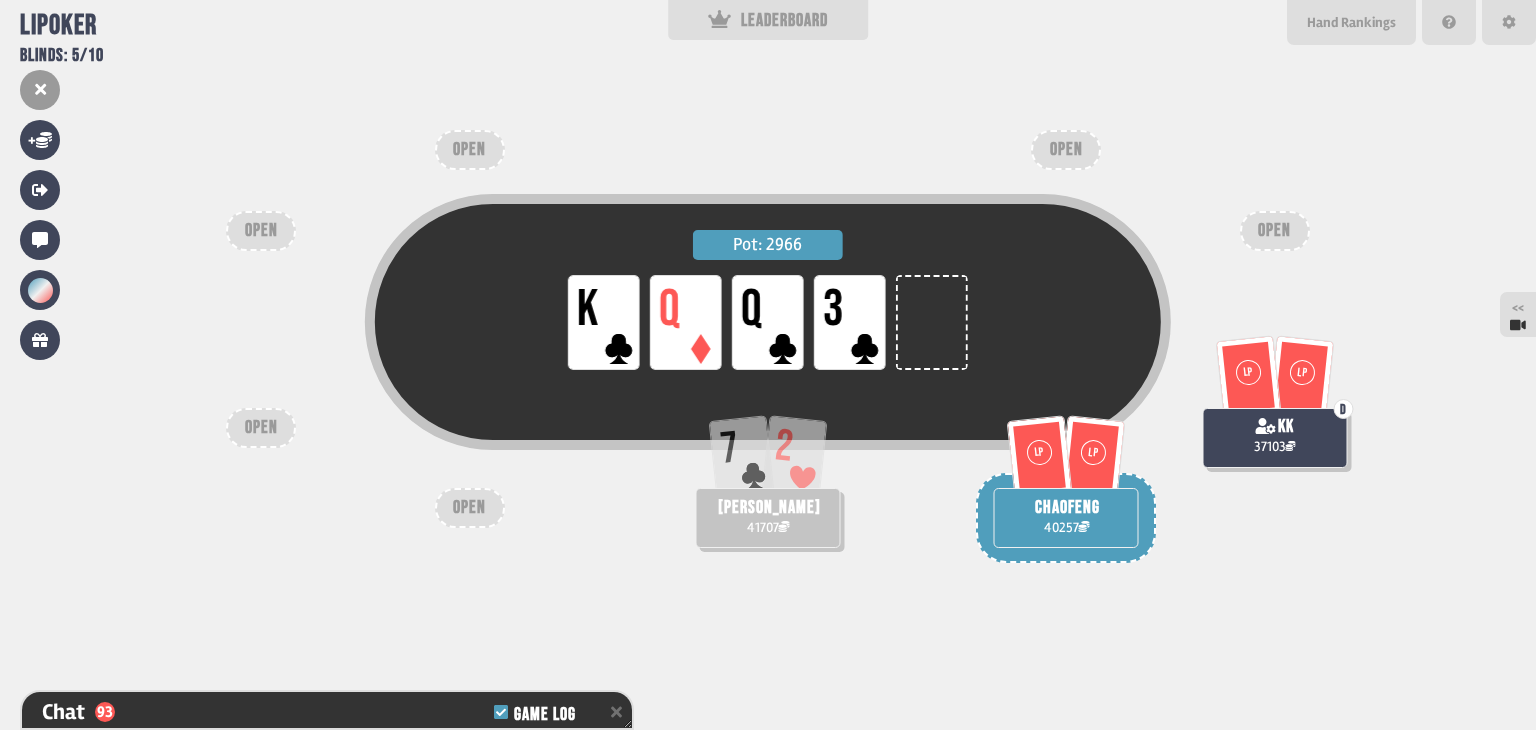 click on "Pot: 2966   LP K LP Q LP Q LP 3" at bounding box center (768, 358) 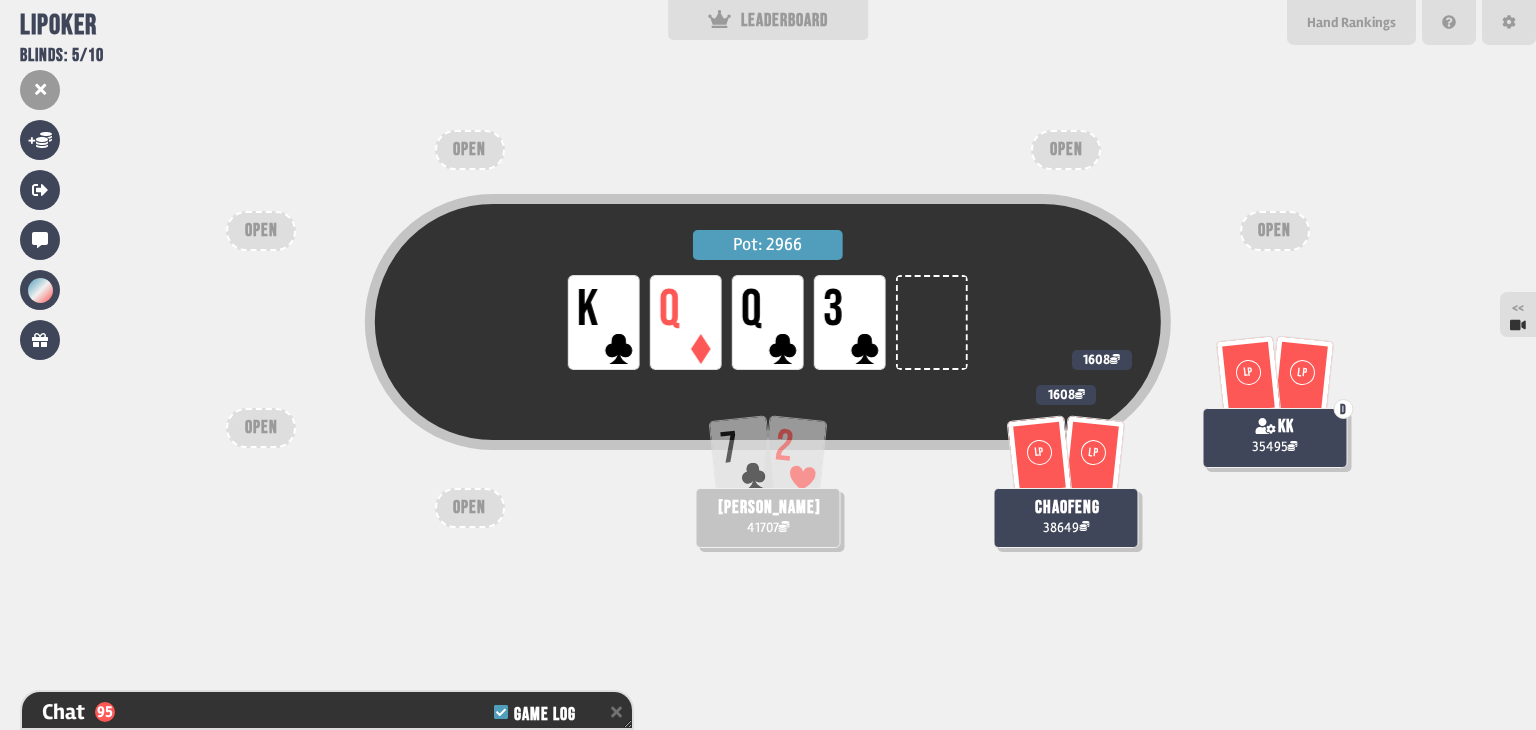 click on "Pot: 2966   LP K LP Q LP Q LP 3 7 2 [PERSON_NAME] 41707  LP LP chaofeng 38649  1608  LP LP D kk 35495  1608  OPEN OPEN OPEN OPEN OPEN OPEN" at bounding box center (768, 365) 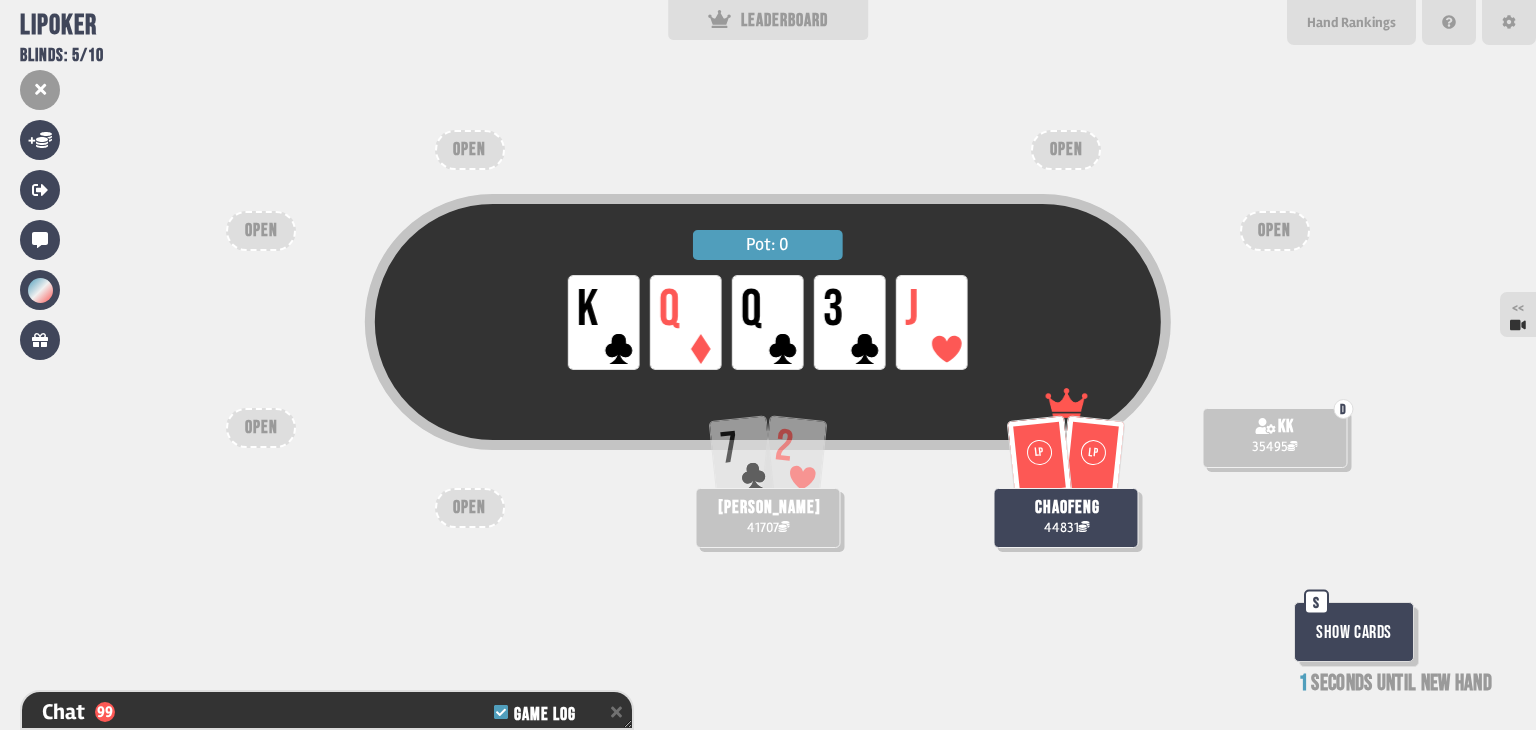 click on "Show Cards" at bounding box center (1354, 632) 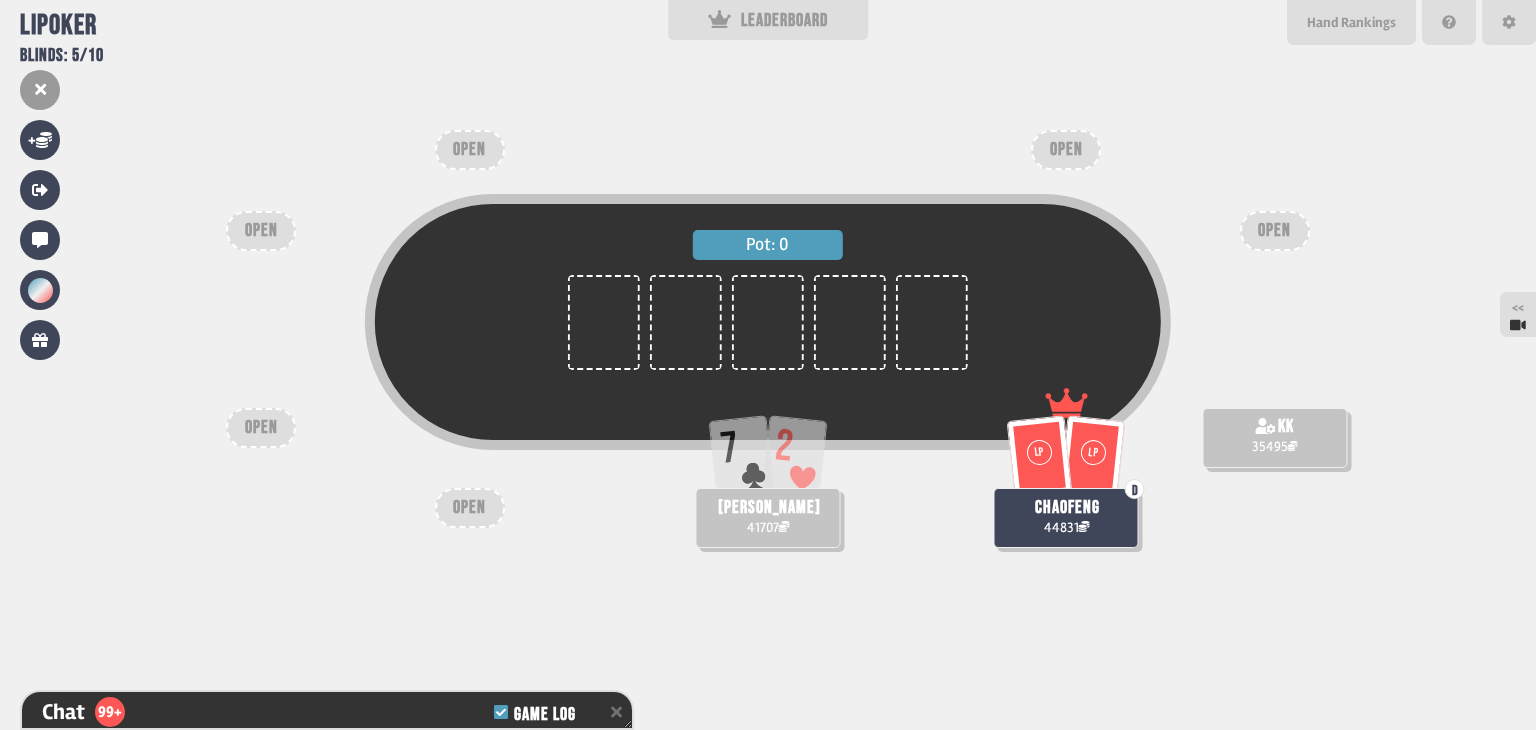 scroll, scrollTop: 98, scrollLeft: 0, axis: vertical 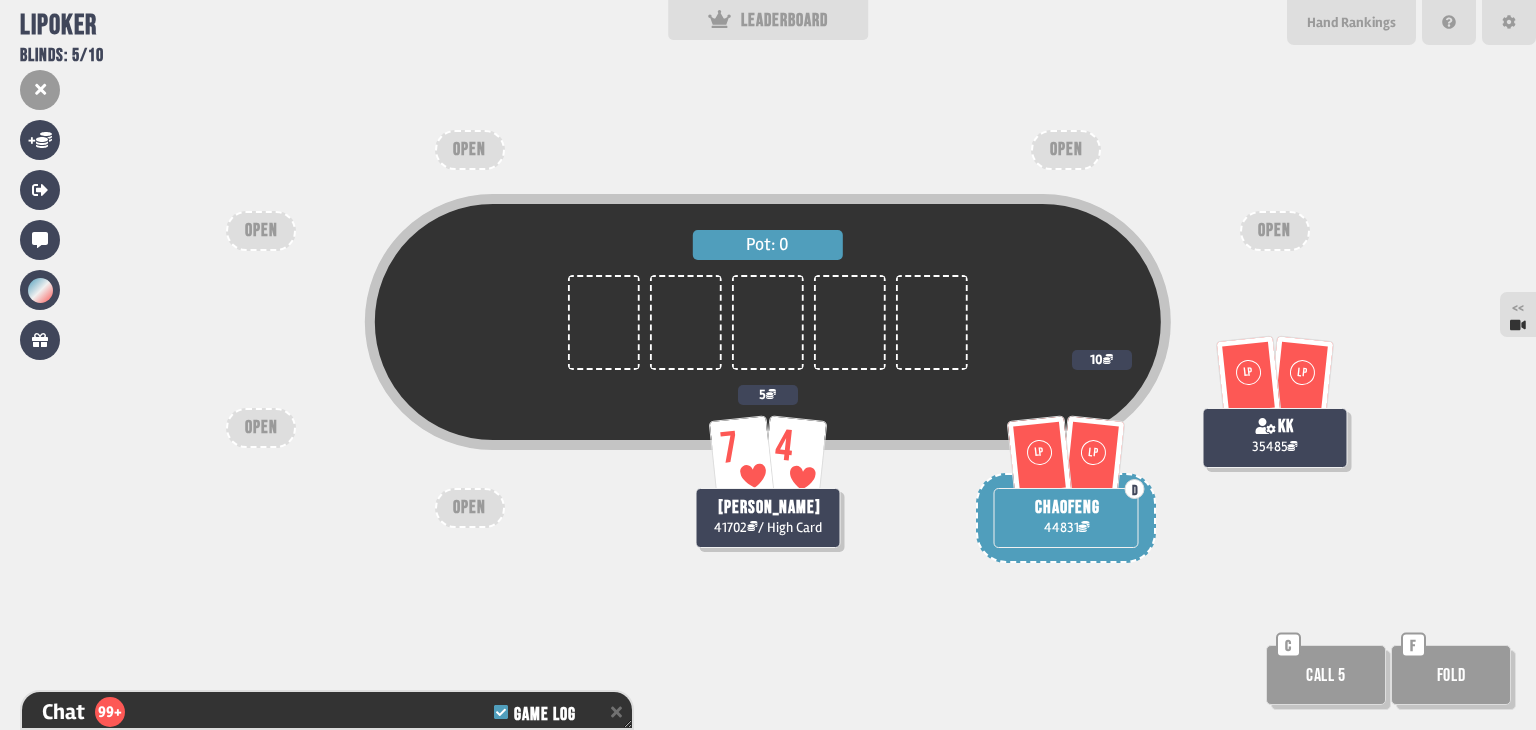 click on "Pot: 0   7 4 [PERSON_NAME] 41702   / High Card 5  LP LP D chaofeng 44831  LP LP kk 35485  10  OPEN OPEN OPEN OPEN OPEN OPEN Call 5 C Fold F" at bounding box center (768, 365) 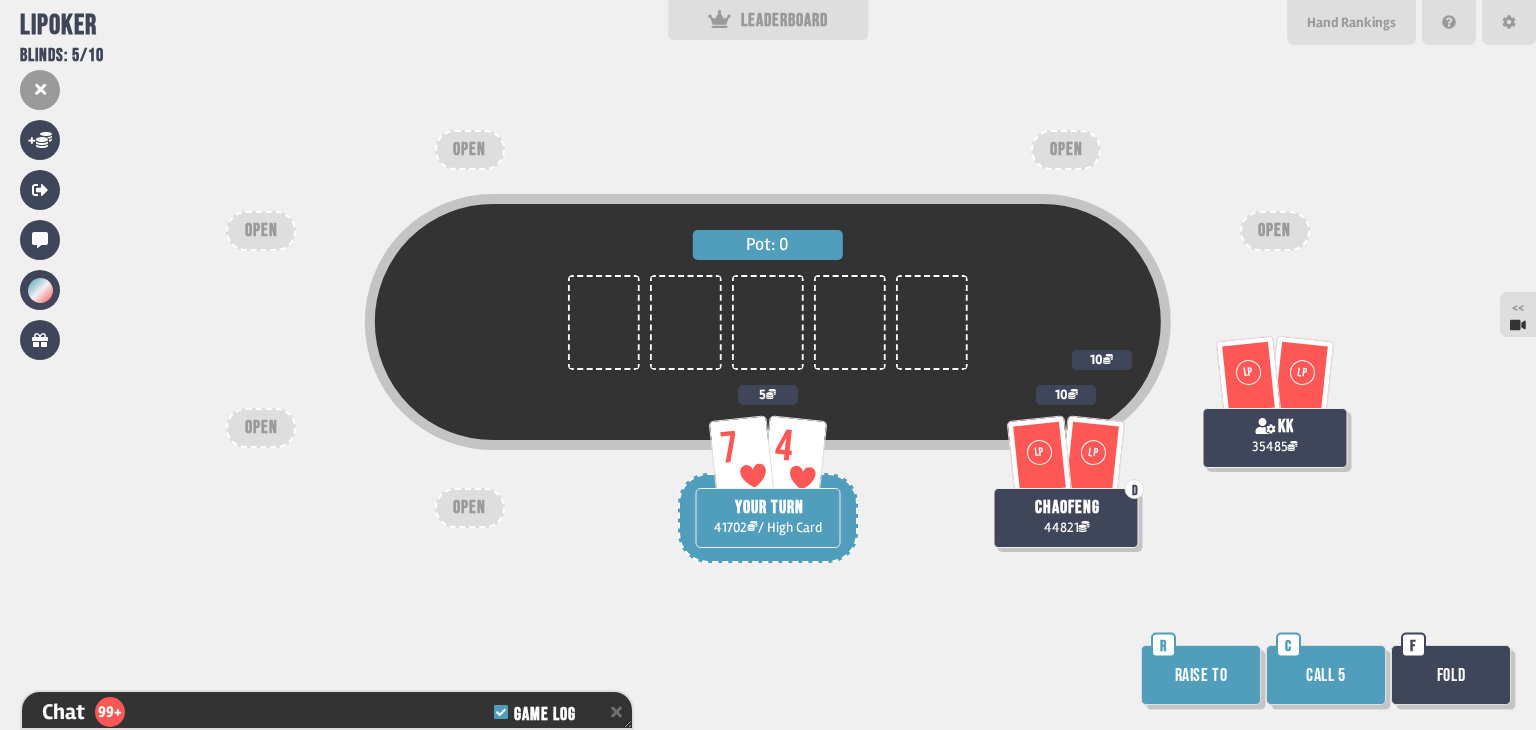click on "Pot: 0" at bounding box center [768, 358] 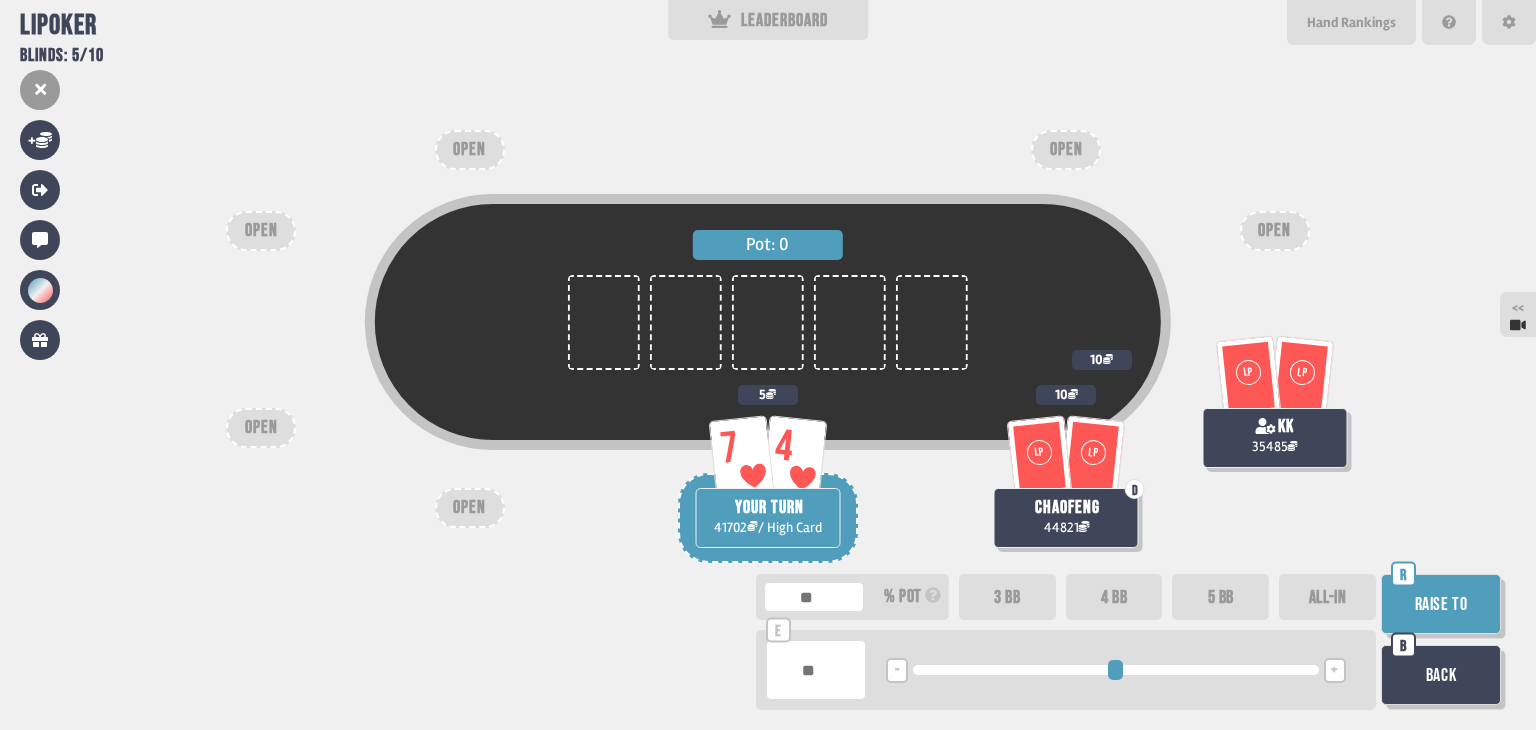 click on "Raise to" at bounding box center (1441, 604) 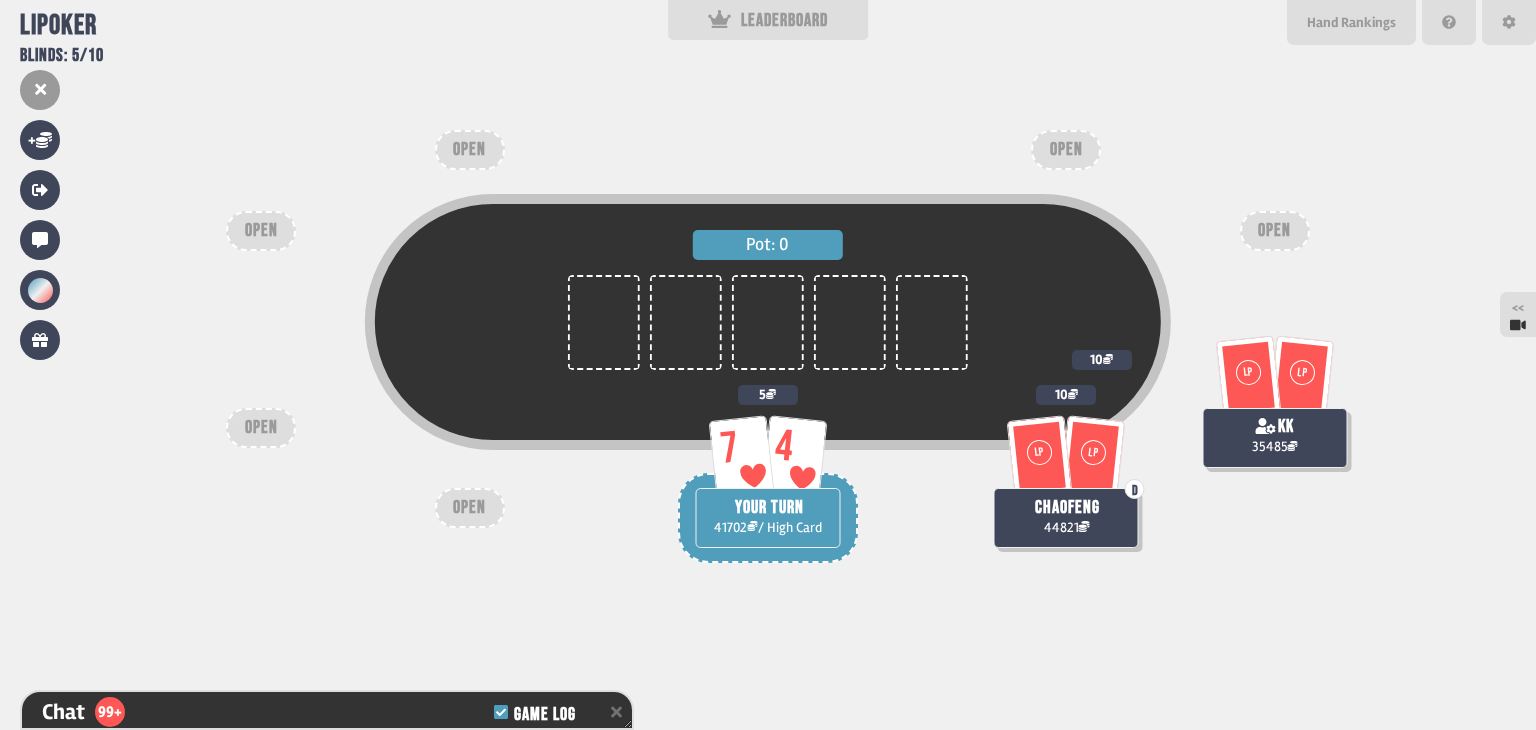 scroll, scrollTop: 3095, scrollLeft: 0, axis: vertical 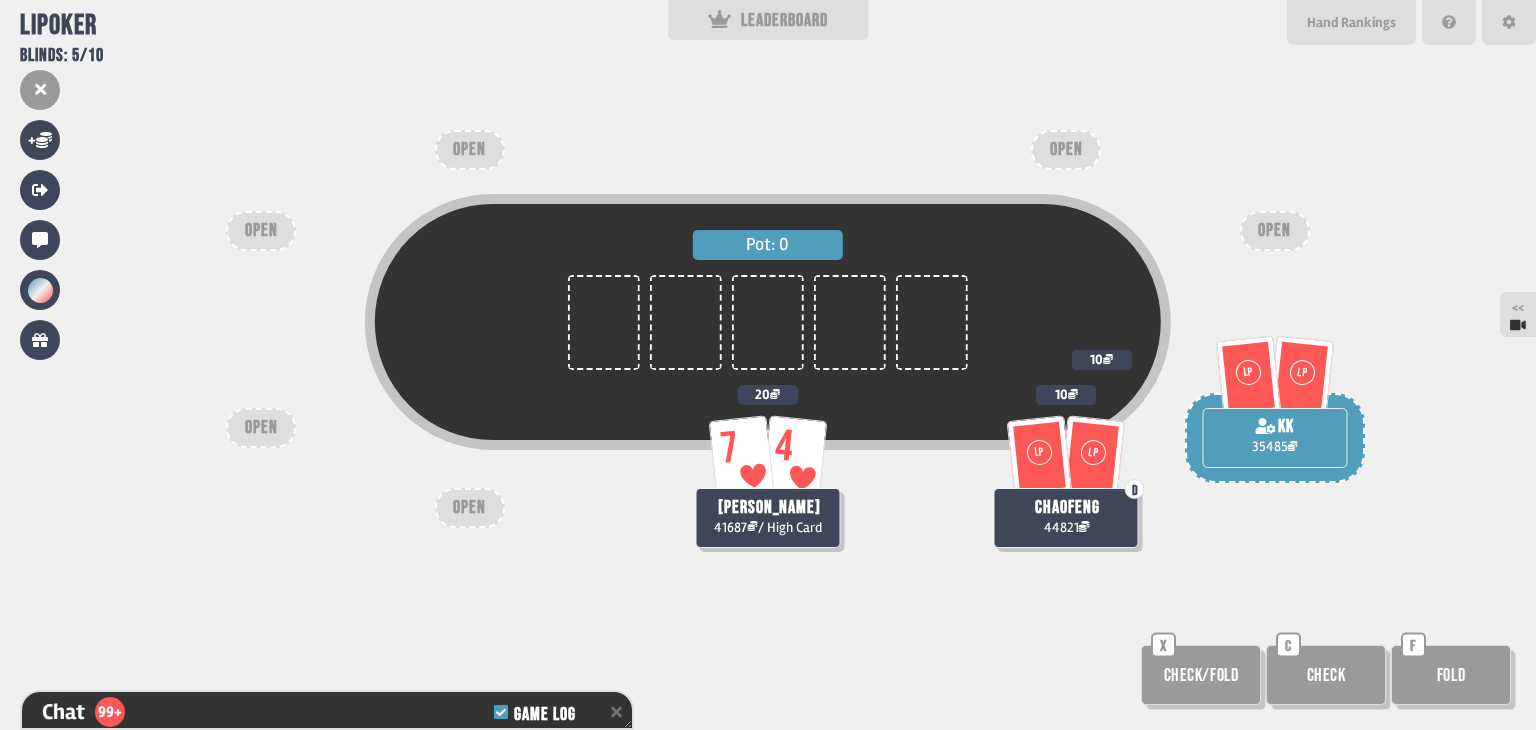 click on "Pot: 0   7 4 [PERSON_NAME] 41687   / High Card 20  LP LP D chaofeng 44821  10  LP LP kk 35485  10  OPEN OPEN OPEN OPEN OPEN OPEN Check/Fold X Check C Fold F" at bounding box center (768, 365) 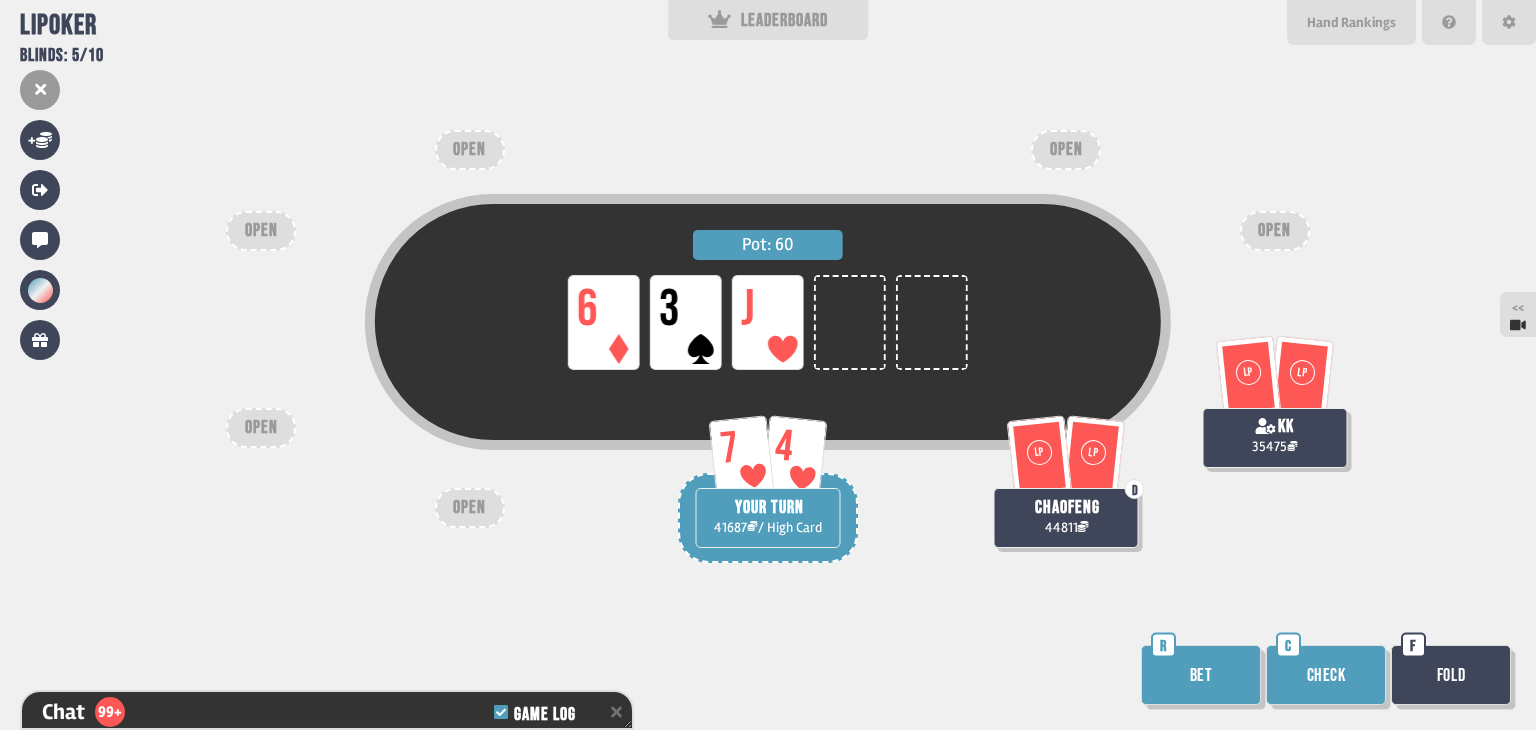 click on "Check" at bounding box center (1326, 675) 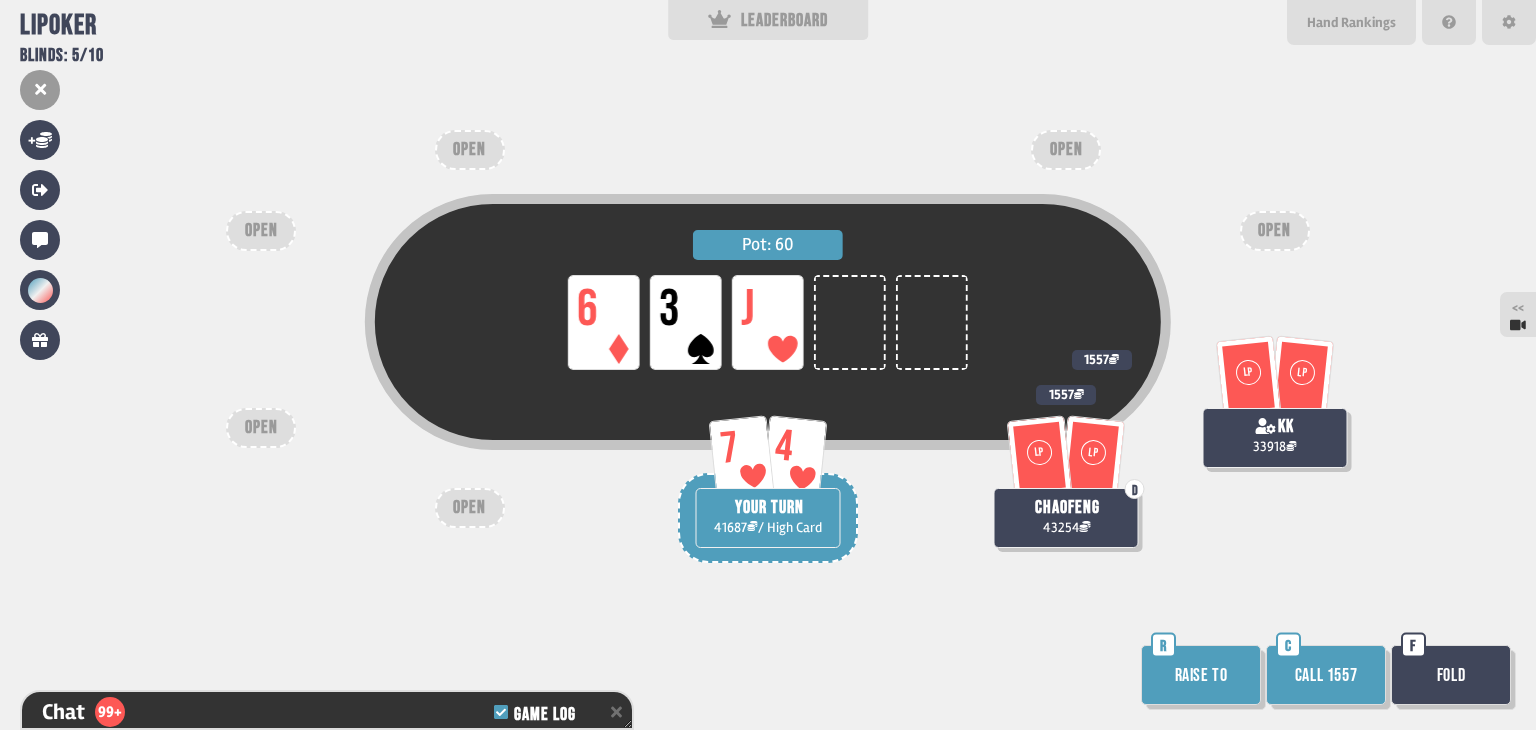 drag, startPoint x: 1212, startPoint y: 675, endPoint x: 1286, endPoint y: 579, distance: 121.21056 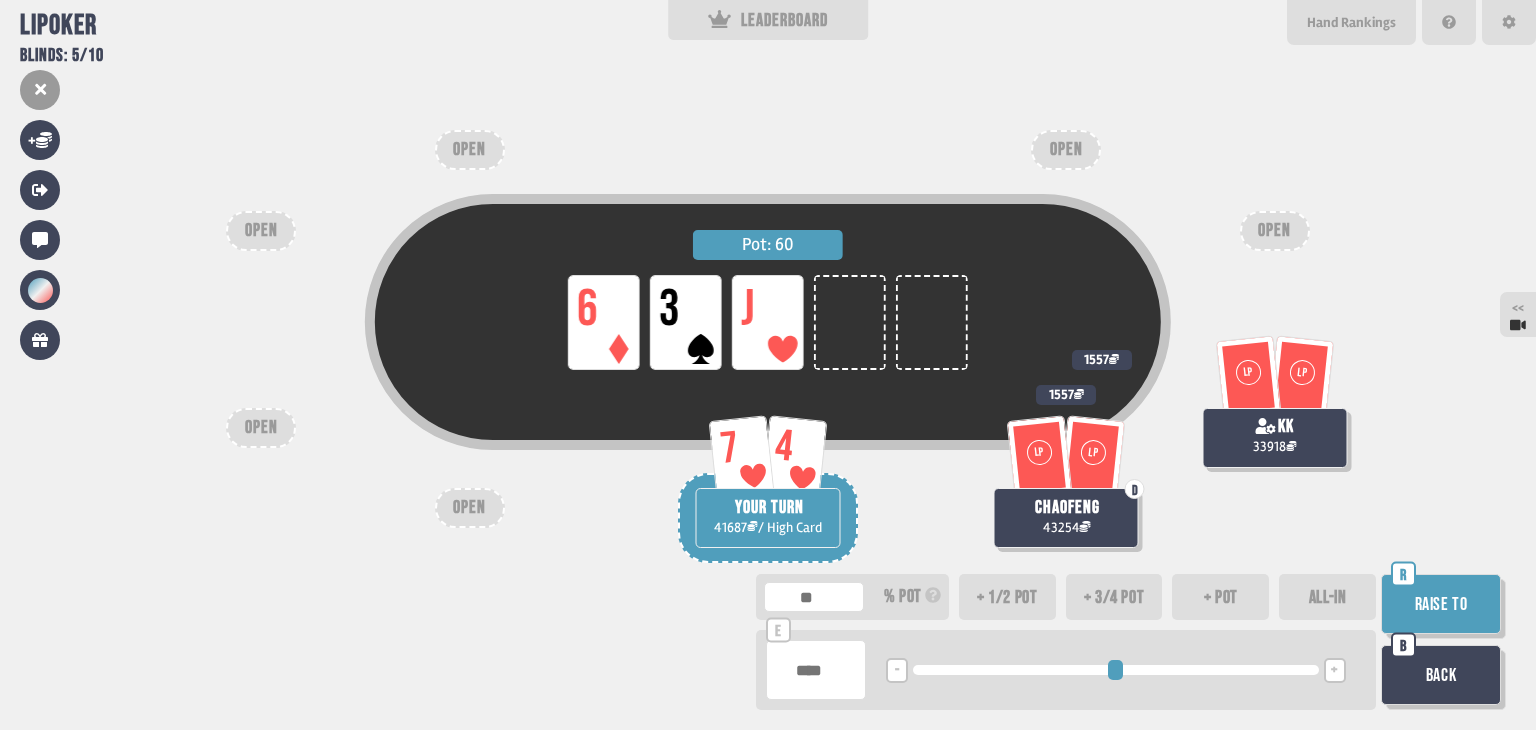 click on "ALL-IN" at bounding box center [1327, 597] 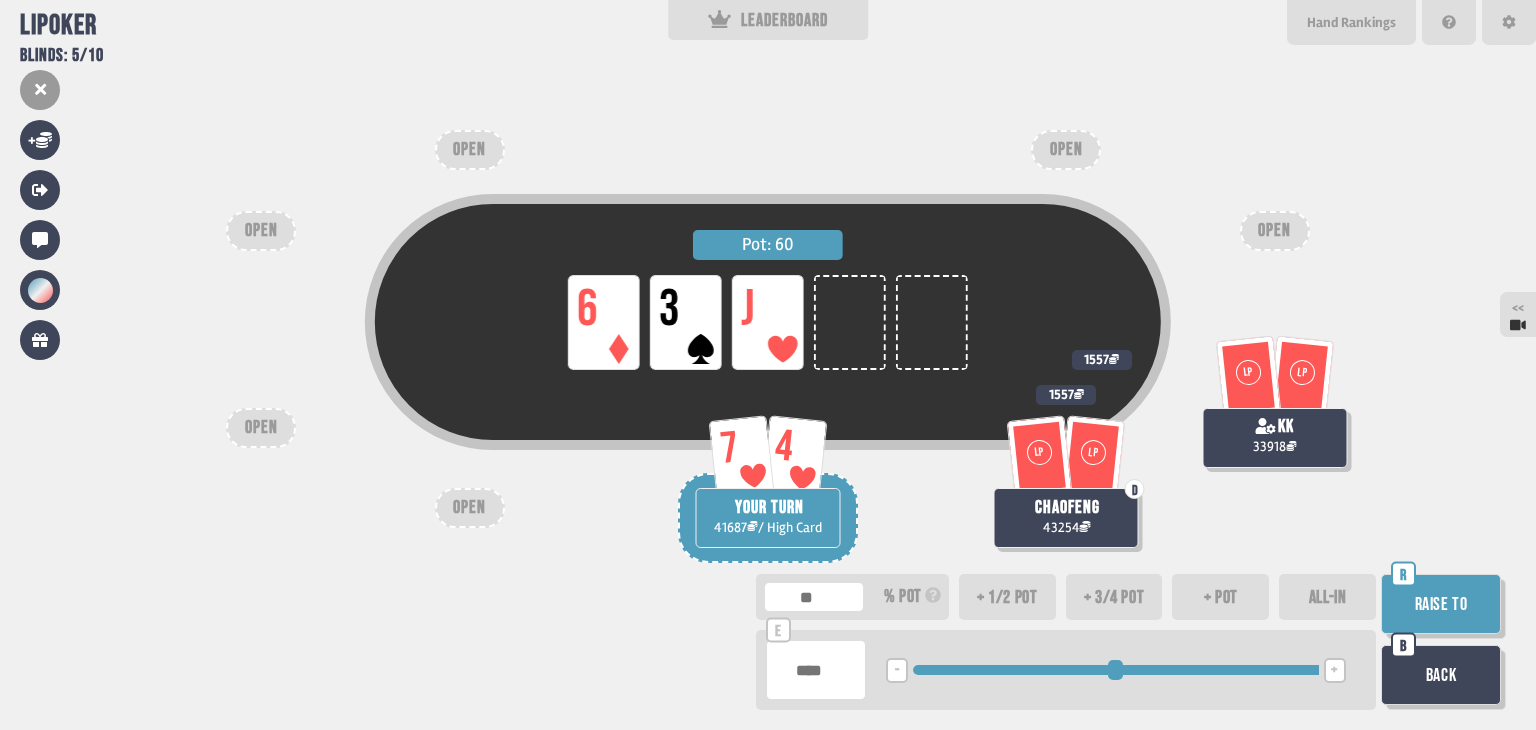 click on "Raise to" at bounding box center (1441, 604) 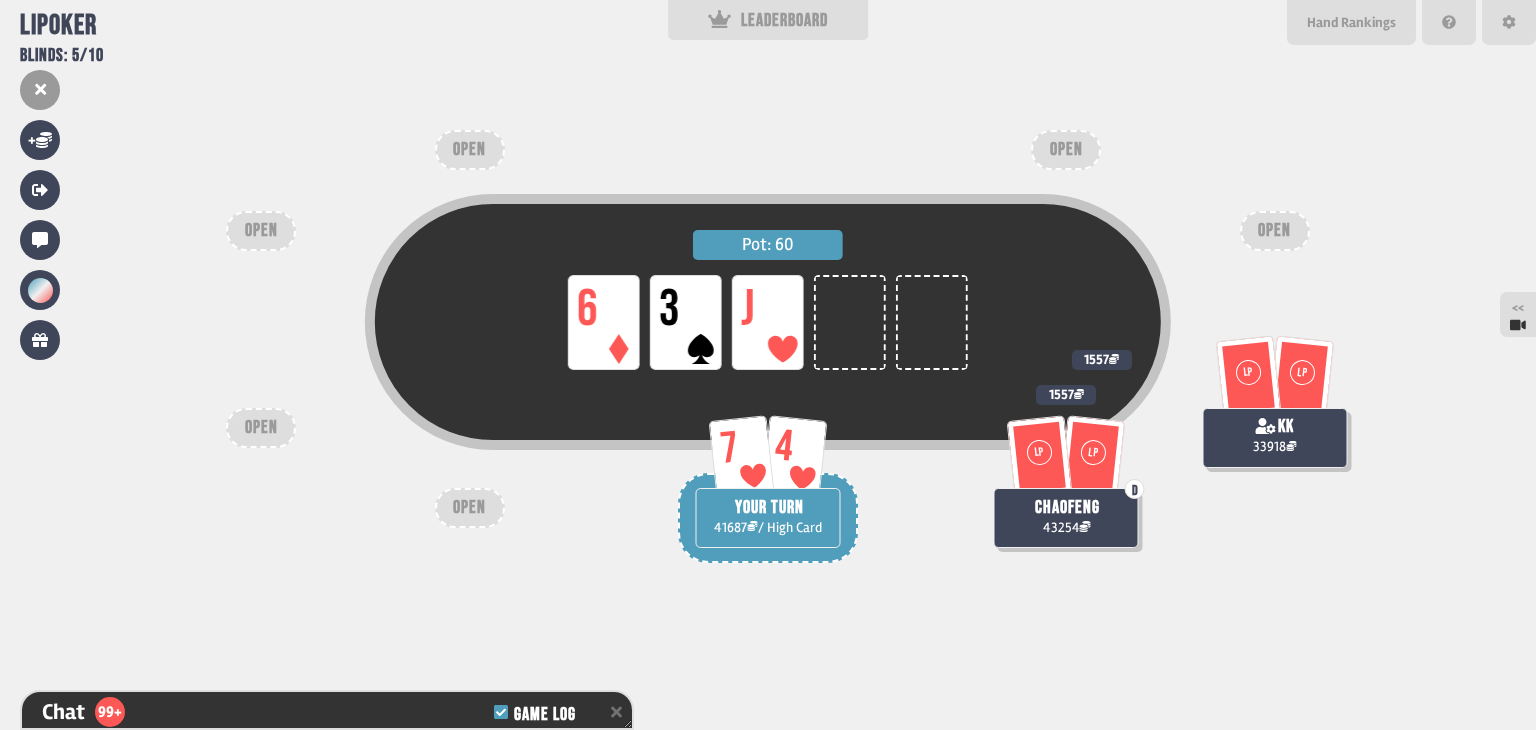 scroll, scrollTop: 3356, scrollLeft: 0, axis: vertical 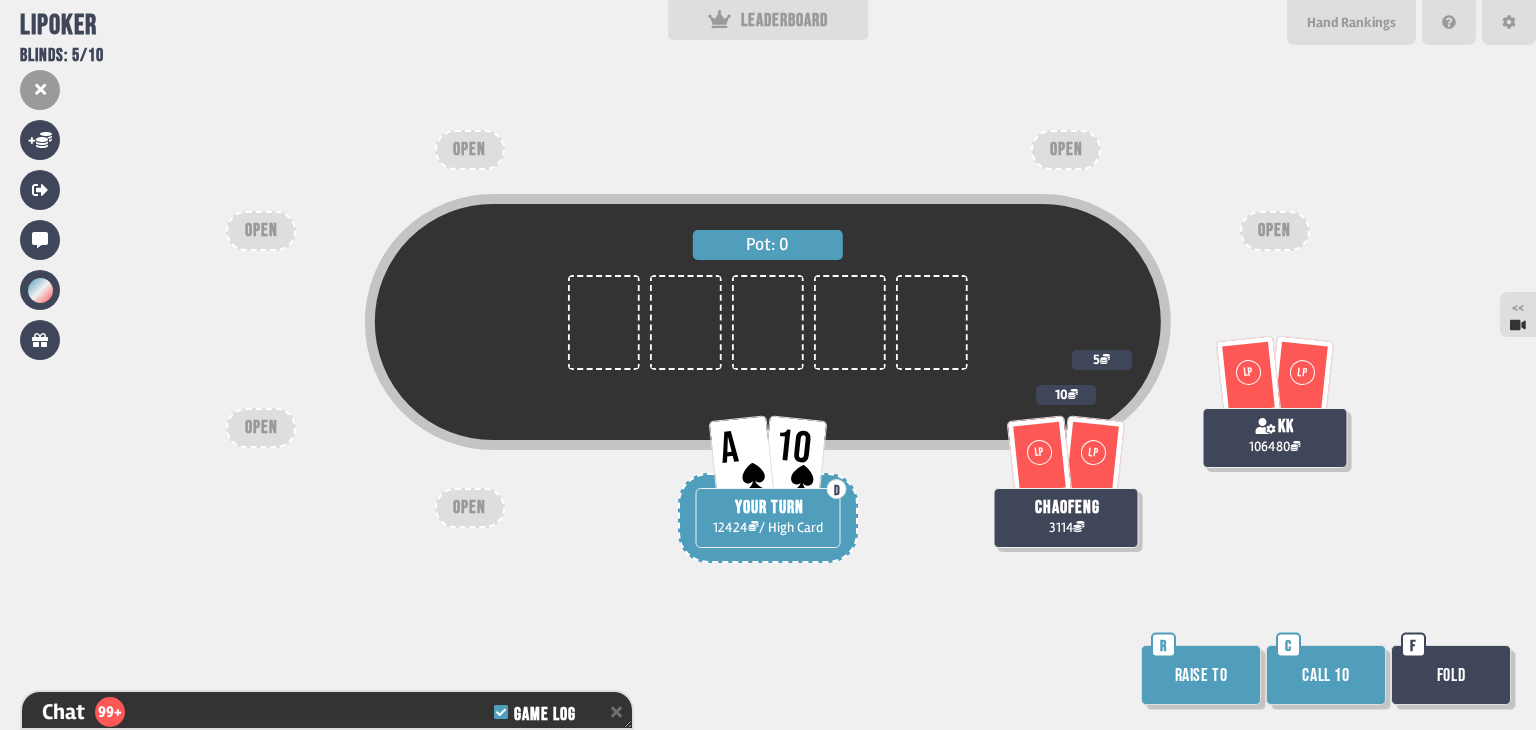 click on "Raise to" at bounding box center [1201, 675] 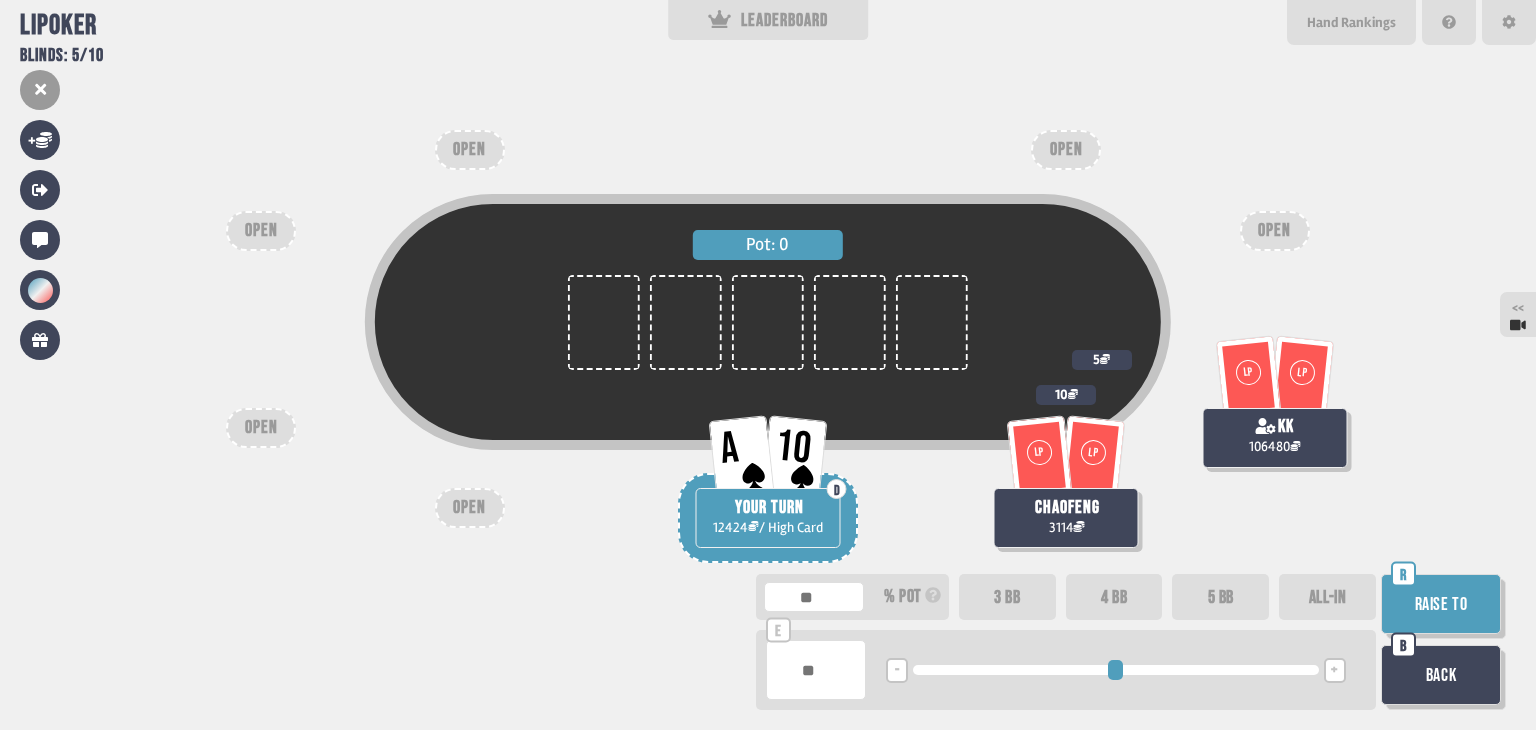 click on "ALL-IN" at bounding box center [1327, 597] 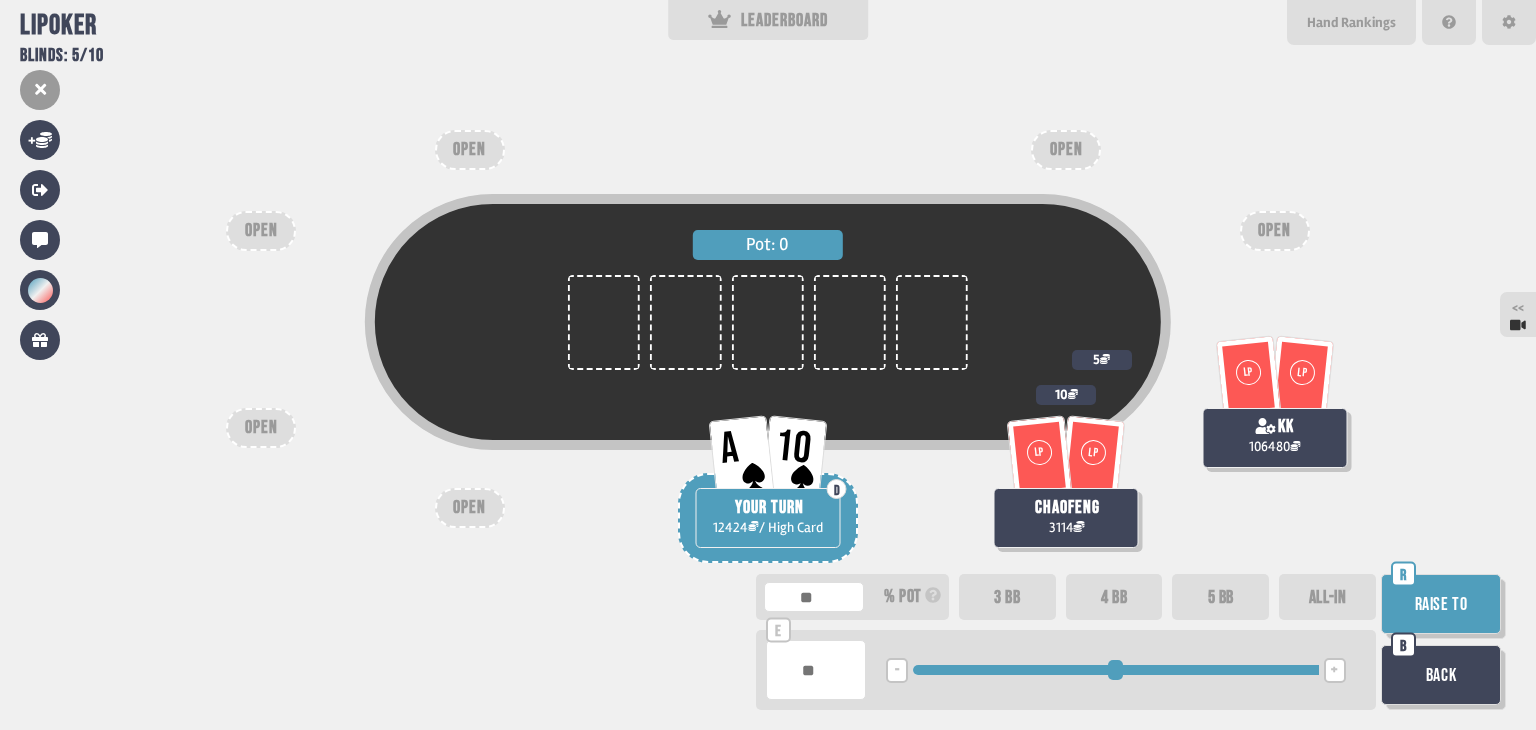 click on "Raise to" at bounding box center (1441, 604) 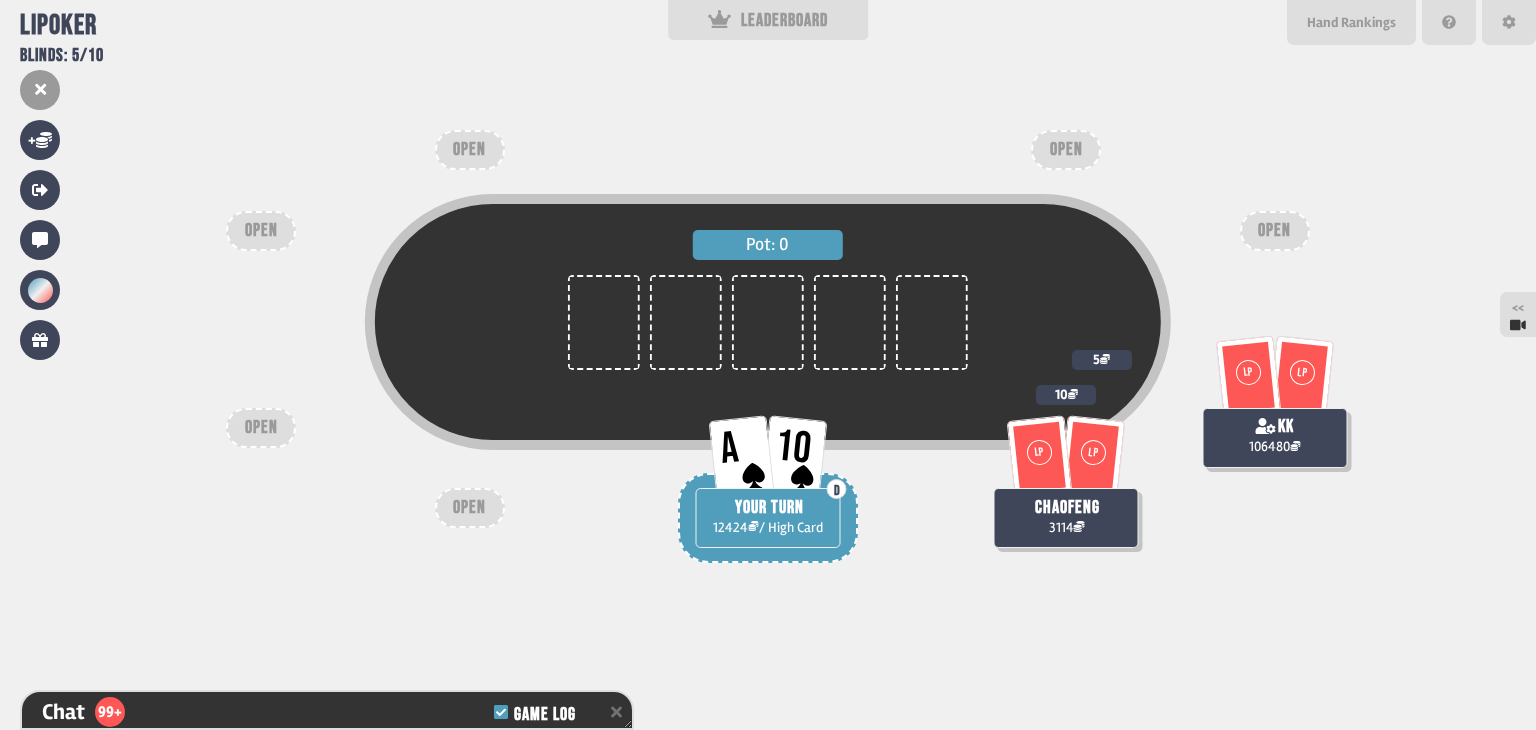 scroll, scrollTop: 3646, scrollLeft: 0, axis: vertical 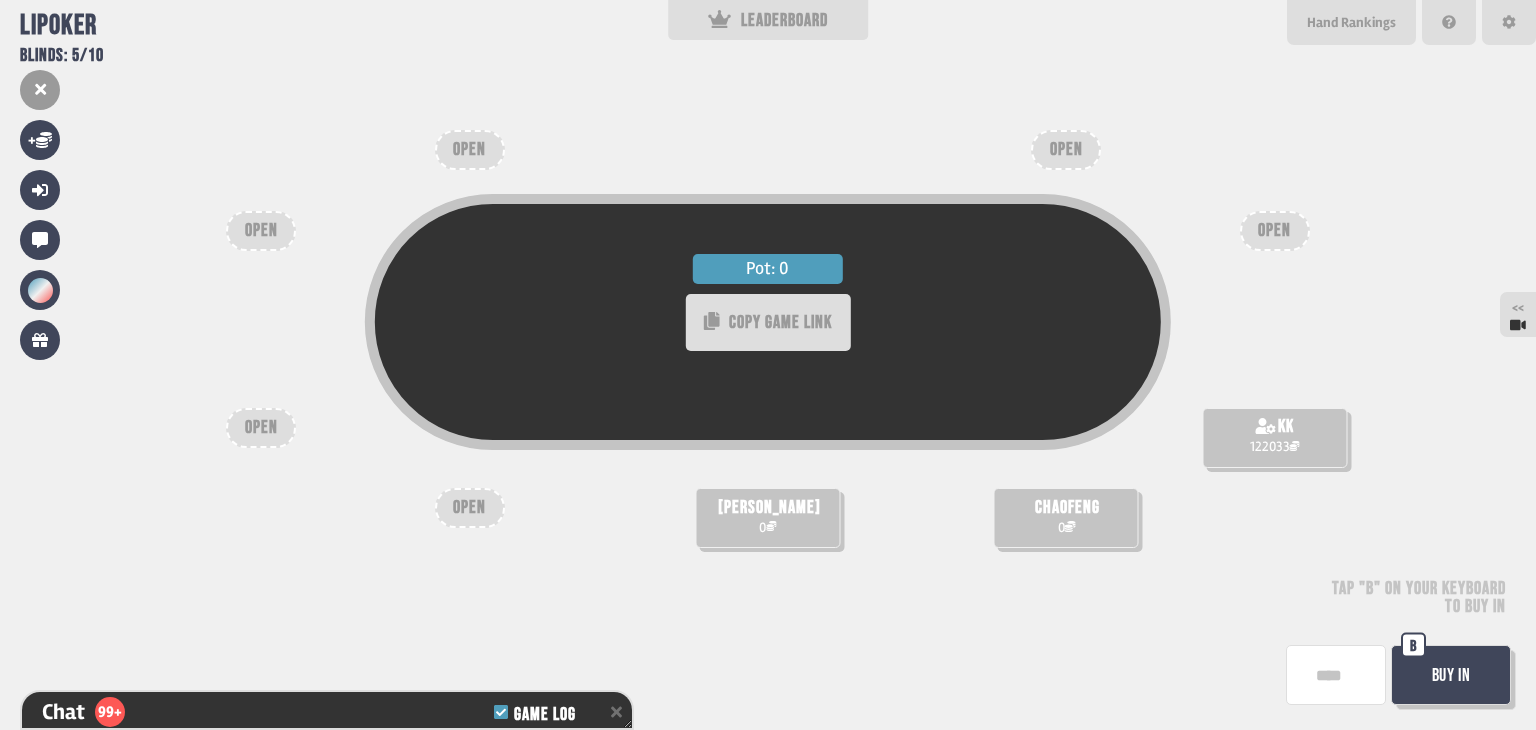 click on "Buy In" at bounding box center [1451, 675] 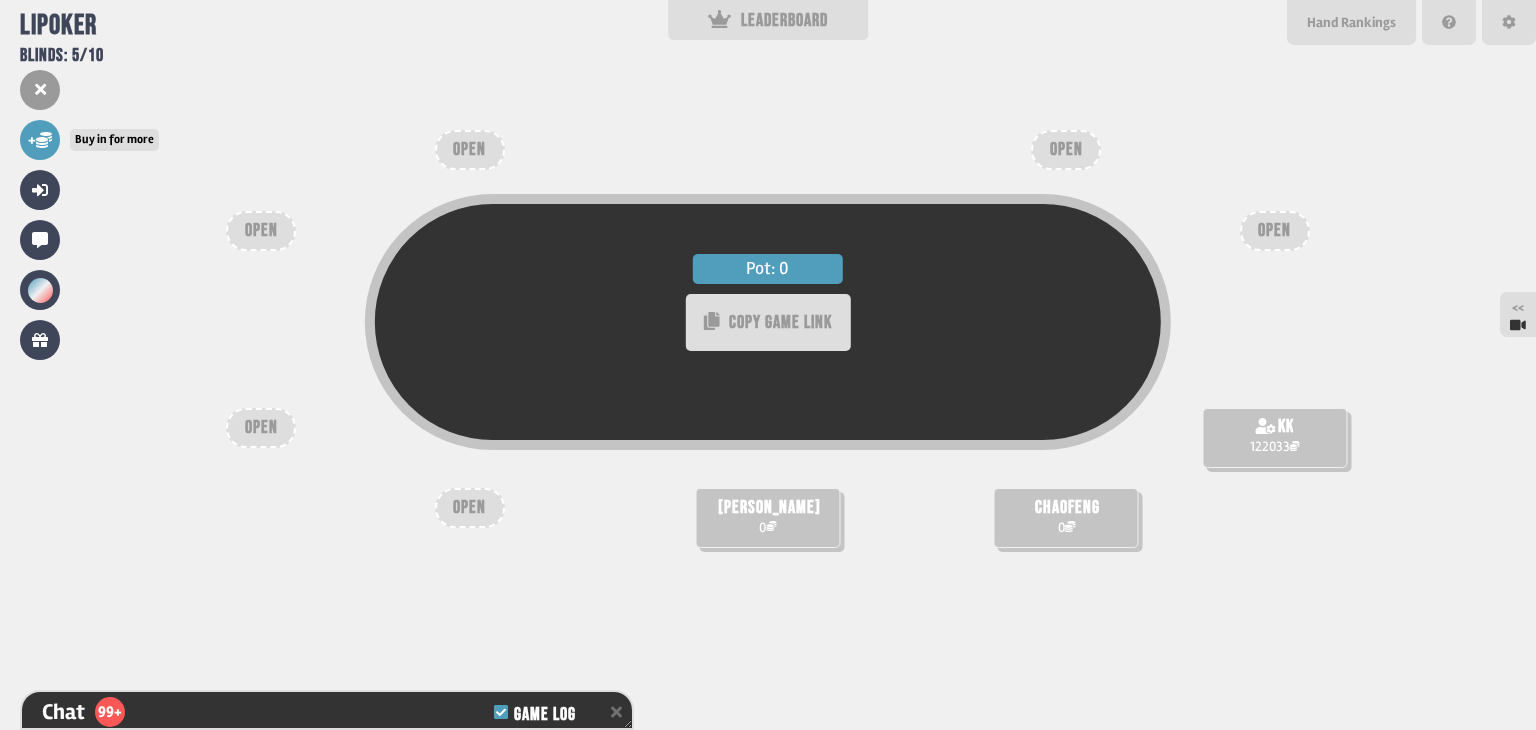 click 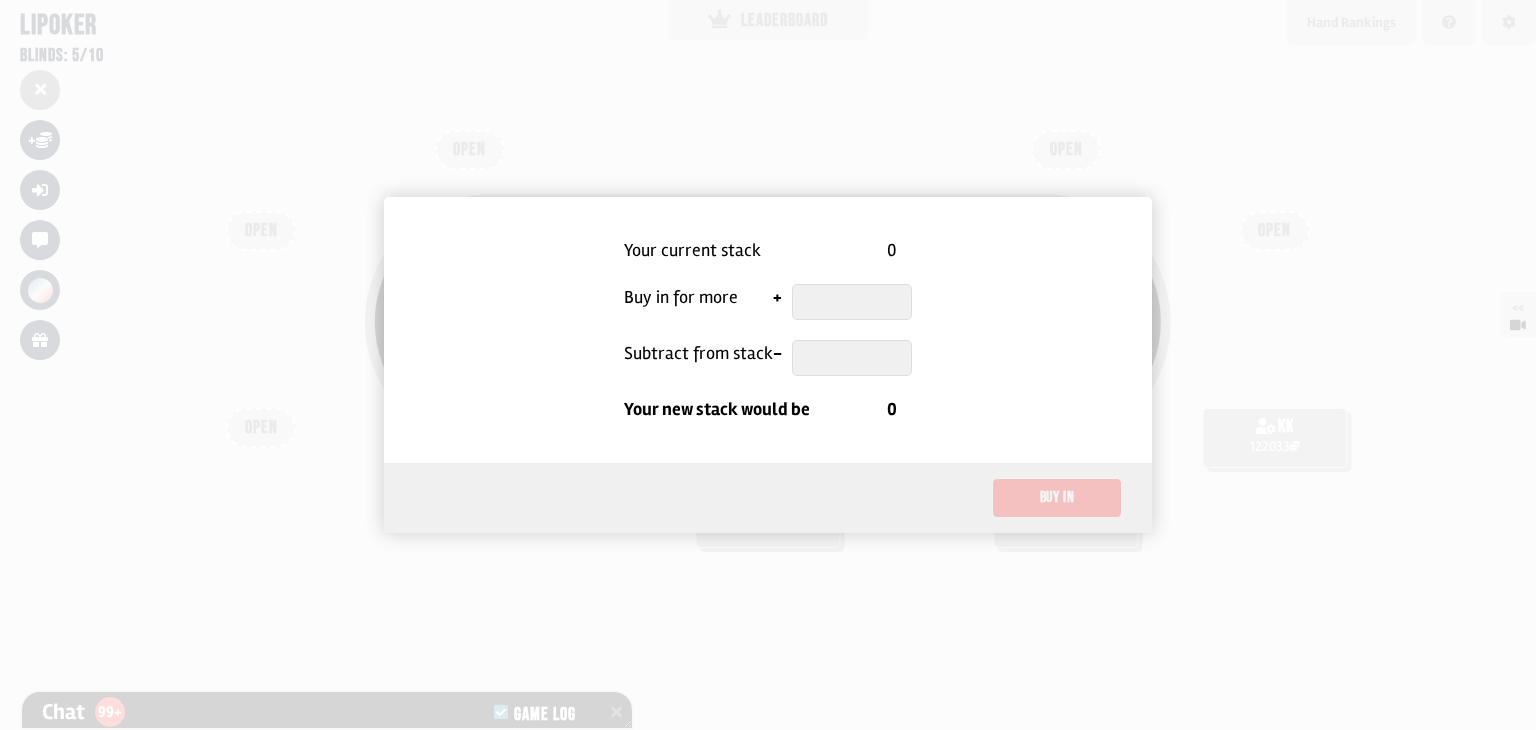 click at bounding box center (852, 302) 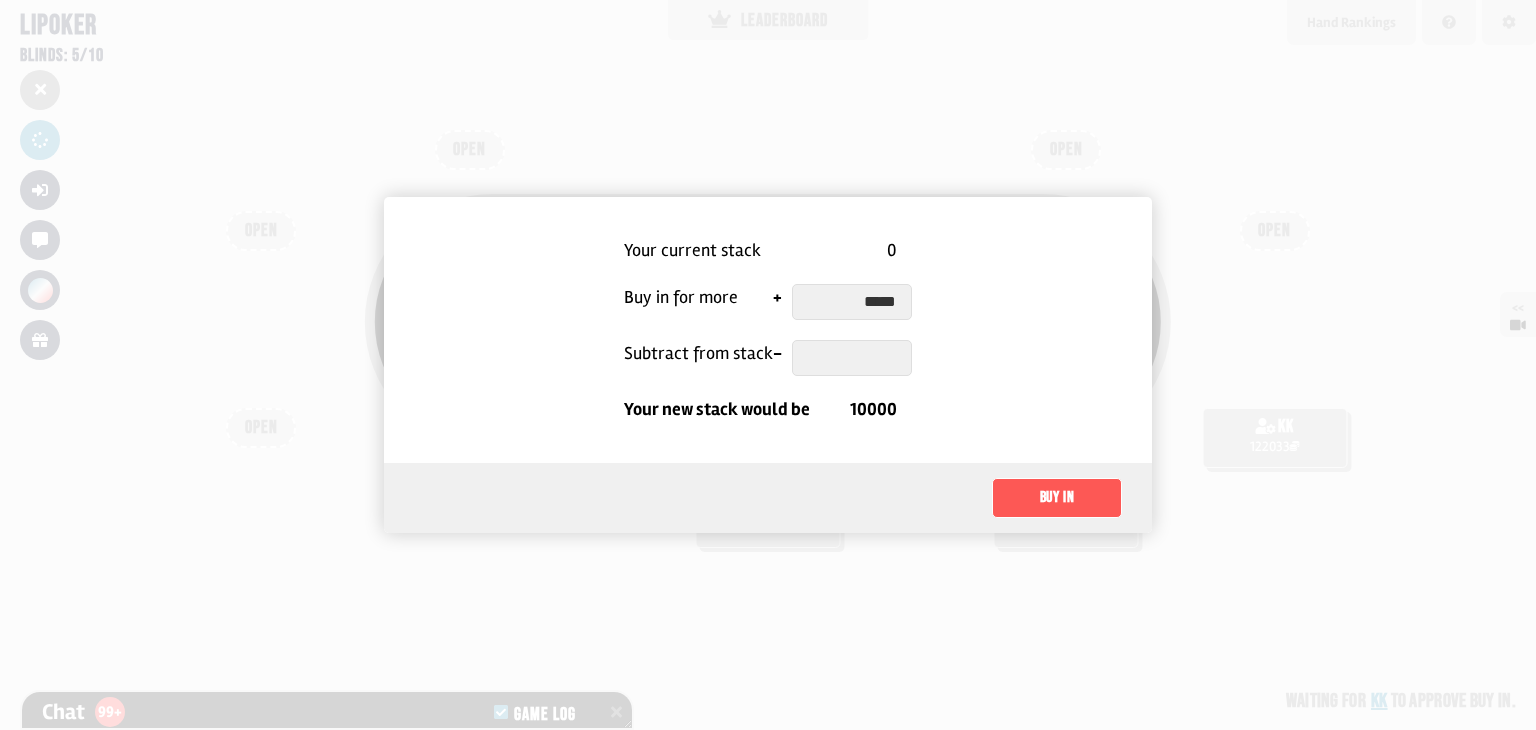 type on "******" 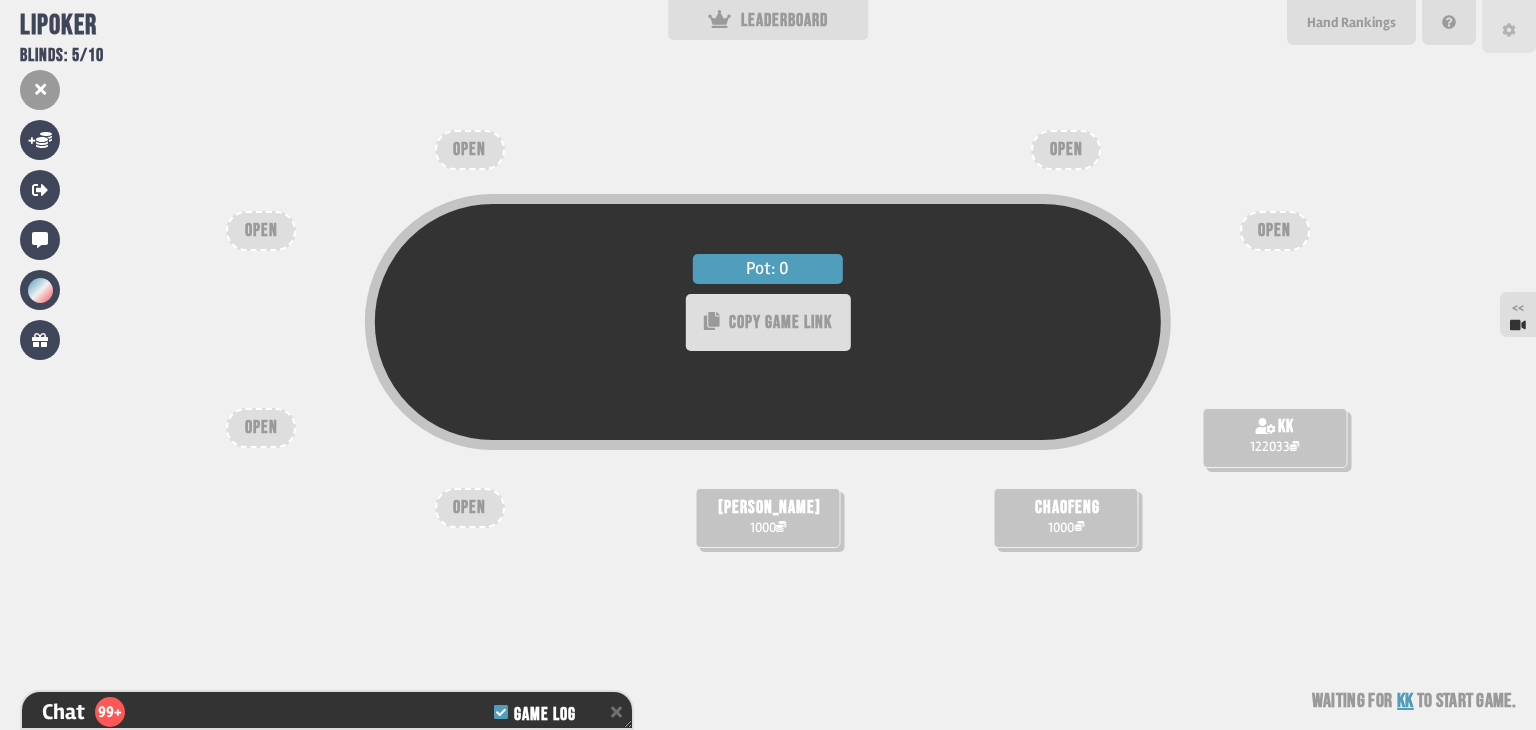 click at bounding box center [1509, 30] 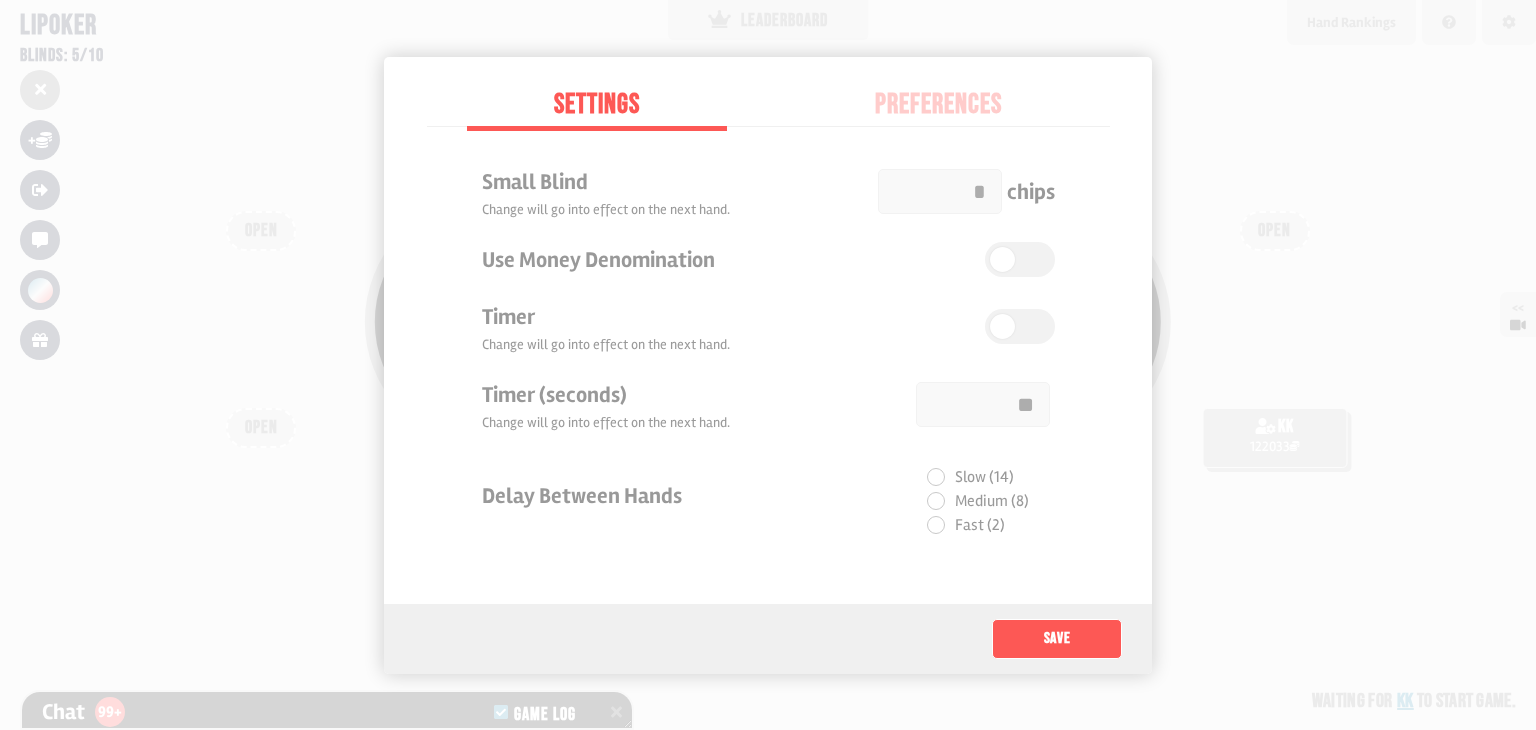 click at bounding box center (768, 365) 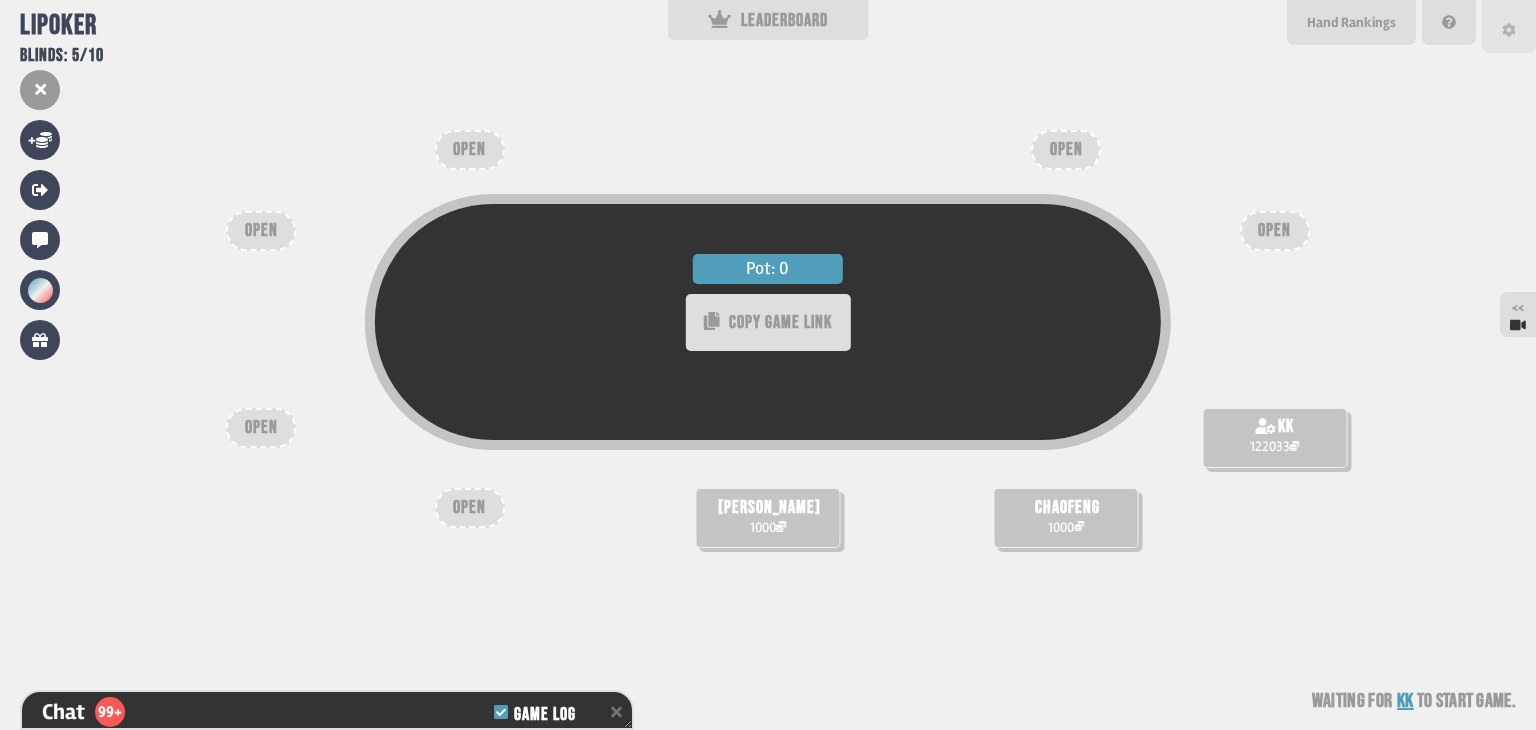 click at bounding box center (1509, 26) 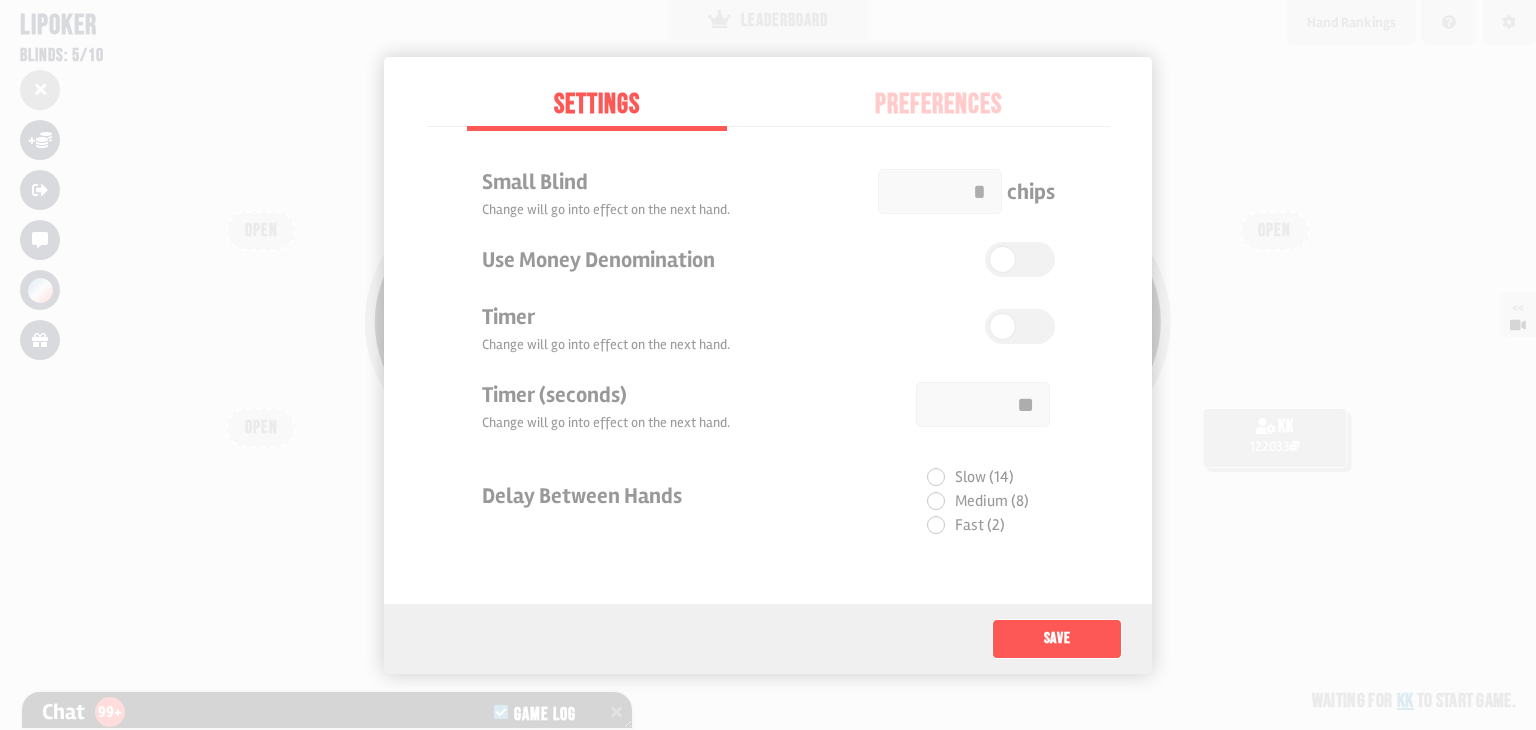 click at bounding box center [768, 365] 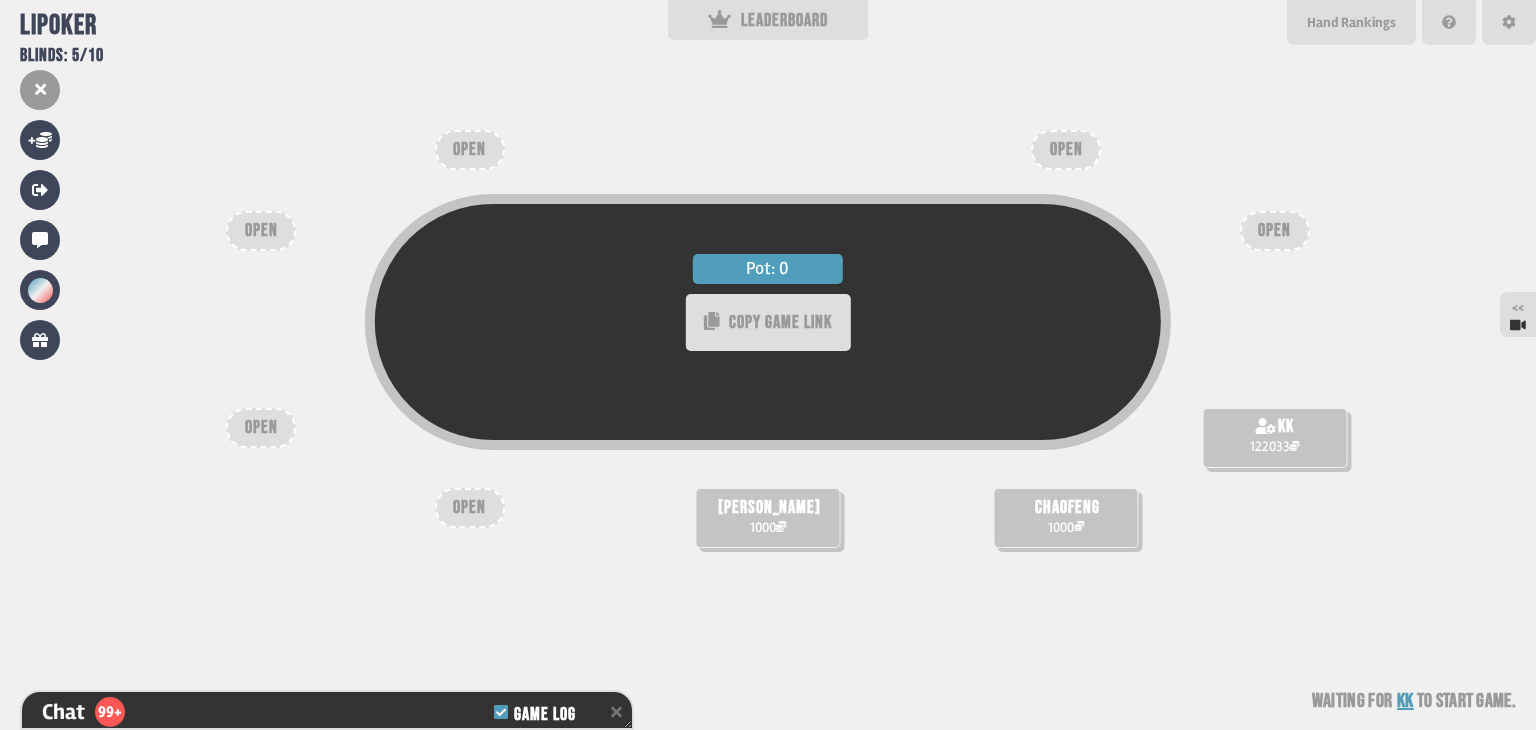 click on "Pot: 0   COPY GAME LINK" at bounding box center [768, 322] 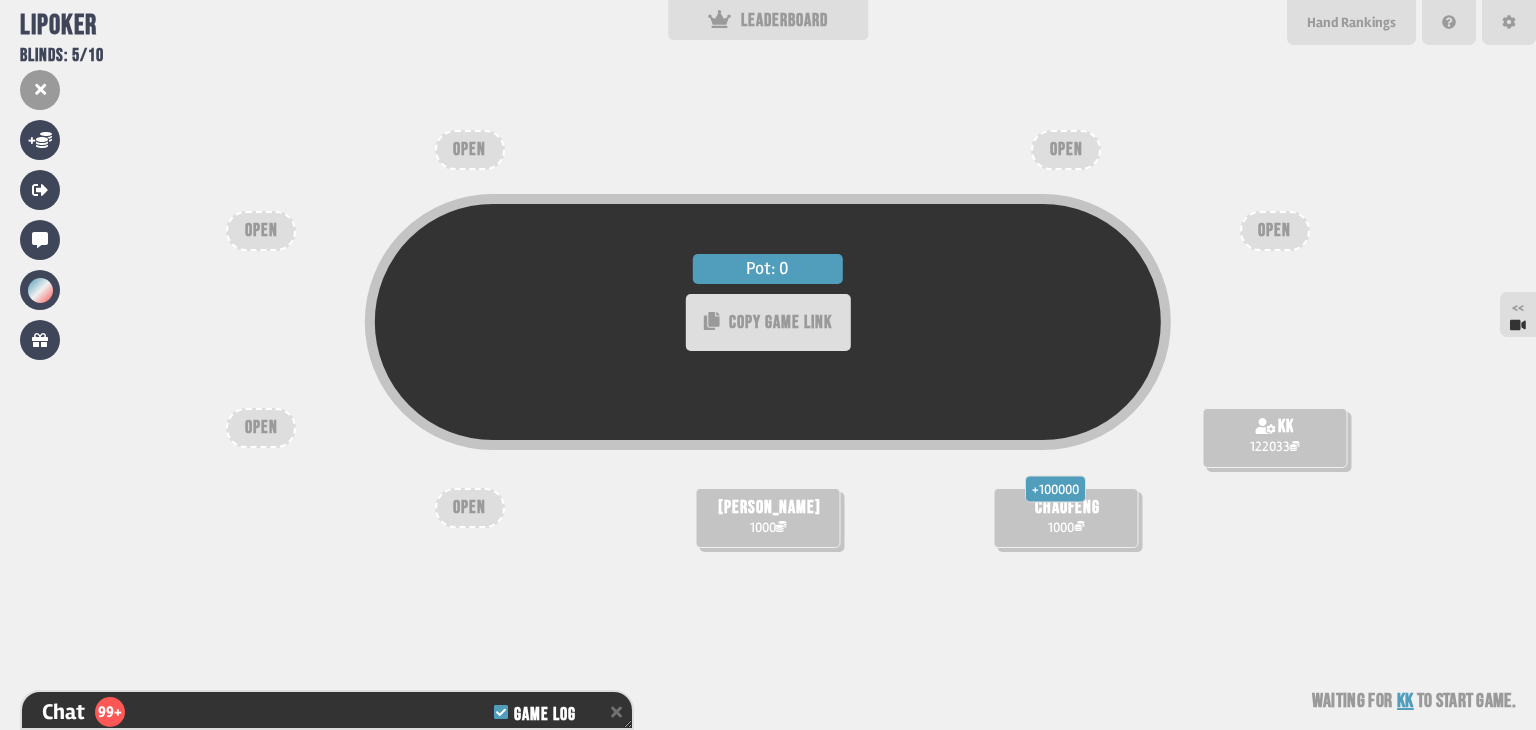 click on "+" at bounding box center [40, 140] 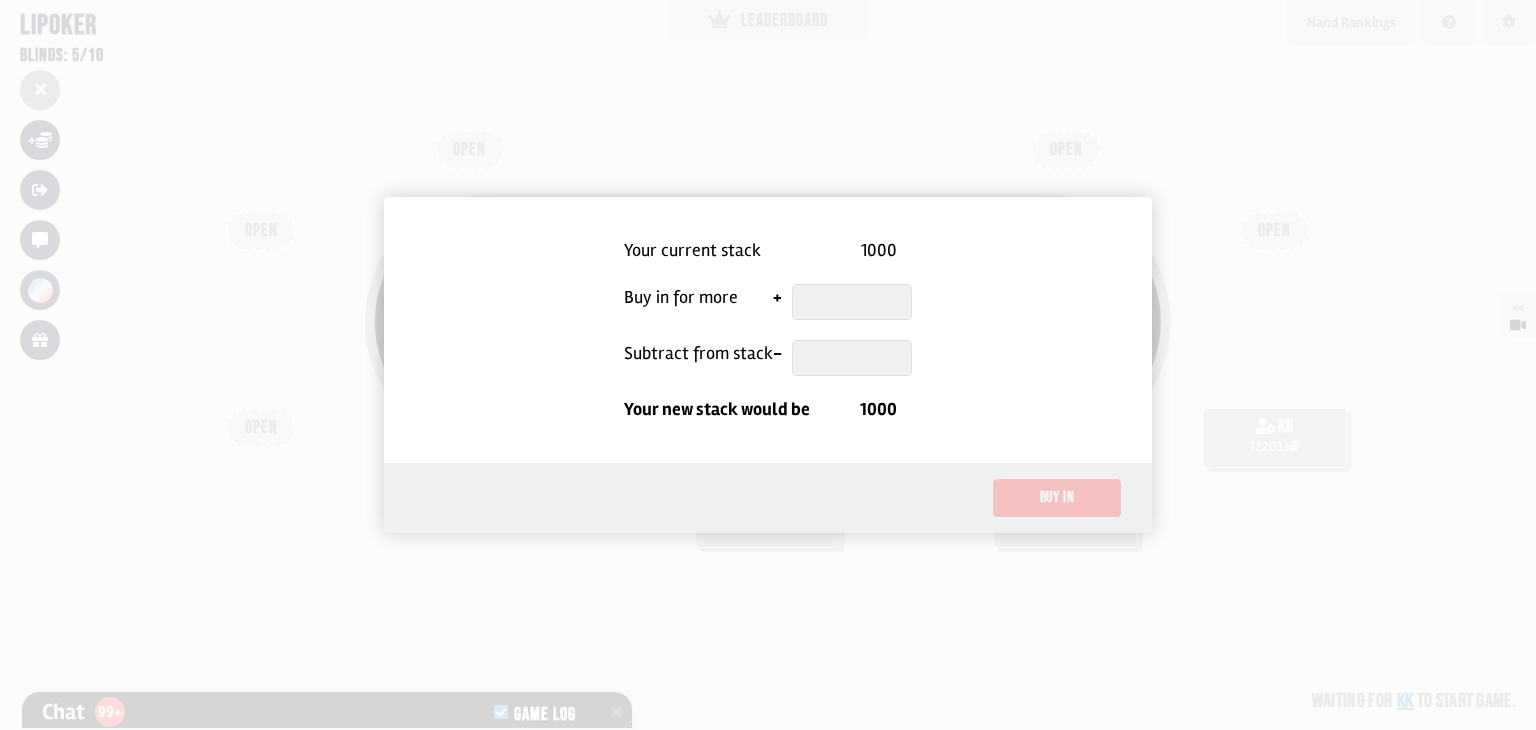 click on "Buy in for more +" at bounding box center [768, 302] 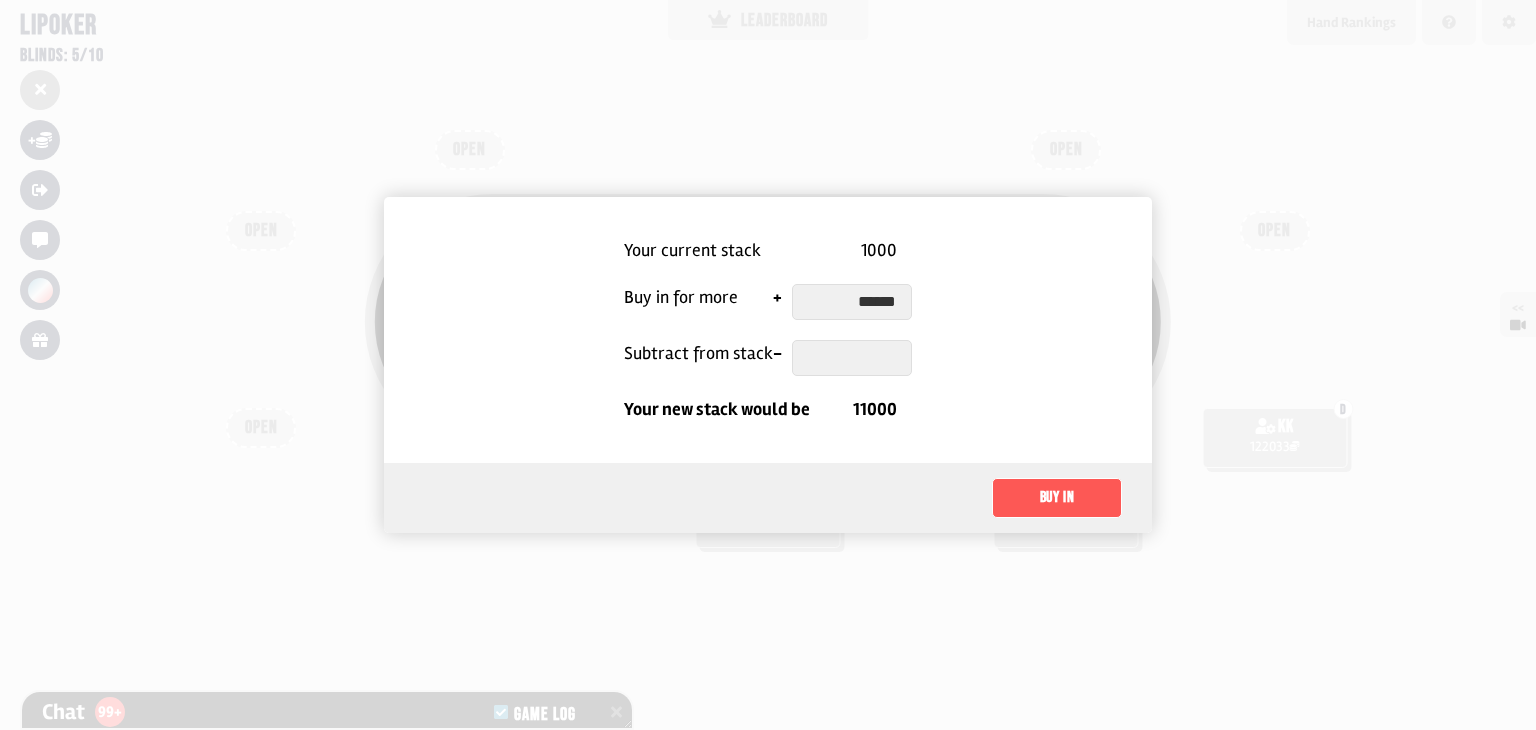 type on "*******" 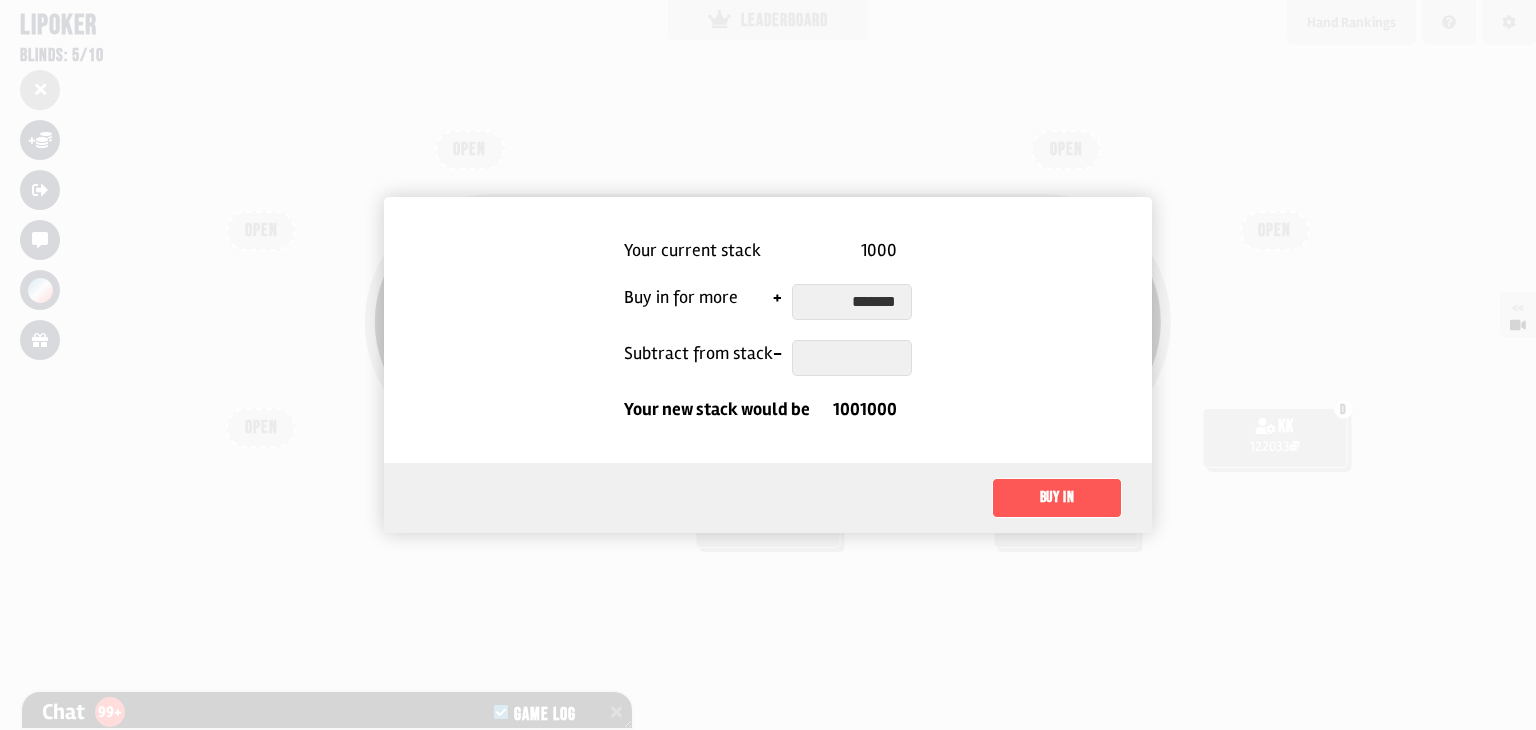 type 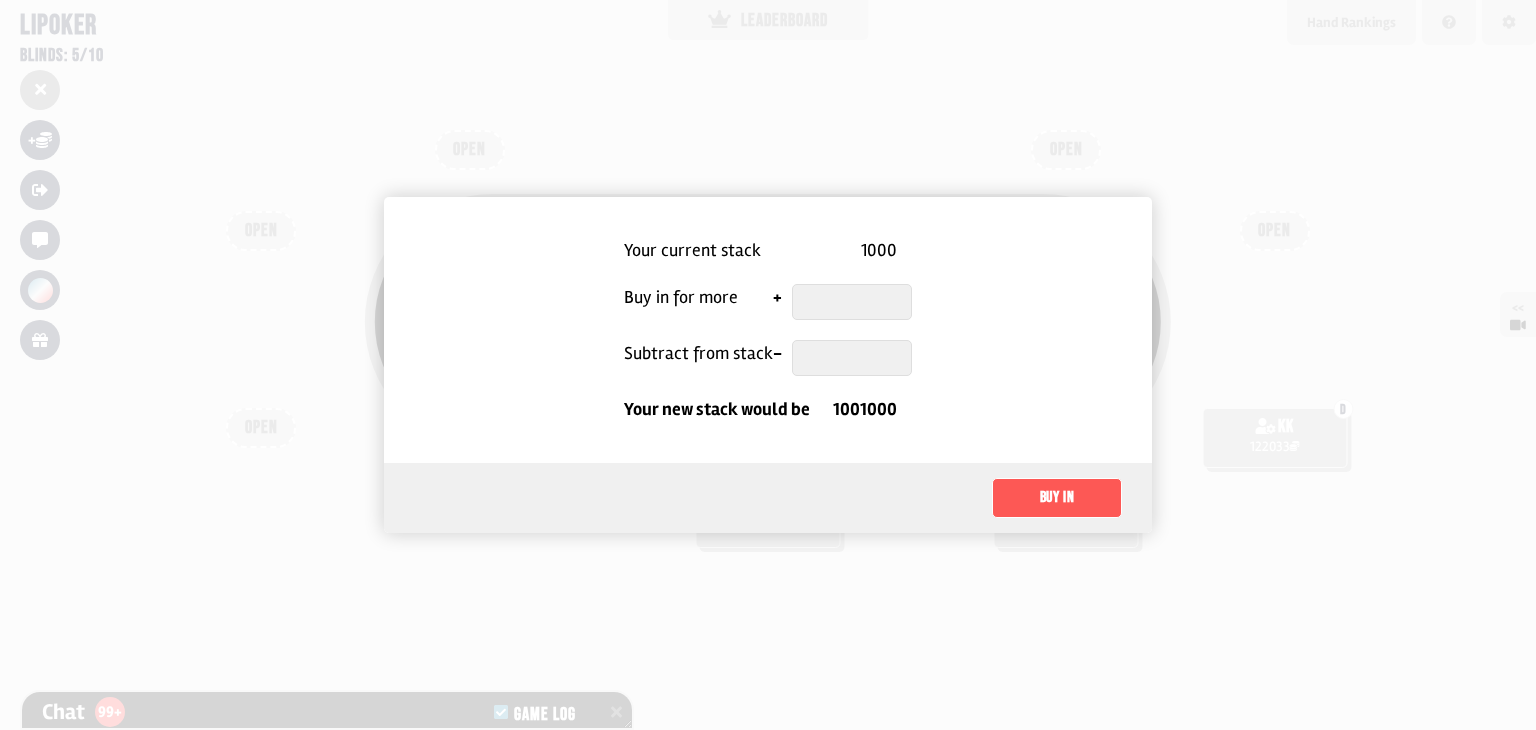scroll, scrollTop: 98, scrollLeft: 0, axis: vertical 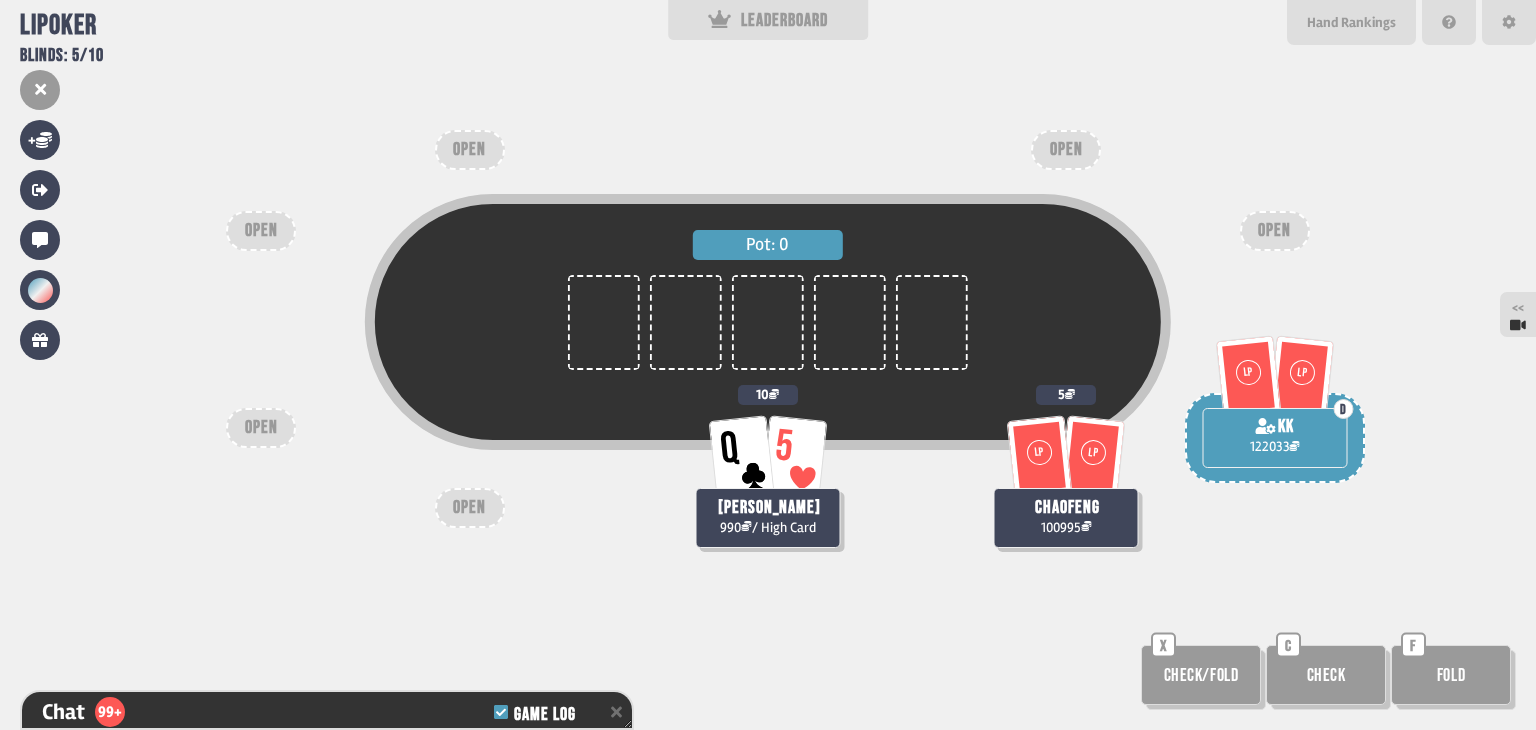 click on "Pot: 0   Q 5 [PERSON_NAME] 990   / High Card 10  LP LP chaofeng 100995  5  LP LP D kk 122033  OPEN OPEN OPEN OPEN OPEN OPEN Check/Fold X Check C Fold F" at bounding box center (768, 365) 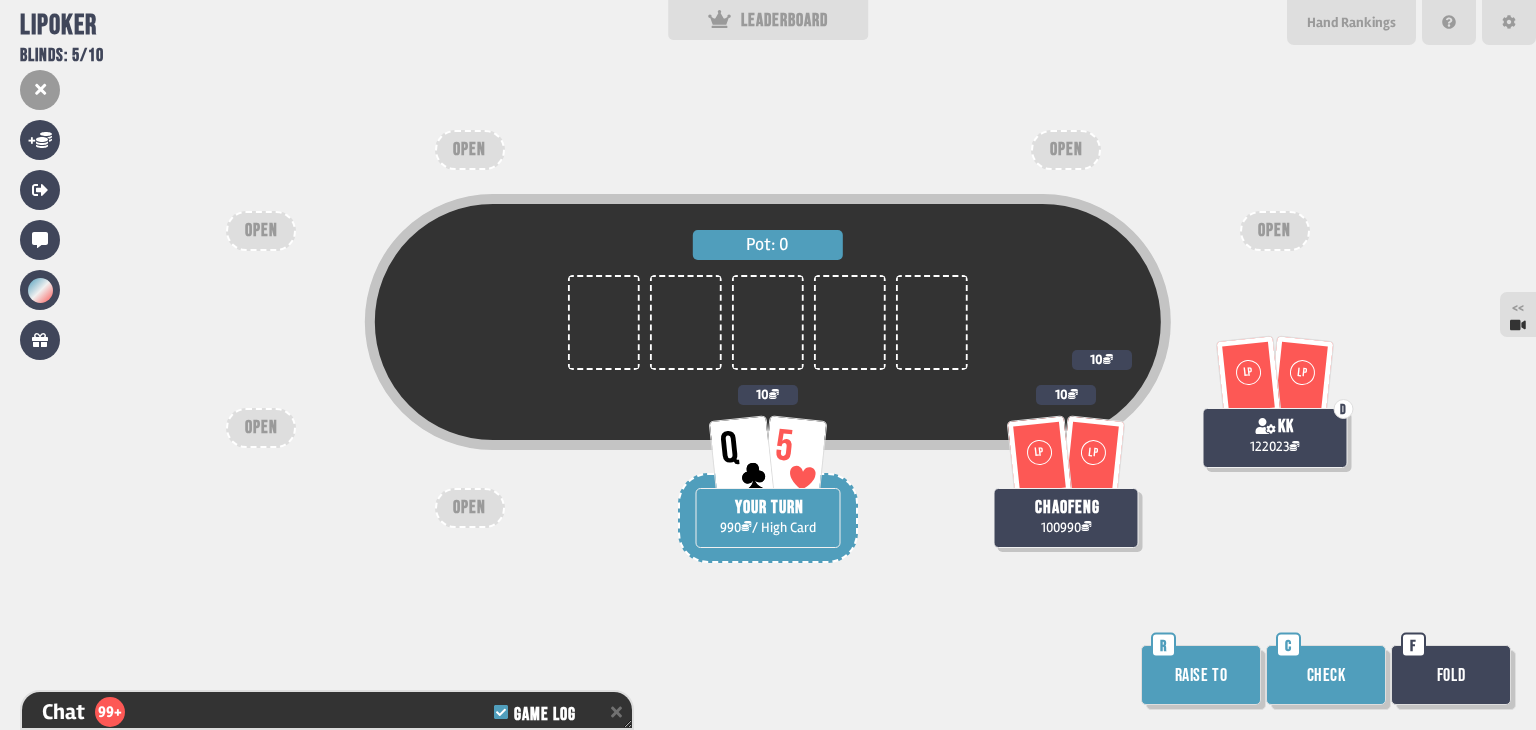 click on "Raise to" at bounding box center [1201, 675] 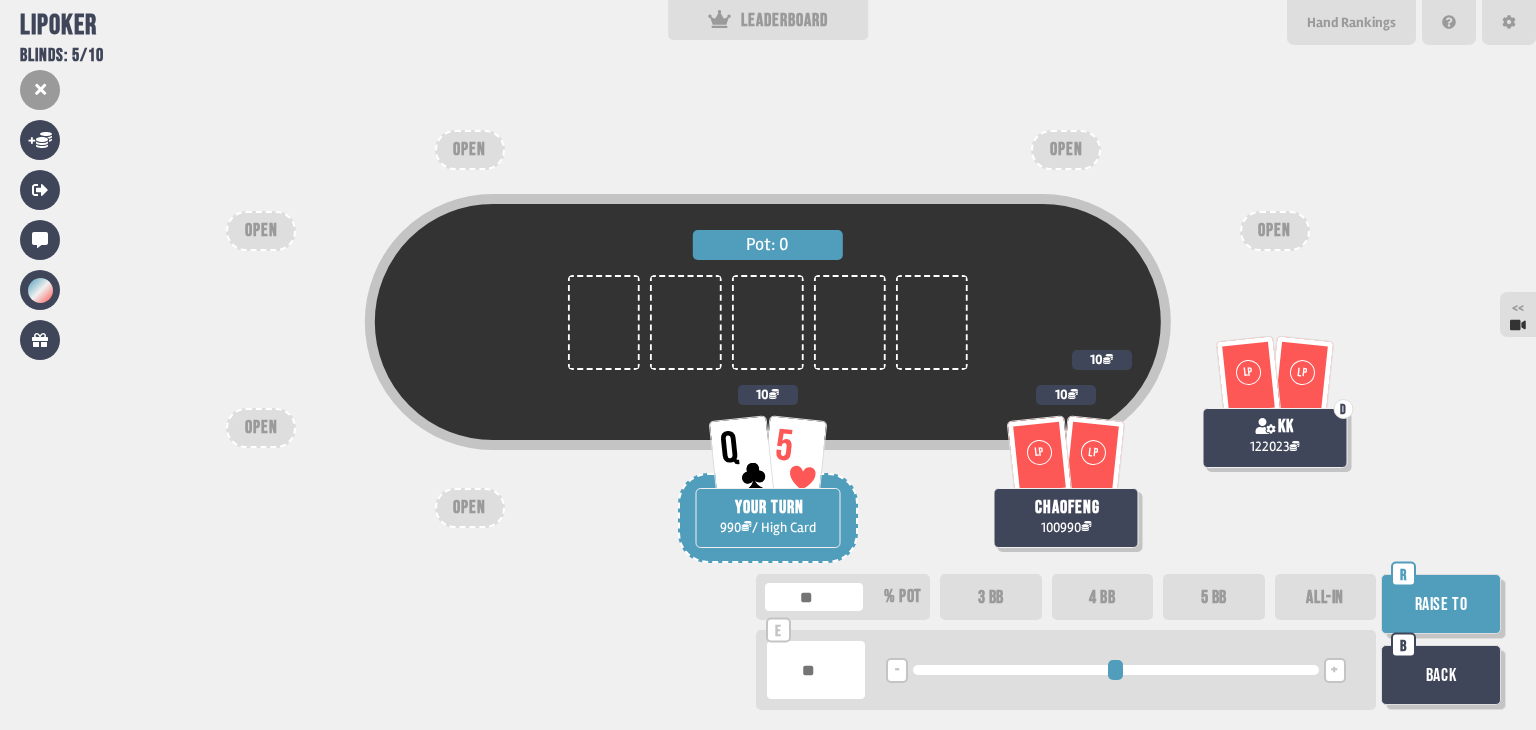 click on "ALL-IN" at bounding box center [1326, 597] 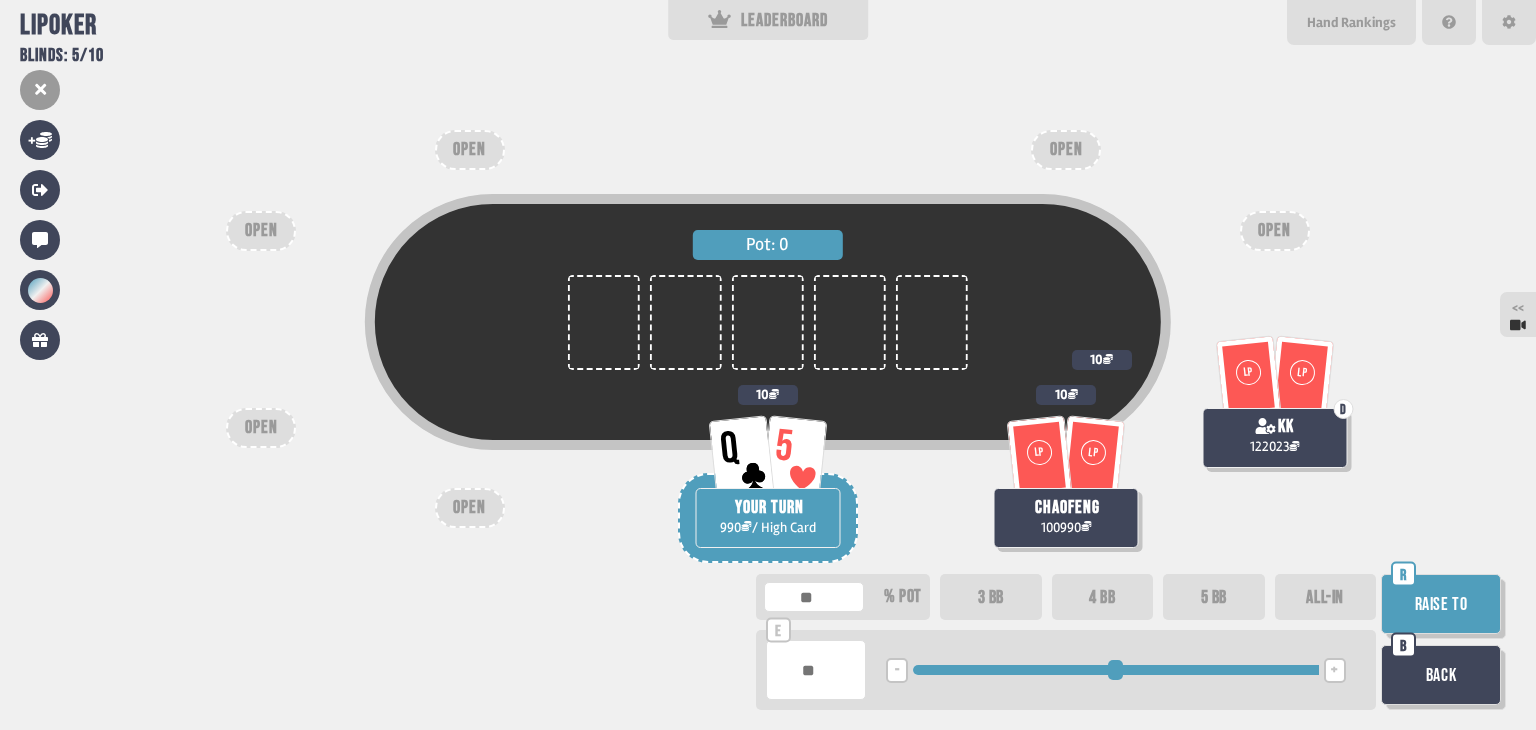 click on "Raise to" at bounding box center [1441, 604] 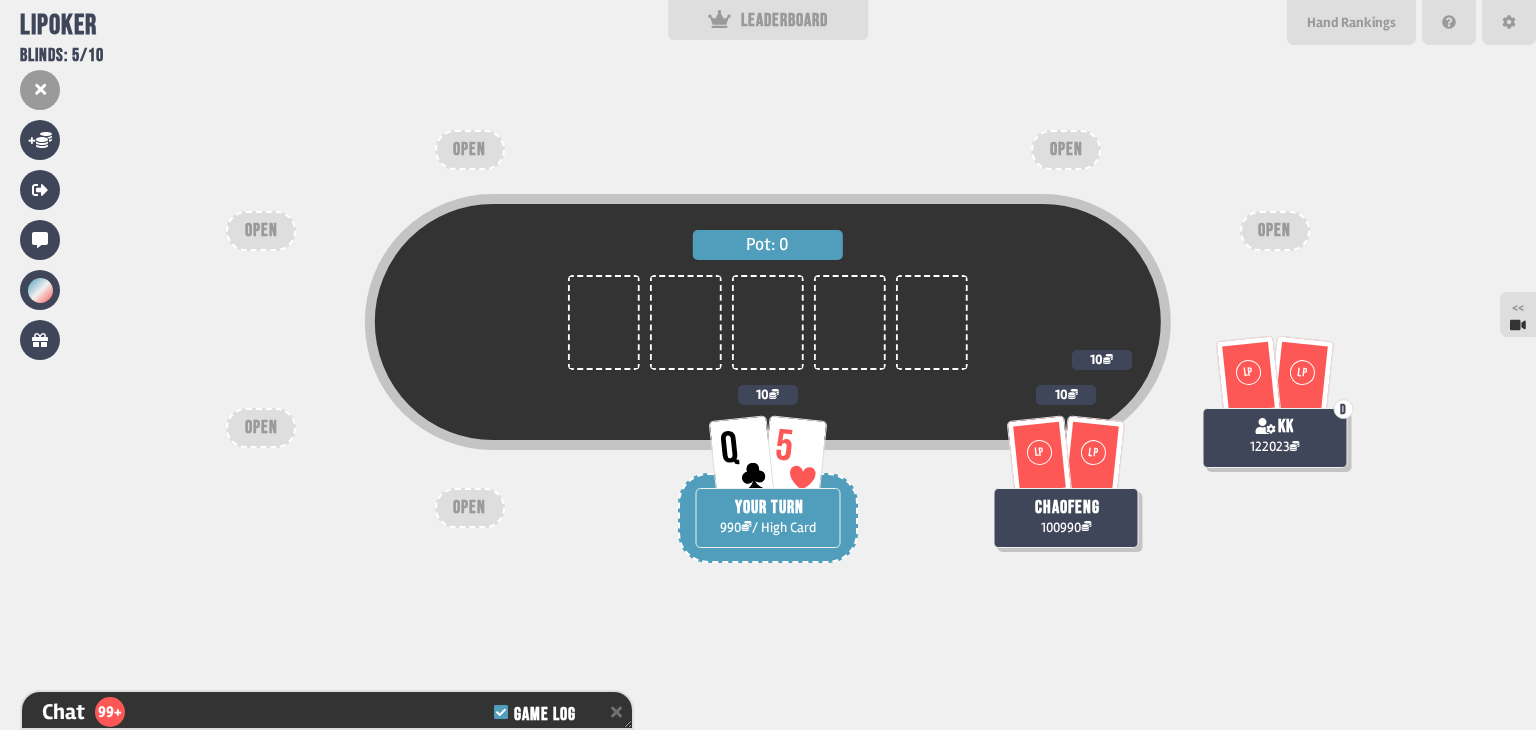 scroll, scrollTop: 4168, scrollLeft: 0, axis: vertical 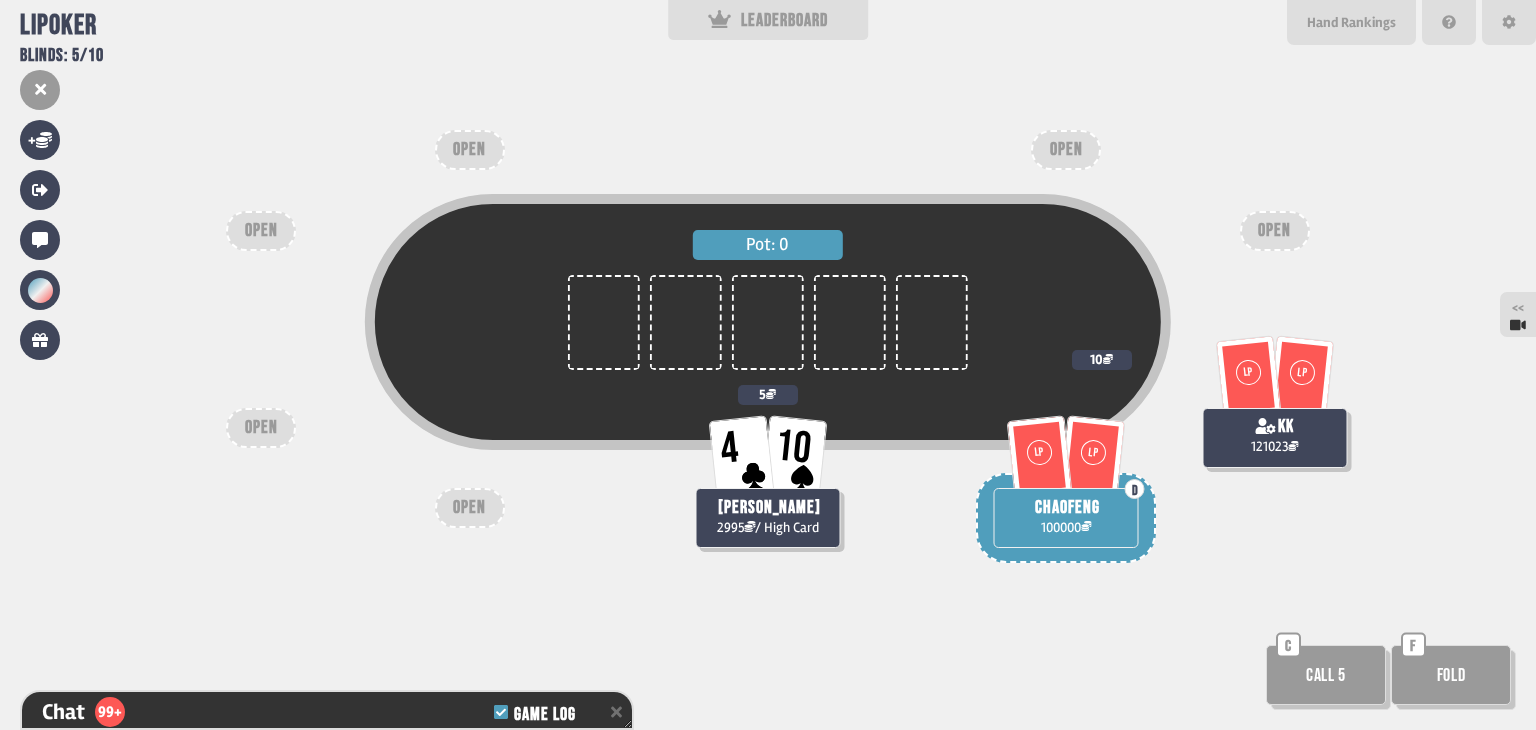 click on "Pot: 0   4 10 [PERSON_NAME] 2995   / High Card 5  LP LP D chaofeng 100000  LP LP kk 121023  10  OPEN OPEN OPEN OPEN OPEN OPEN Call 5 C Fold F" at bounding box center [768, 365] 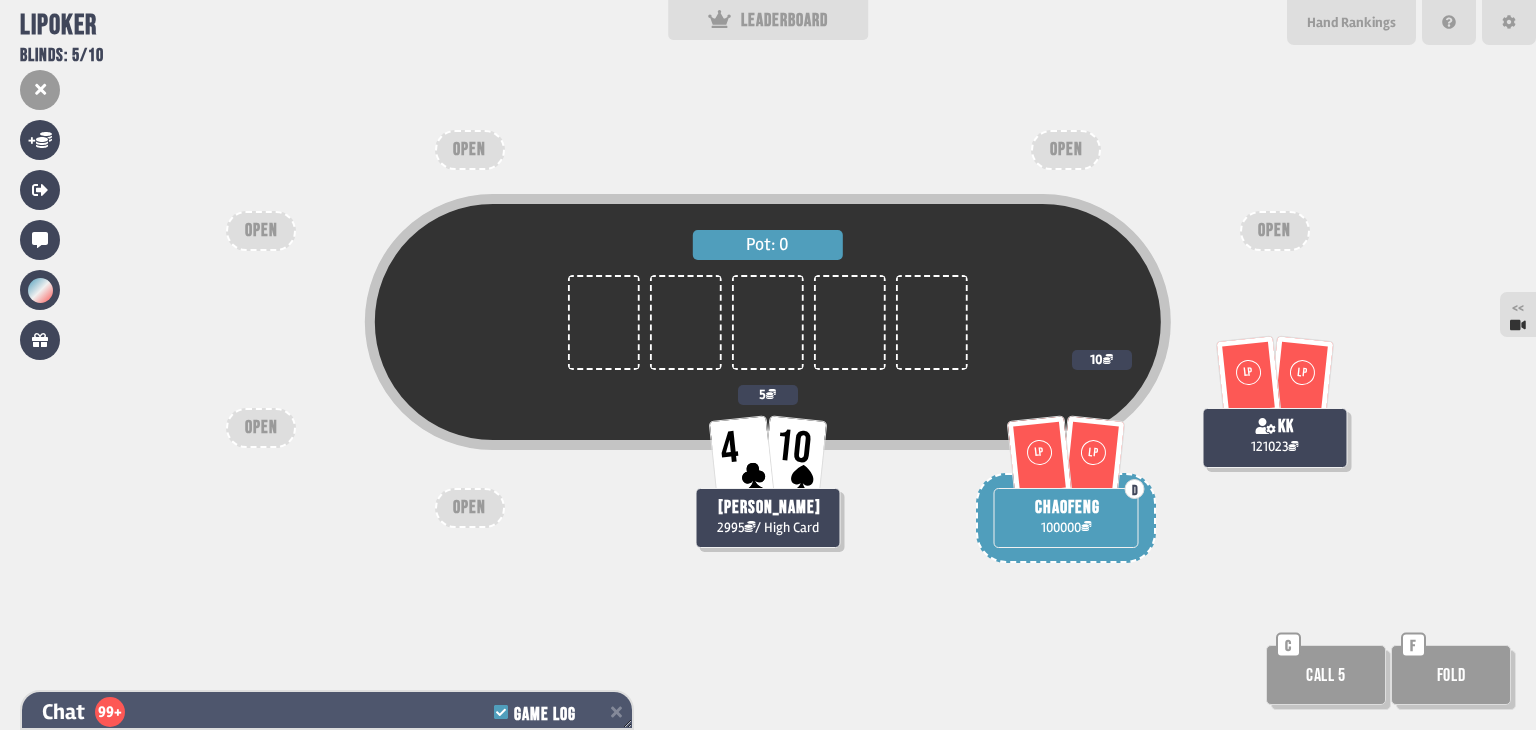 click on "Chat   99+ Game Log" at bounding box center [327, 712] 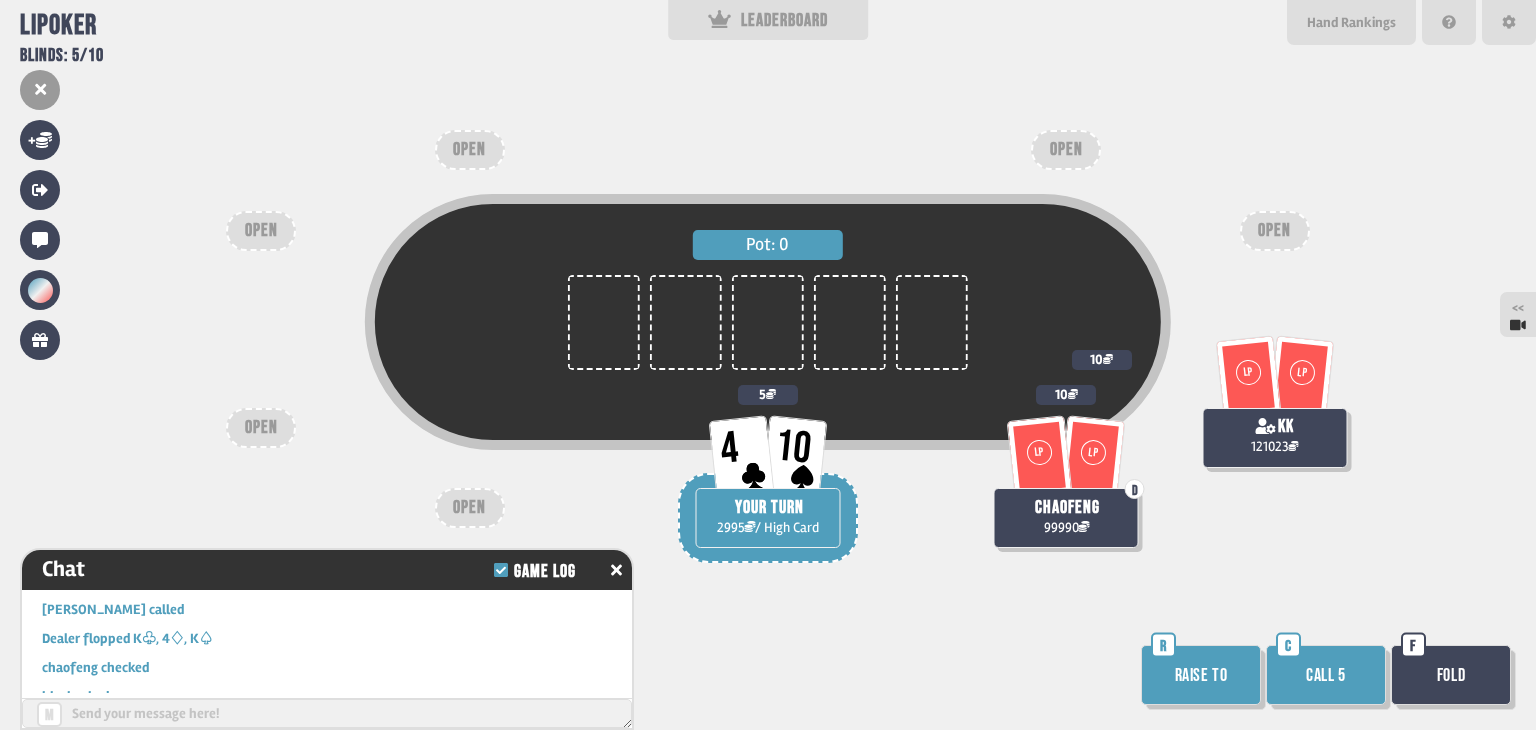click on "Pot: 0   4 10 YOUR TURN 2995   / High Card 5  LP LP D chaofeng 99990  10  LP LP kk 121023  10  OPEN OPEN OPEN OPEN OPEN OPEN Raise to R Call 5 C Fold F" at bounding box center [768, 365] 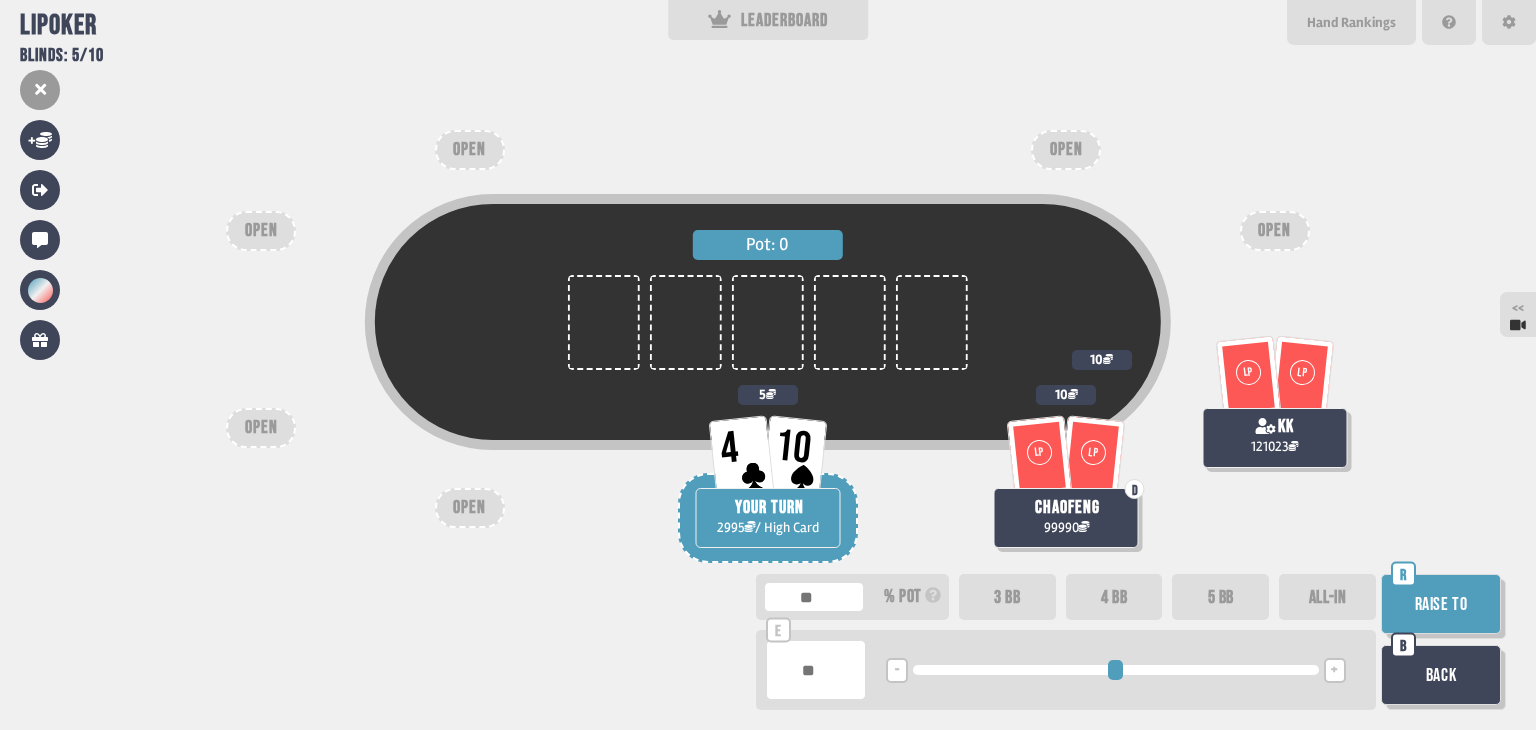click on "ALL-IN" at bounding box center (1327, 597) 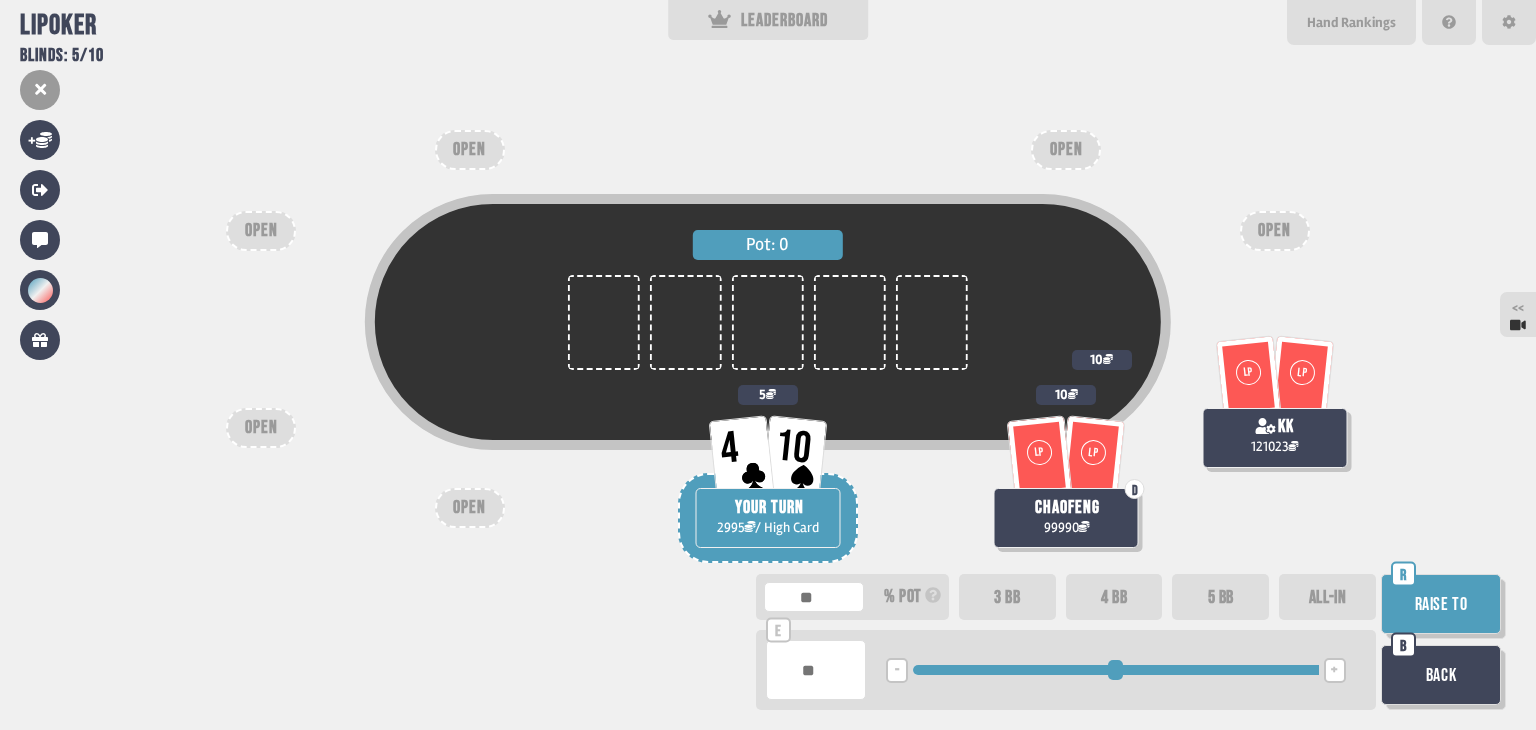 click on "Raise to" at bounding box center (1441, 604) 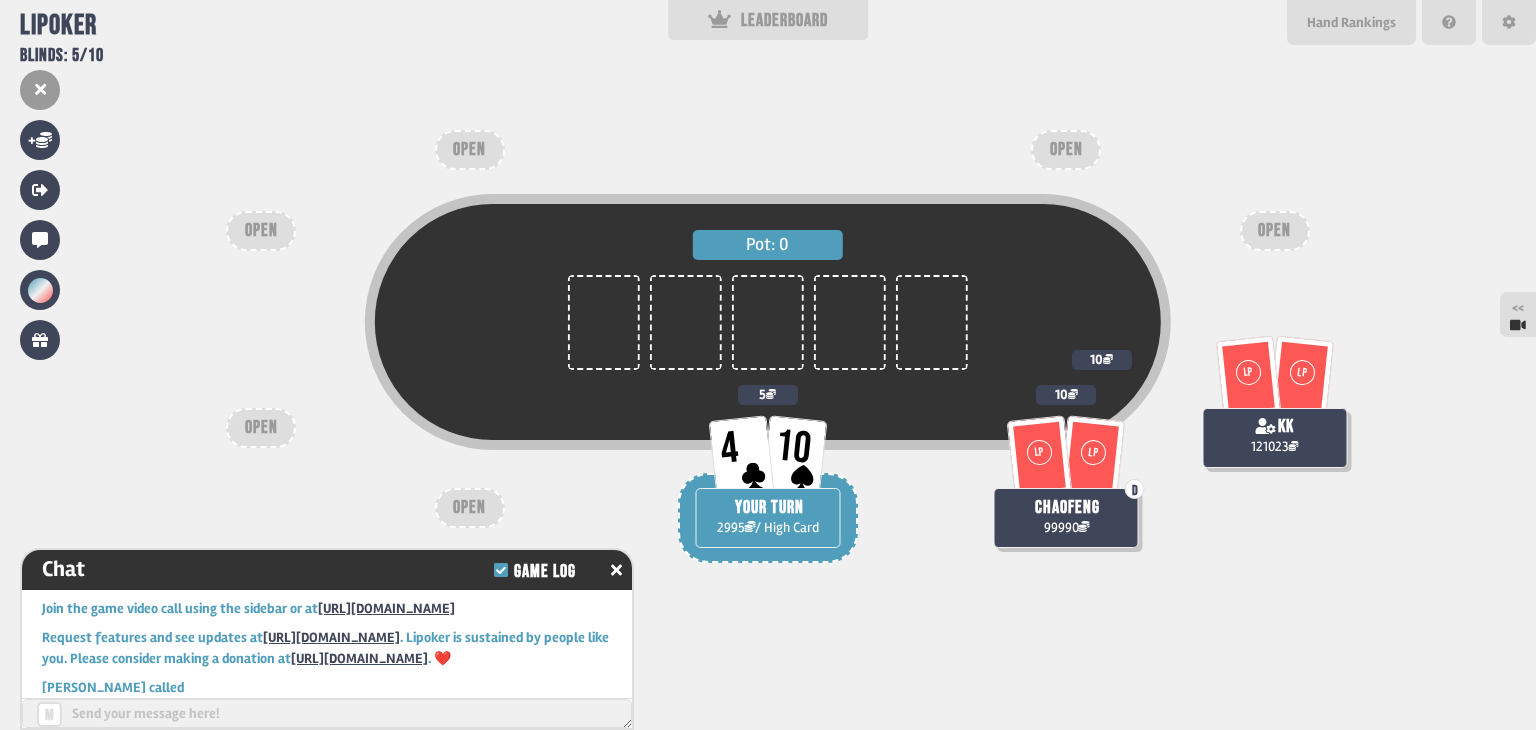 scroll, scrollTop: 4556, scrollLeft: 0, axis: vertical 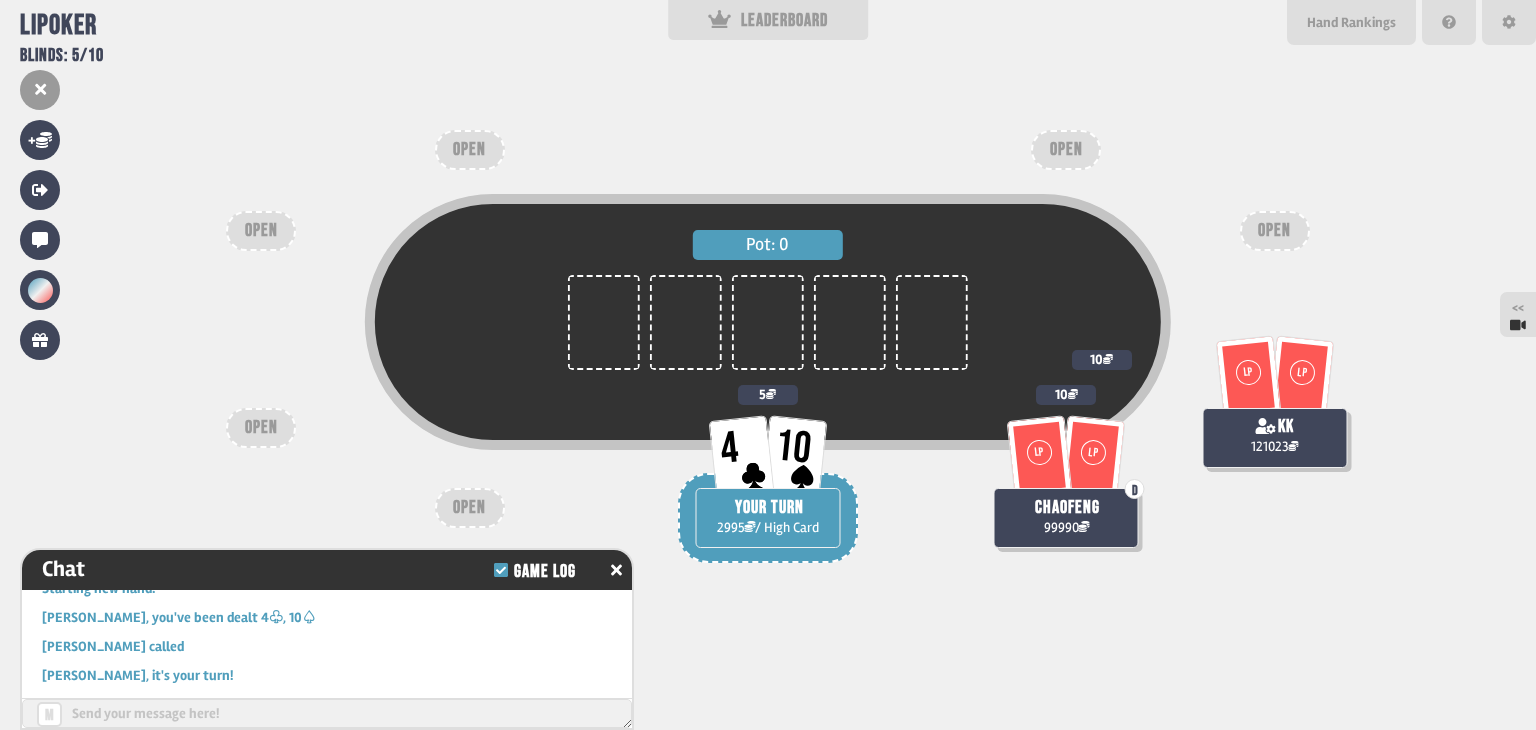 click on "Pot: 0   4 10 YOUR TURN 2995   / High Card 5  LP LP D chaofeng 99990  10  LP LP kk 121023  10  OPEN OPEN OPEN OPEN OPEN OPEN" at bounding box center (768, 365) 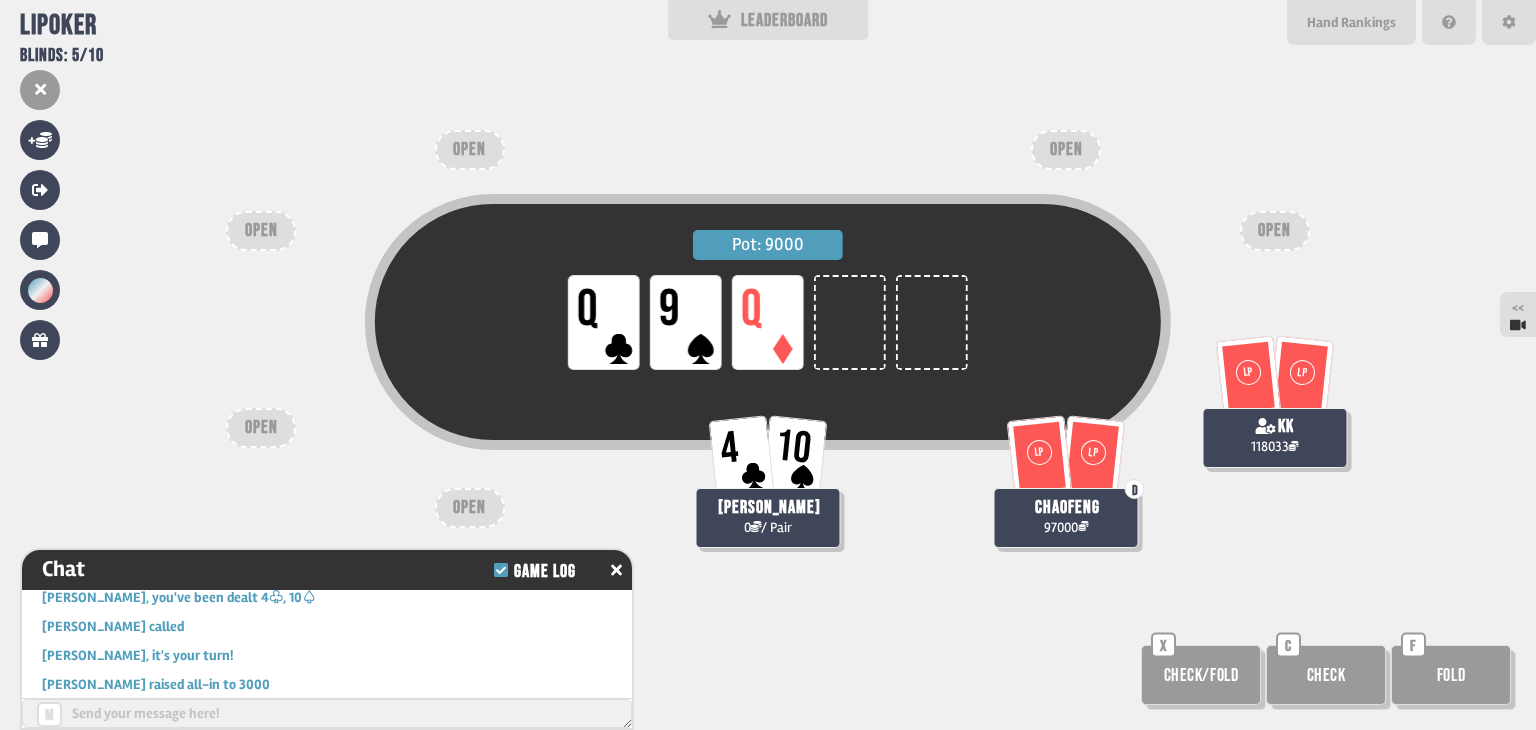 click on "Pot: 9000   LP Q LP 9 LP Q 4 10 [PERSON_NAME] 0   / Pair LP LP D chaofeng 97000  LP LP kk 118033  OPEN OPEN OPEN OPEN OPEN OPEN Check/Fold X Check C Fold F" at bounding box center (768, 365) 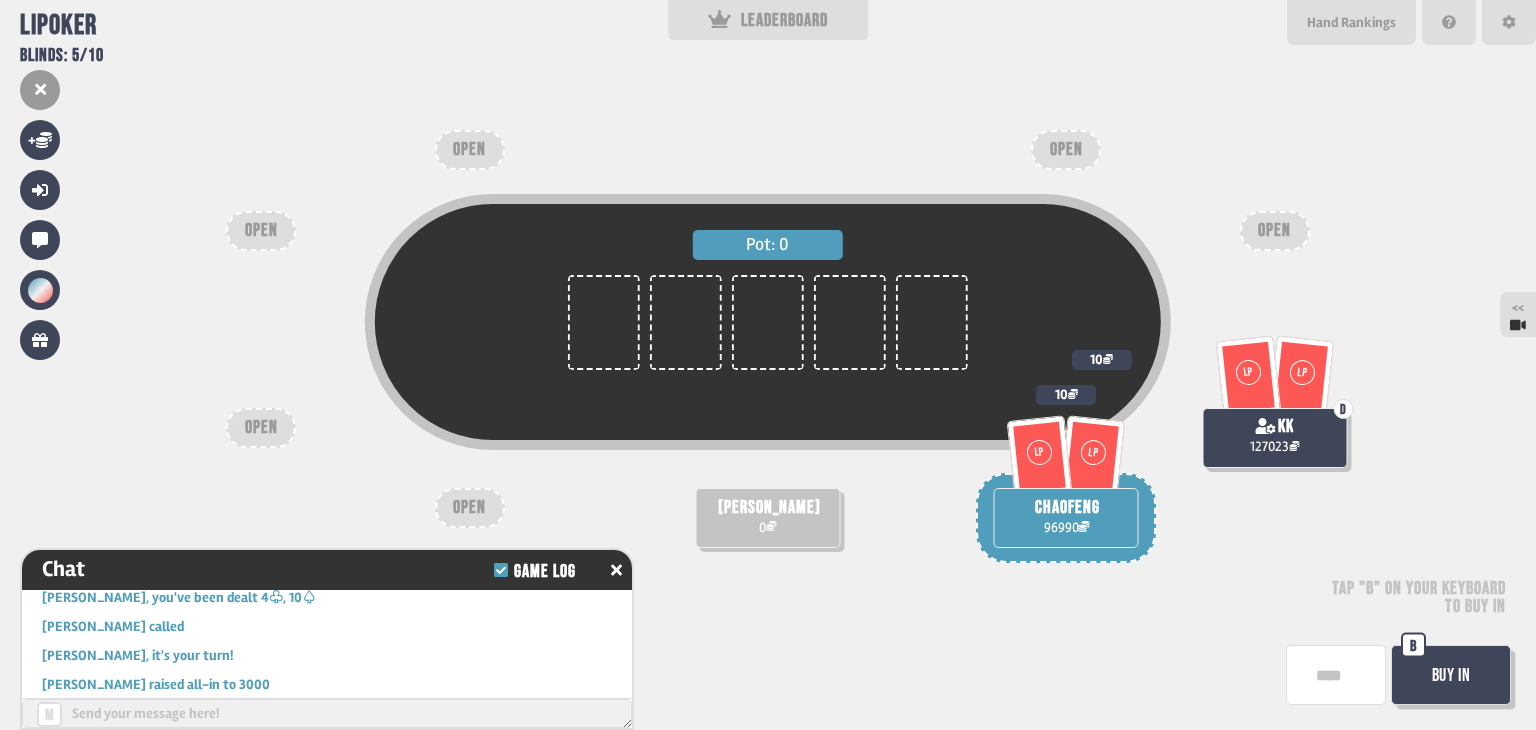 scroll, scrollTop: 100, scrollLeft: 0, axis: vertical 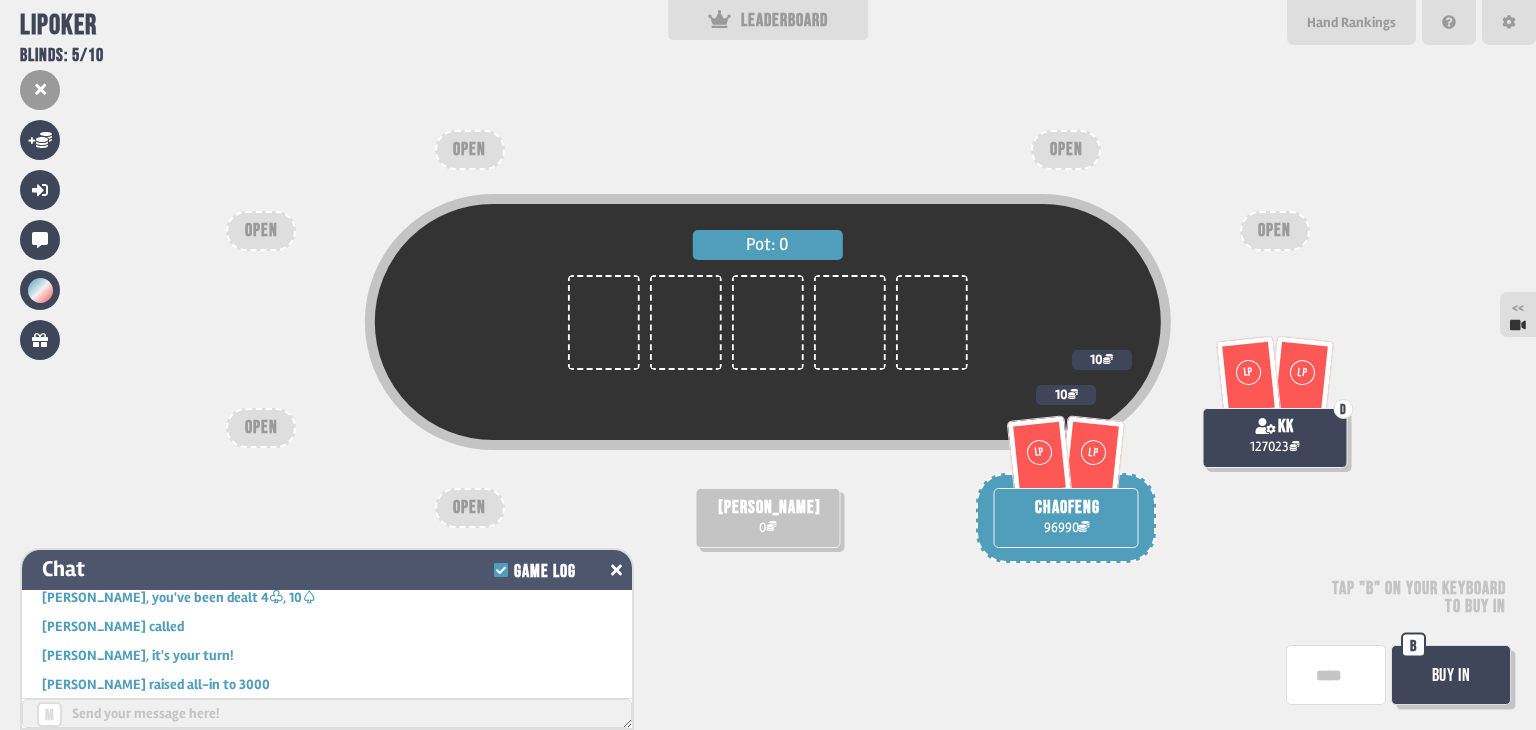 click 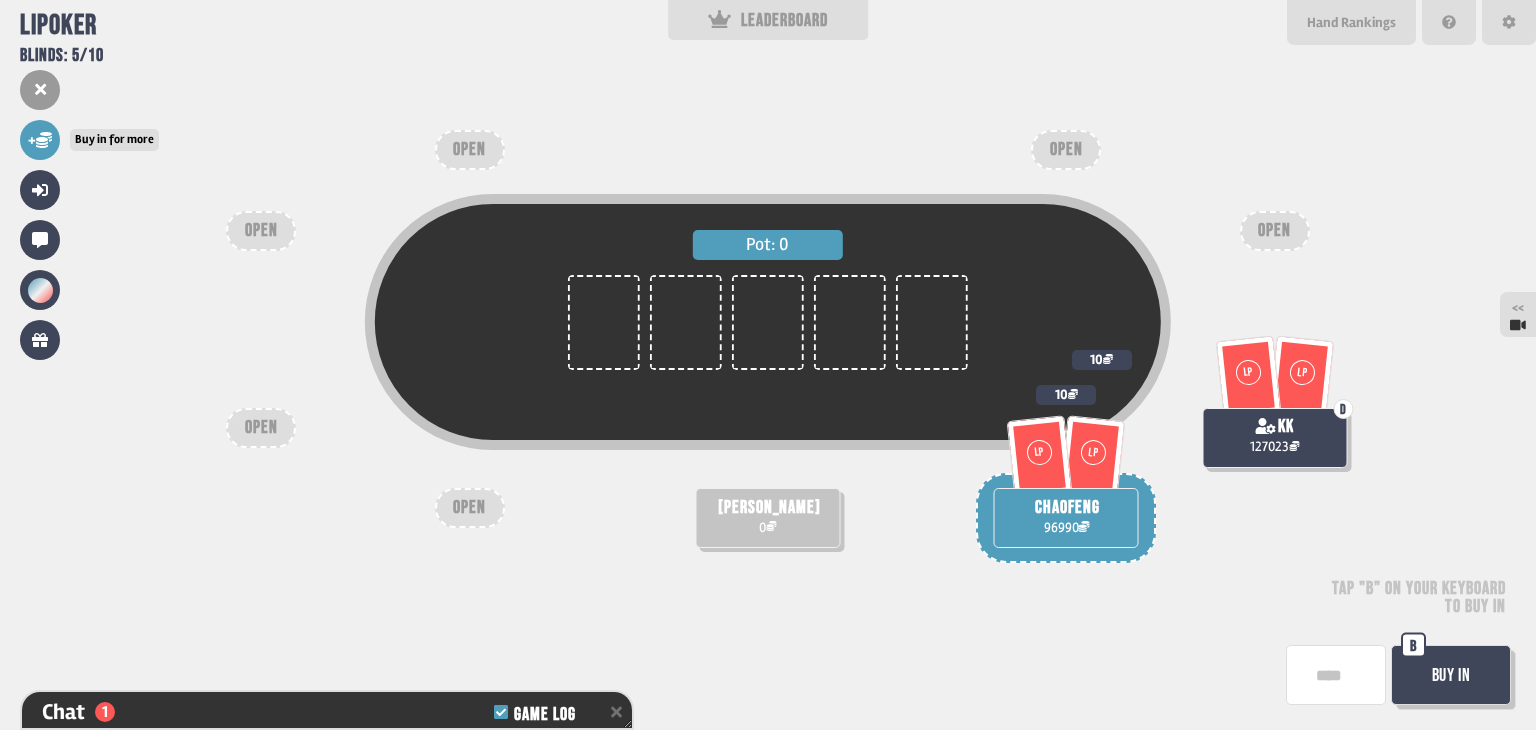 click 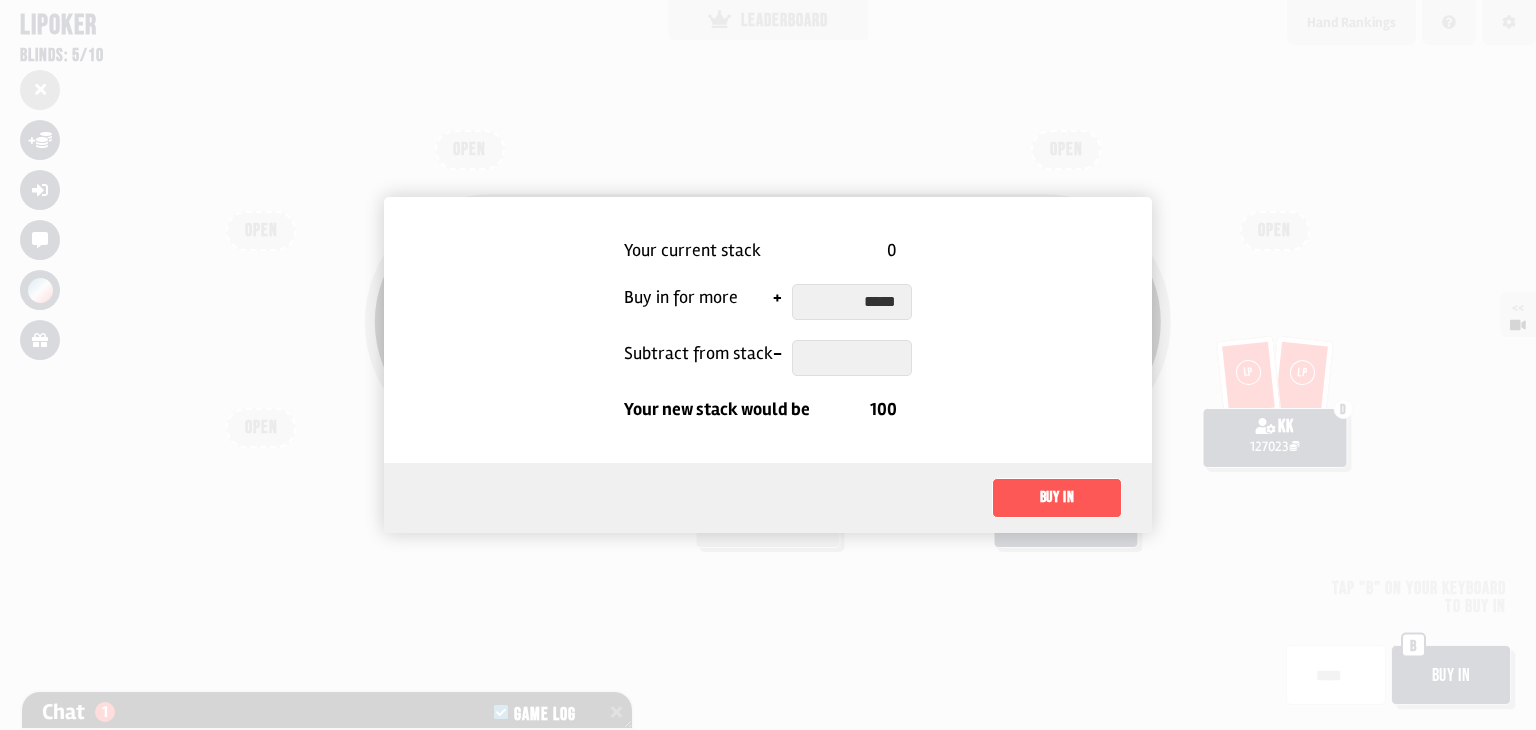 type on "******" 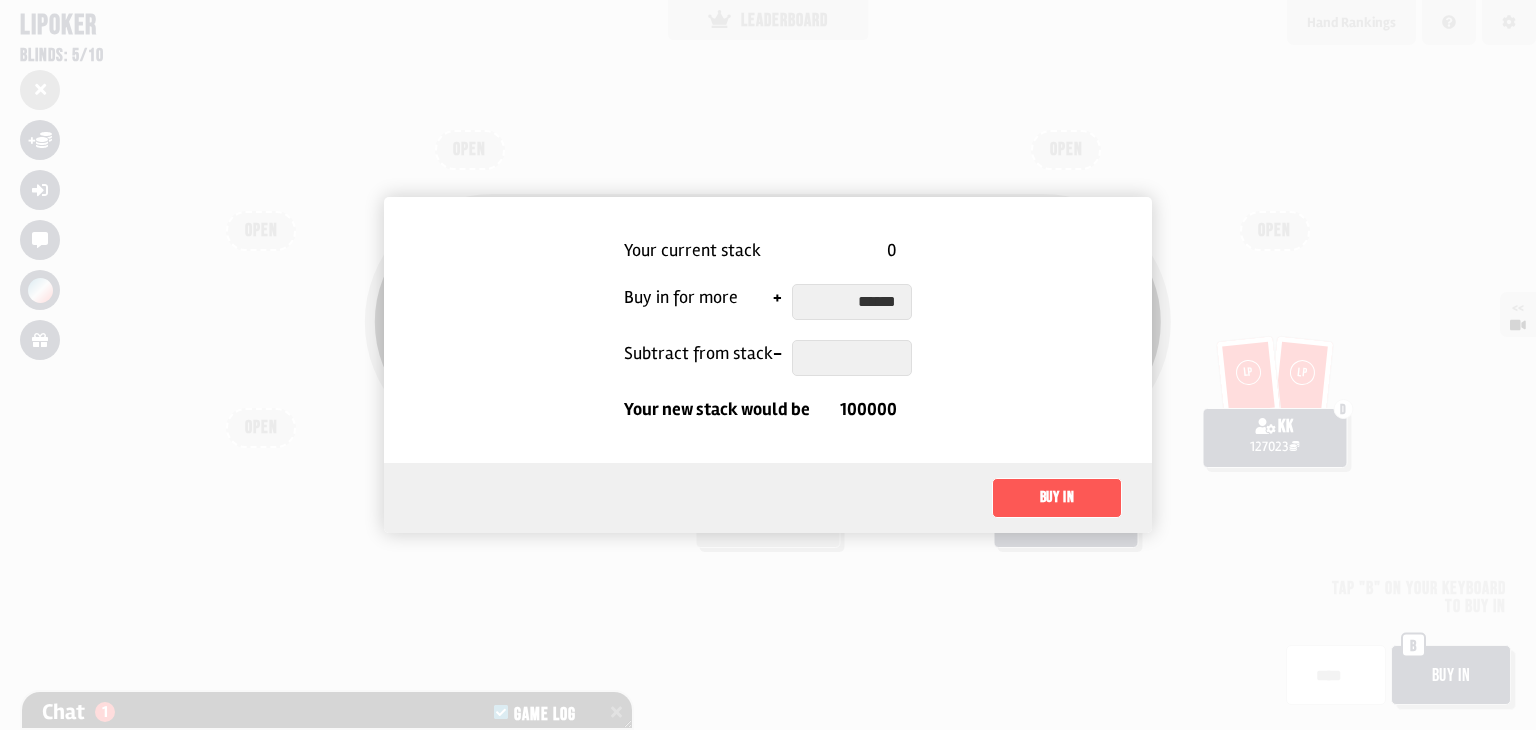 type 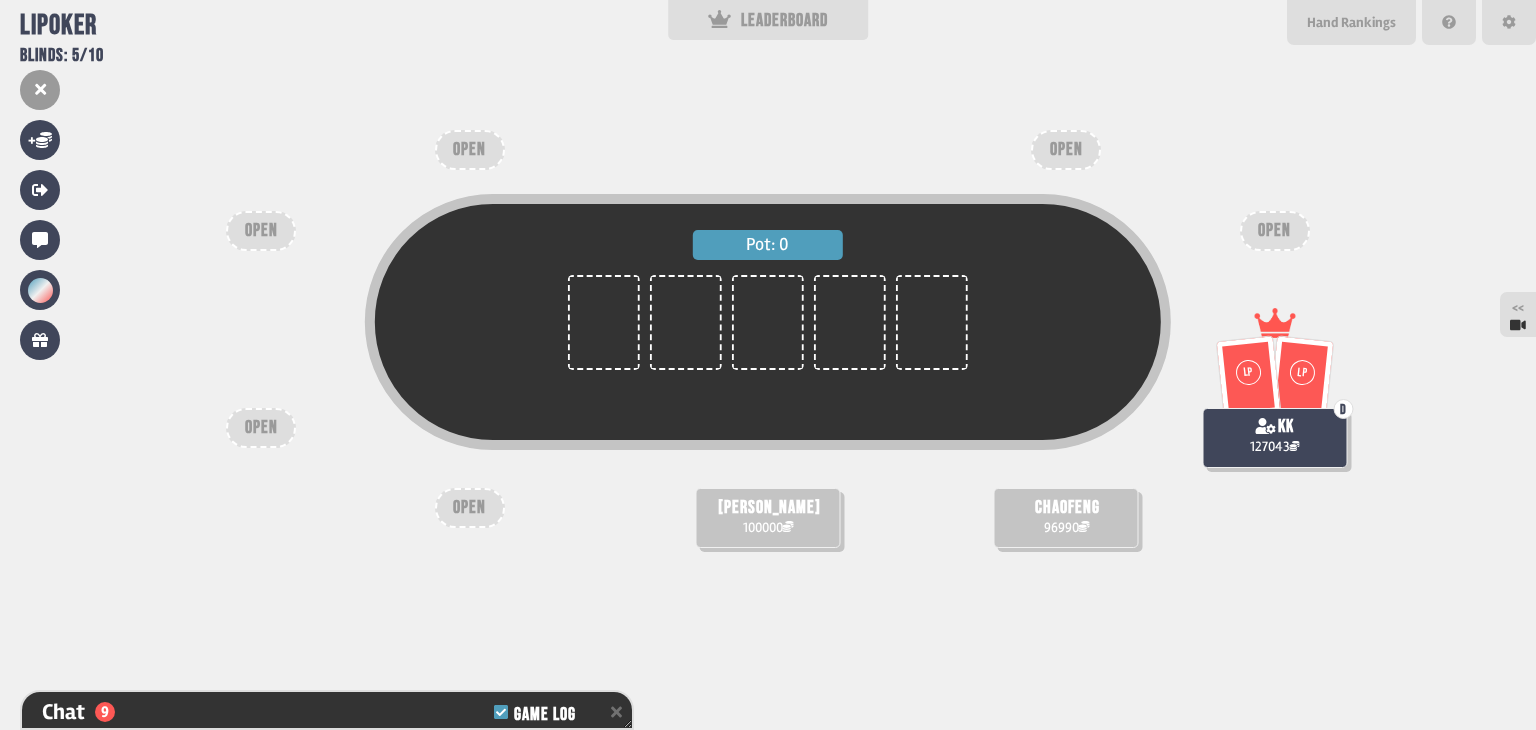 scroll, scrollTop: 98, scrollLeft: 0, axis: vertical 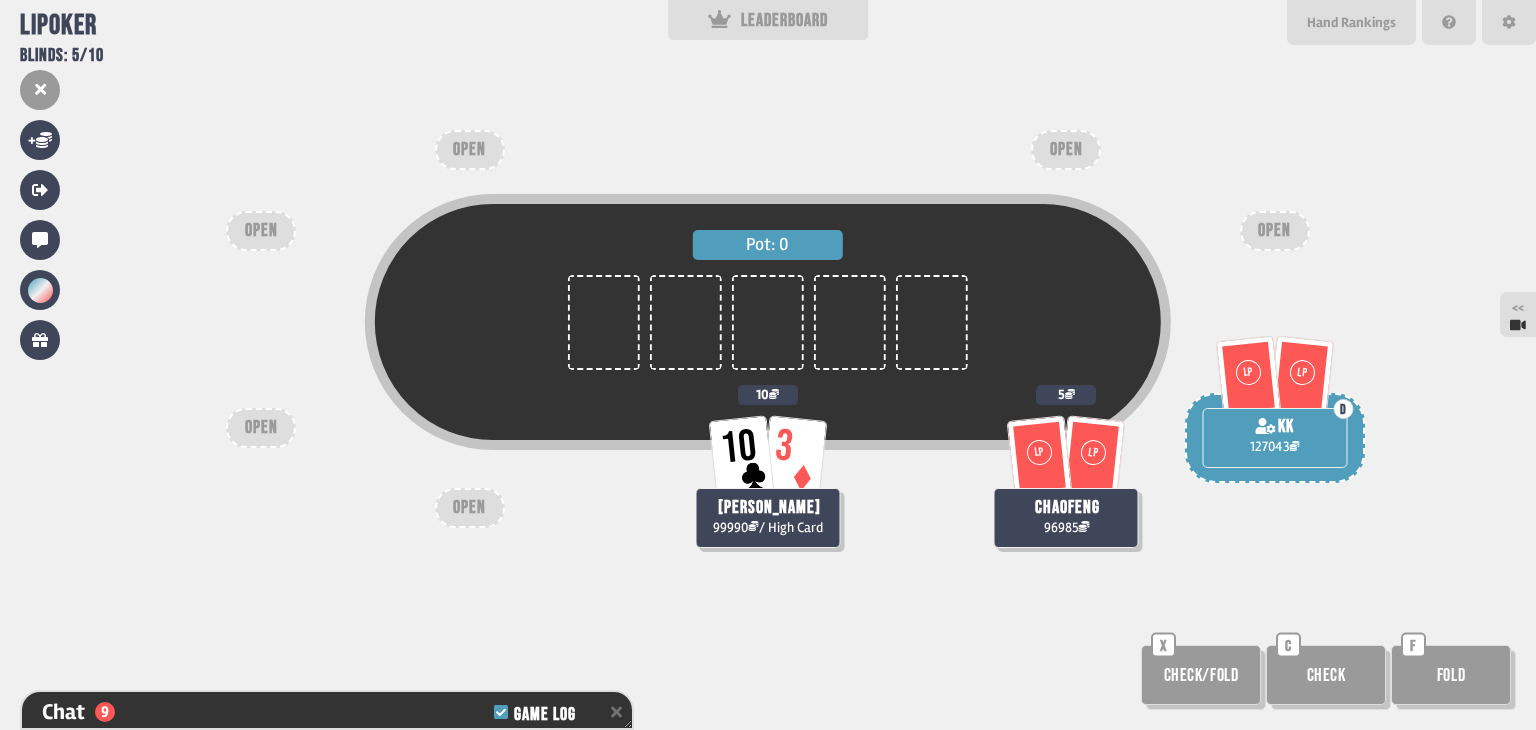 click on "Check" at bounding box center (1326, 675) 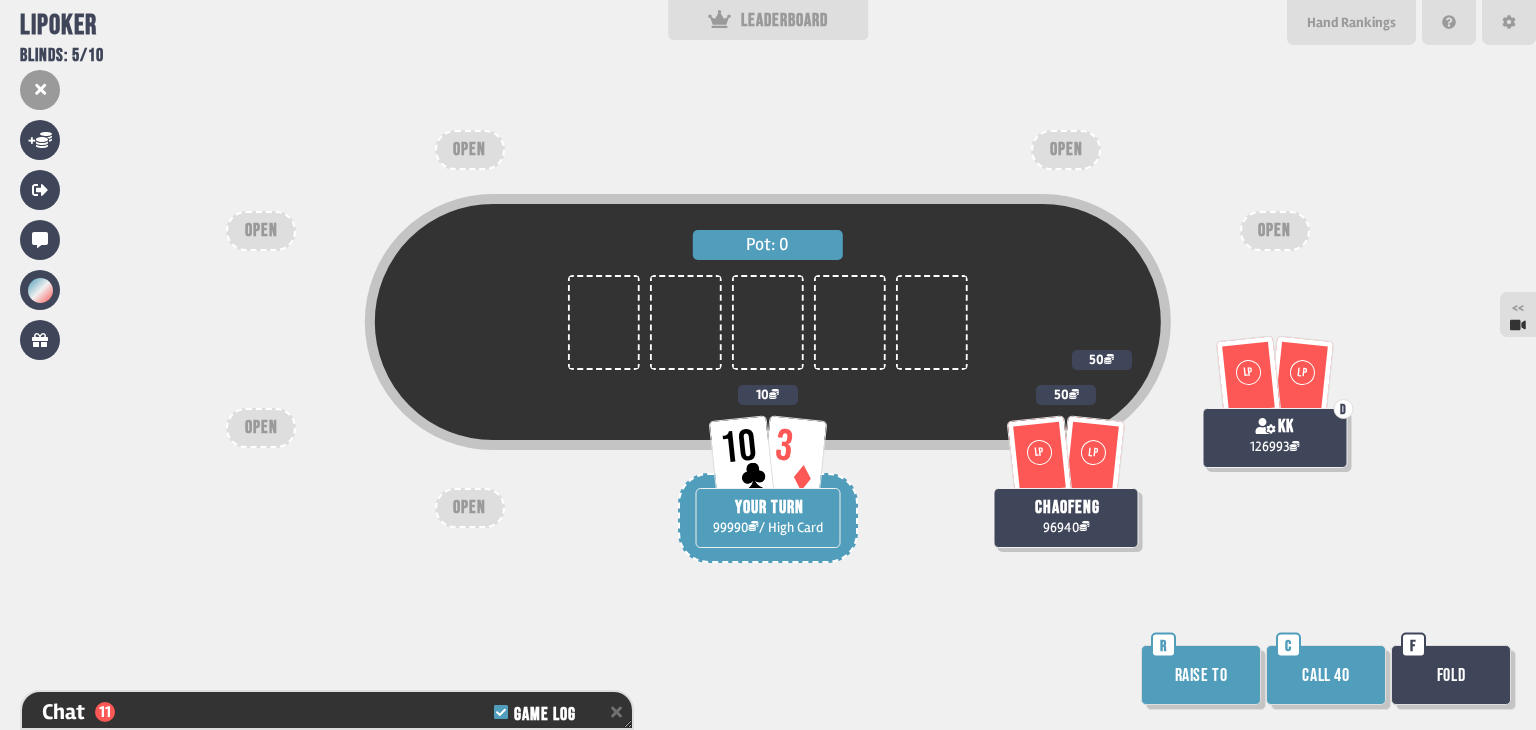 click on "Raise to" at bounding box center (1201, 675) 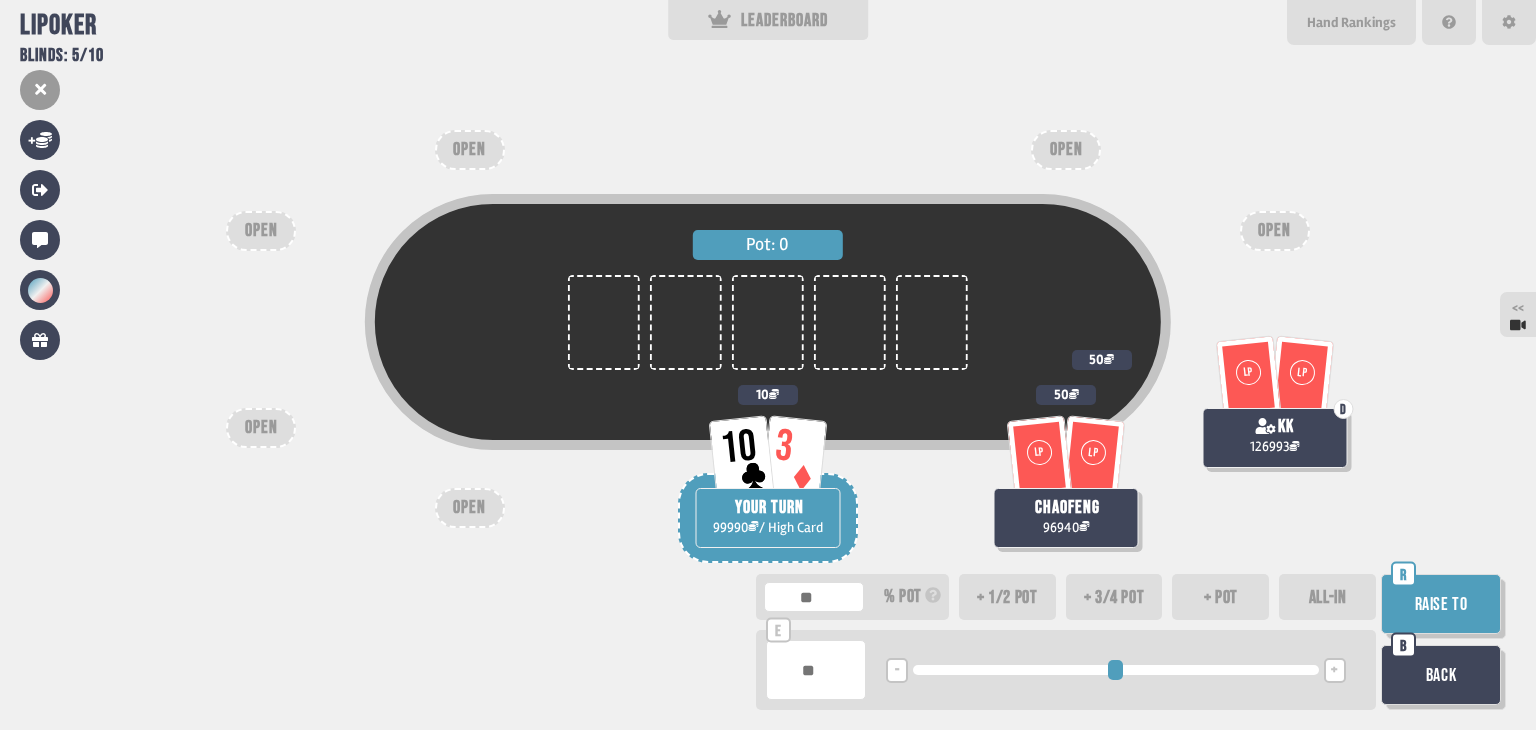 click on "Raise to" at bounding box center [1441, 604] 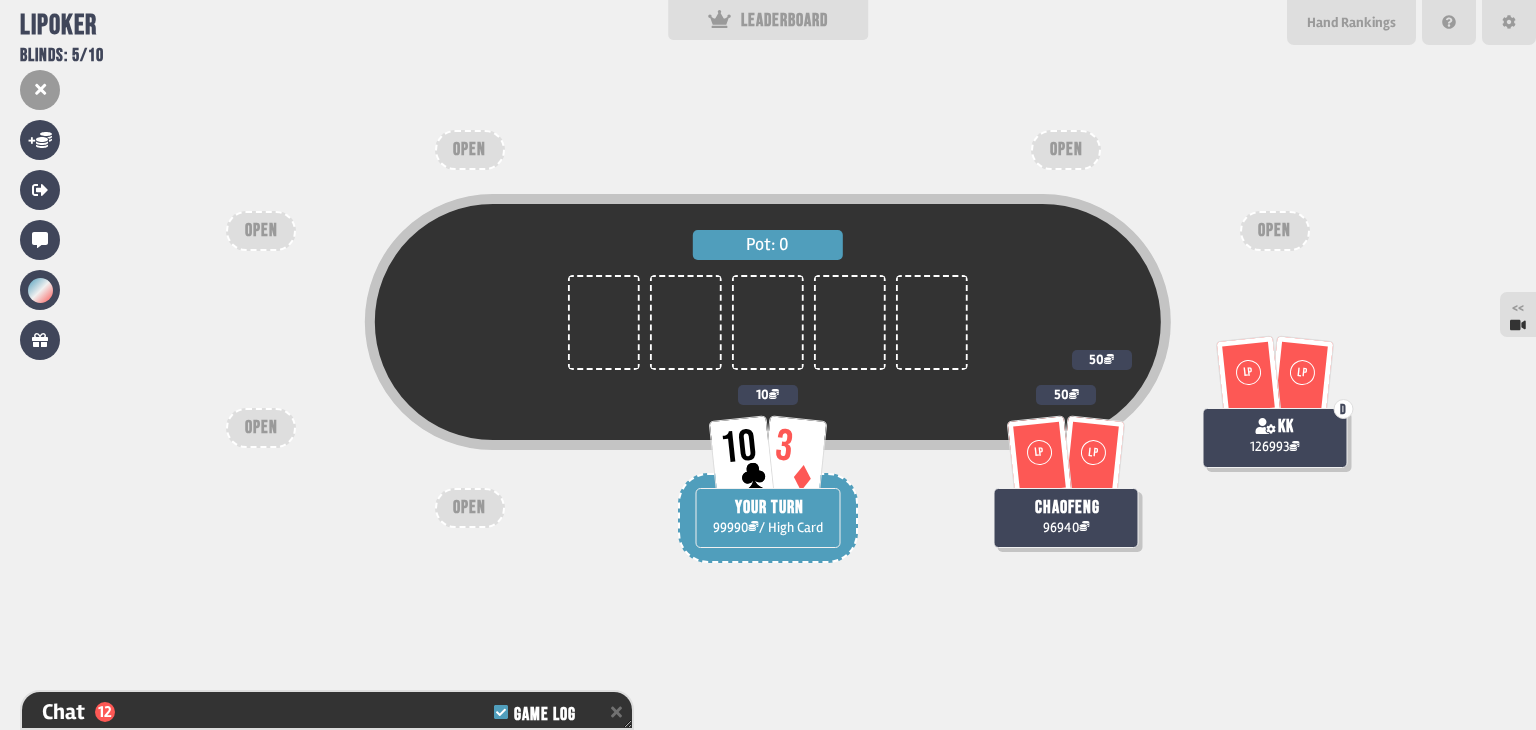scroll, scrollTop: 5472, scrollLeft: 0, axis: vertical 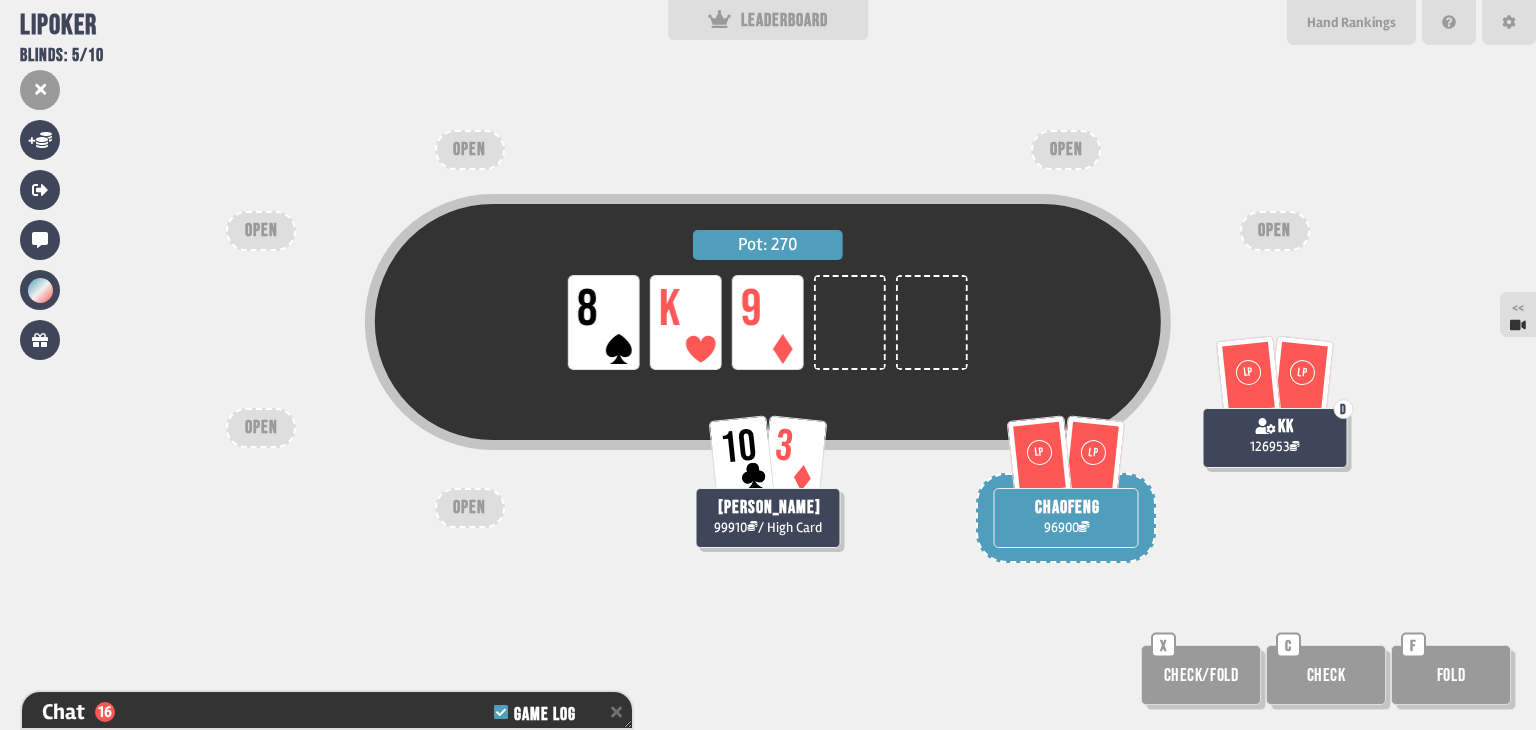 click on "Check" at bounding box center (1326, 675) 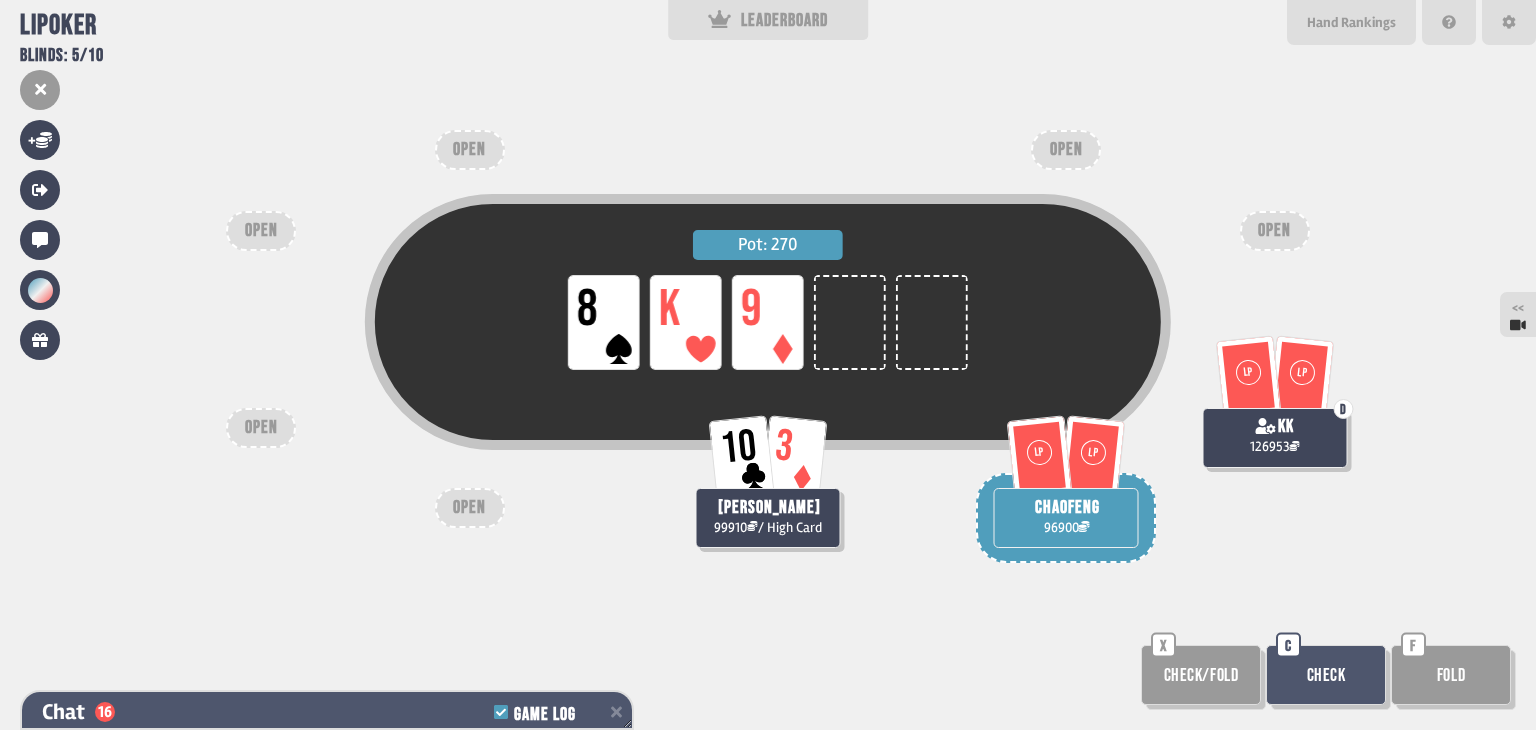 click on "Chat   16 Game Log" at bounding box center [327, 712] 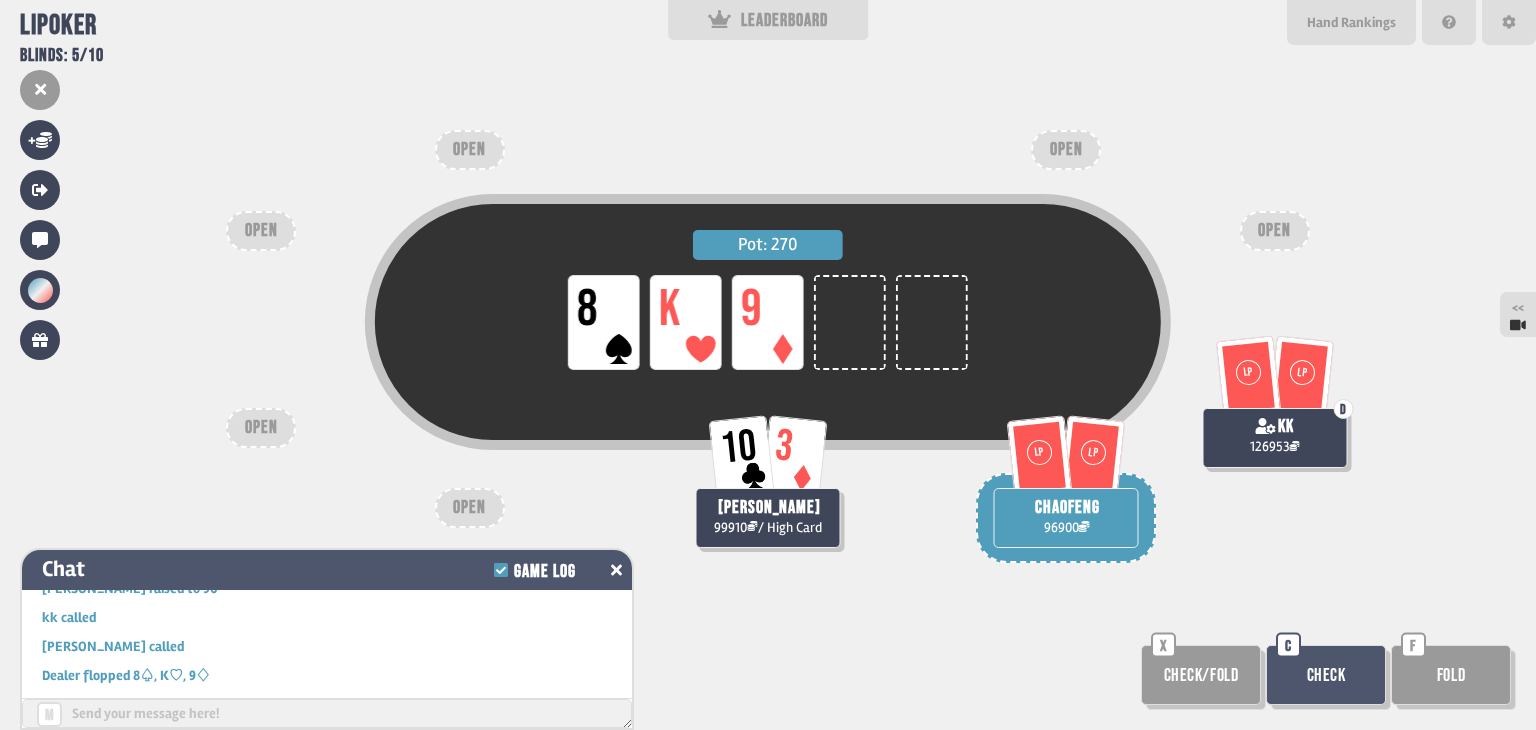 scroll, scrollTop: 5456, scrollLeft: 0, axis: vertical 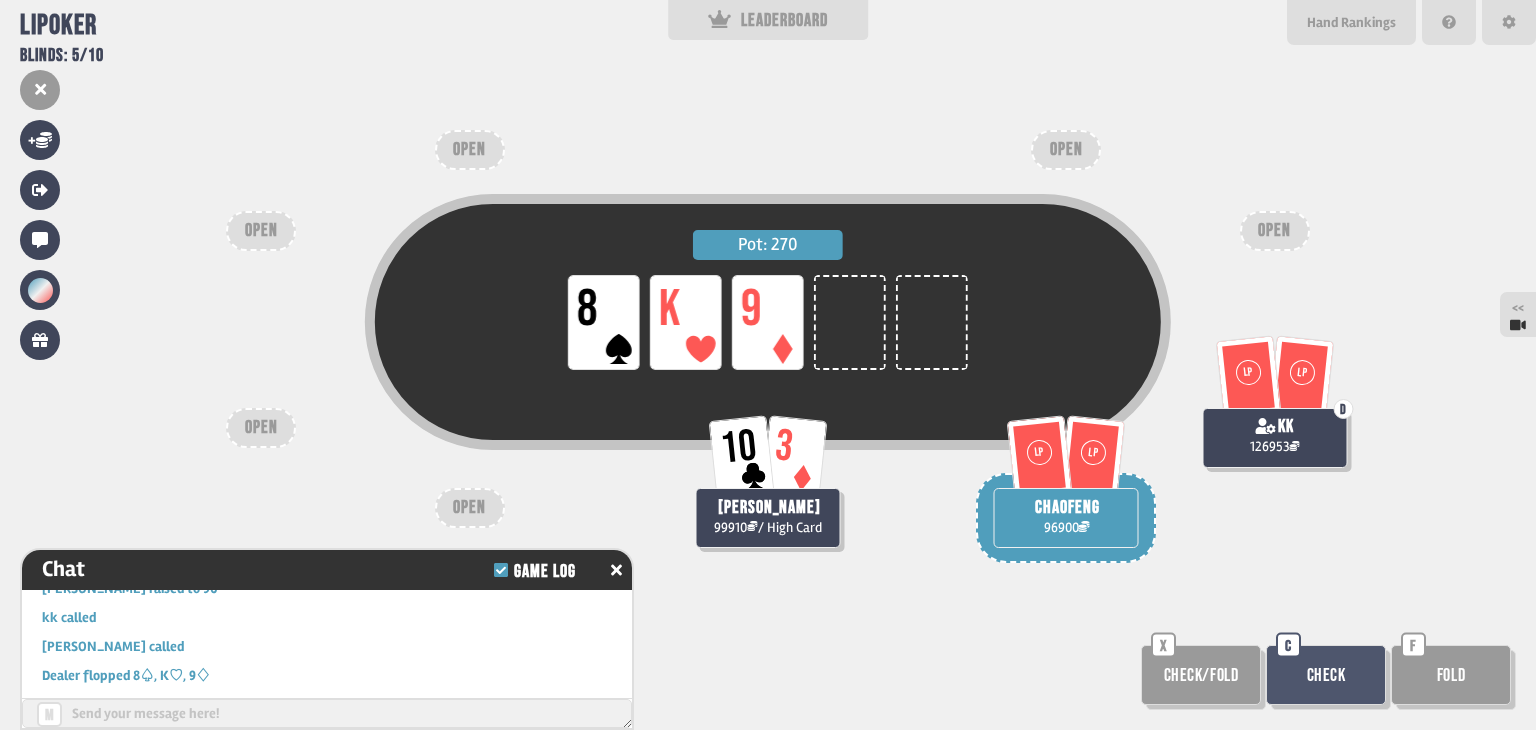 click at bounding box center [327, 713] 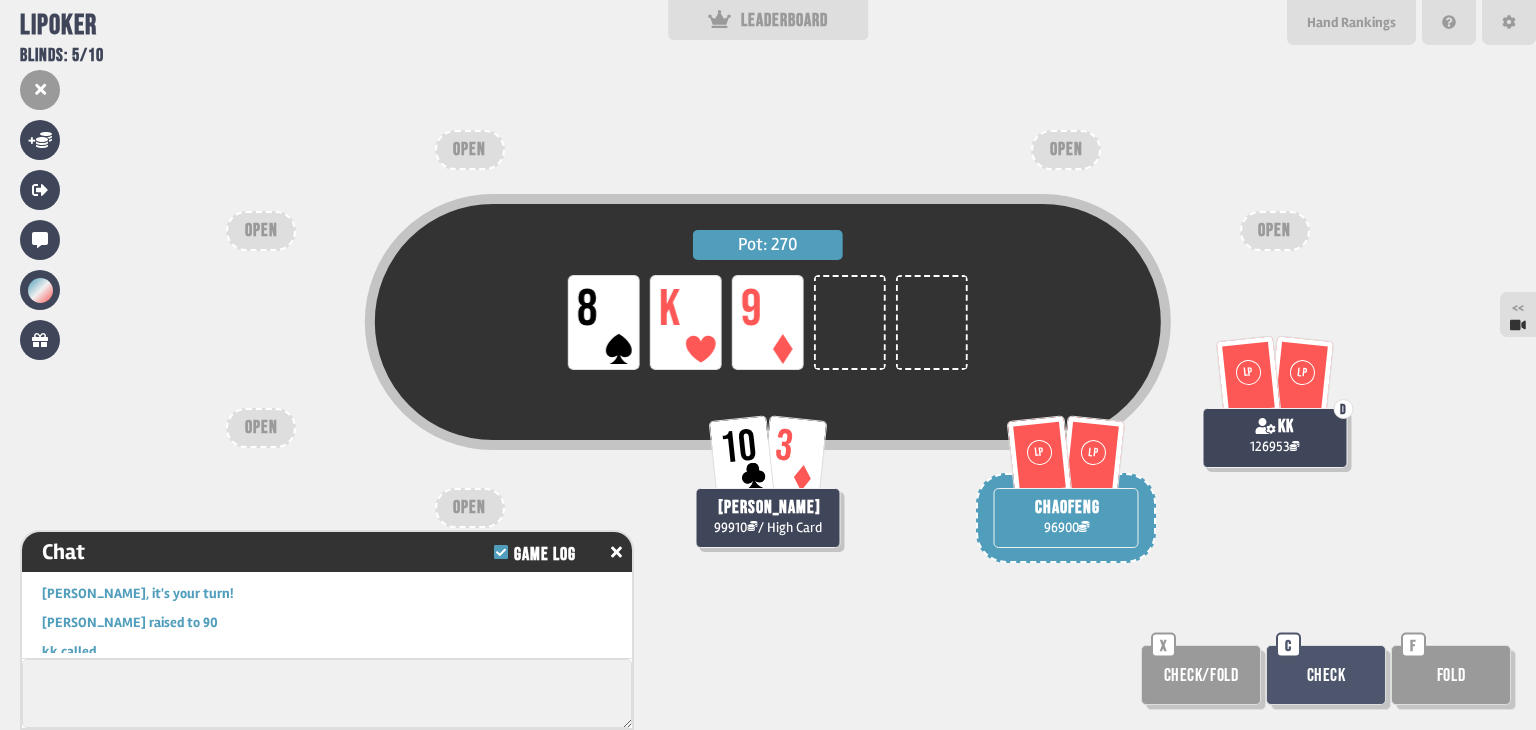 scroll, scrollTop: 5478, scrollLeft: 0, axis: vertical 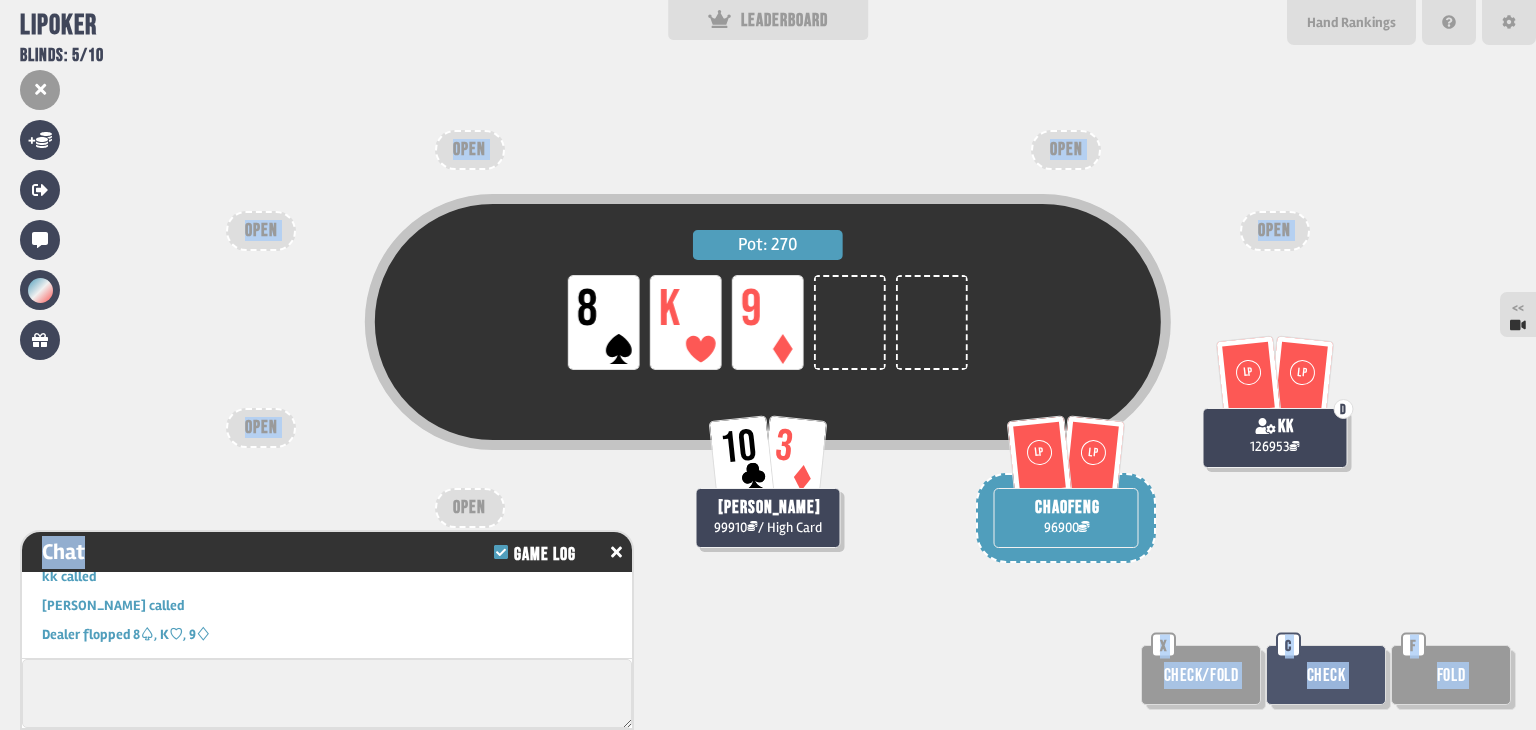 drag, startPoint x: 480, startPoint y: 541, endPoint x: 487, endPoint y: 520, distance: 22.135944 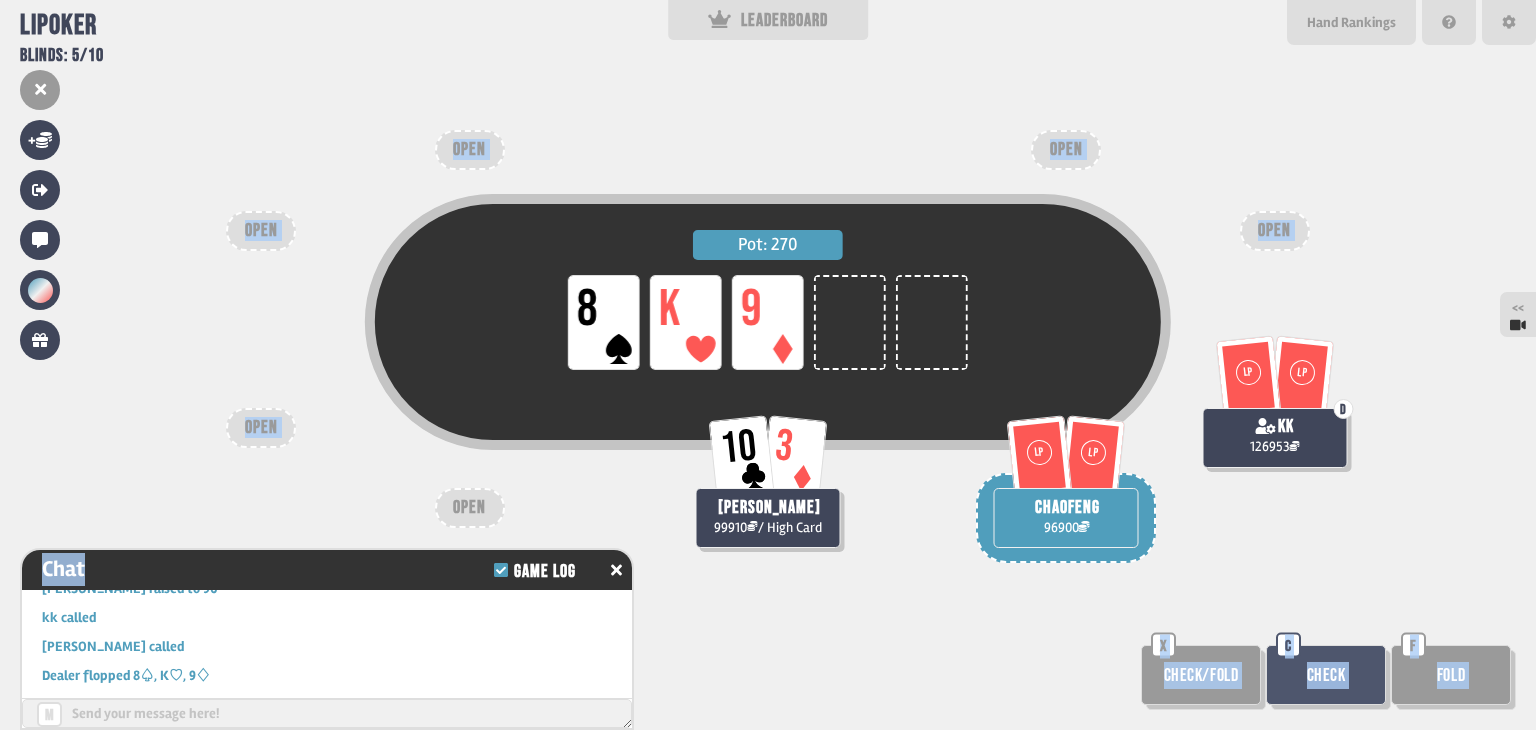 scroll, scrollTop: 5456, scrollLeft: 0, axis: vertical 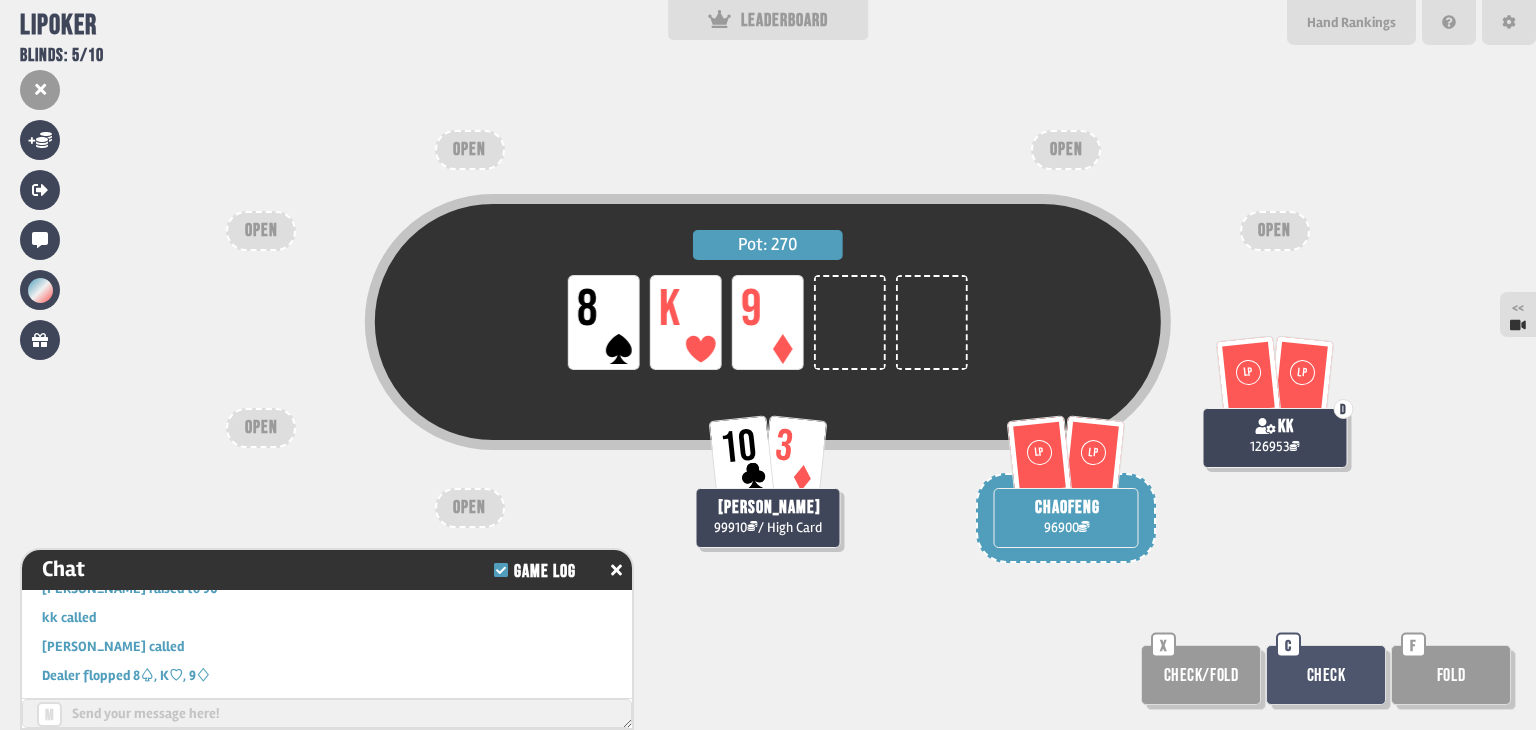 click on "Pot: 270   LP 8 LP K LP 9" at bounding box center (768, 358) 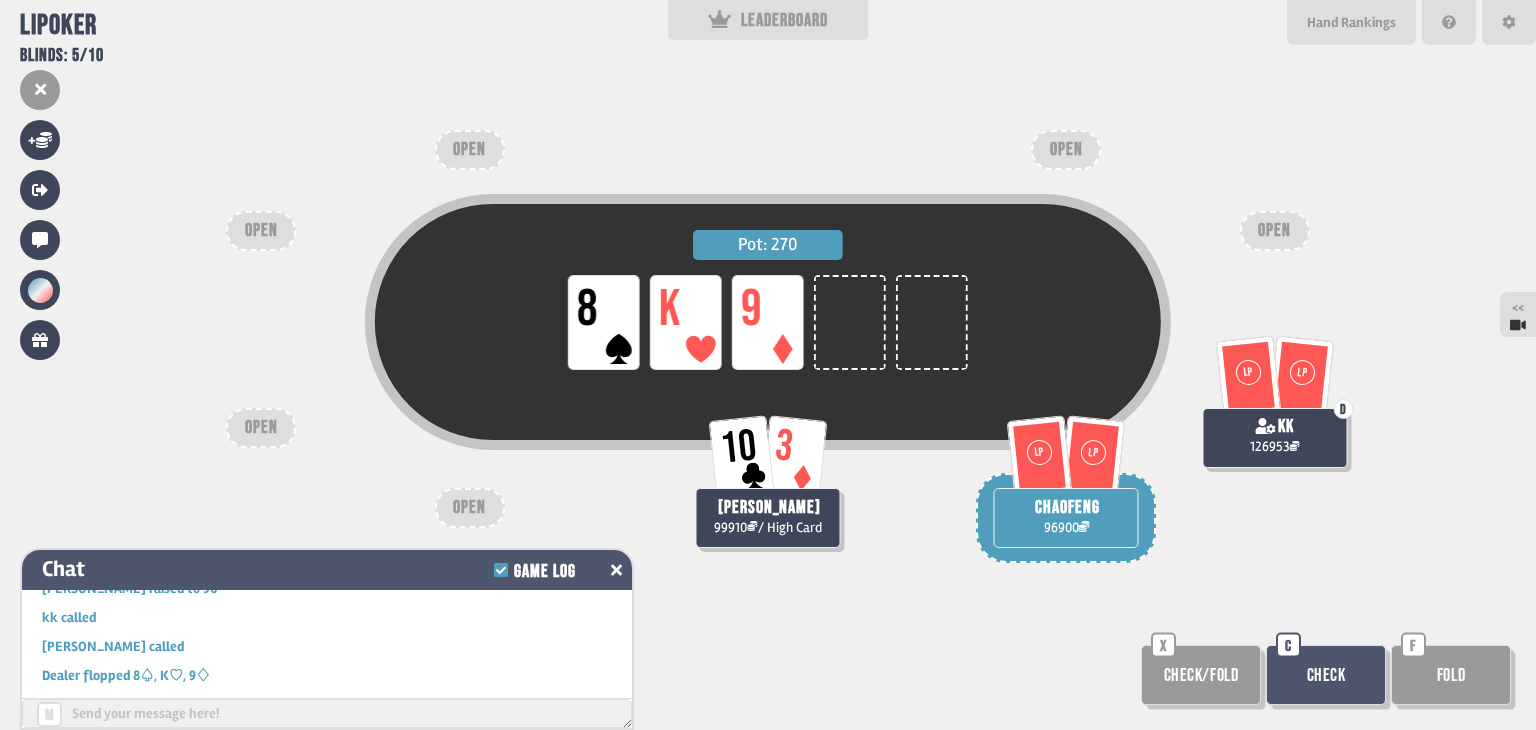 click at bounding box center (616, 570) 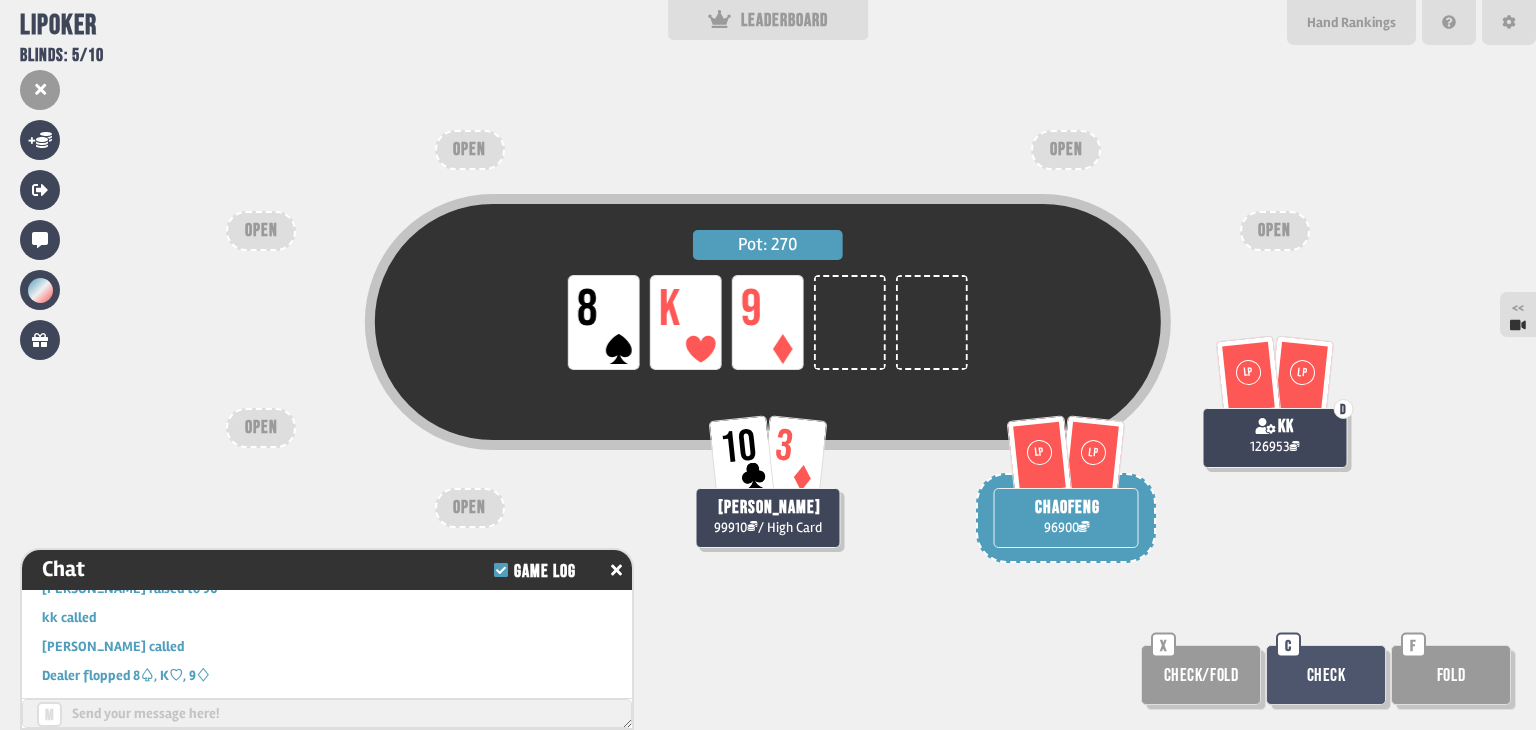 scroll, scrollTop: 5478, scrollLeft: 0, axis: vertical 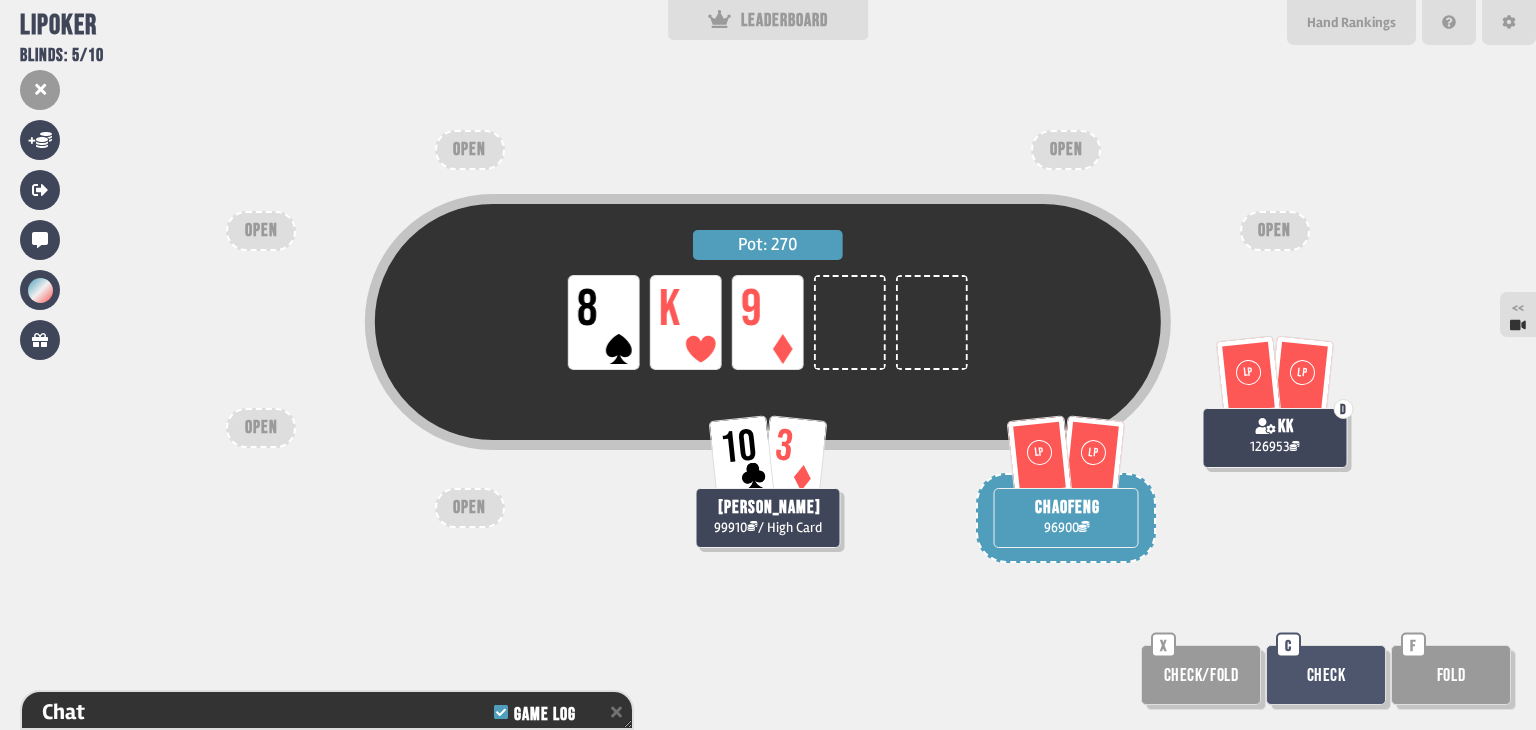 click on "Pot: 270   LP 8 LP K LP 9 10 3 [PERSON_NAME] 99910   / High Card LP LP chaofeng 96900  LP LP D kk 126953  OPEN OPEN OPEN OPEN OPEN OPEN Check/Fold X Check C Fold F" at bounding box center [768, 365] 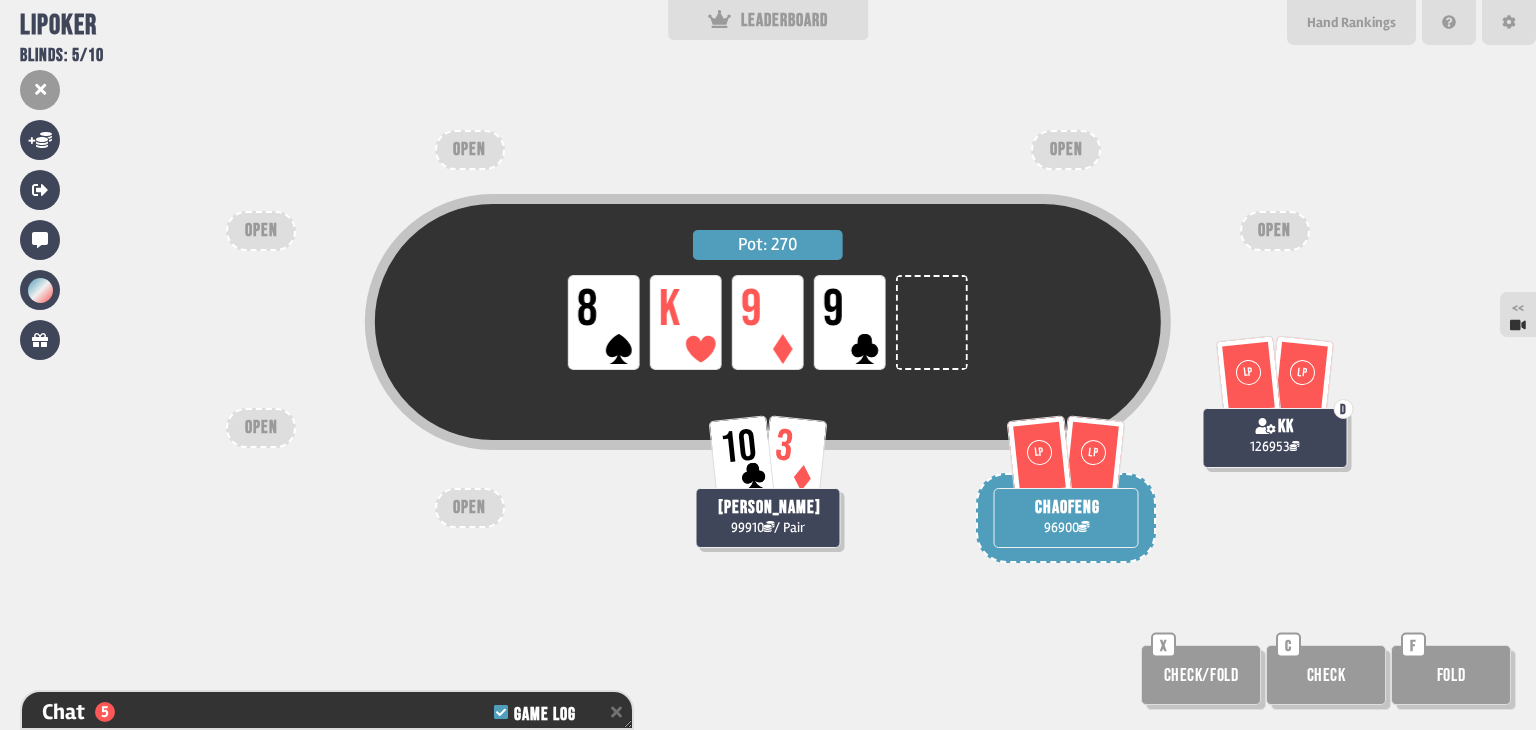 click on "Check" at bounding box center (1326, 675) 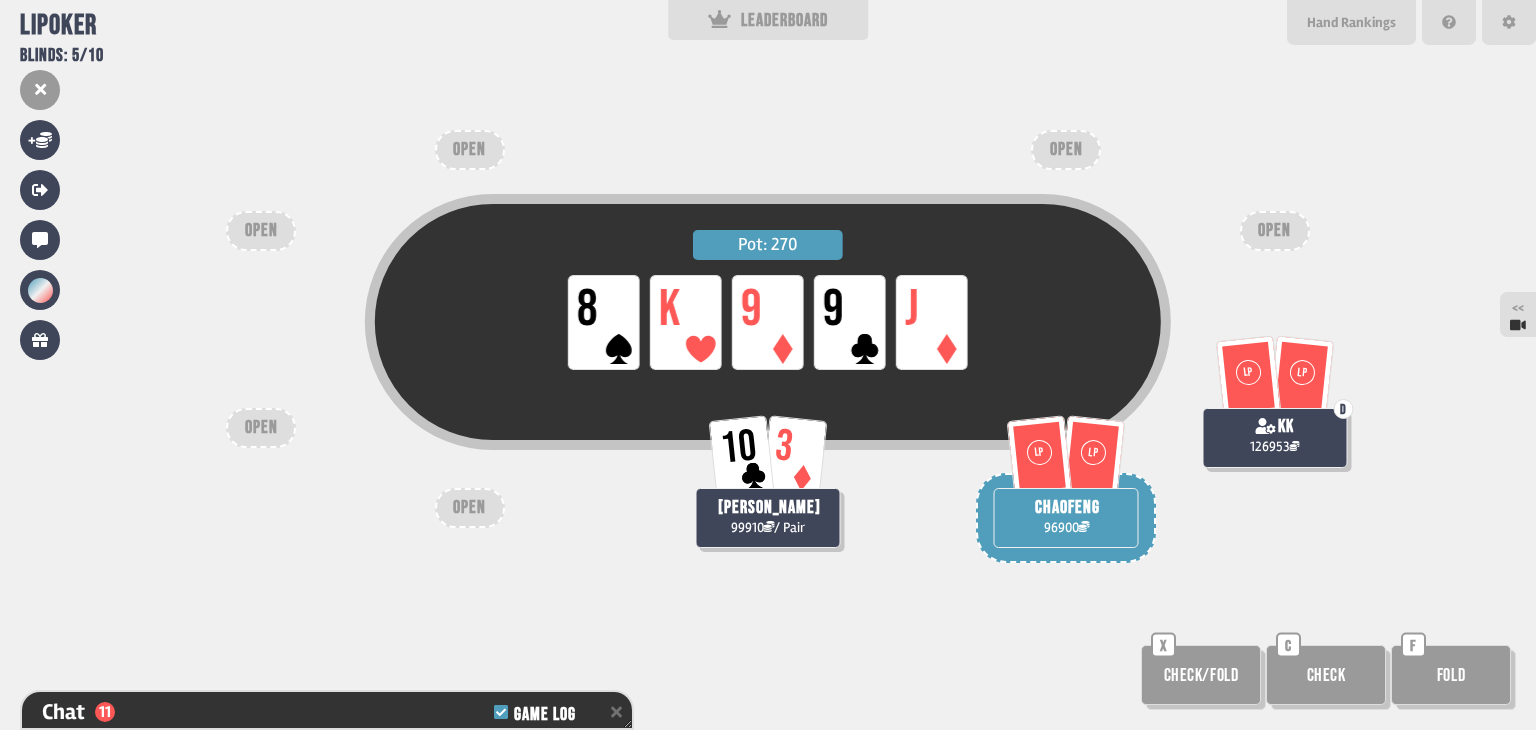 click on "Check/Fold" at bounding box center [1201, 675] 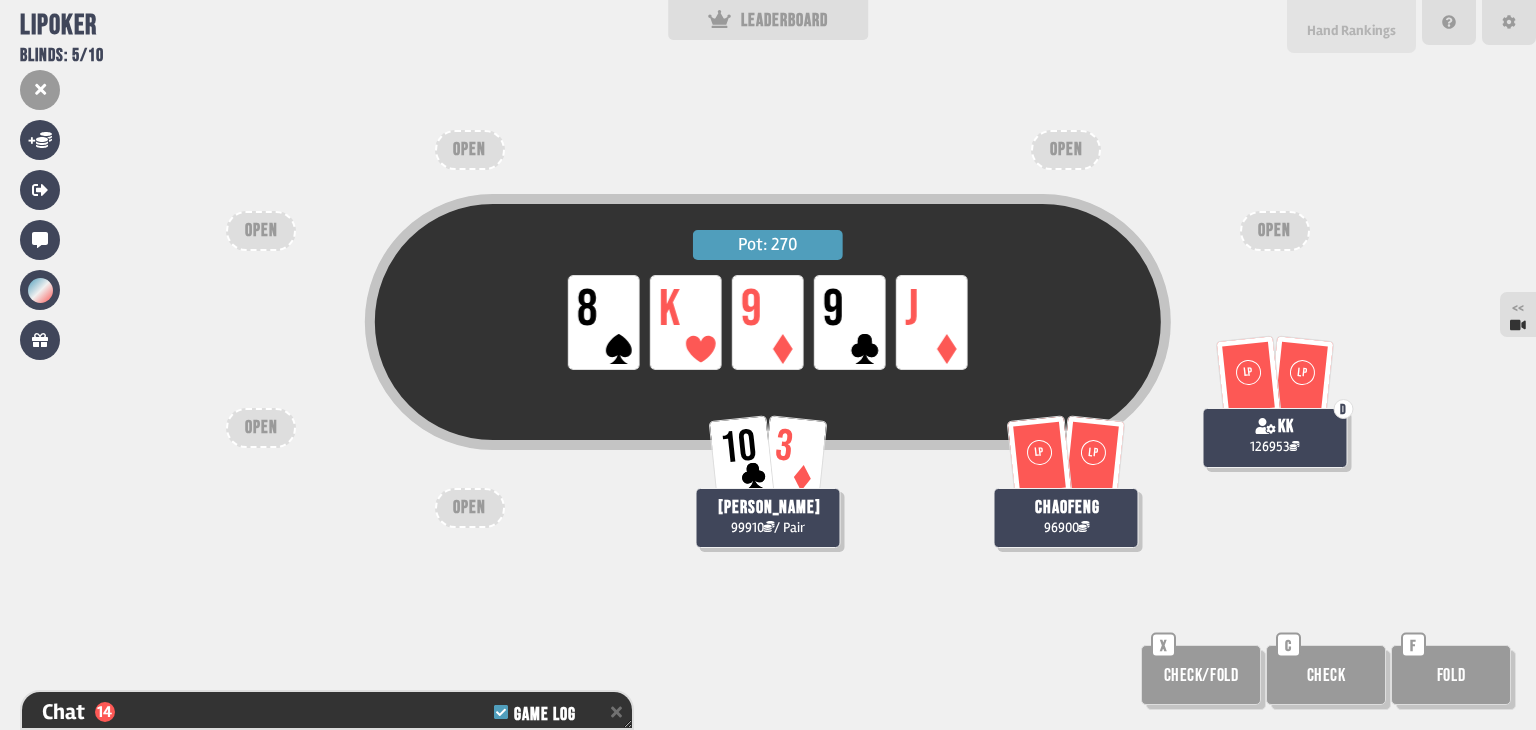 click on "Hand Rankings" at bounding box center (1351, 30) 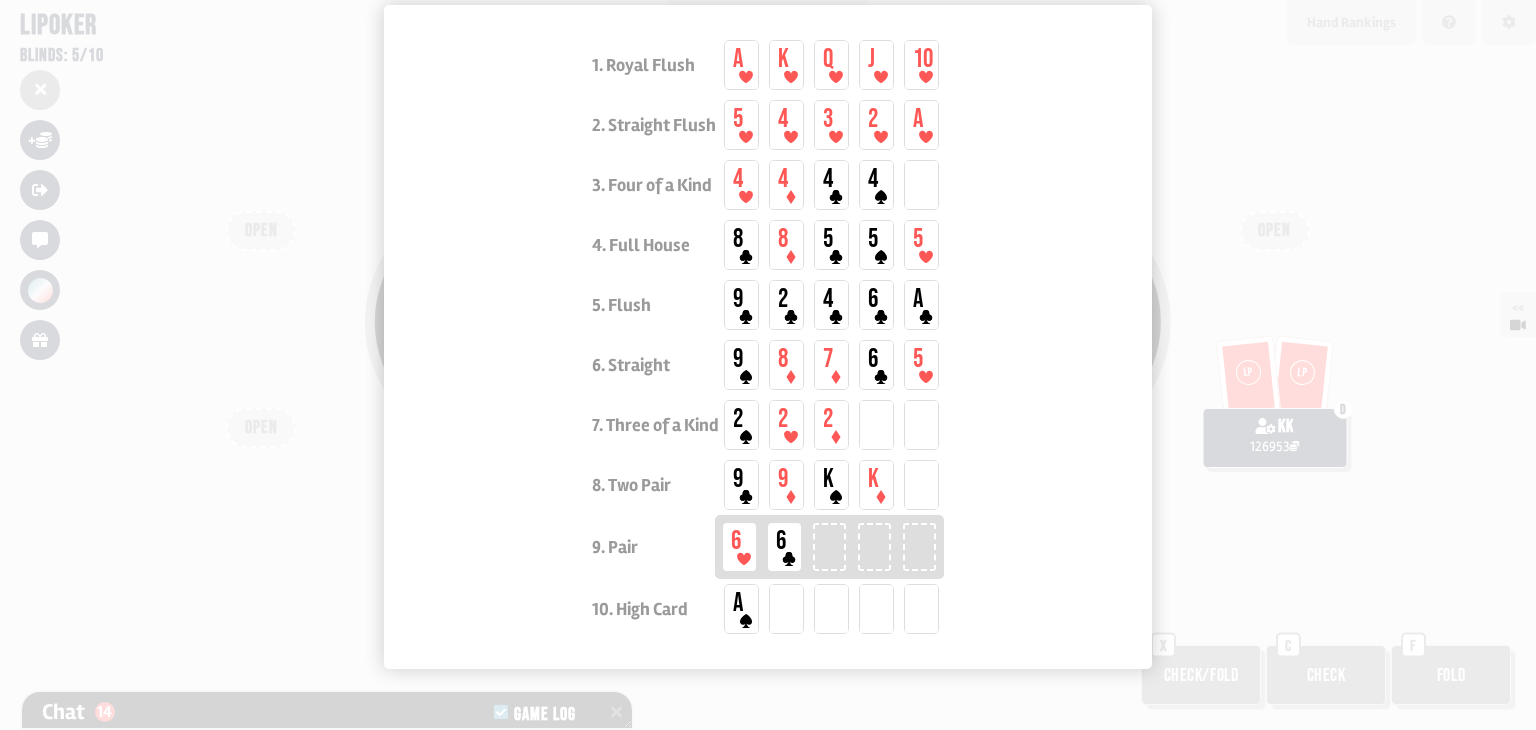 click at bounding box center (768, 365) 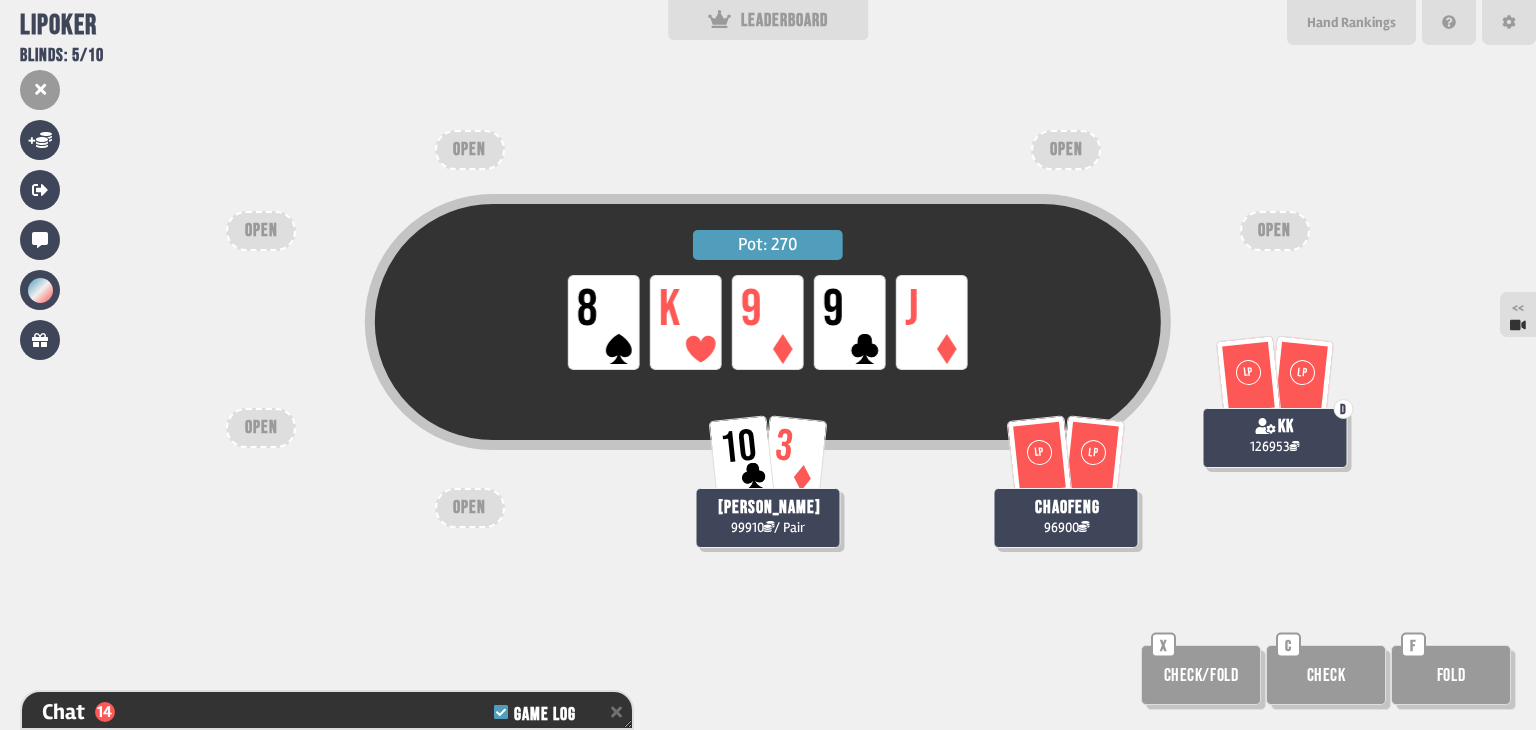 scroll, scrollTop: 77, scrollLeft: 0, axis: vertical 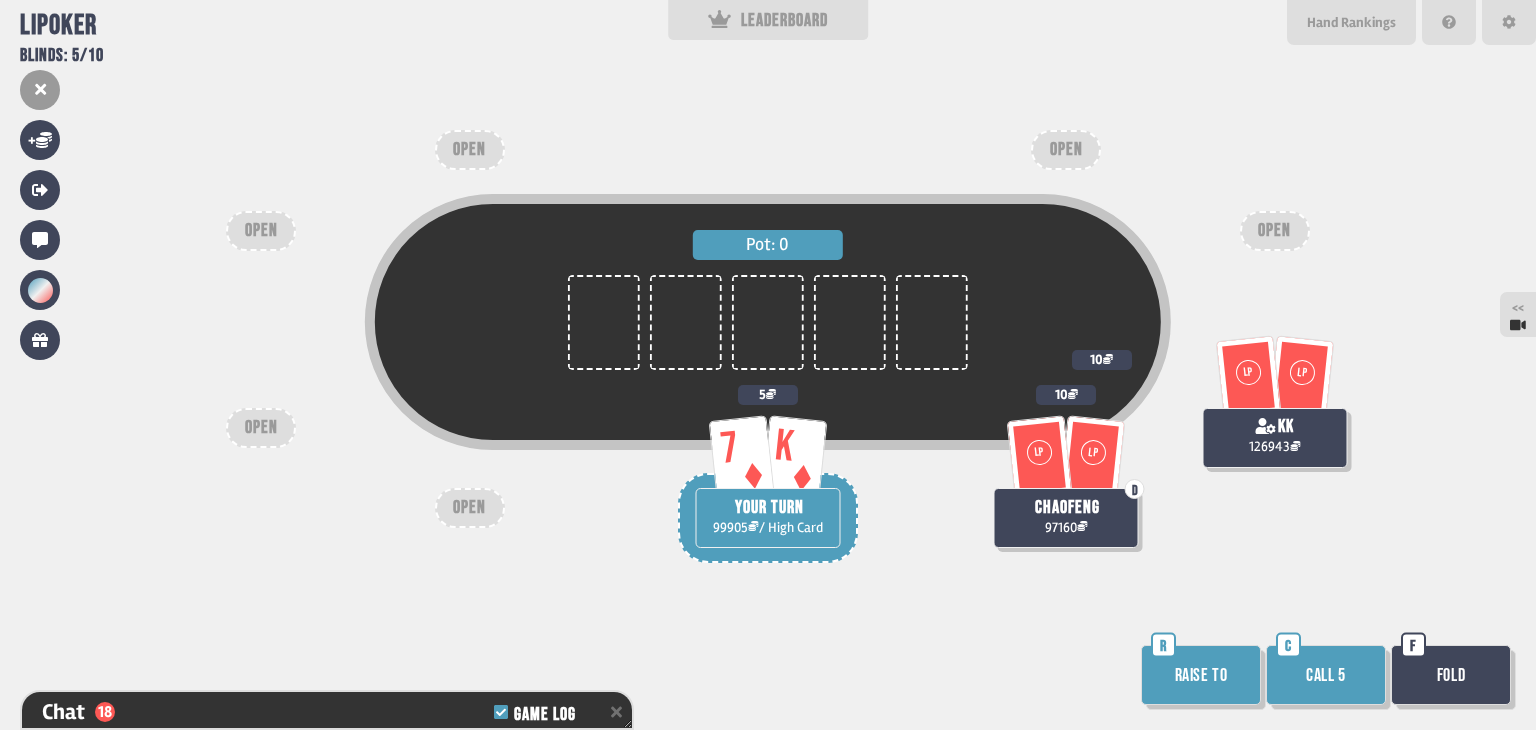 click on "Raise to" at bounding box center (1201, 675) 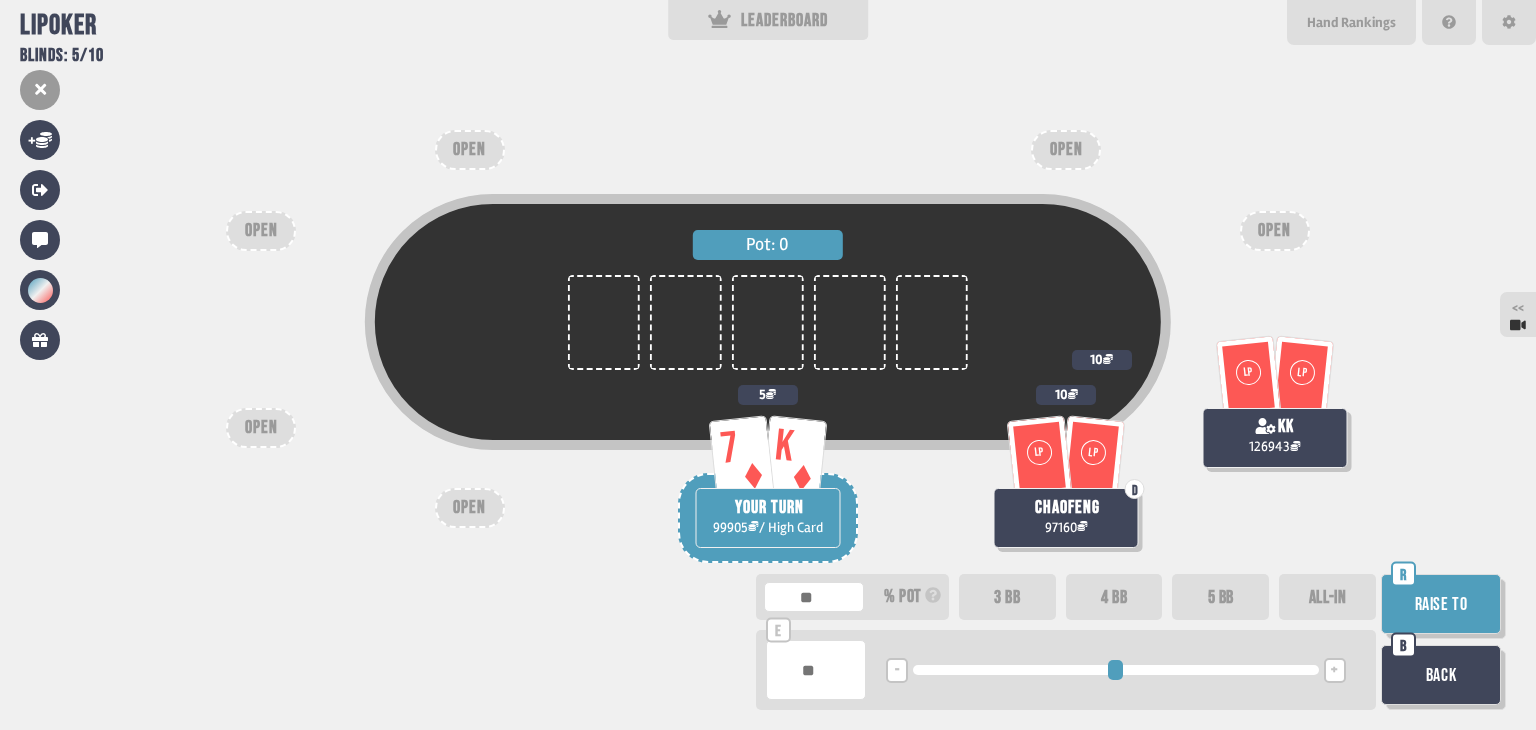 type on "****" 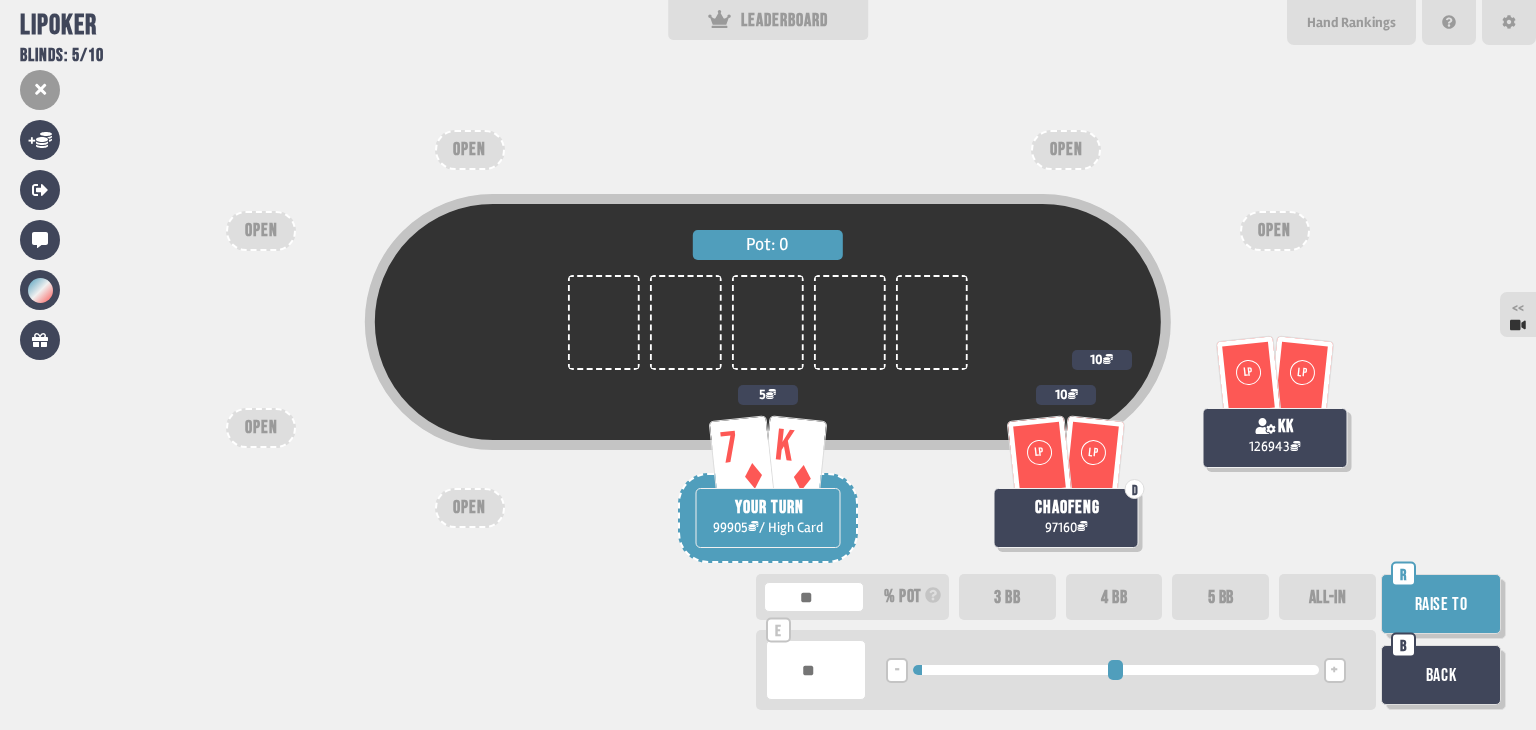 type on "****" 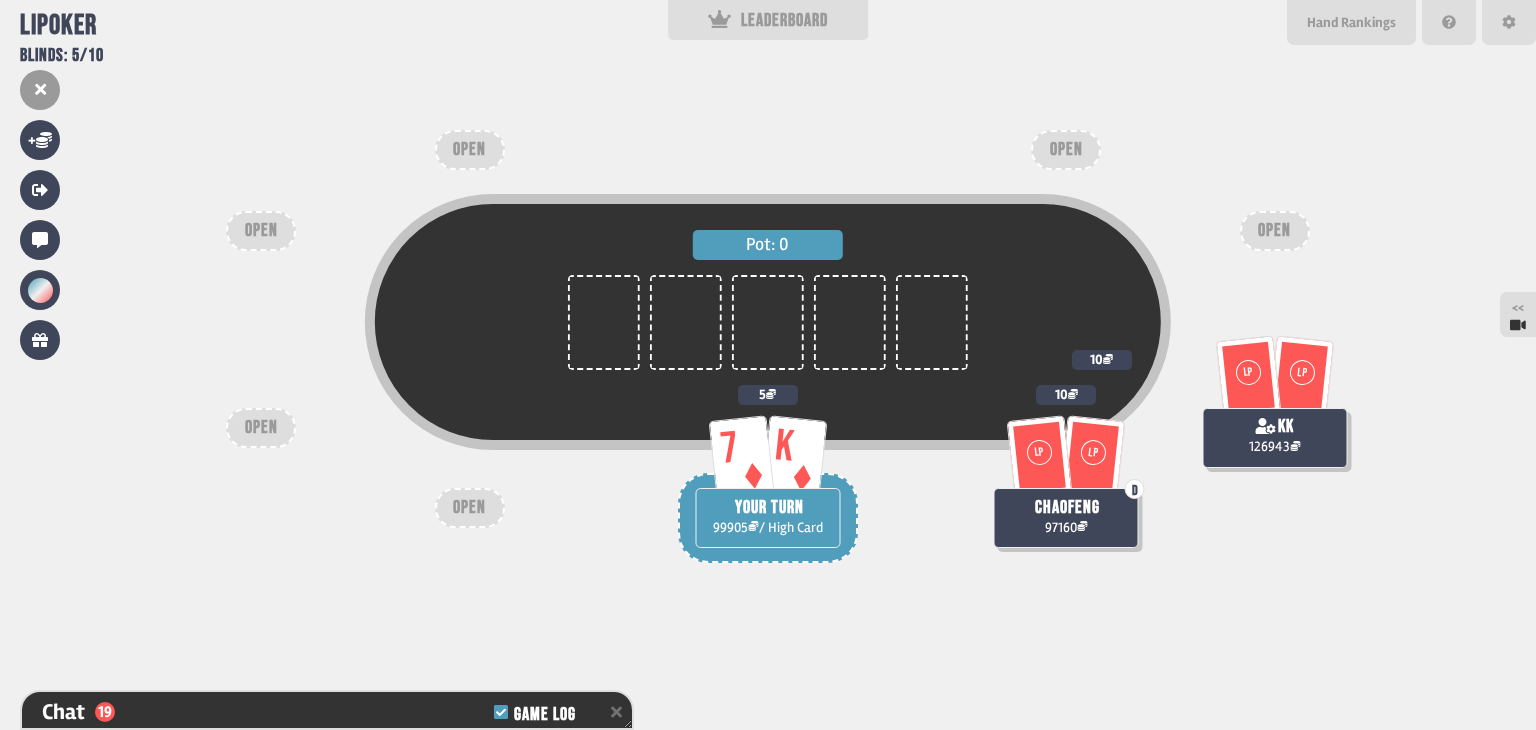 scroll, scrollTop: 6111, scrollLeft: 0, axis: vertical 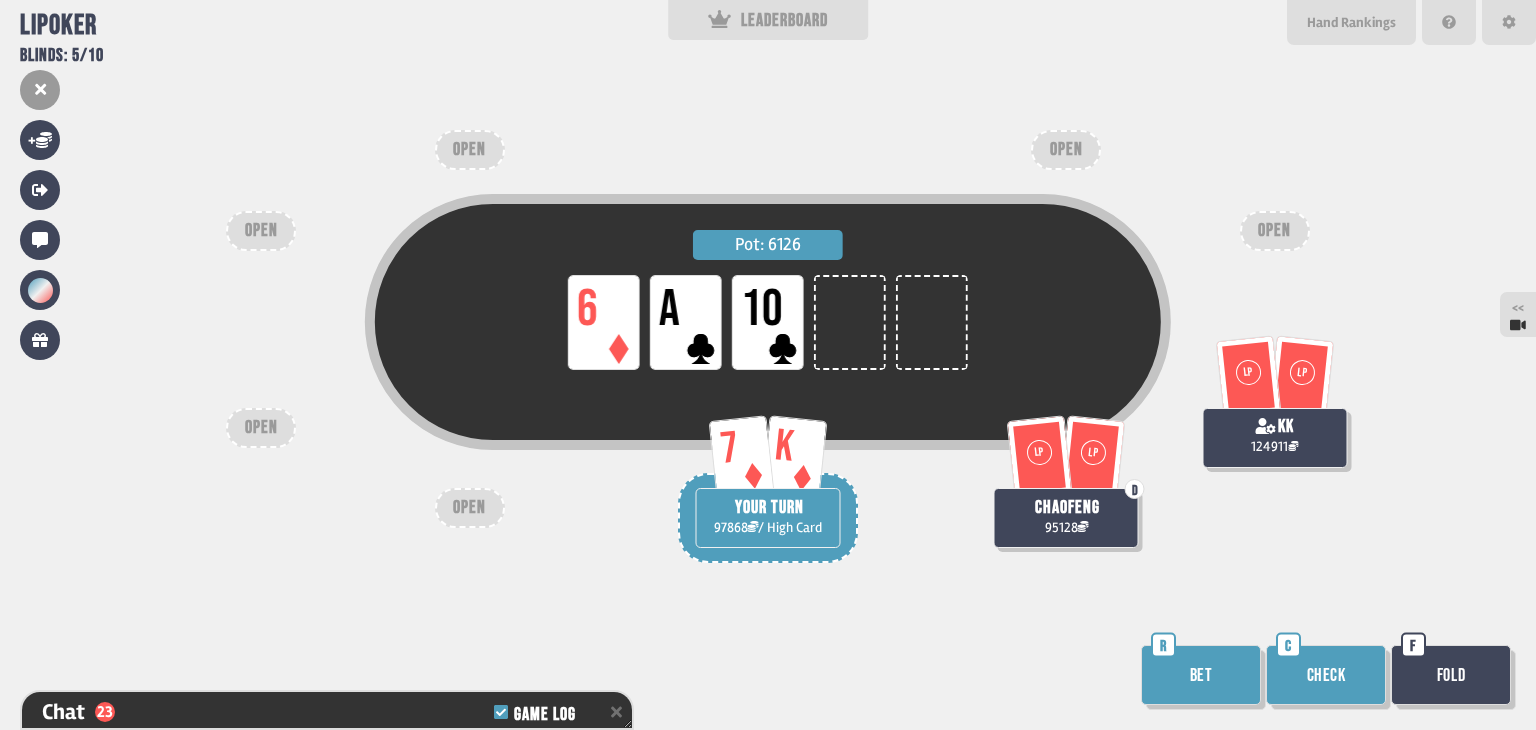 click on "Check" at bounding box center [1326, 675] 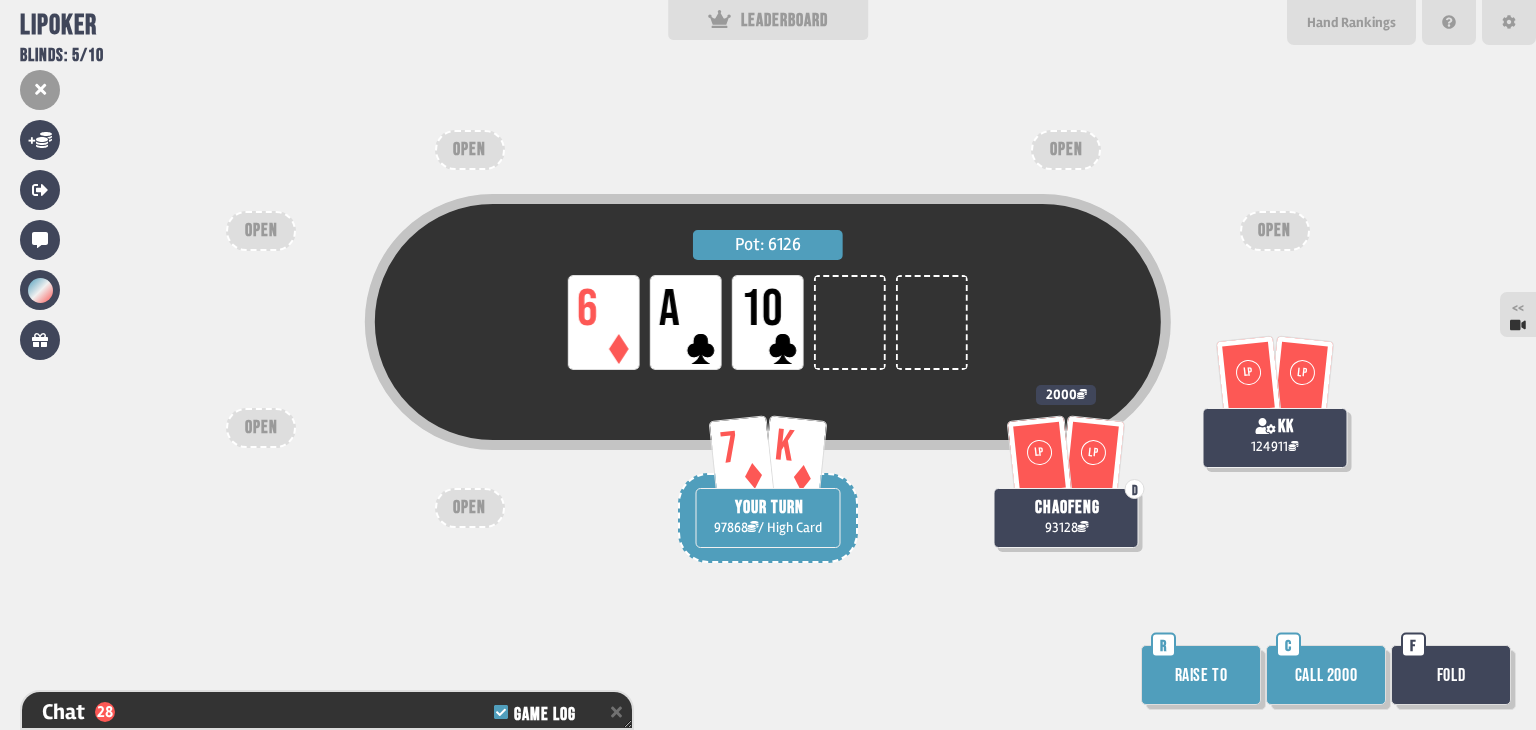 click on "Call 2000" at bounding box center (1326, 675) 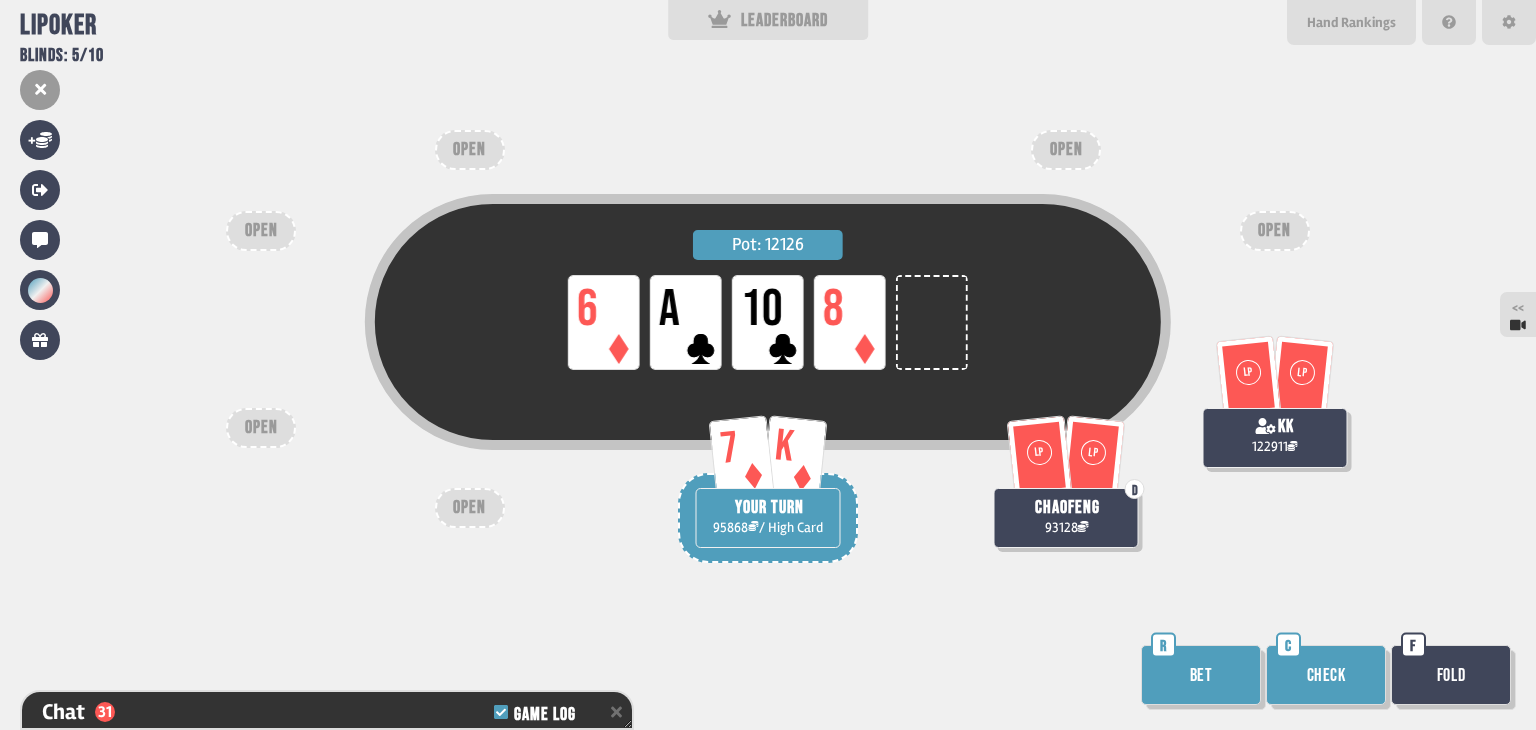 click on "Check" at bounding box center (1326, 675) 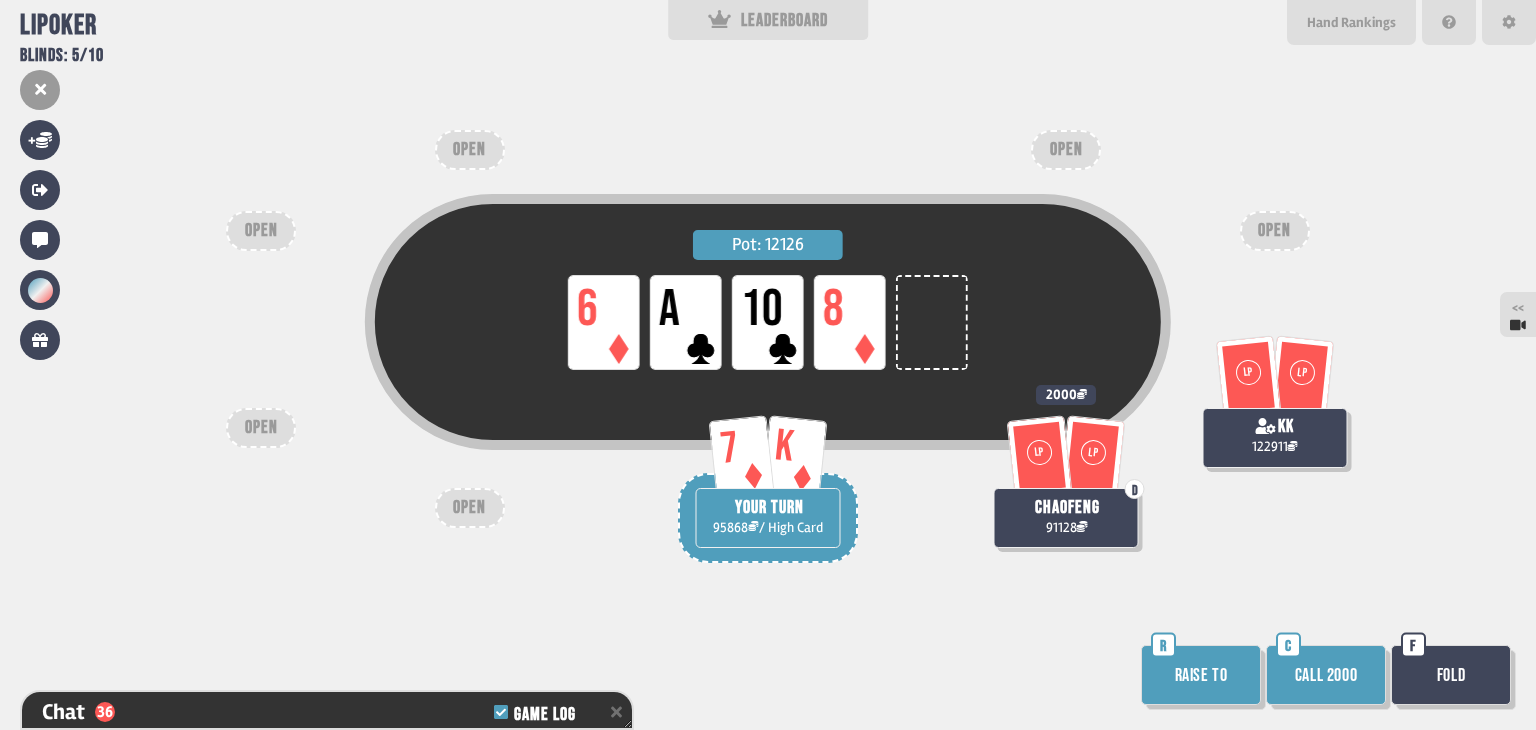 click on "Call 2000" at bounding box center [1326, 675] 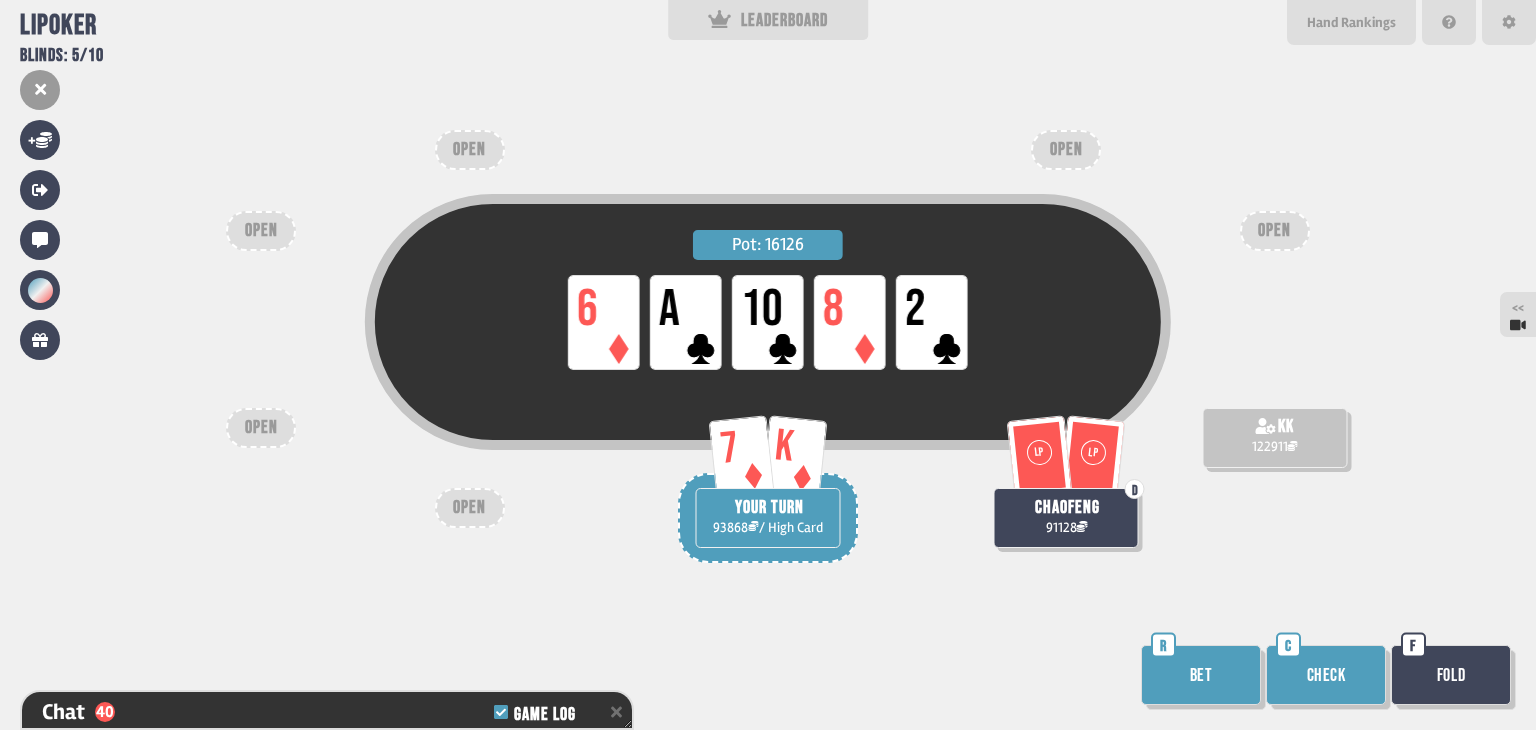 click on "Bet" at bounding box center (1201, 675) 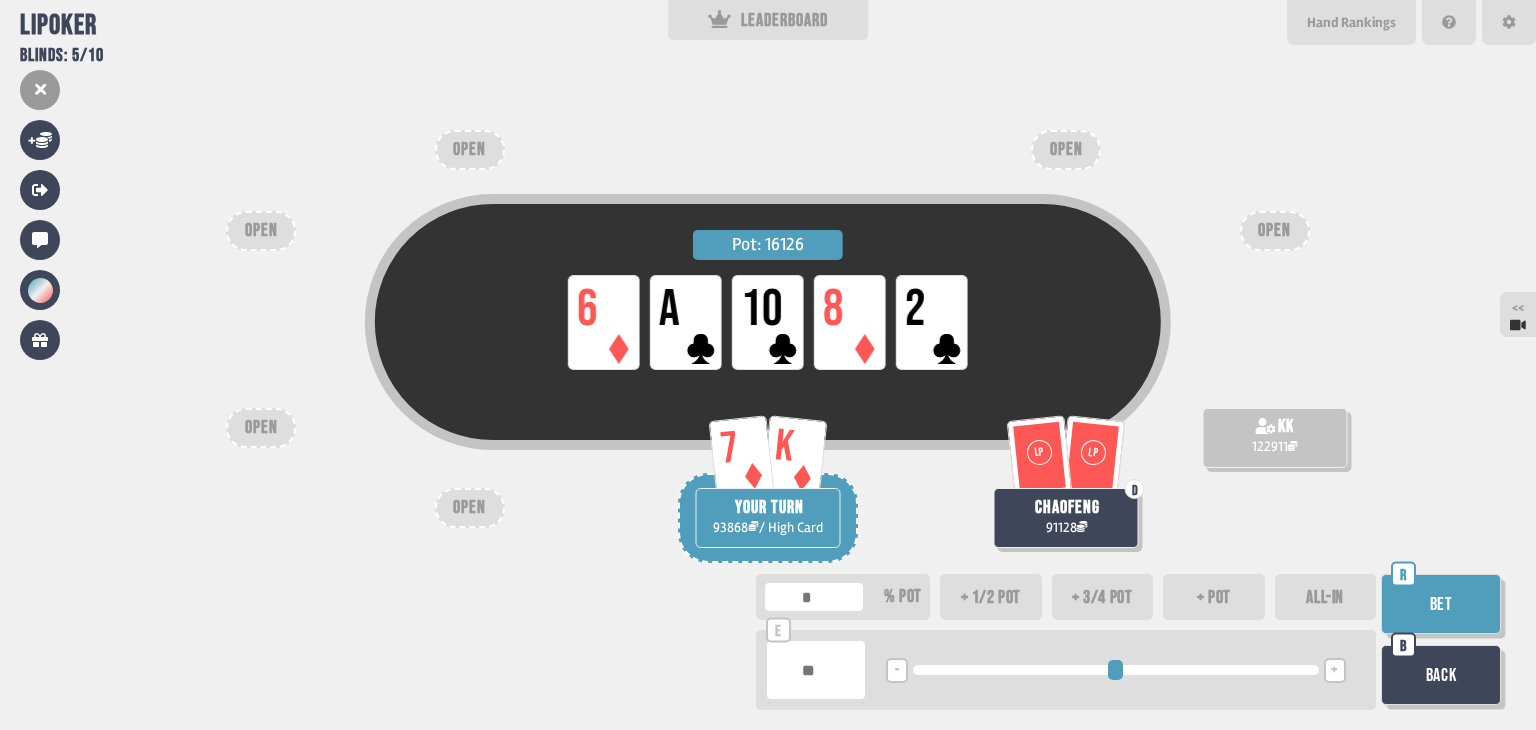 click on "Back" at bounding box center [1441, 675] 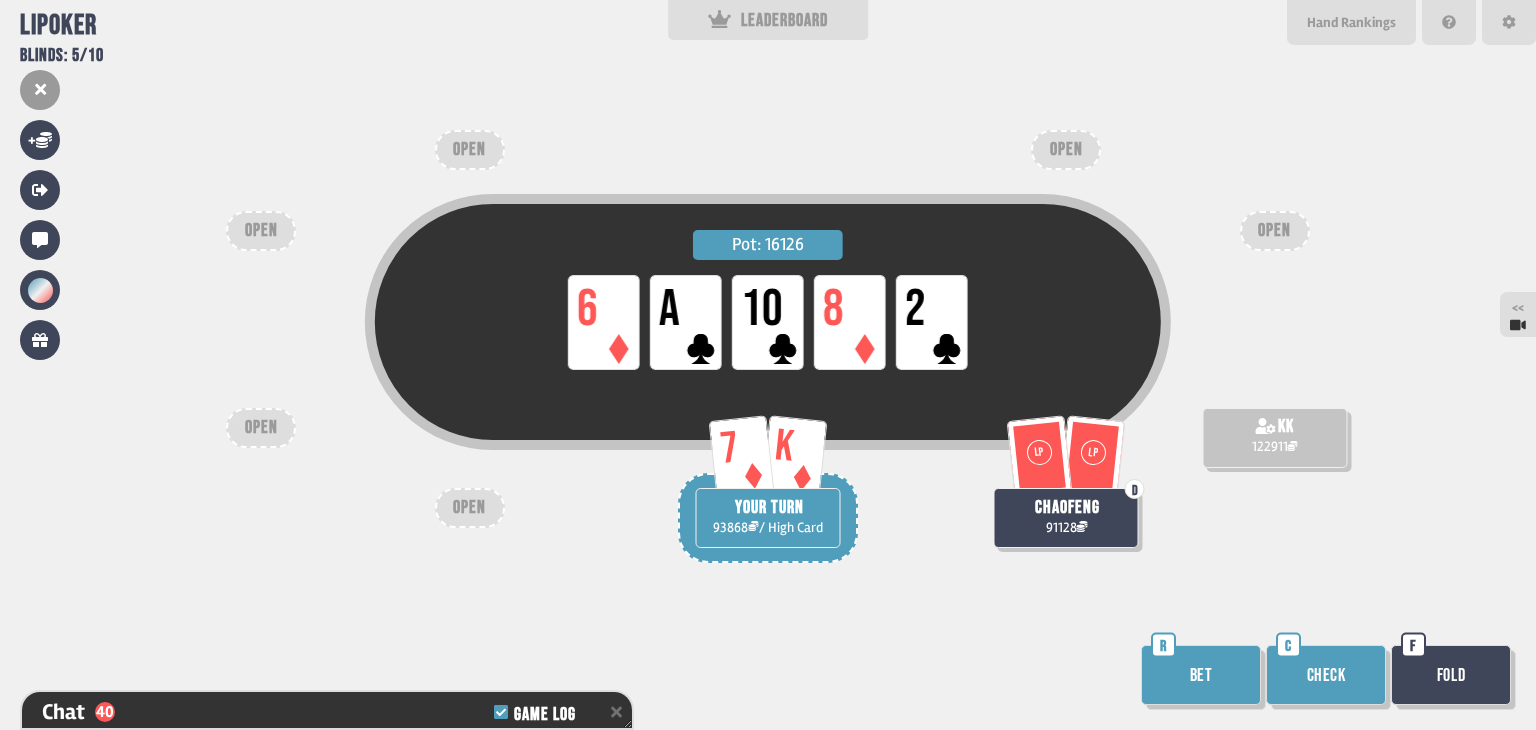 scroll, scrollTop: 6720, scrollLeft: 0, axis: vertical 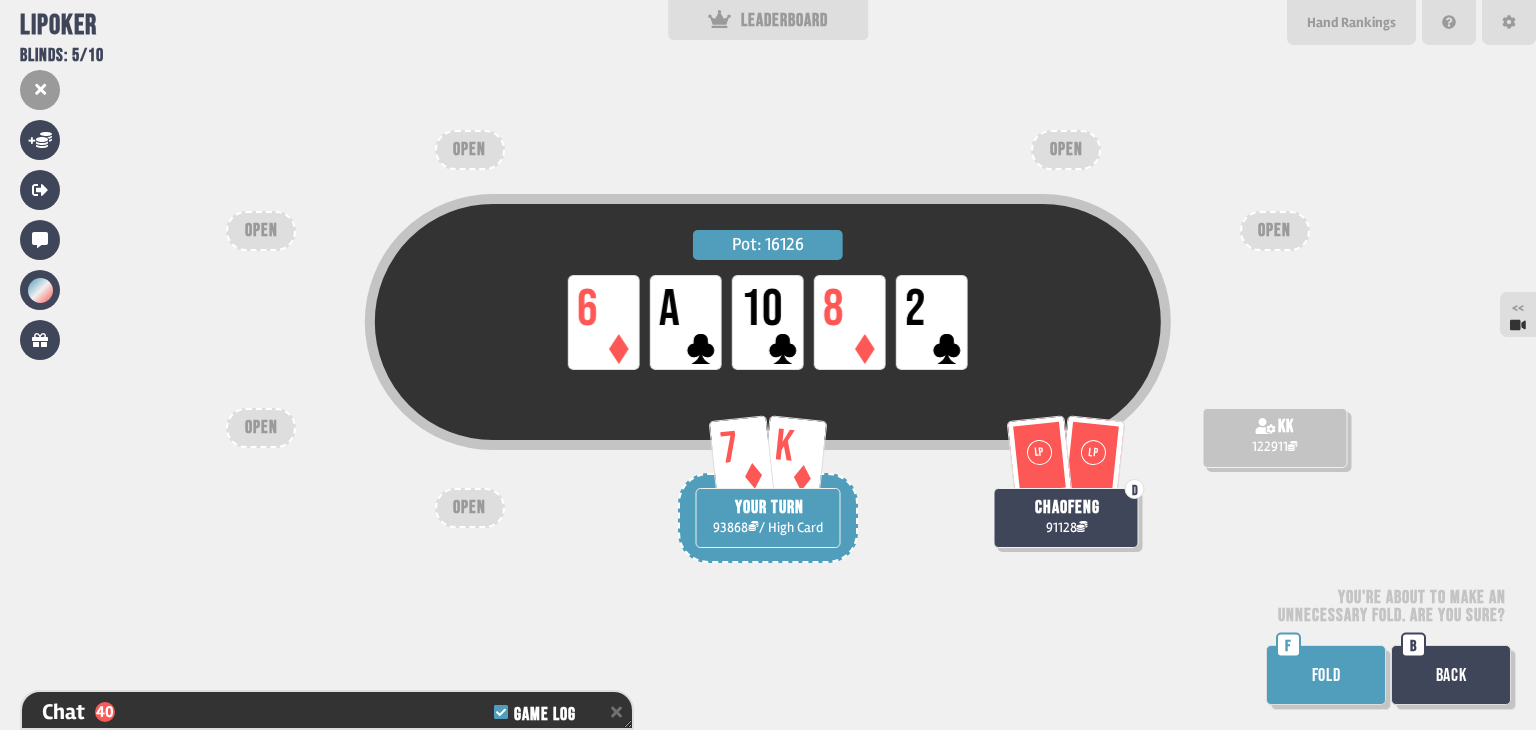 click on "FOLD" at bounding box center (1326, 675) 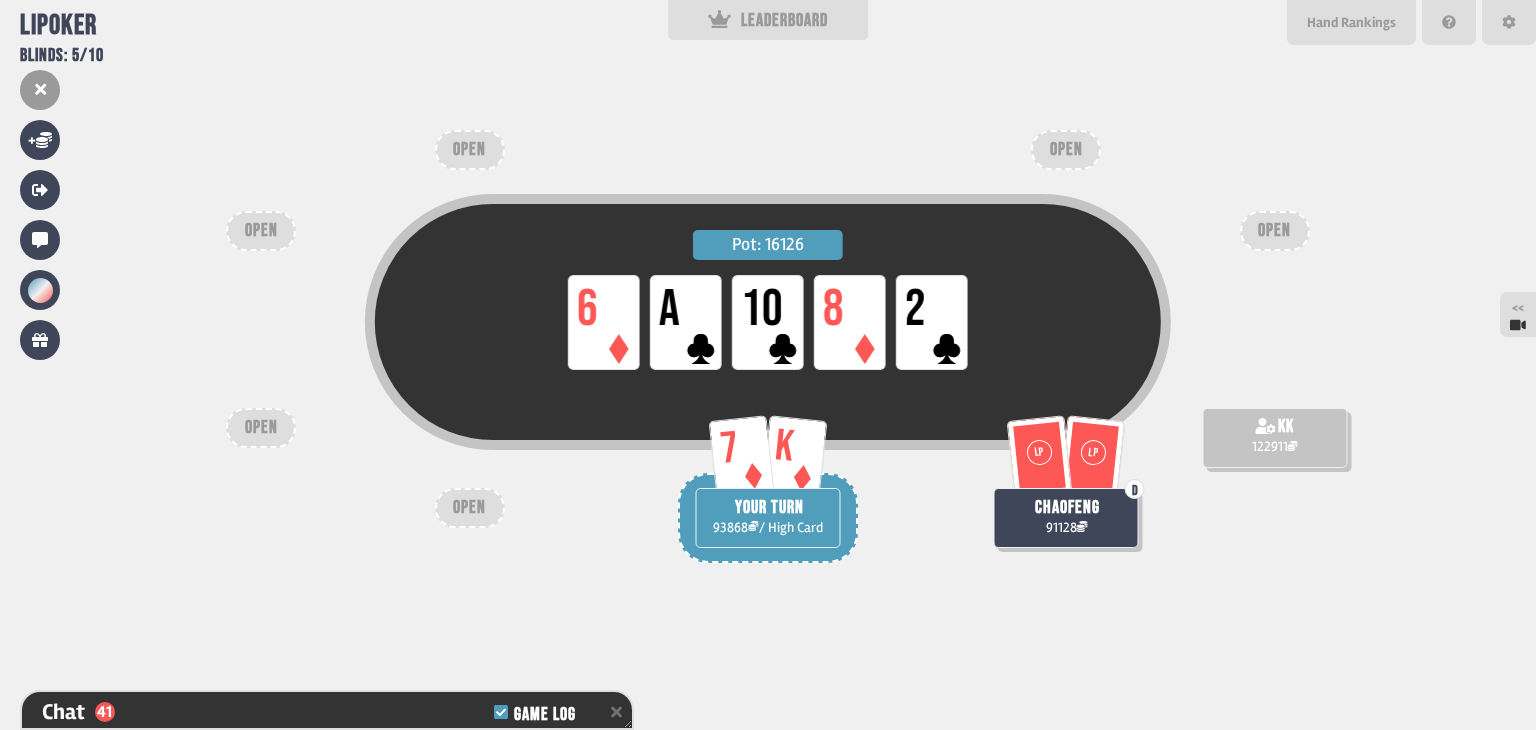scroll, scrollTop: 6748, scrollLeft: 0, axis: vertical 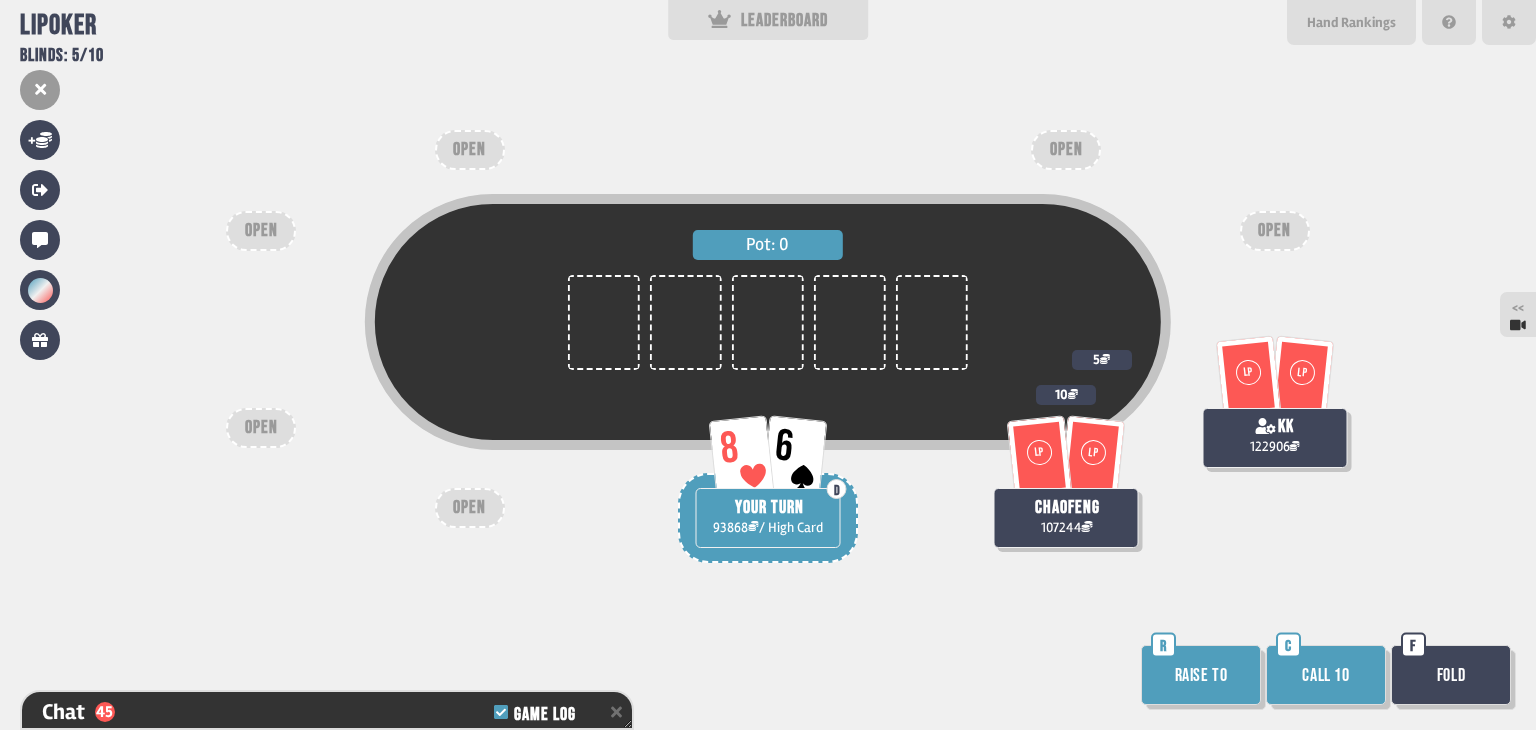 click on "Call 10" at bounding box center [1326, 675] 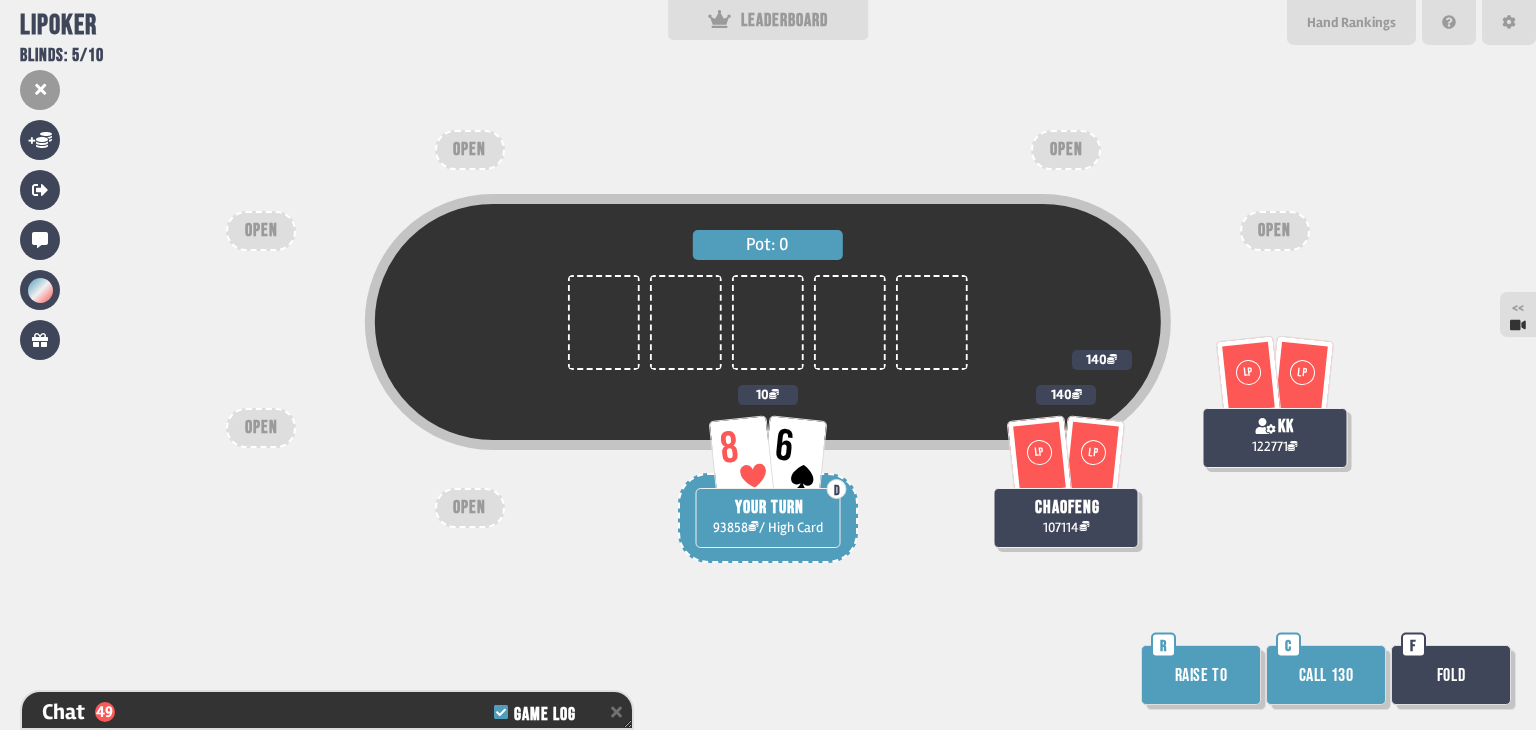 click on "Call 130" at bounding box center [1326, 675] 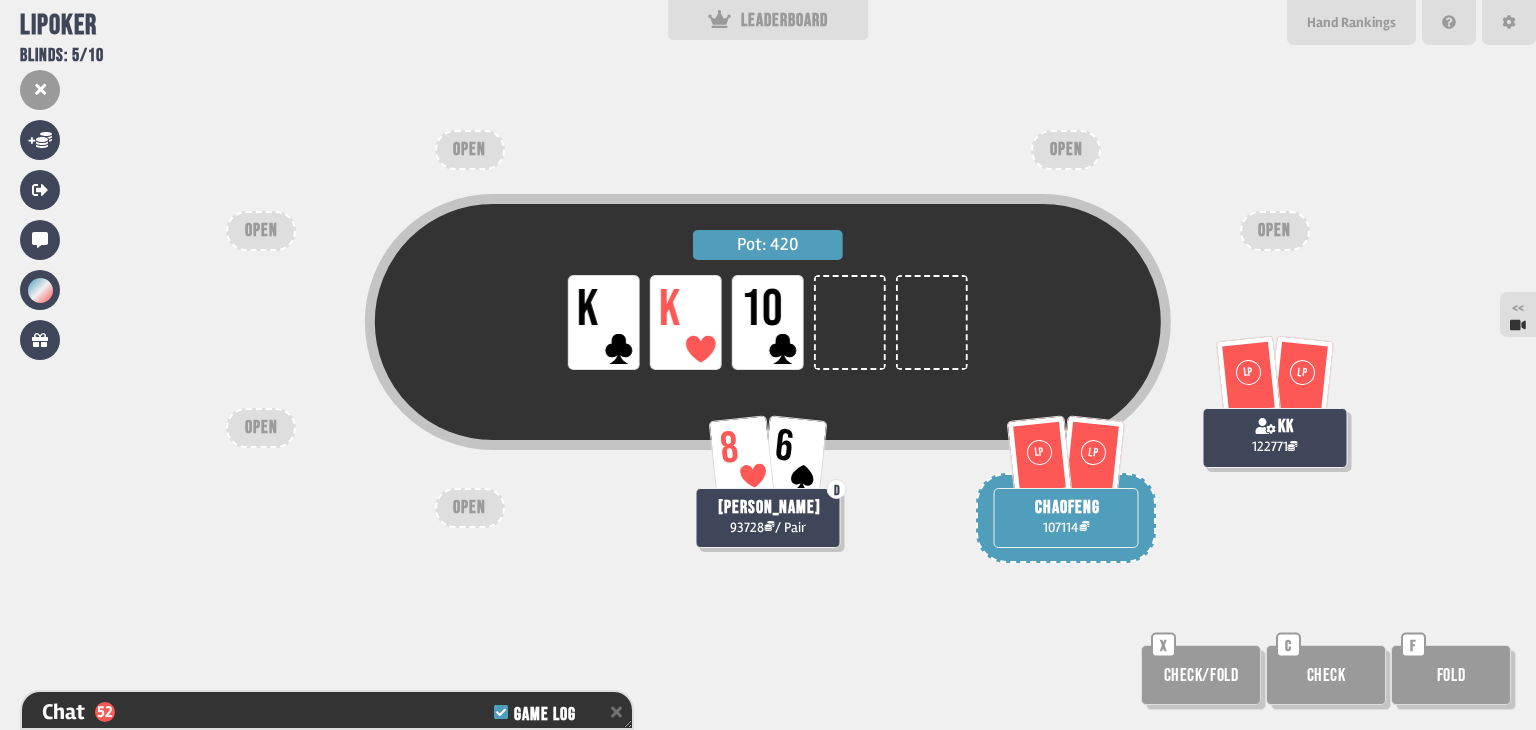 click on "OPEN" at bounding box center [1275, 231] 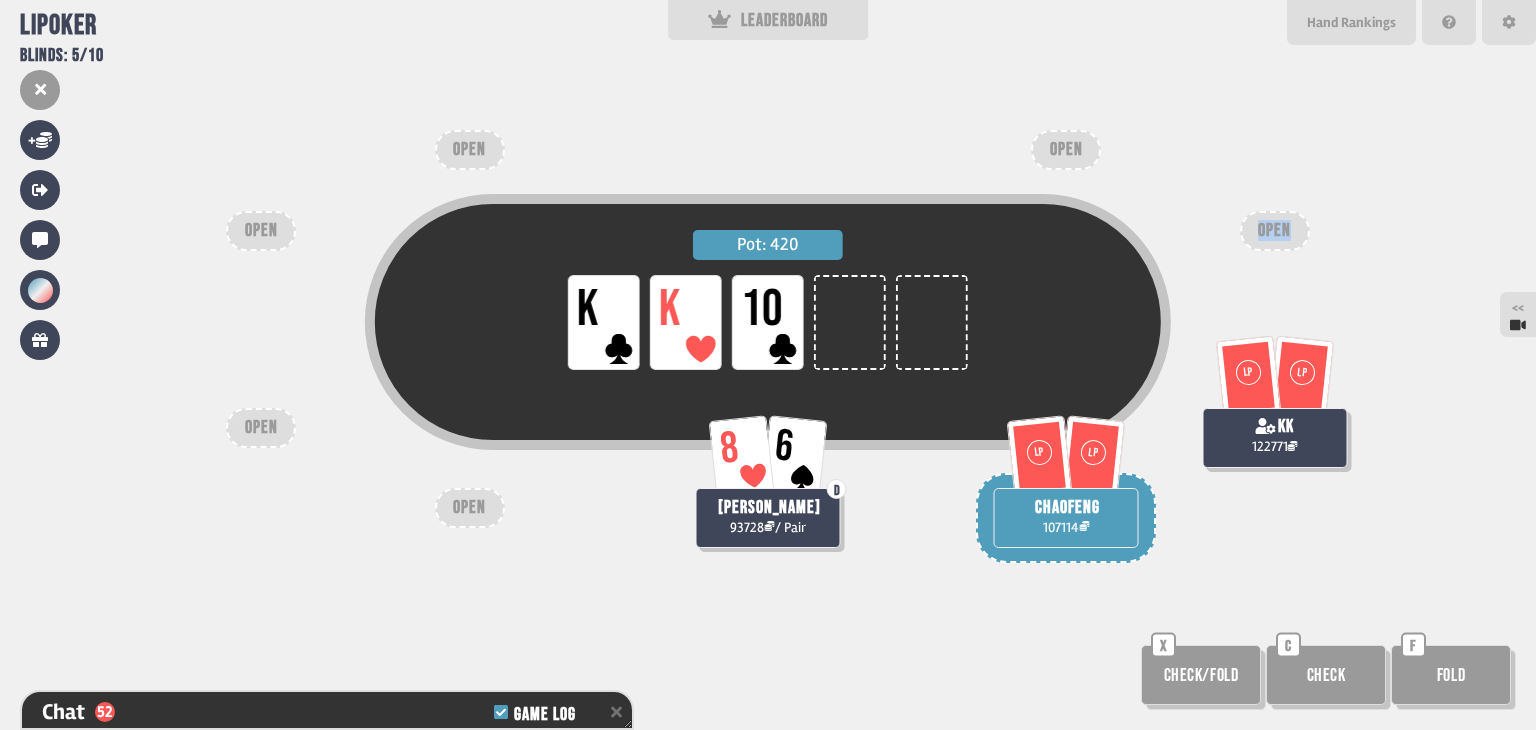 click on "OPEN" at bounding box center (1275, 231) 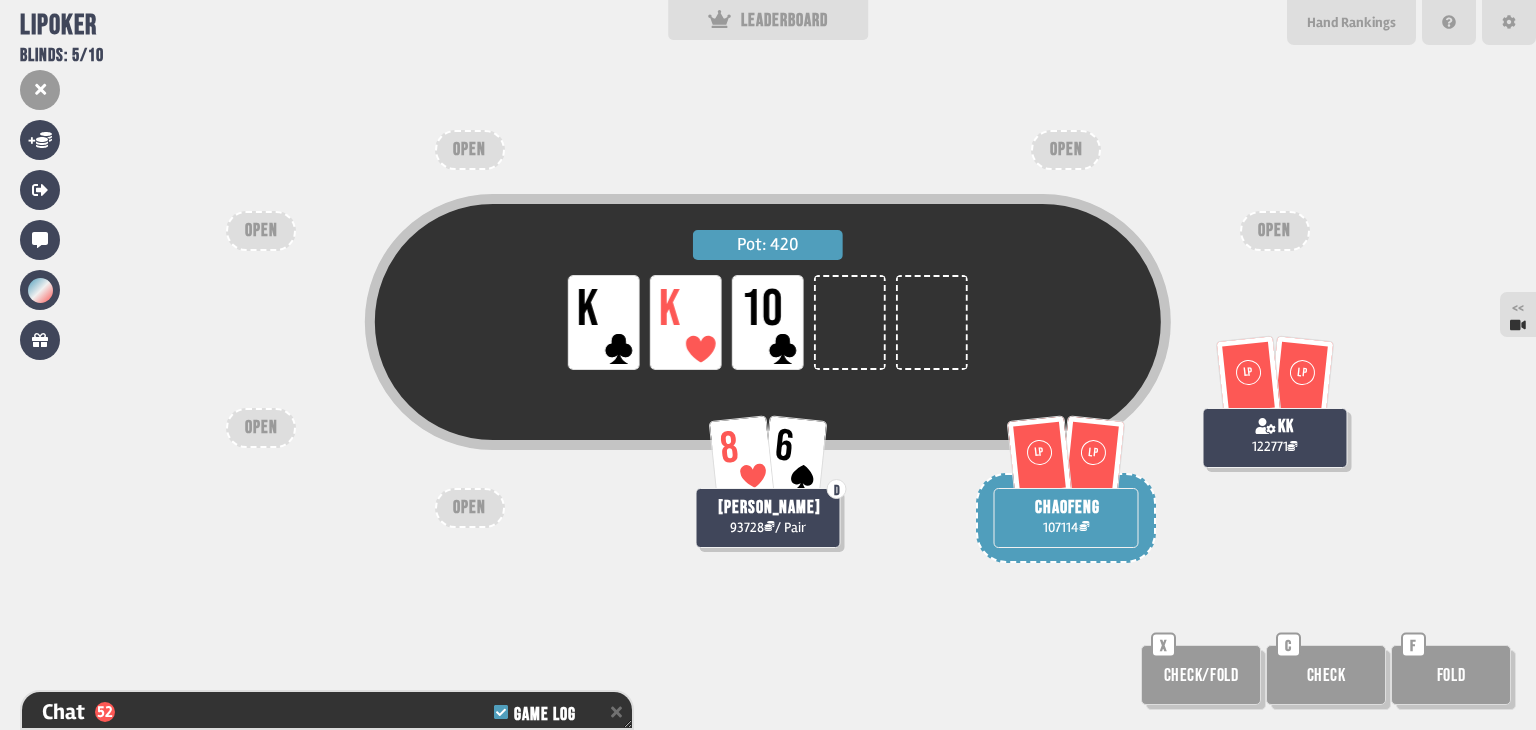 click on "Check/Fold" at bounding box center (1201, 675) 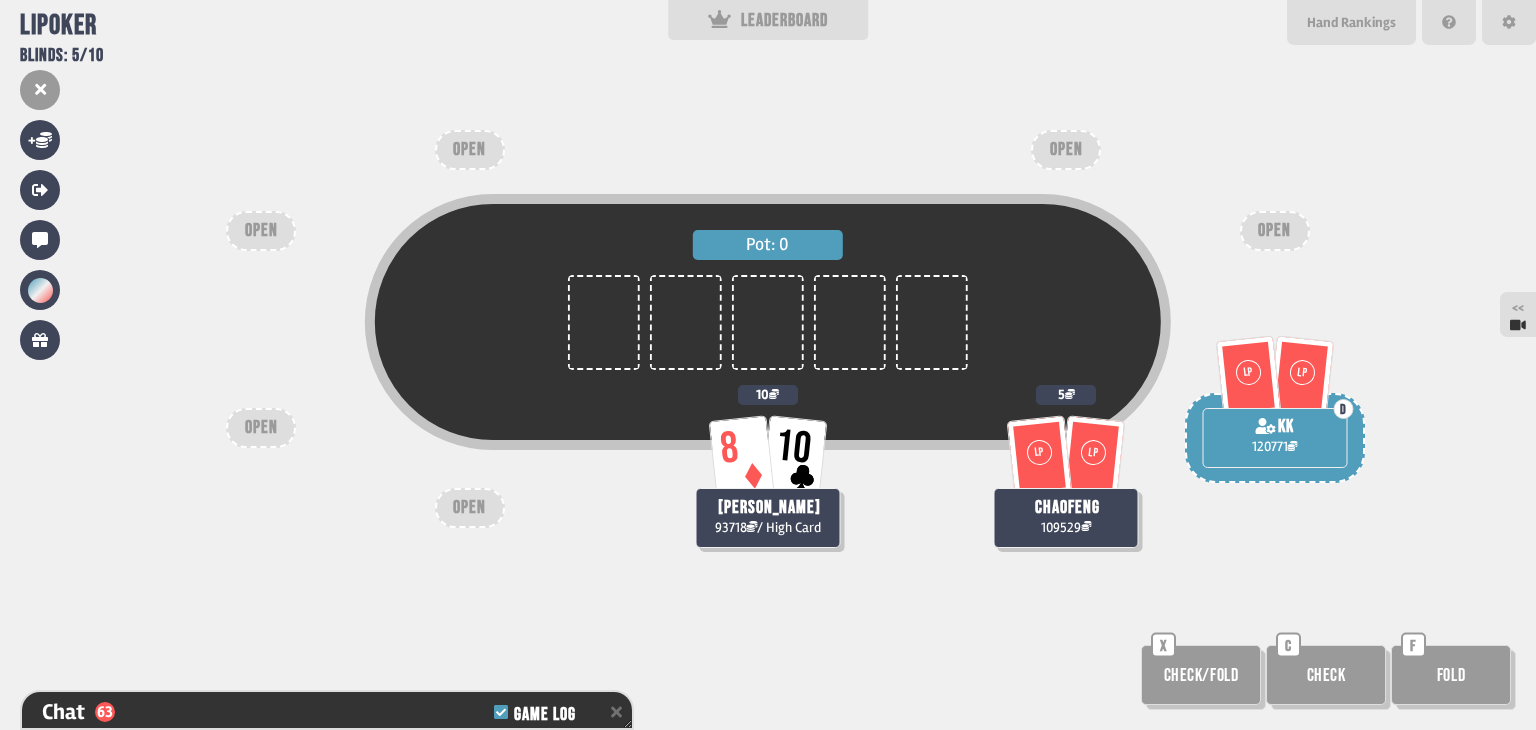 scroll, scrollTop: 77, scrollLeft: 0, axis: vertical 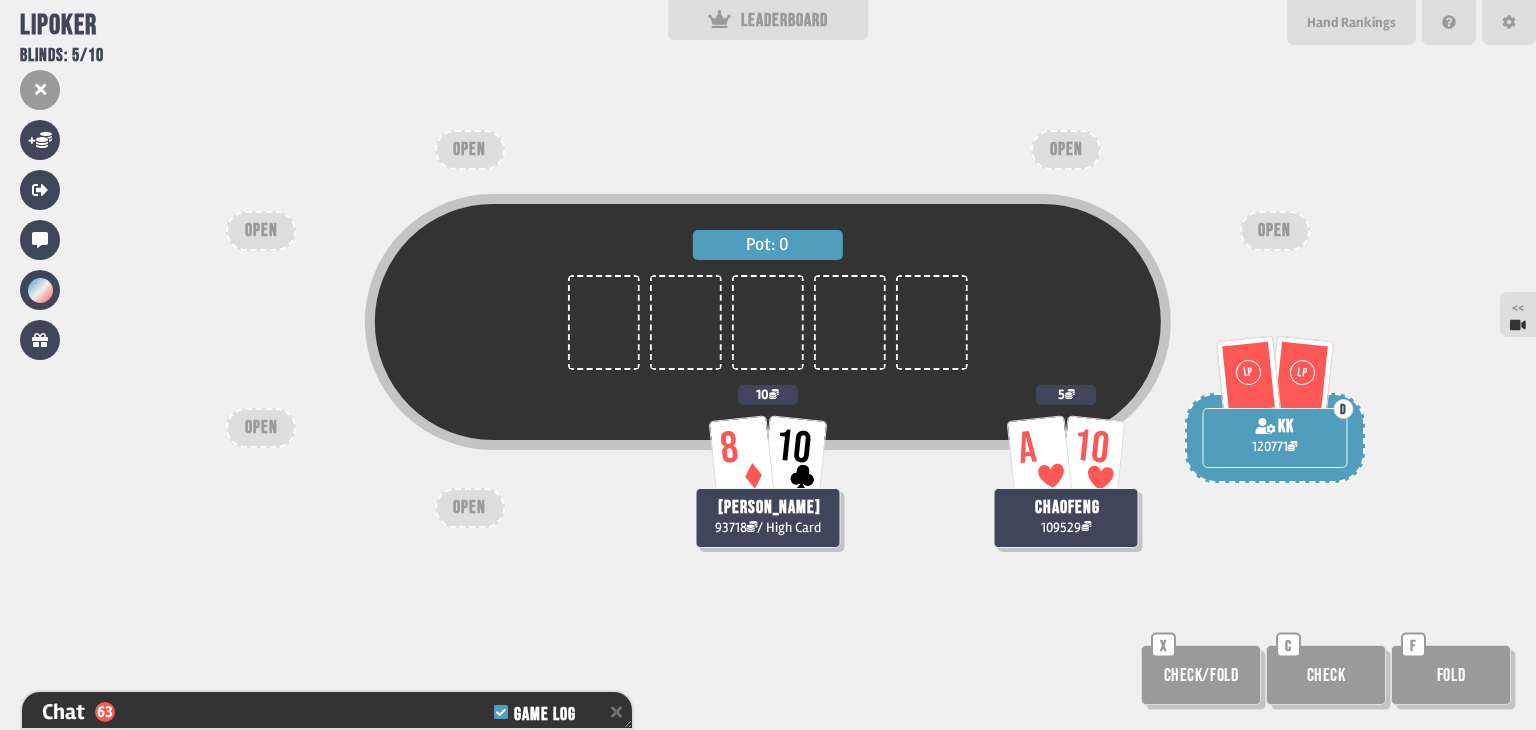 click on "Pot: 0   8 10 [PERSON_NAME] 93718   / High Card 10  A 10 chaofeng 109529  5  LP LP D kk 120771  OPEN OPEN OPEN OPEN OPEN OPEN Check/Fold X Check C Fold F" at bounding box center (768, 365) 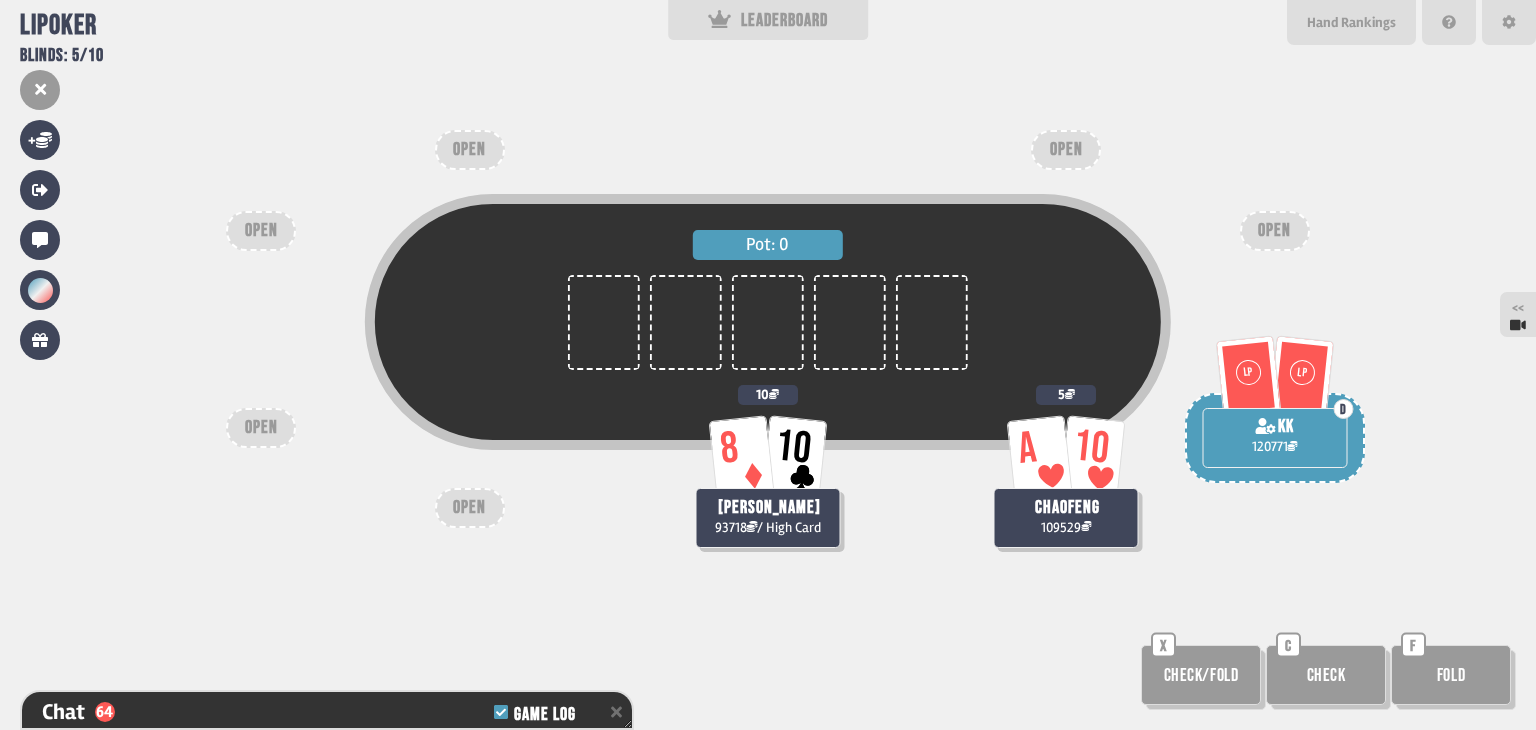 click on "Pot: 0   8 10 [PERSON_NAME] 93718   / High Card 10  A 10 chaofeng 109529  5  LP LP D kk 120771  OPEN OPEN OPEN OPEN OPEN OPEN Check/Fold X Check C Fold F" at bounding box center [768, 365] 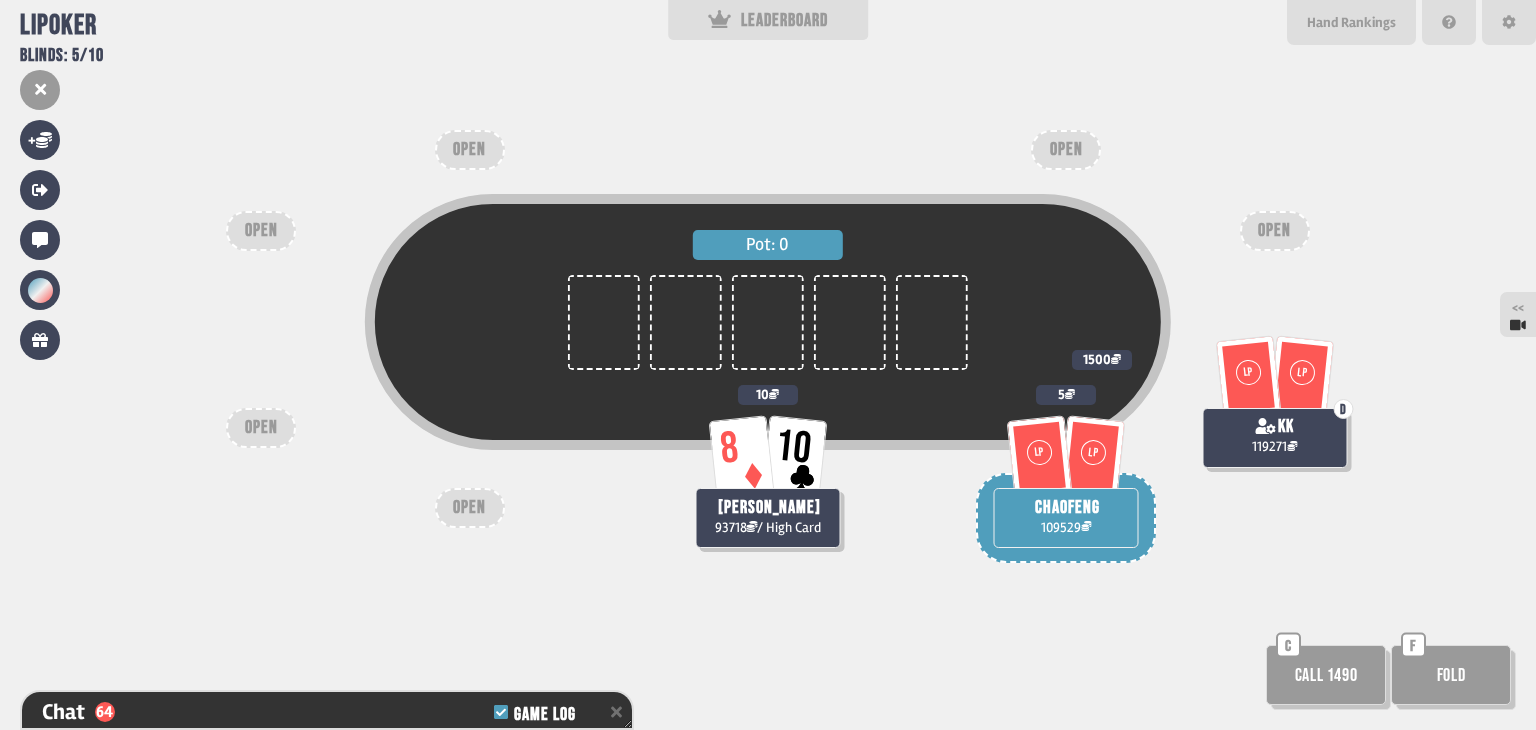 click on "Pot: 0   8 10 [PERSON_NAME] 93718   / High Card 10  LP LP chaofeng 109529  5  LP LP D kk 119271  1500  OPEN OPEN OPEN OPEN OPEN OPEN Call 1490 C Fold F" at bounding box center (768, 365) 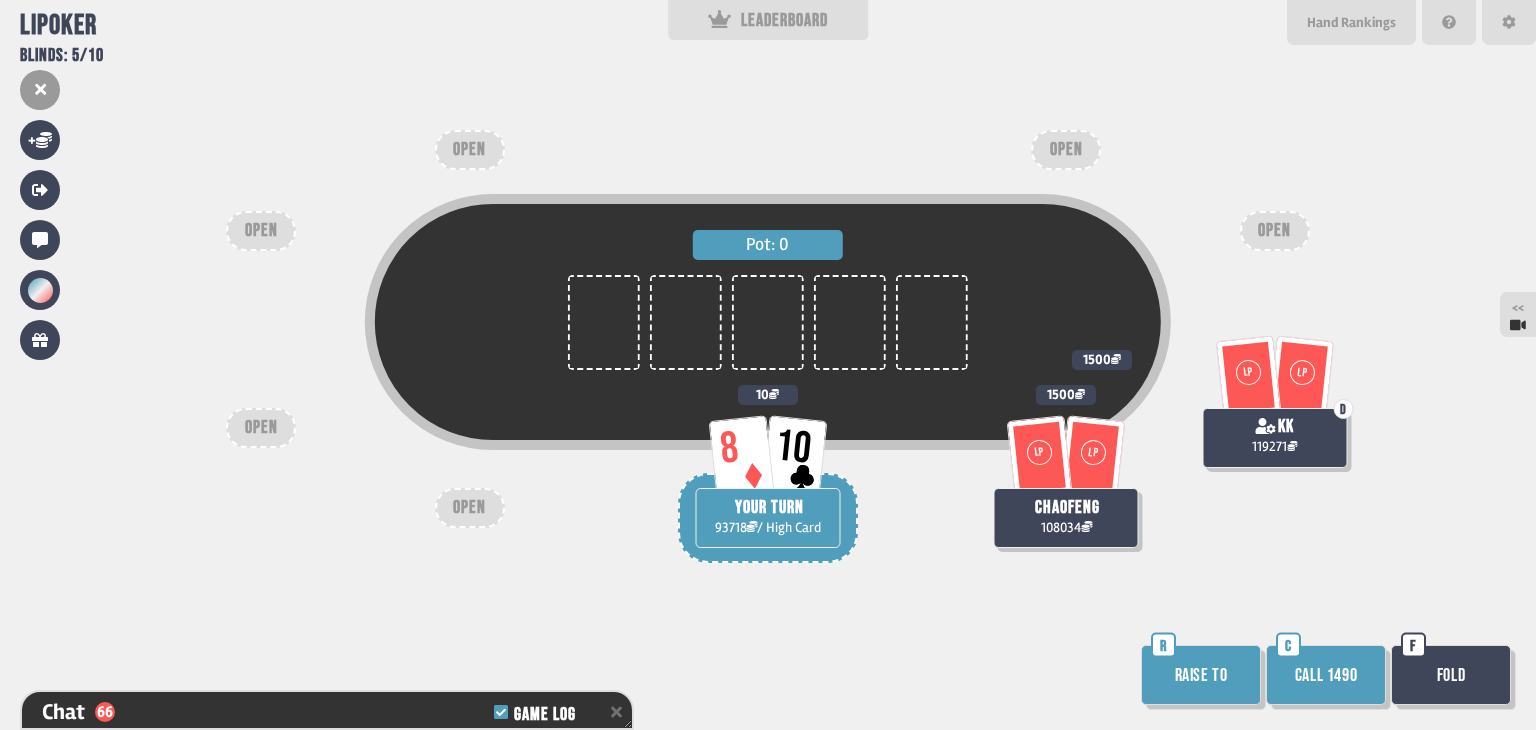 click on "Call 1490" at bounding box center (1326, 675) 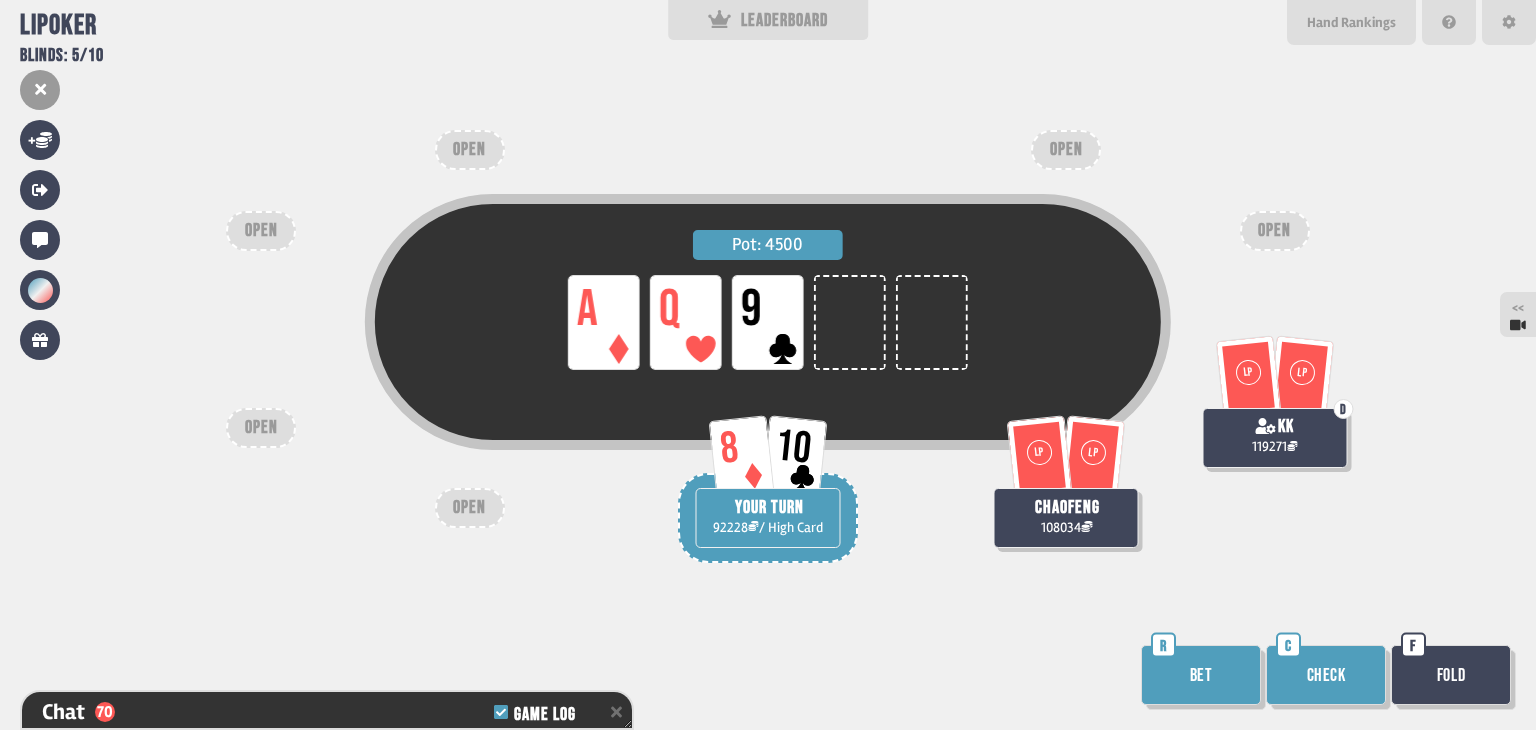 click on "Check" at bounding box center [1326, 675] 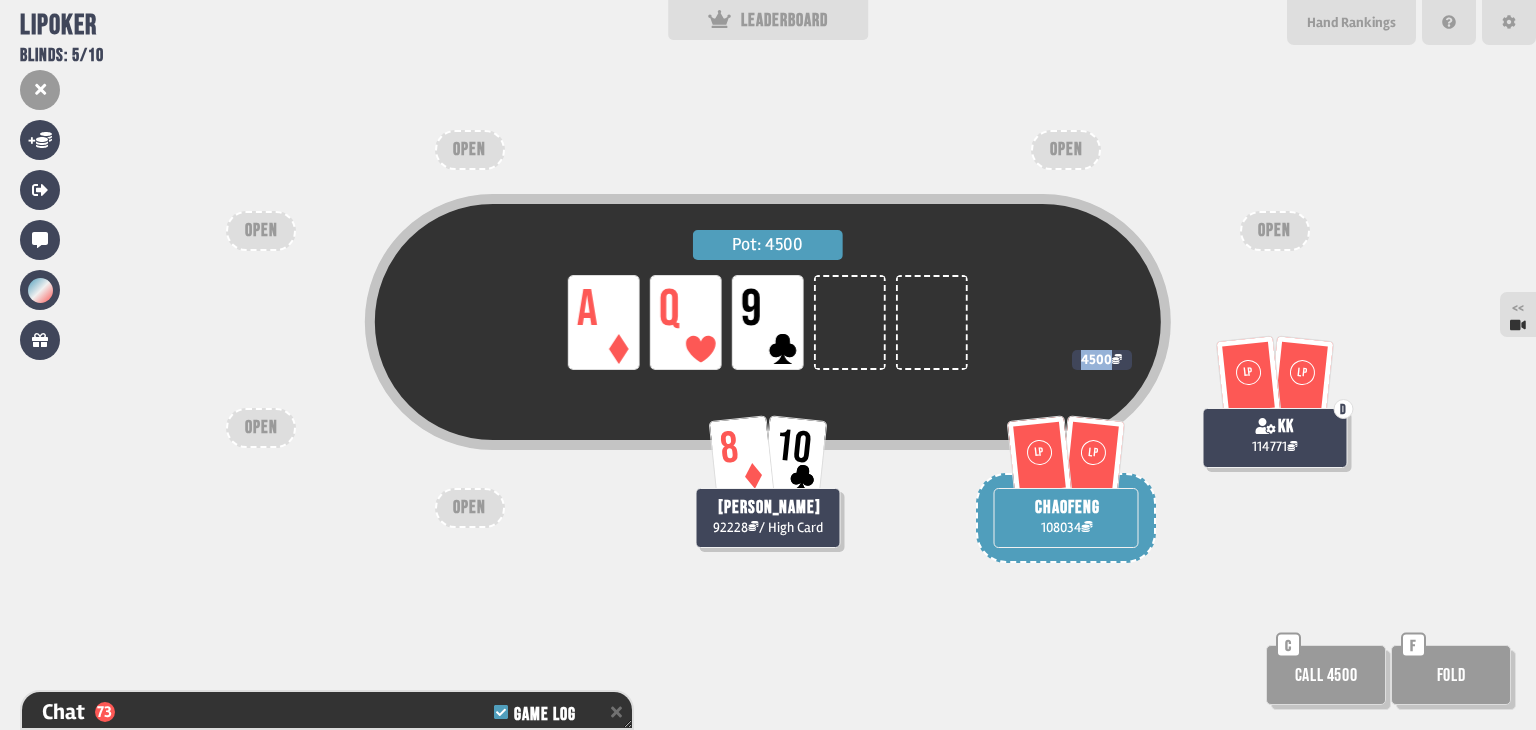 drag, startPoint x: 1081, startPoint y: 362, endPoint x: 1108, endPoint y: 361, distance: 27.018513 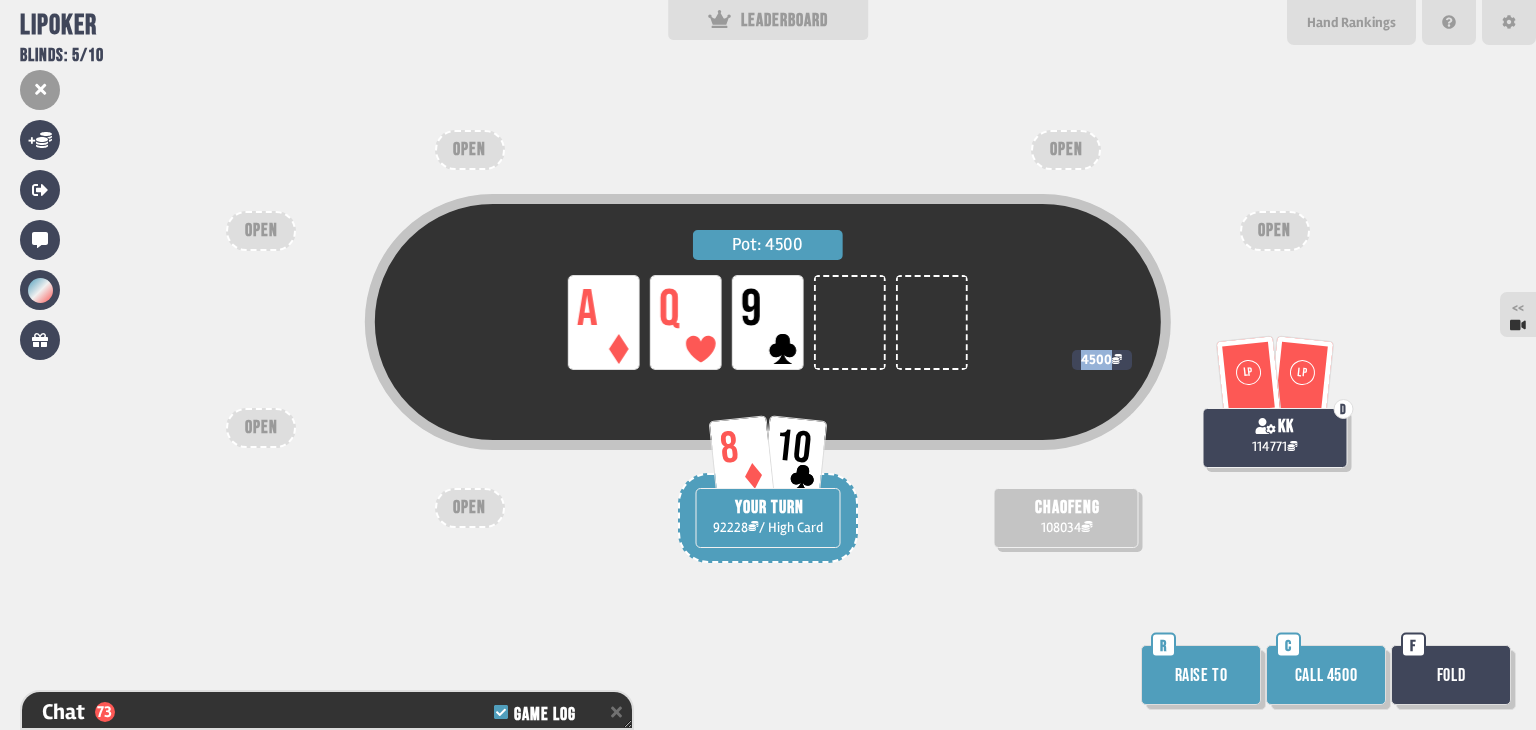 click on "4500" at bounding box center [1102, 360] 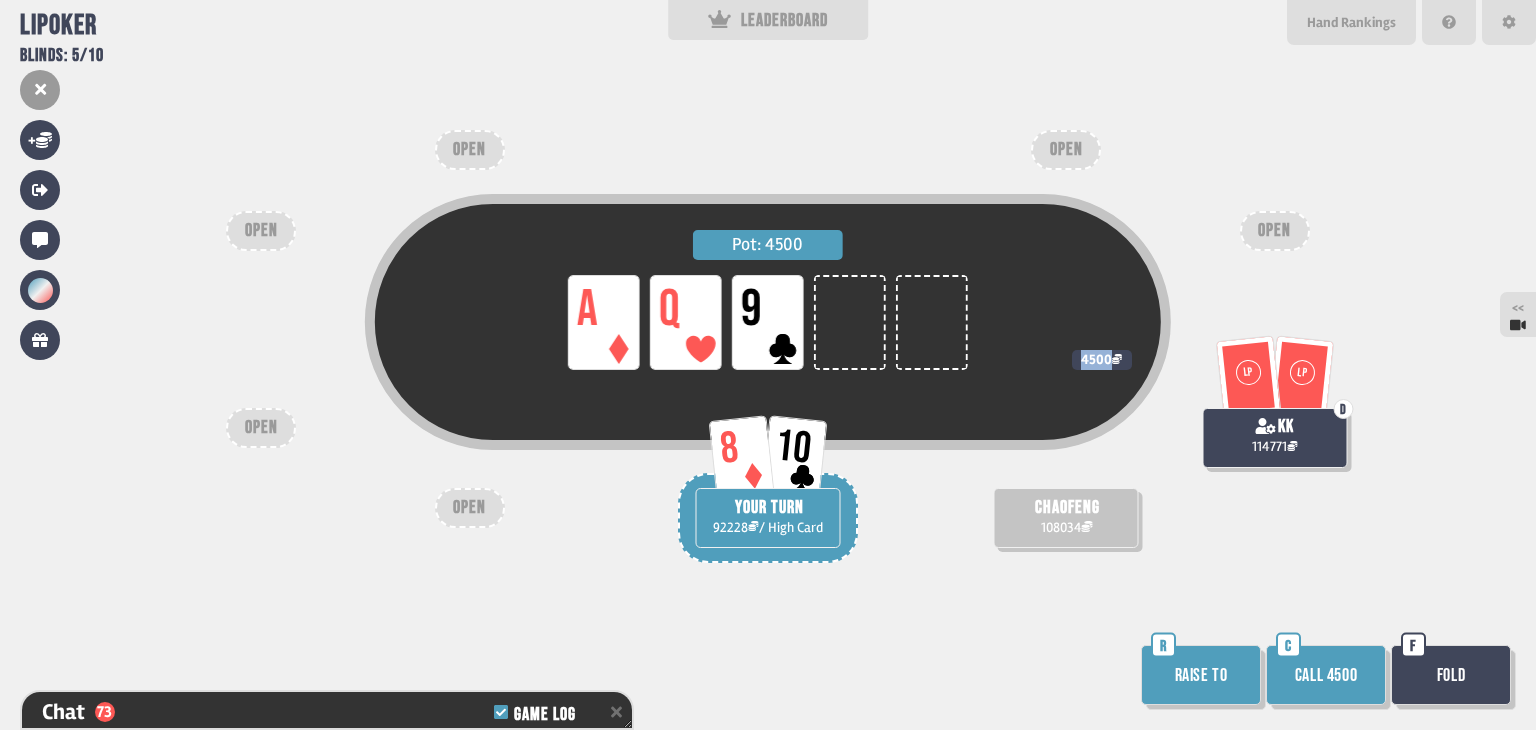 click on "Raise to" at bounding box center [1201, 675] 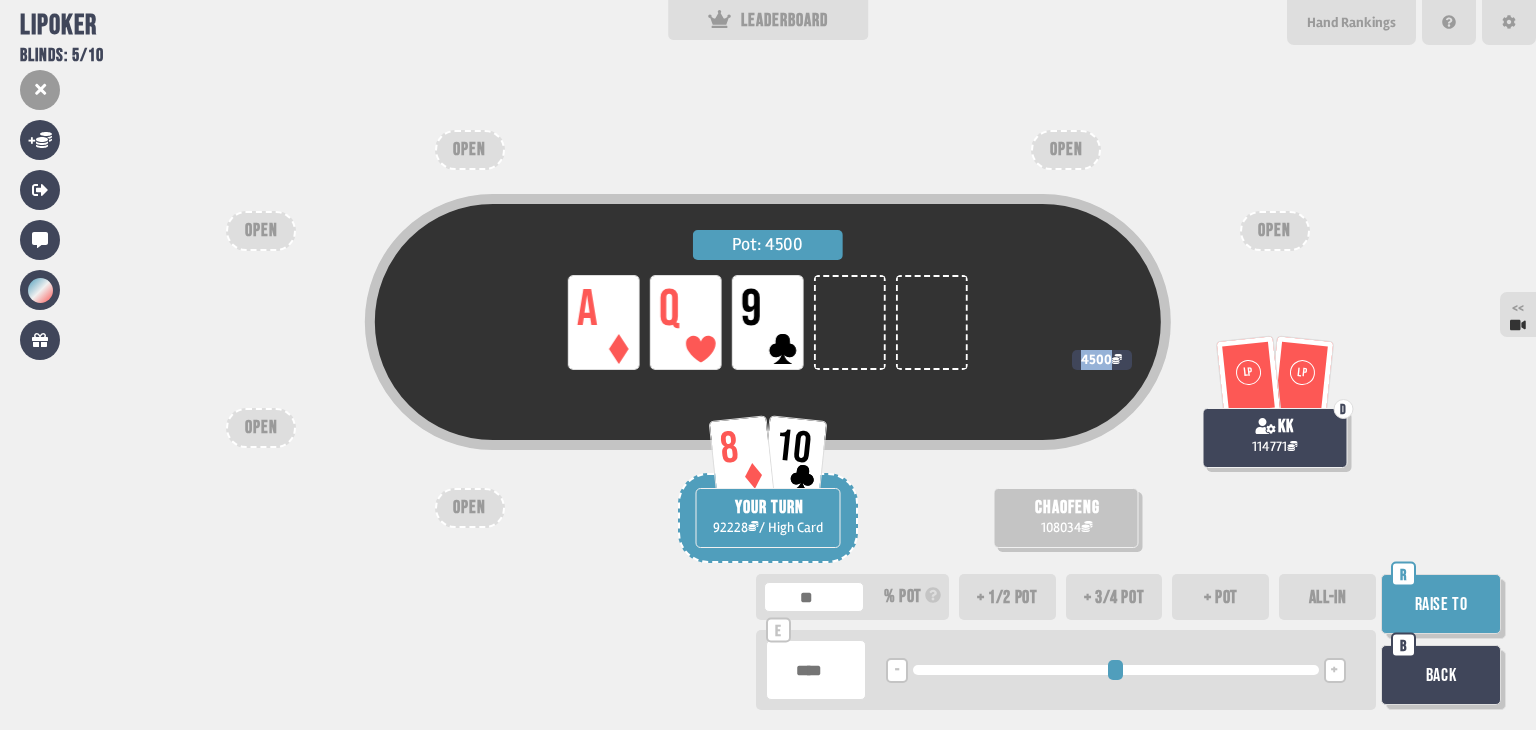 click on "ALL-IN" at bounding box center (1327, 597) 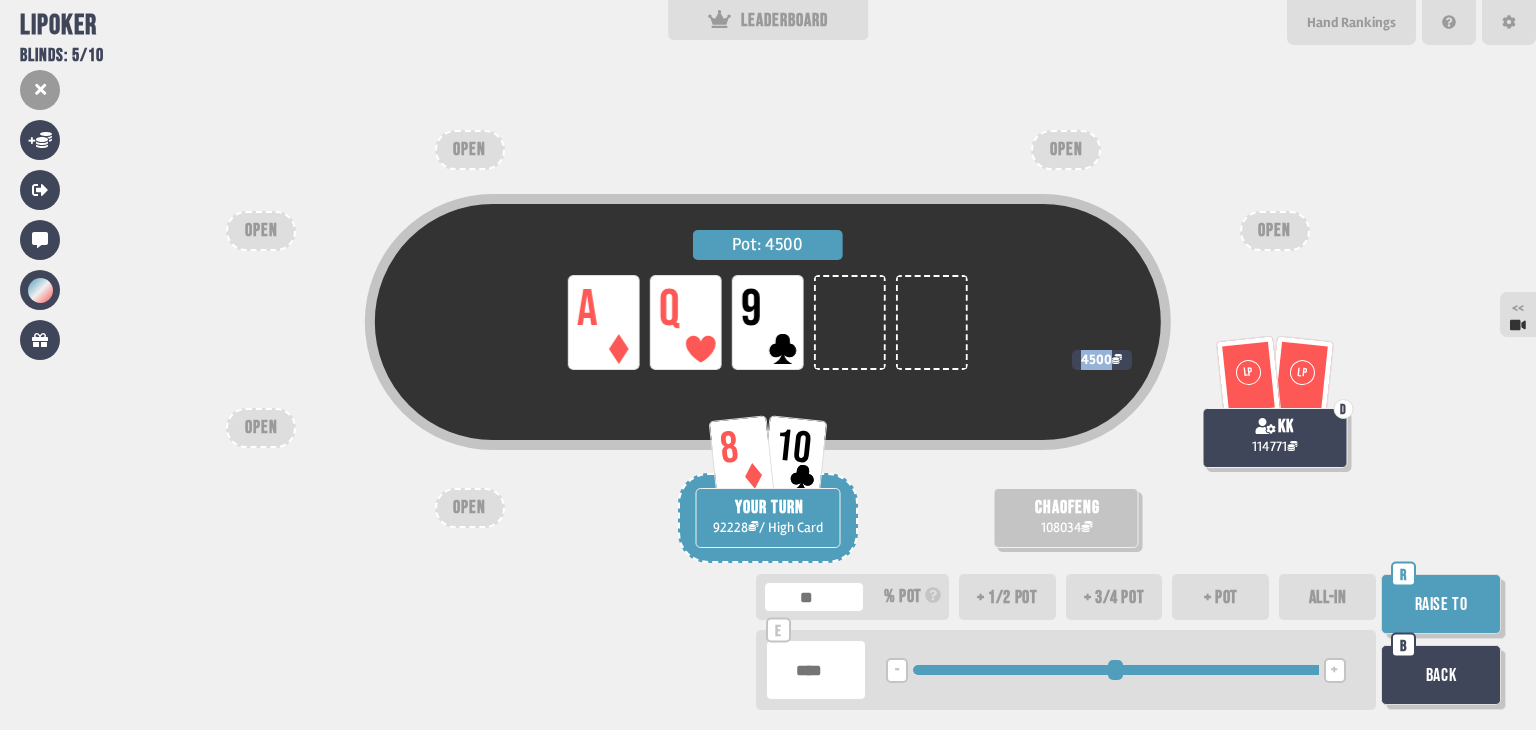click on "Raise to" at bounding box center [1441, 604] 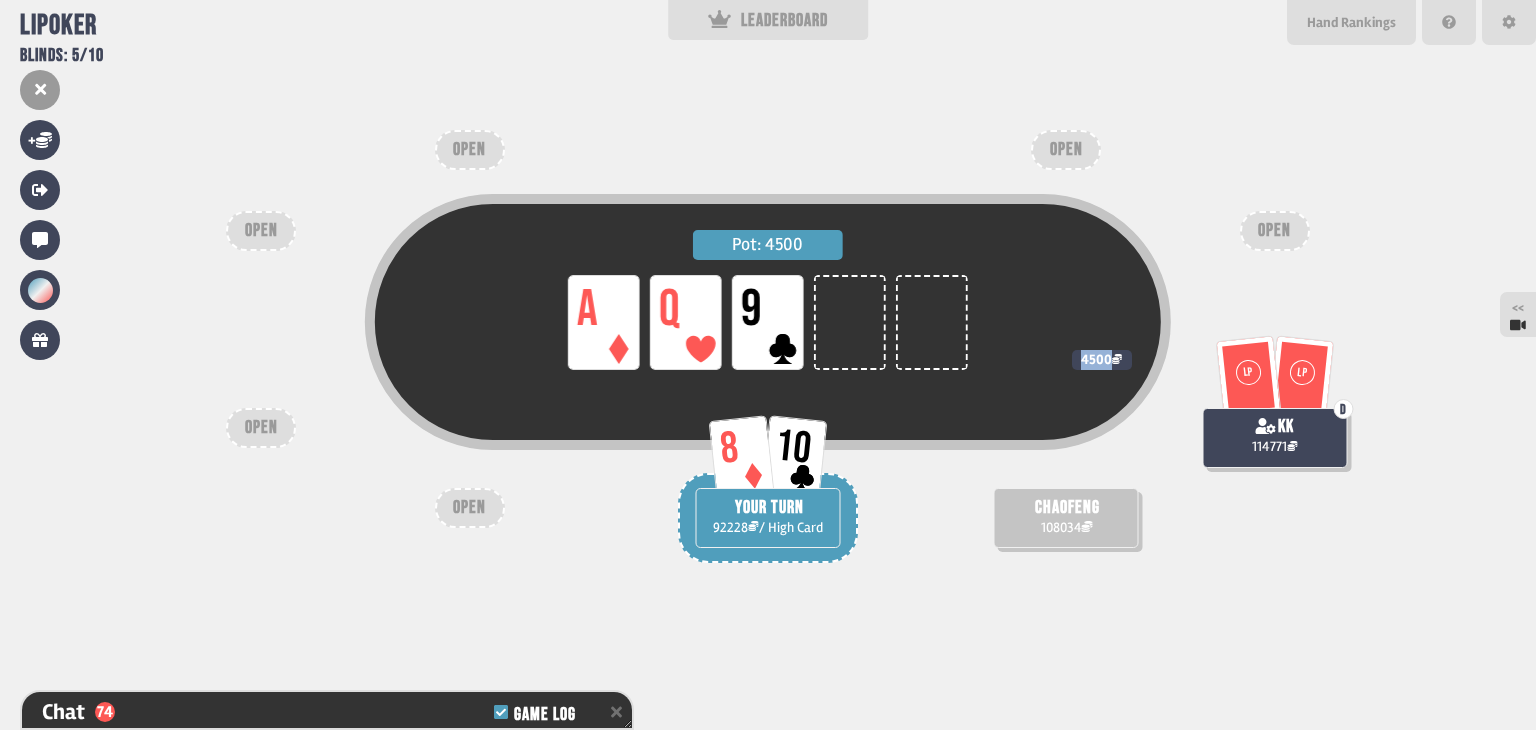 scroll, scrollTop: 7706, scrollLeft: 0, axis: vertical 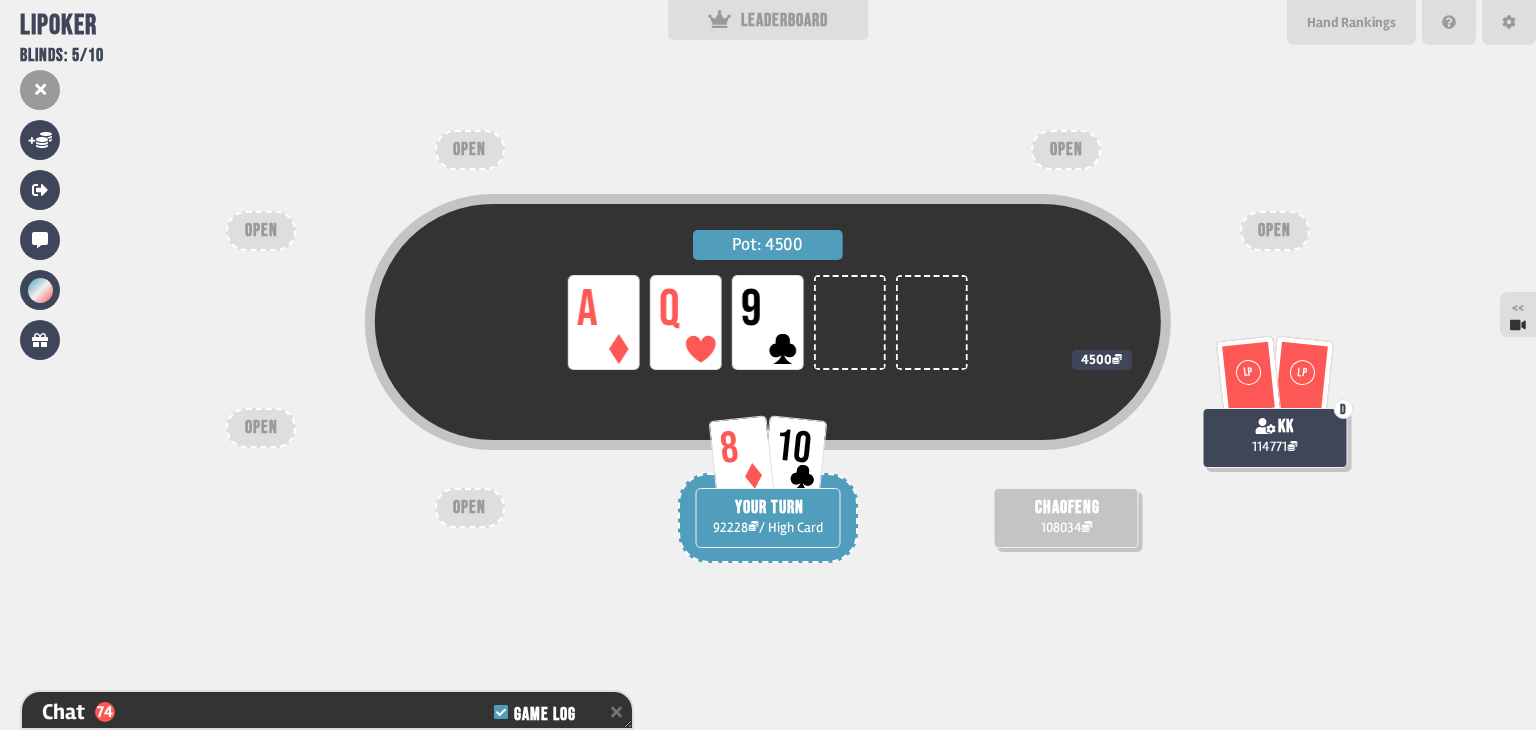 click on "Pot: 4500   LP A LP Q LP 9" at bounding box center (768, 358) 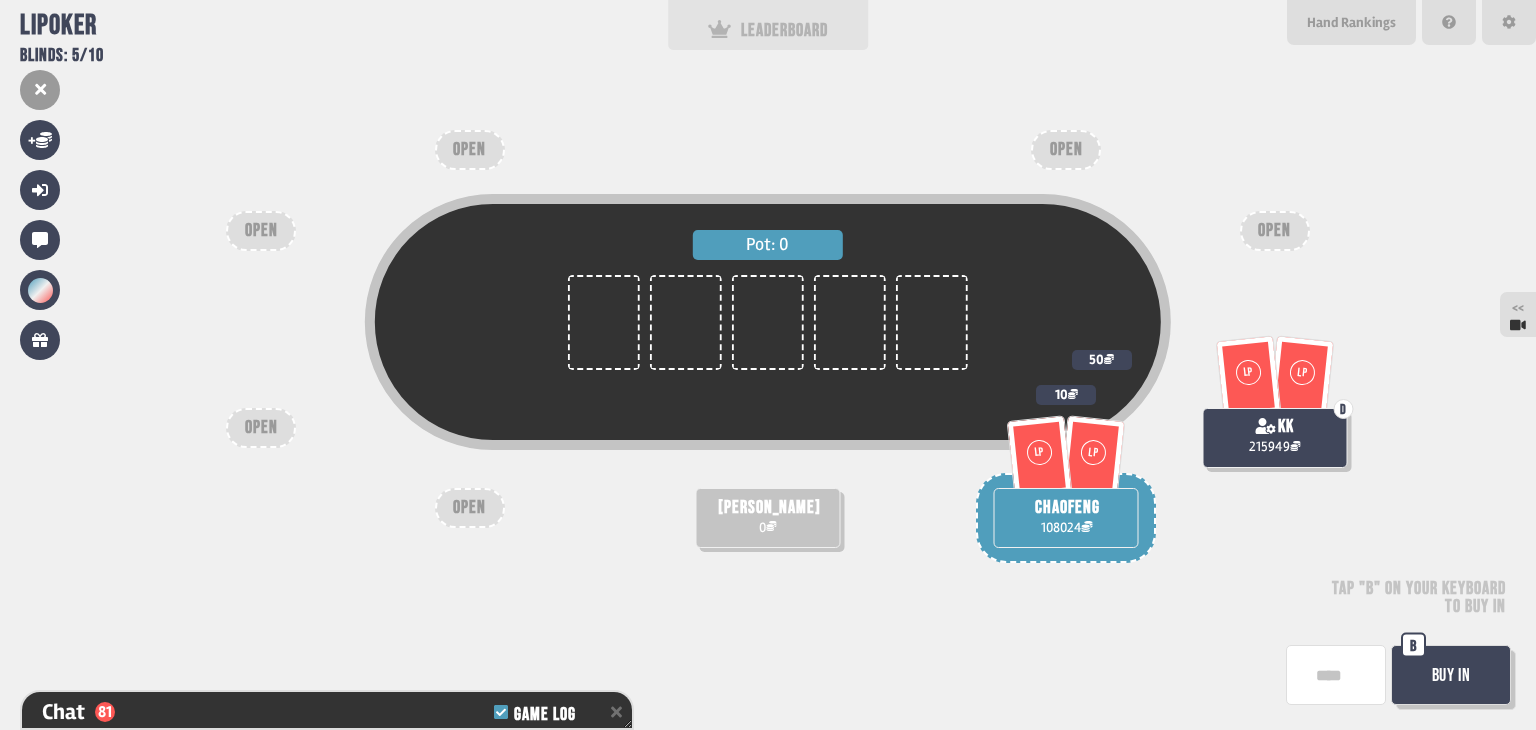 scroll, scrollTop: 79, scrollLeft: 0, axis: vertical 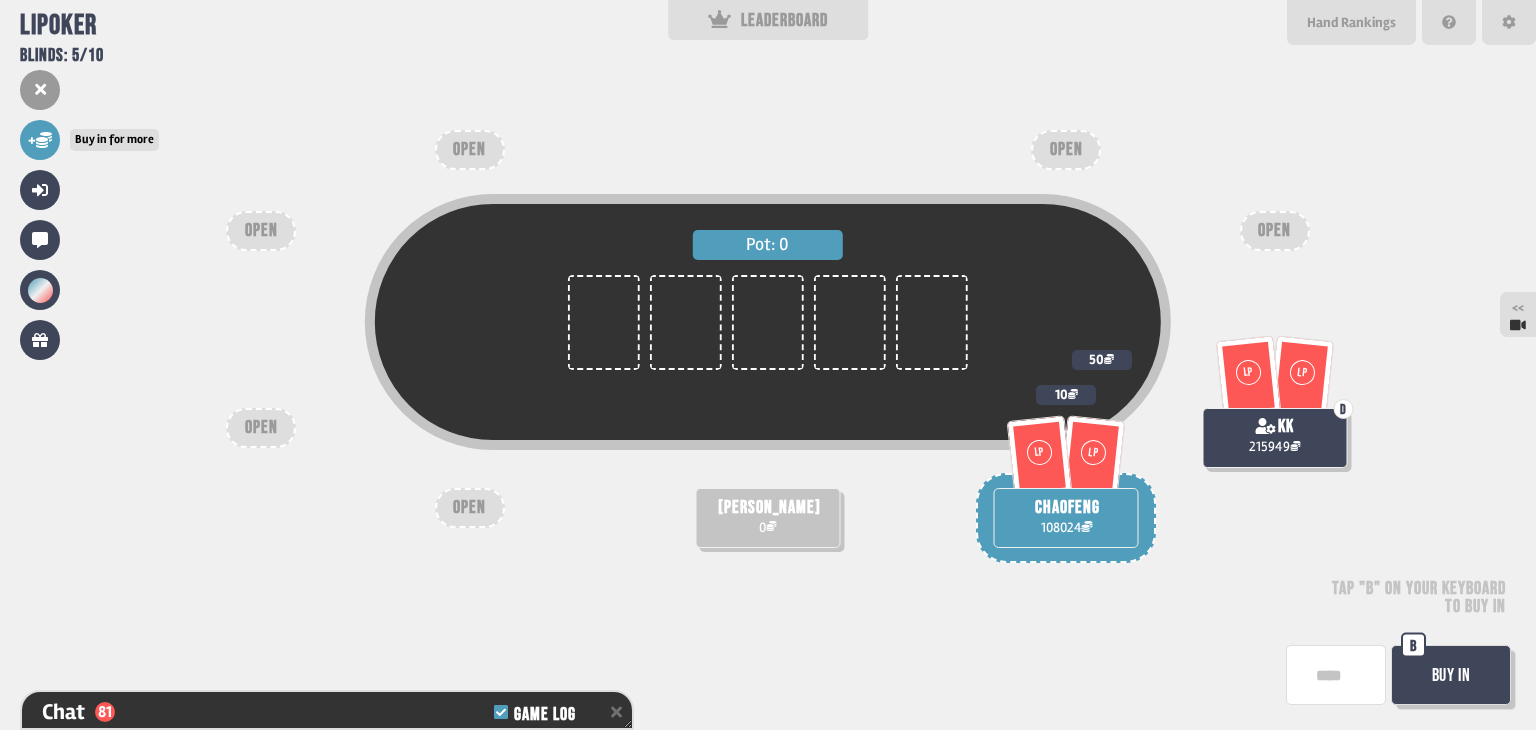 click 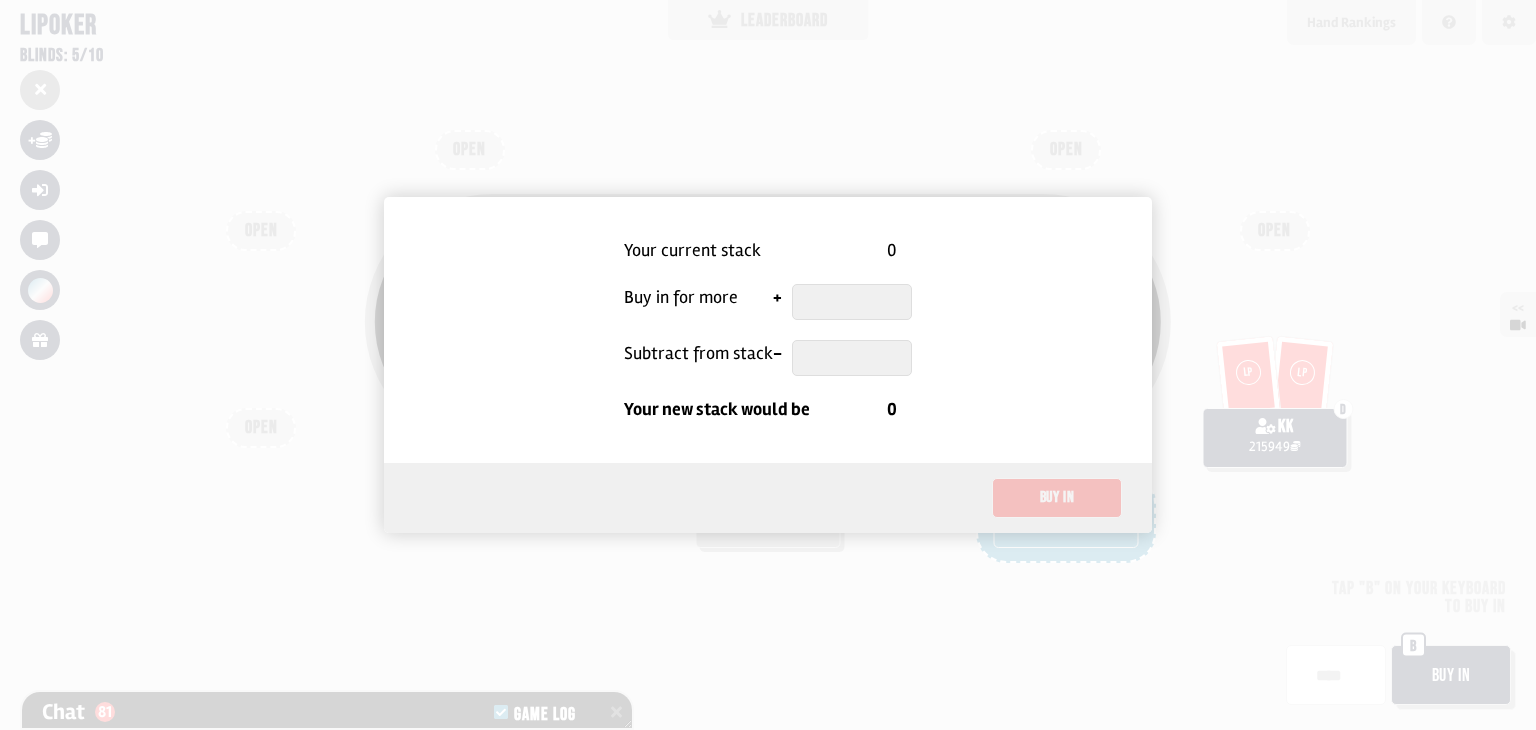 click at bounding box center [852, 302] 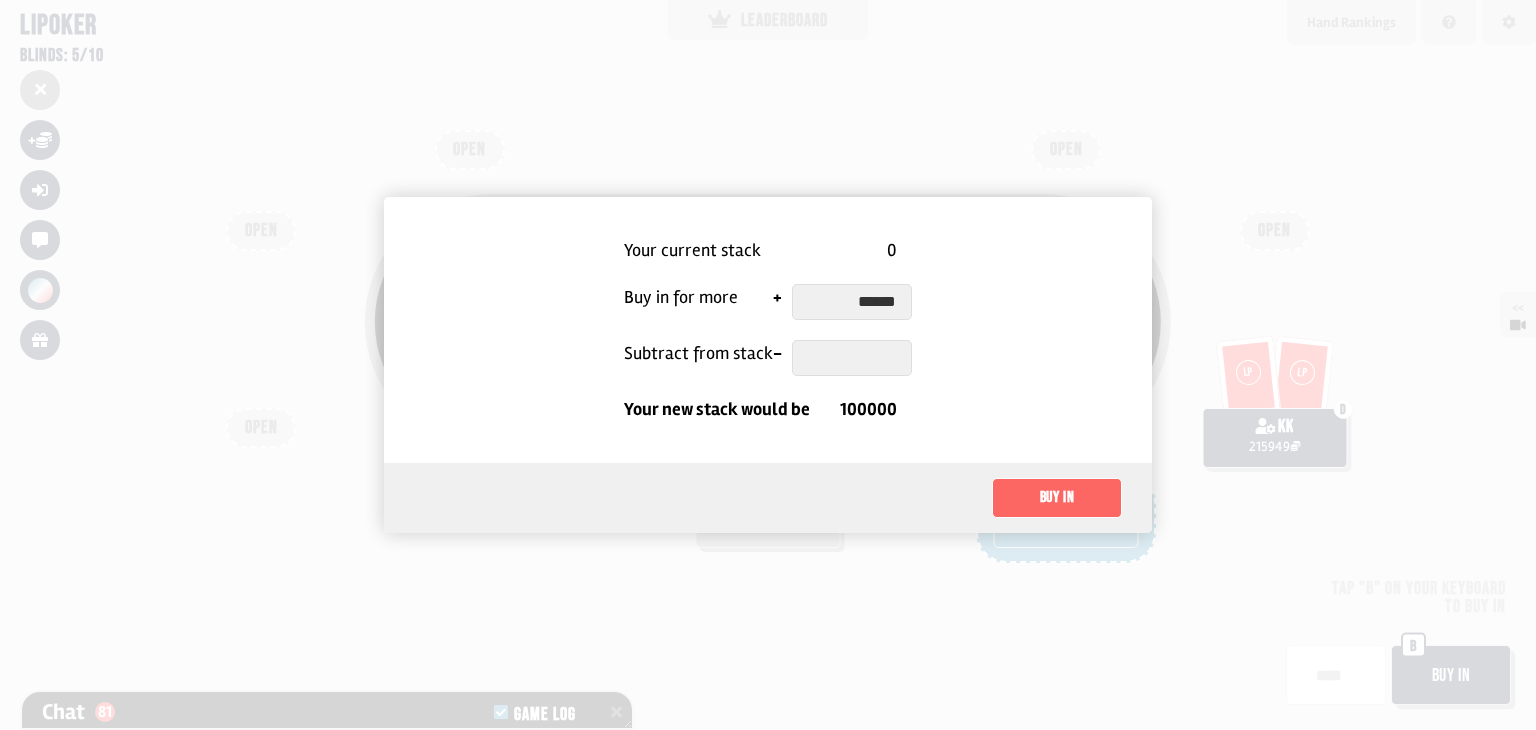 type on "******" 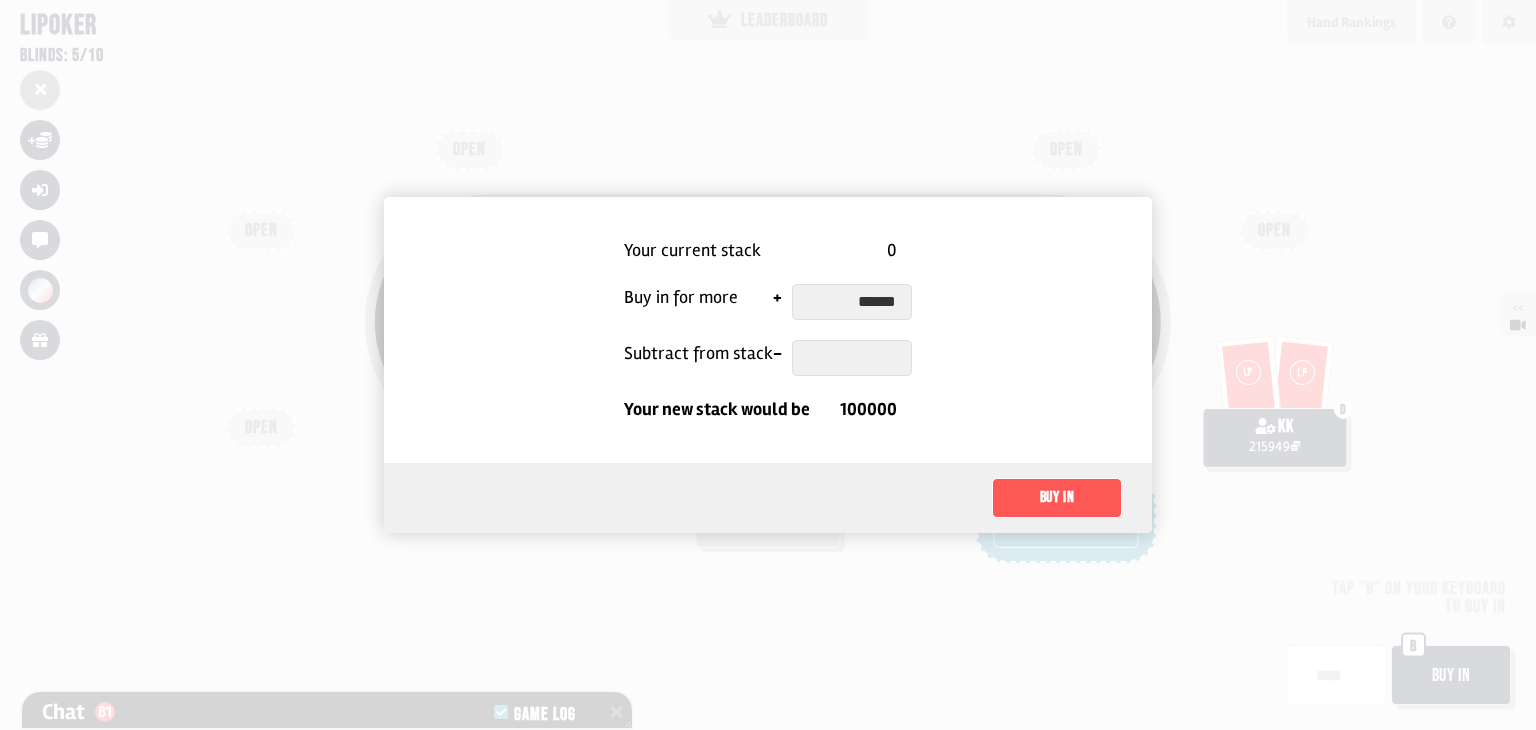click on "Buy in" at bounding box center [1057, 498] 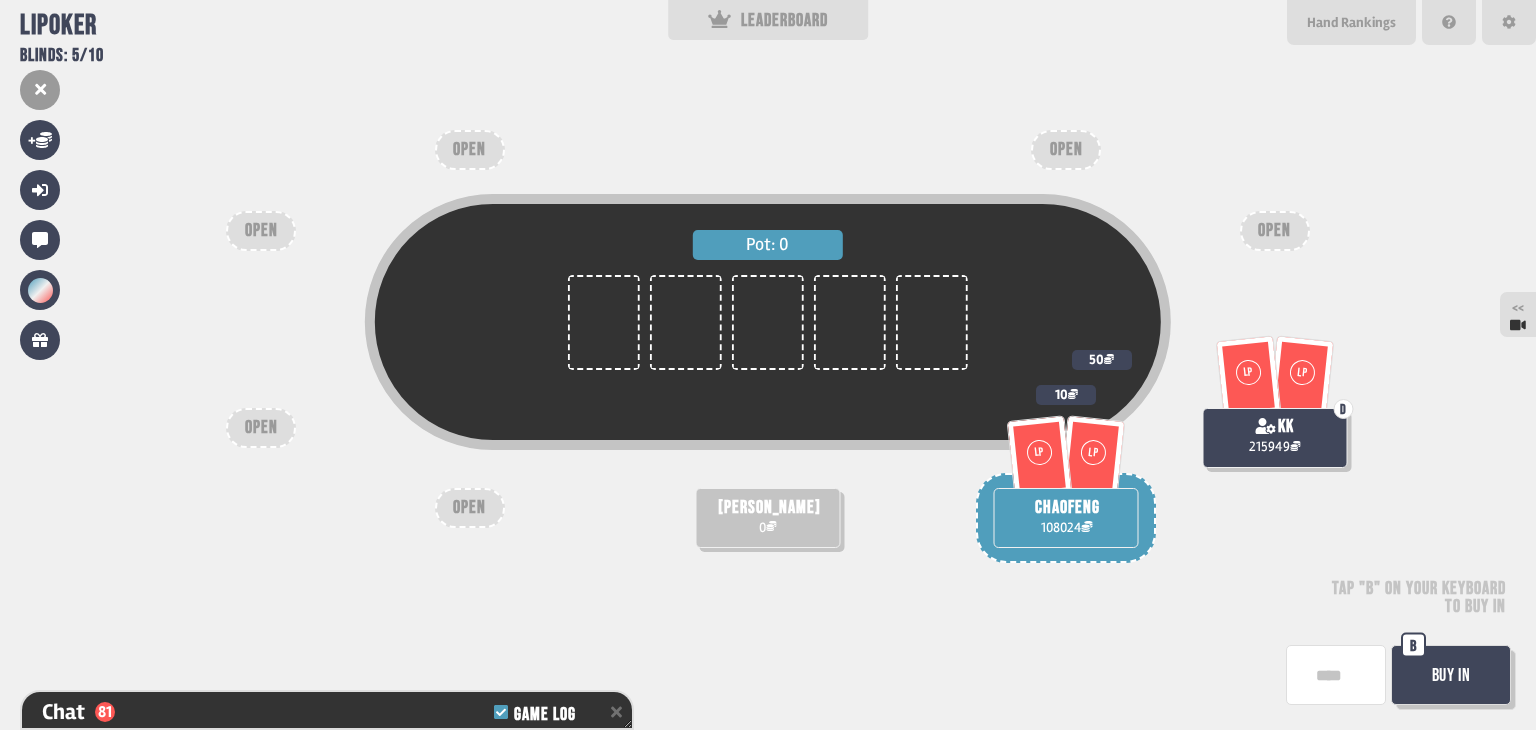 click on "Pot: 0   [PERSON_NAME] 0  LP LP chaofeng 108024  10  LP LP D kk 215949  50  OPEN OPEN OPEN OPEN OPEN OPEN Tap "B" on your keyboard to buy in Buy In B" at bounding box center [768, 365] 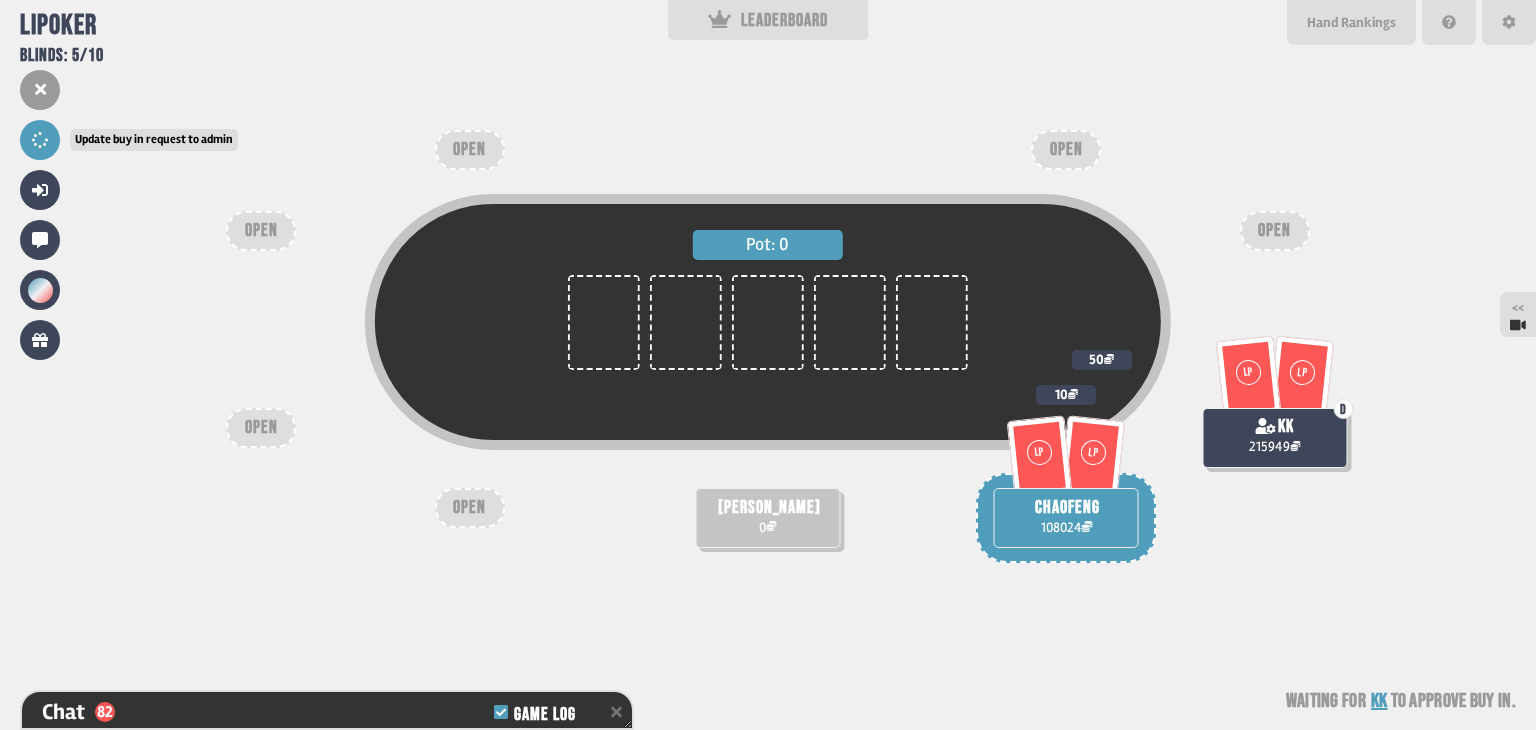 click 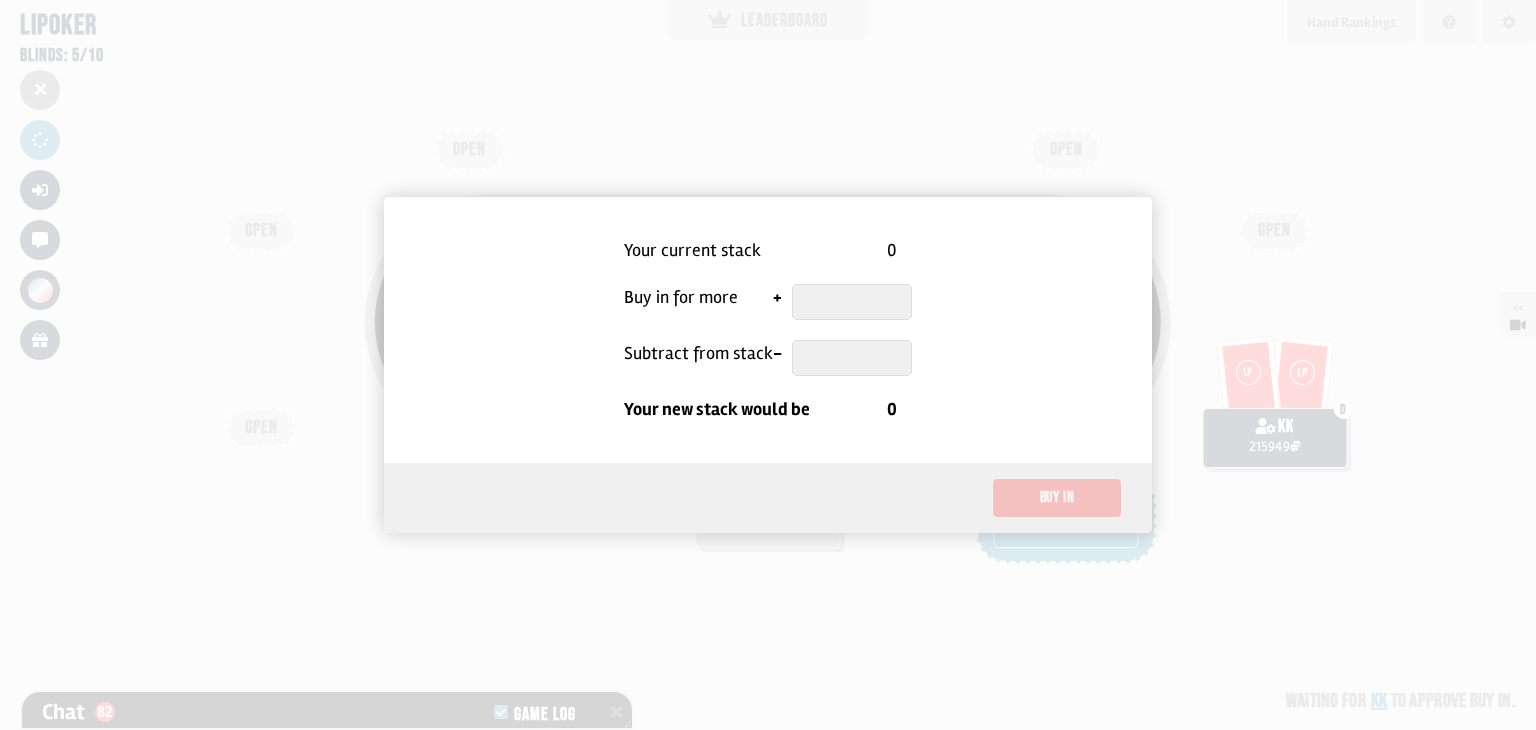 click at bounding box center [852, 302] 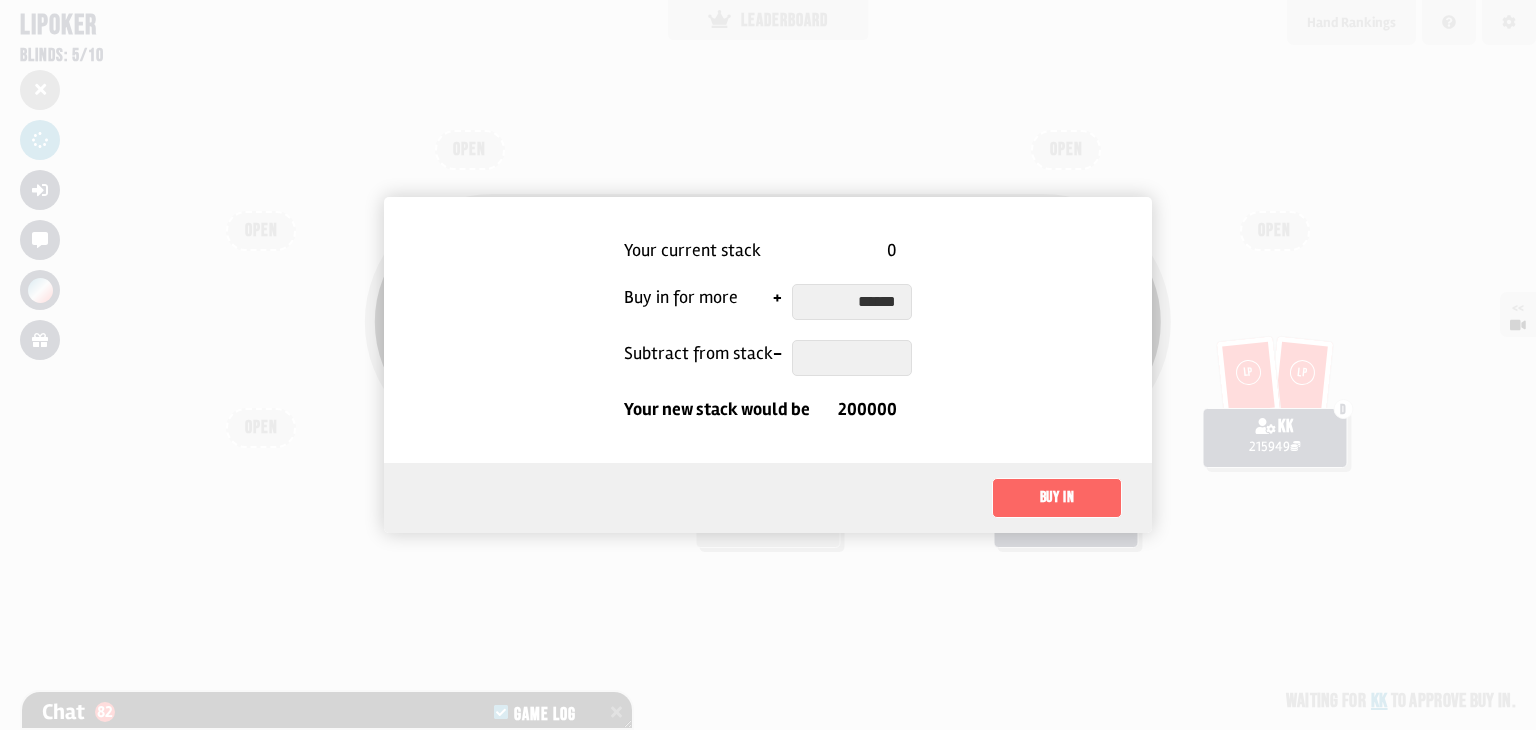 type on "******" 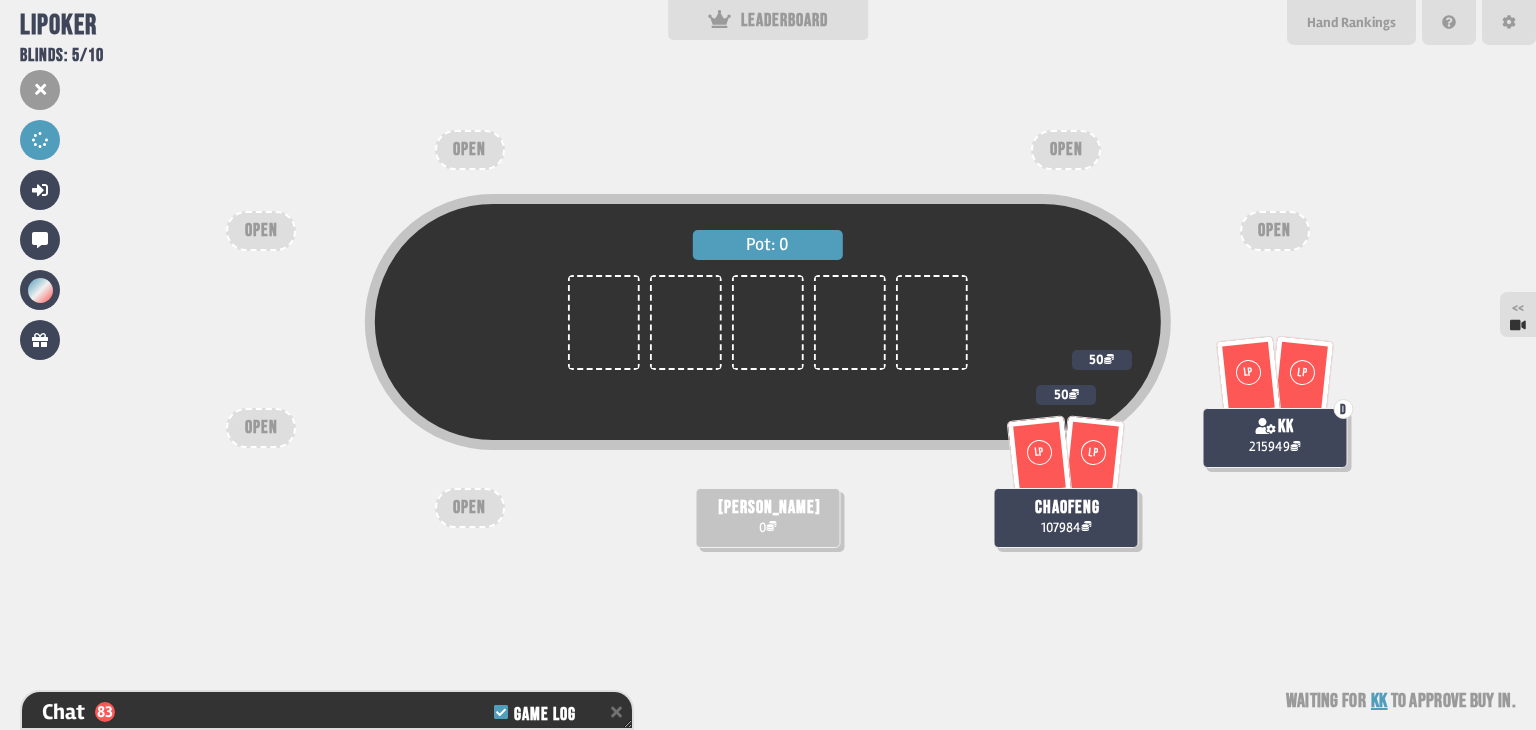 click on "Pot: 0   [PERSON_NAME] 0  LP LP chaofeng 107984  50  LP LP D kk 215949  50  OPEN OPEN OPEN OPEN OPEN OPEN Waiting for  kk  to approve buy in" at bounding box center (768, 365) 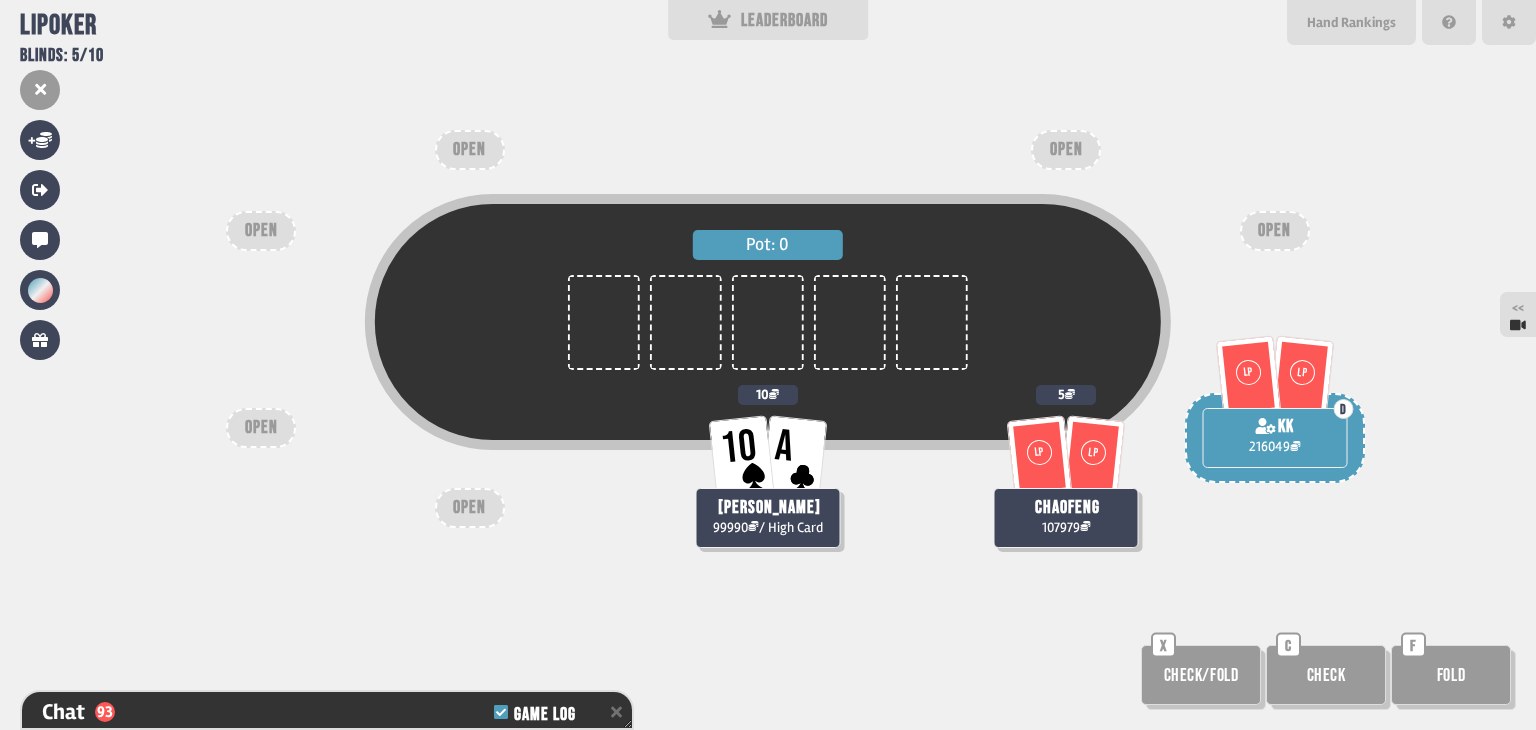 scroll, scrollTop: 77, scrollLeft: 0, axis: vertical 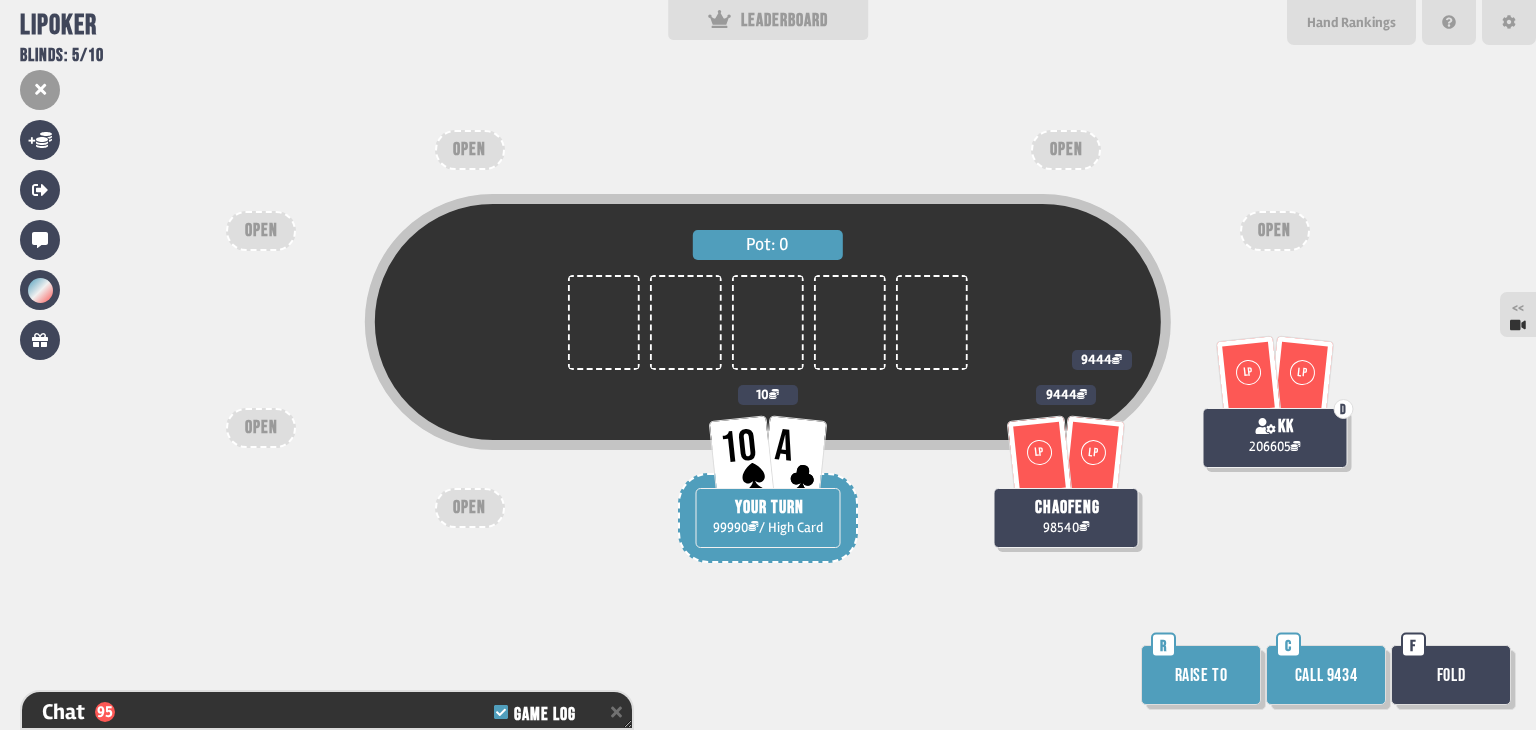 click on "Raise to" at bounding box center (1201, 675) 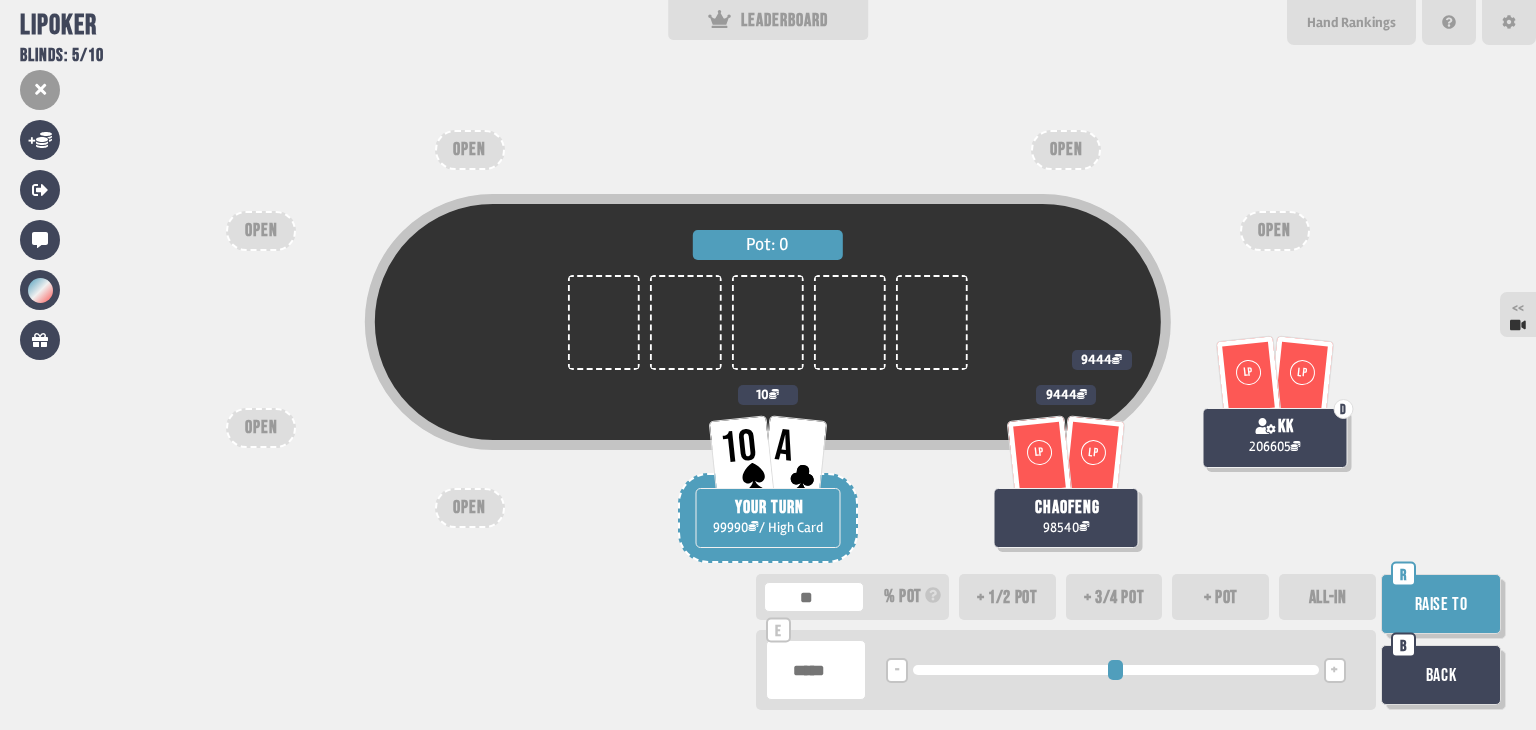 click on "ALL-IN" at bounding box center [1327, 597] 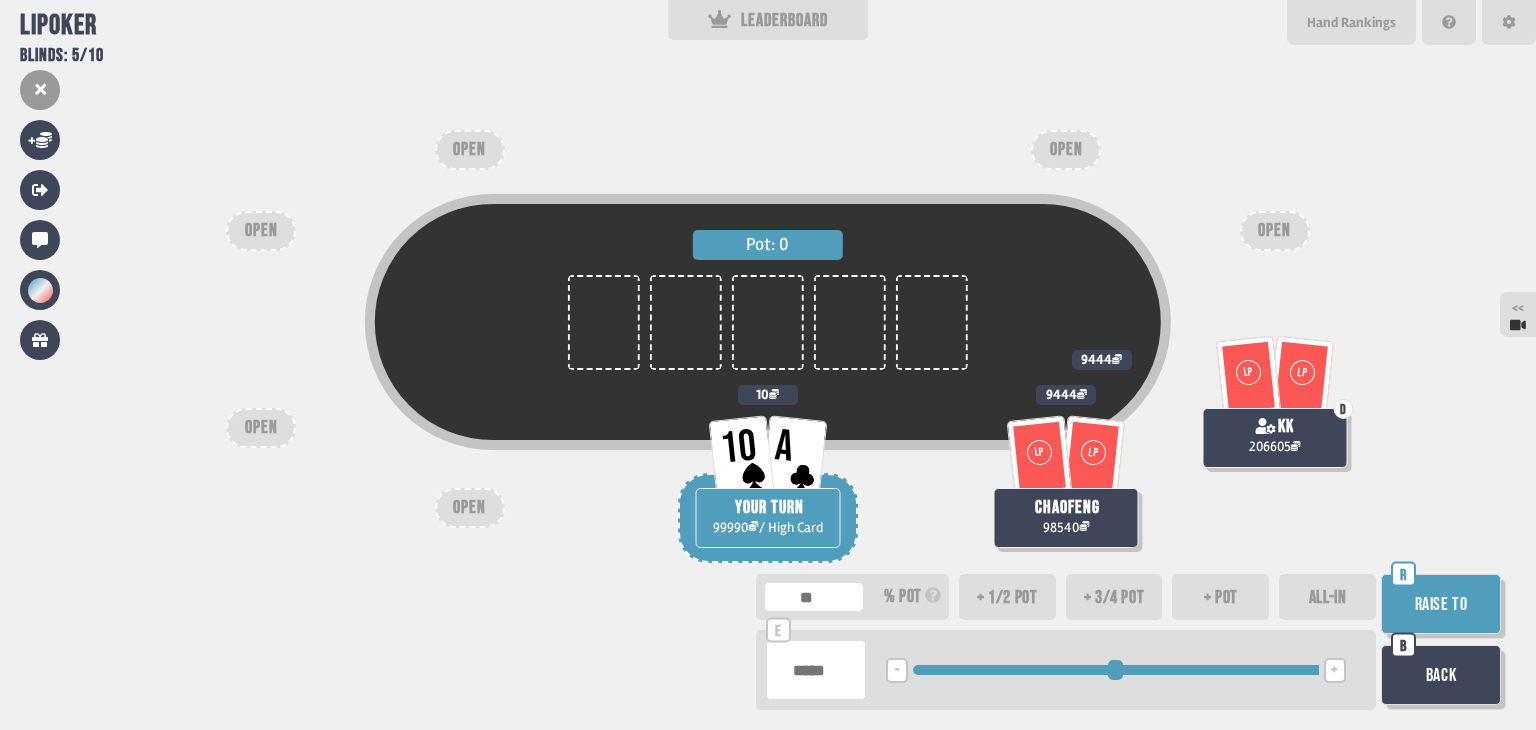 click on "Raise to" at bounding box center [1441, 604] 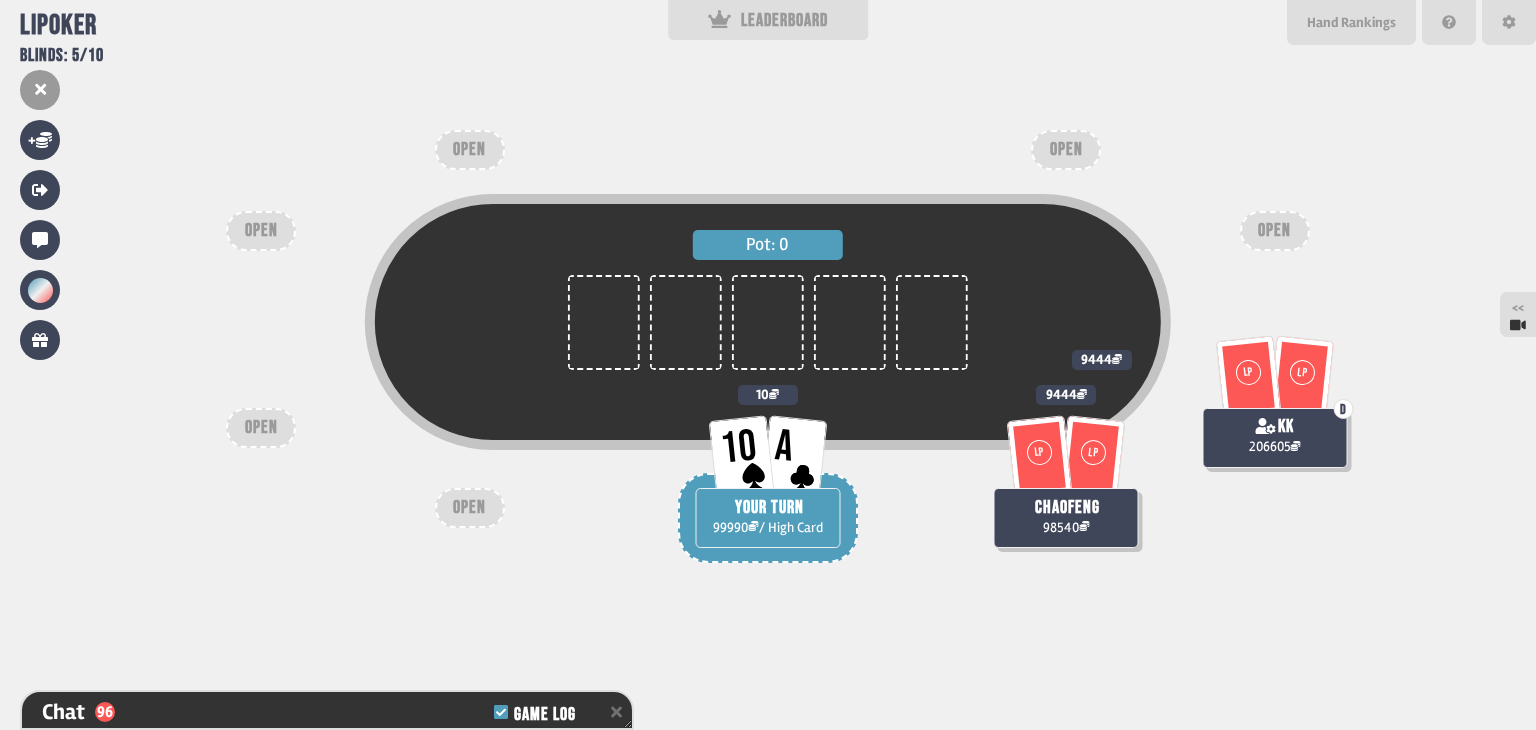 scroll, scrollTop: 8344, scrollLeft: 0, axis: vertical 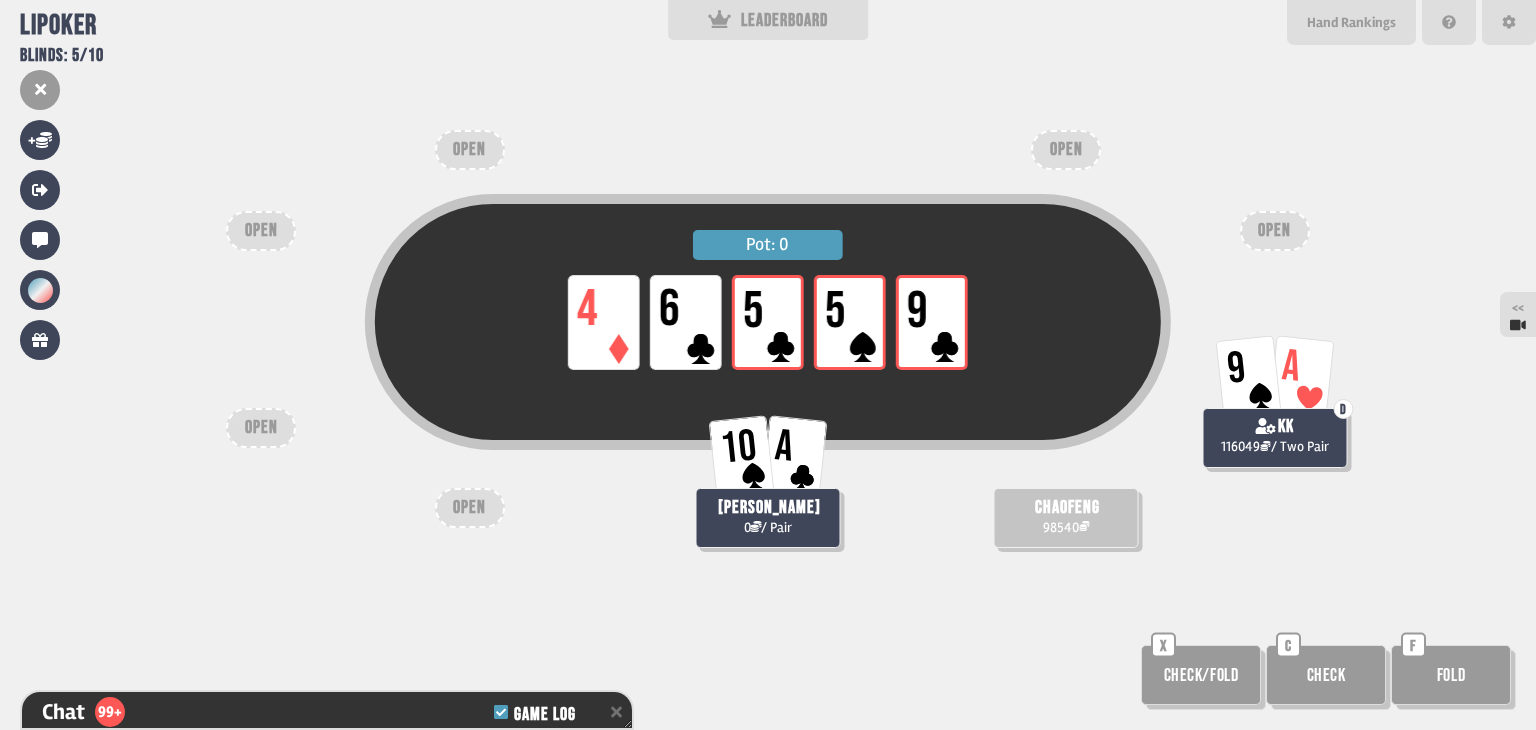 click on "LP 4 LP 6 LP 5 LP 5 LP 9" at bounding box center [768, 322] 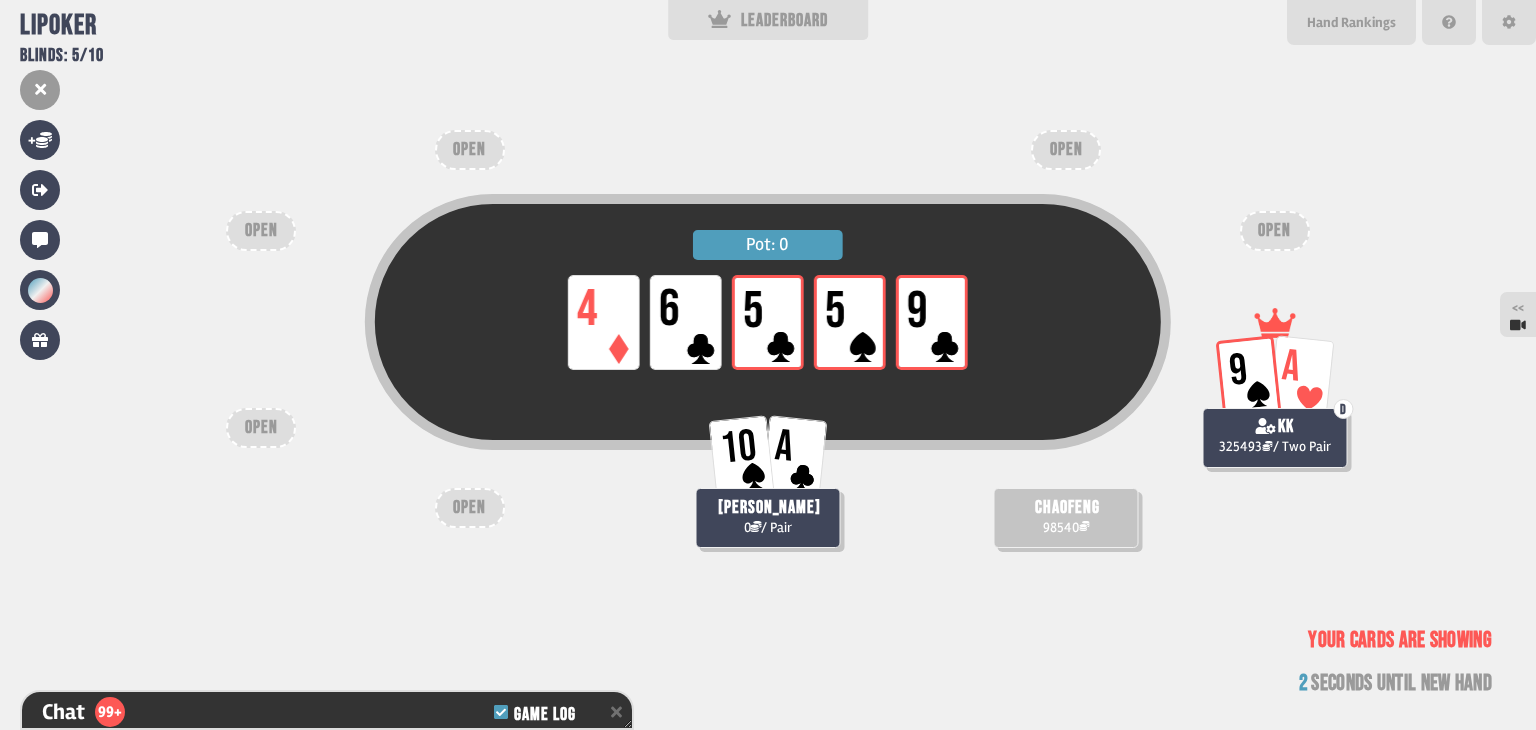 click on "LP 4 LP 6 LP 5 LP 5 LP 9" at bounding box center [768, 322] 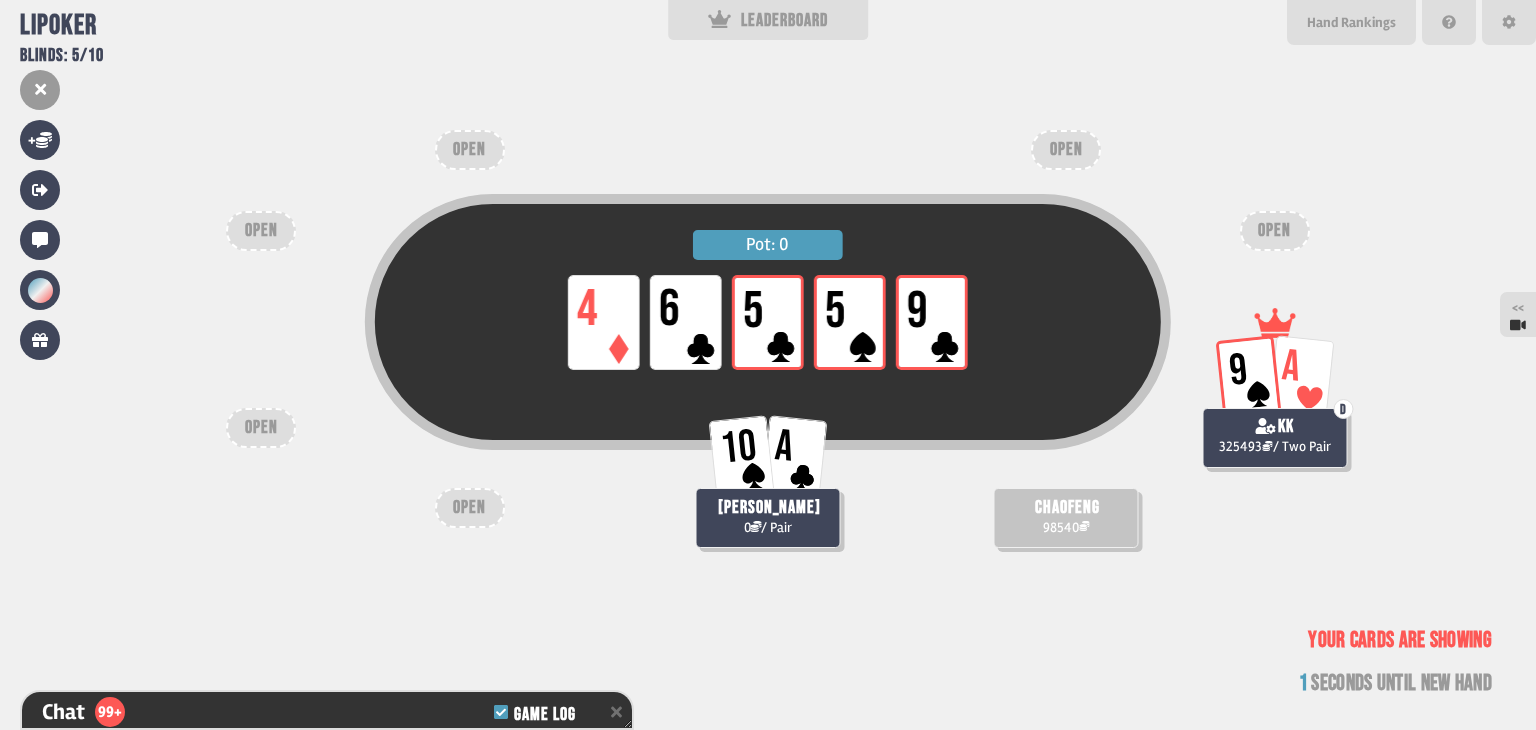 click on "Pot: 0   LP 4 LP 6 LP 5 LP 5 LP 9" at bounding box center (768, 358) 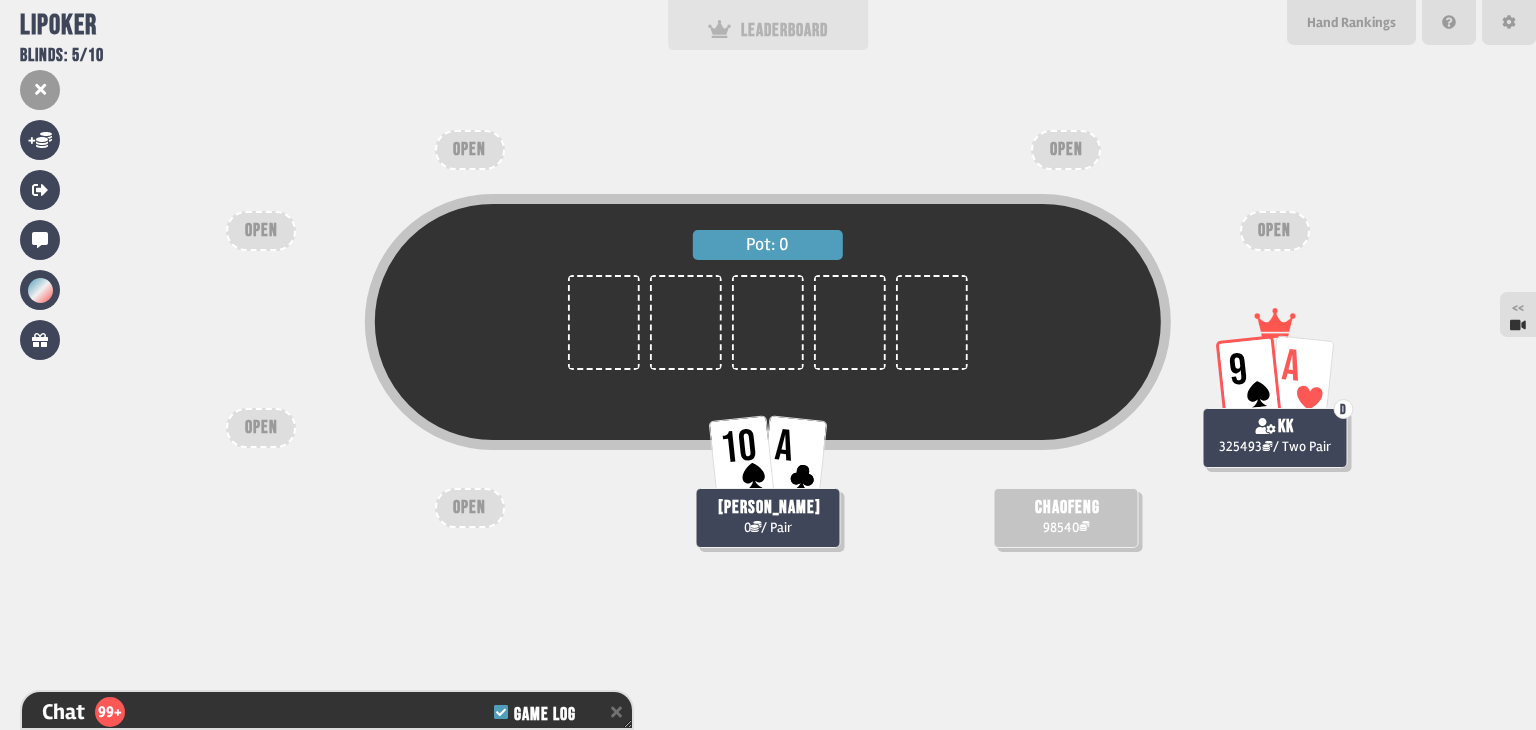 scroll, scrollTop: 79, scrollLeft: 0, axis: vertical 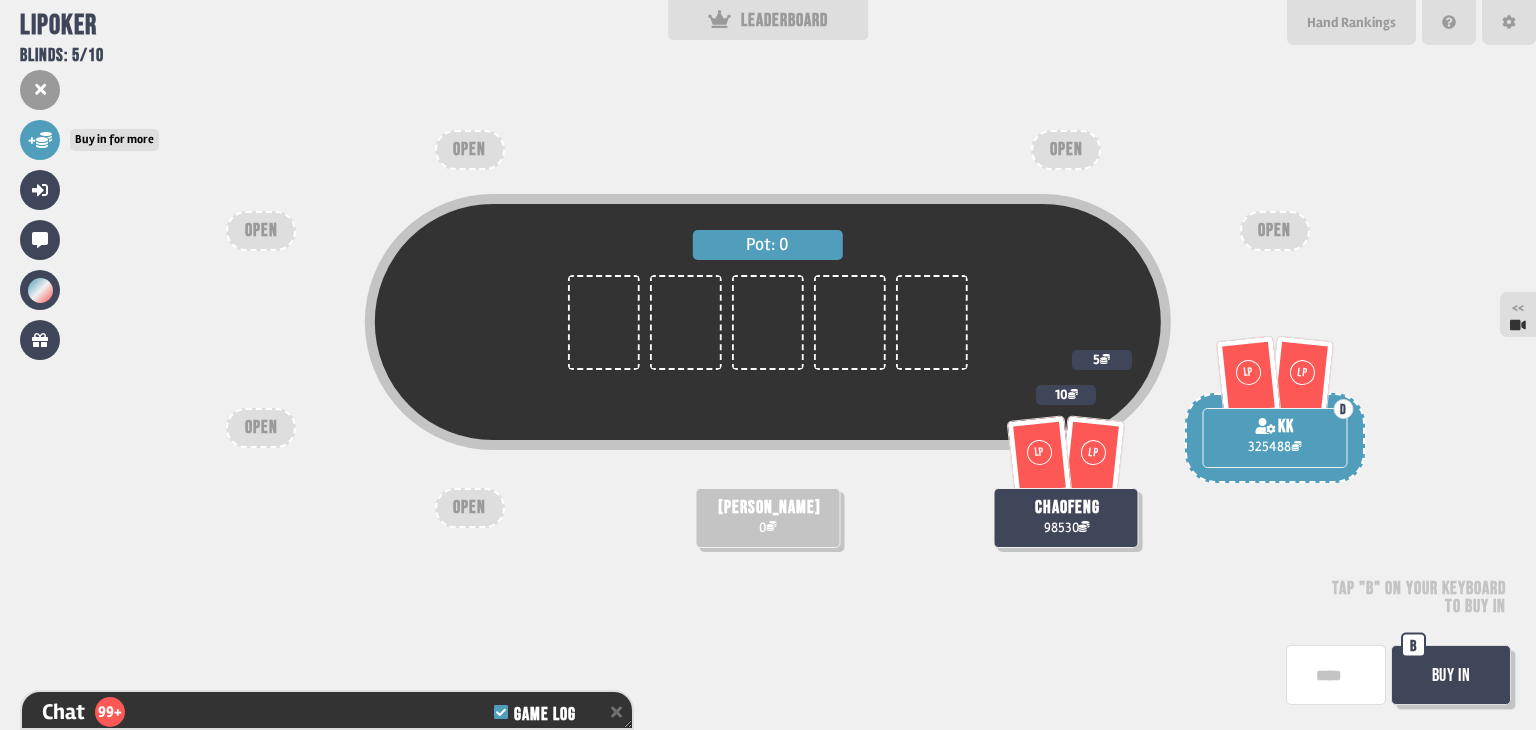 click on "+" at bounding box center [40, 140] 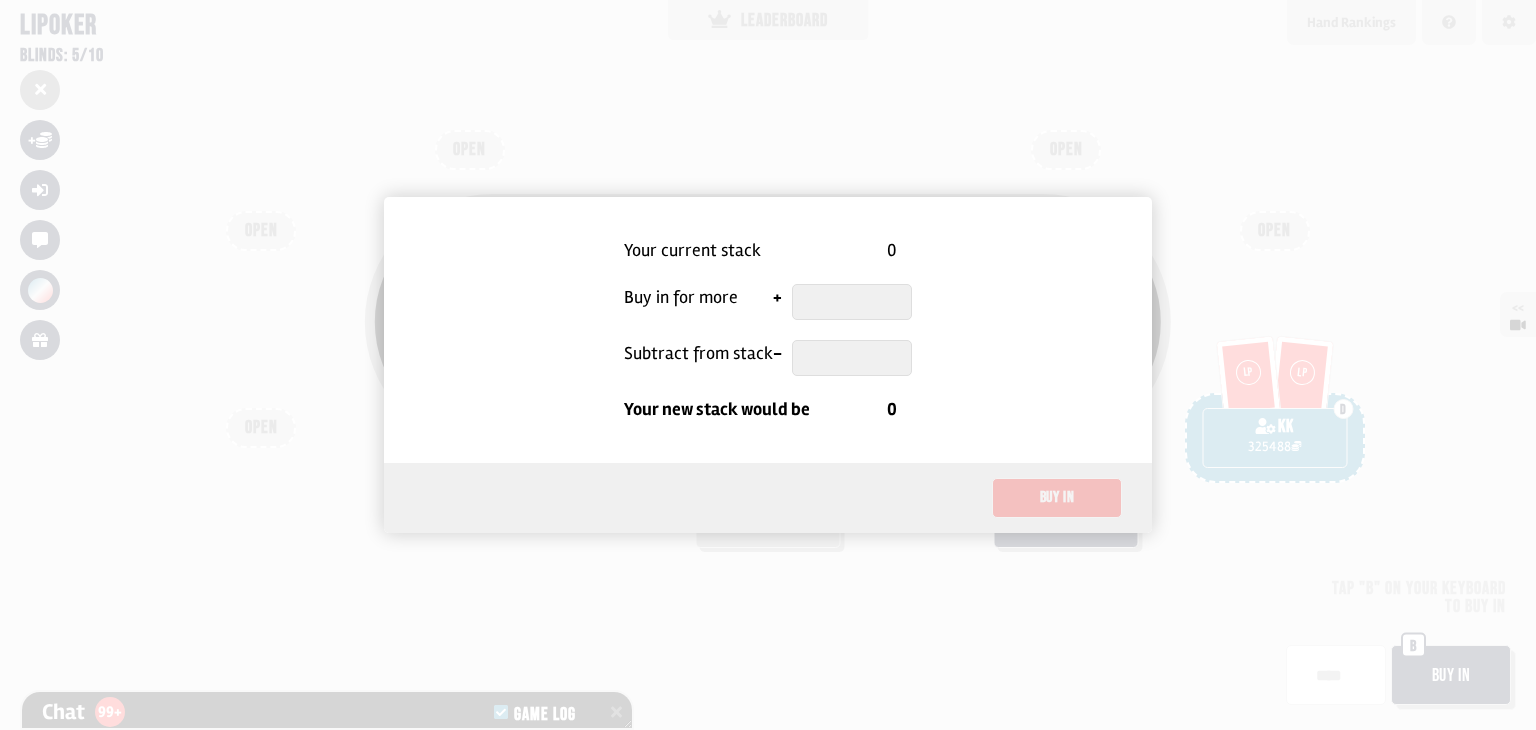 click at bounding box center (852, 302) 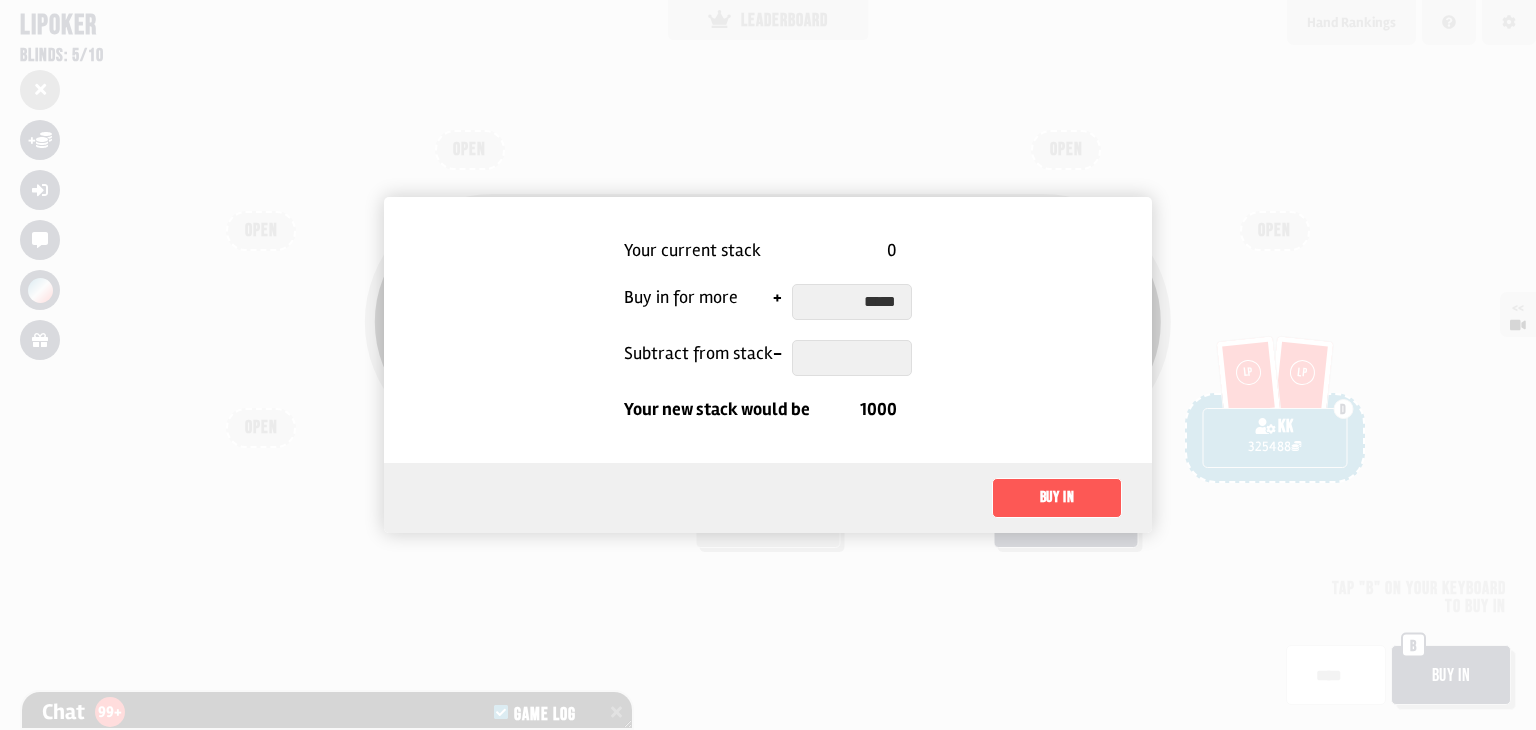 type on "******" 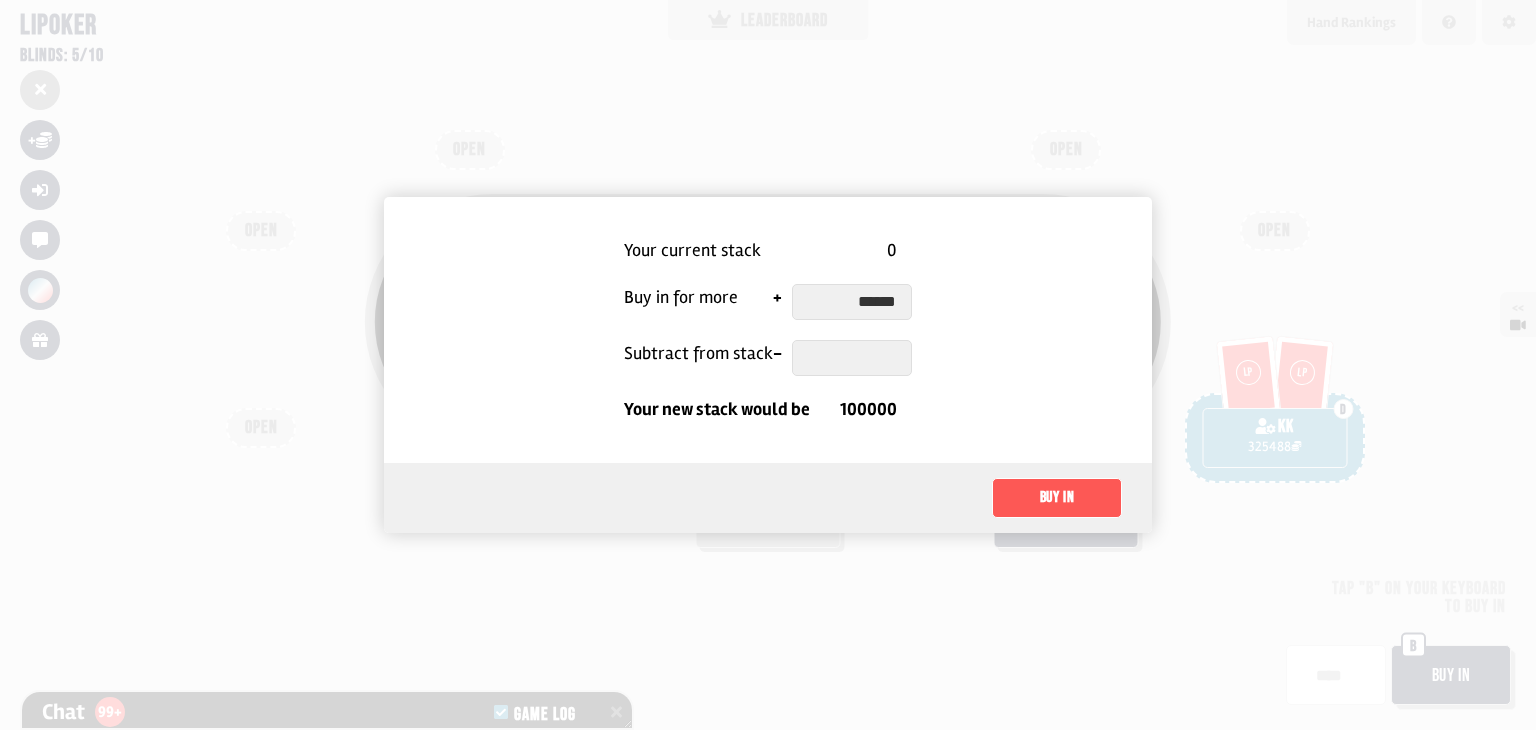type 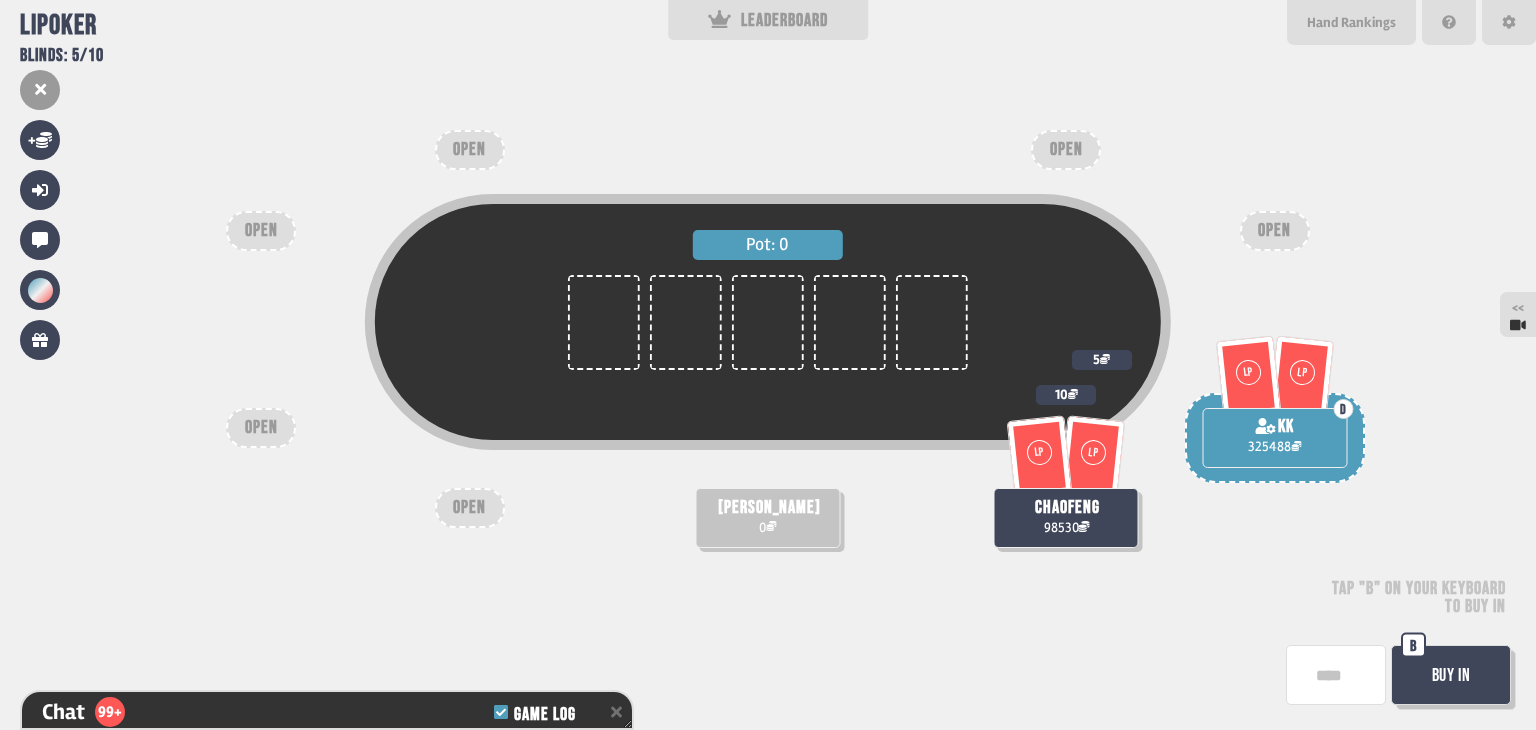click on "Pot: 0" at bounding box center (768, 322) 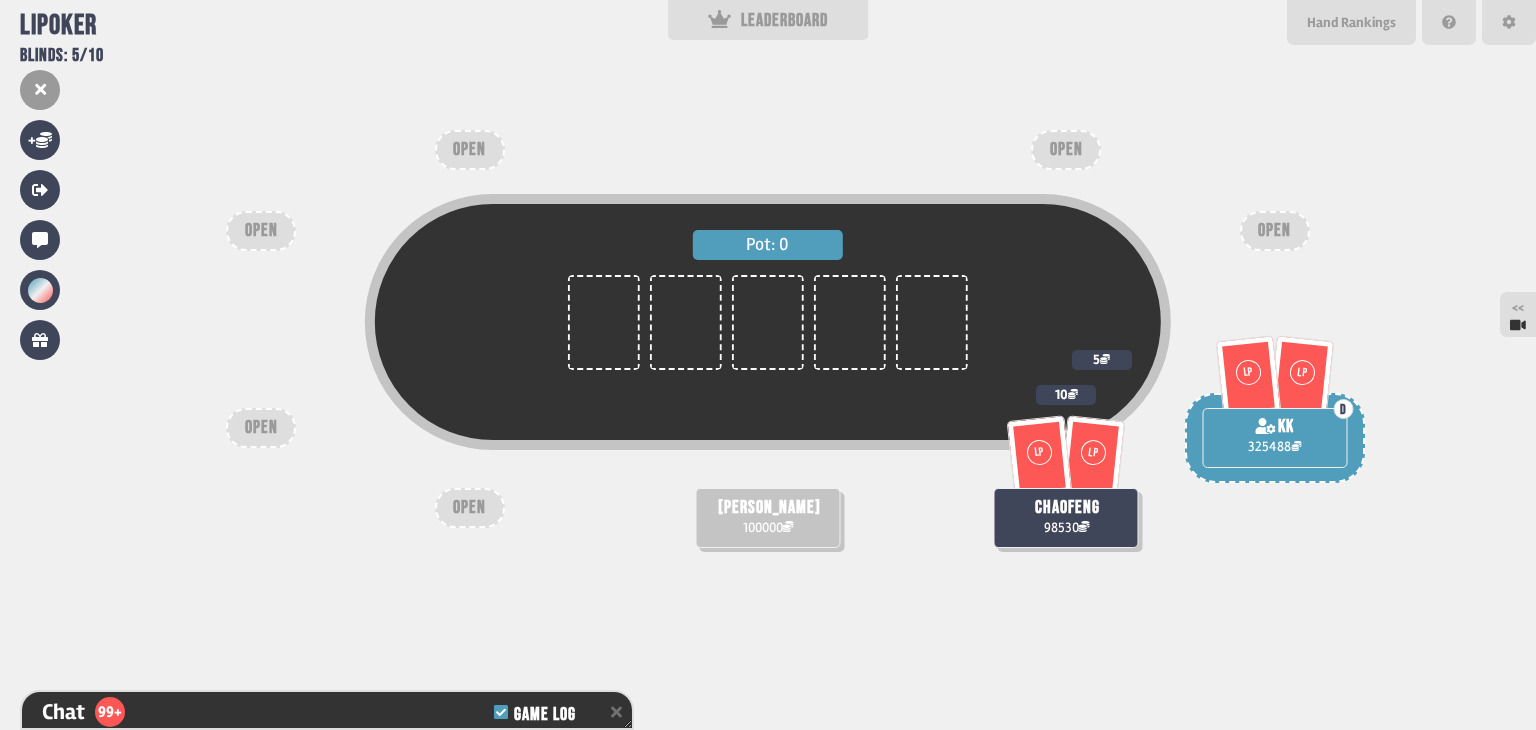 click on "Pot: 0   [PERSON_NAME] 100000  LP LP chaofeng 98530  10  LP LP D kk 325488  5  OPEN OPEN OPEN OPEN OPEN OPEN" at bounding box center (768, 365) 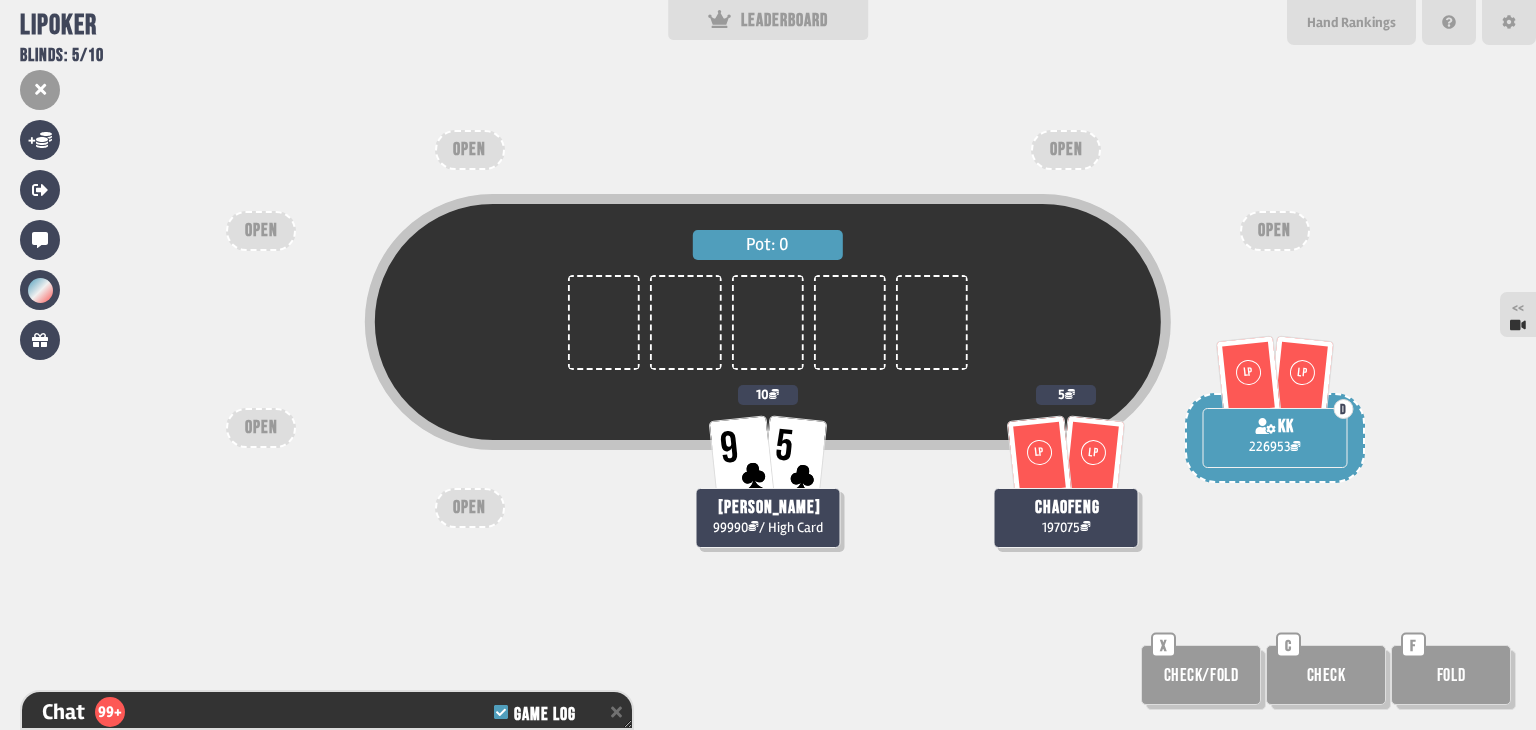 scroll, scrollTop: 77, scrollLeft: 0, axis: vertical 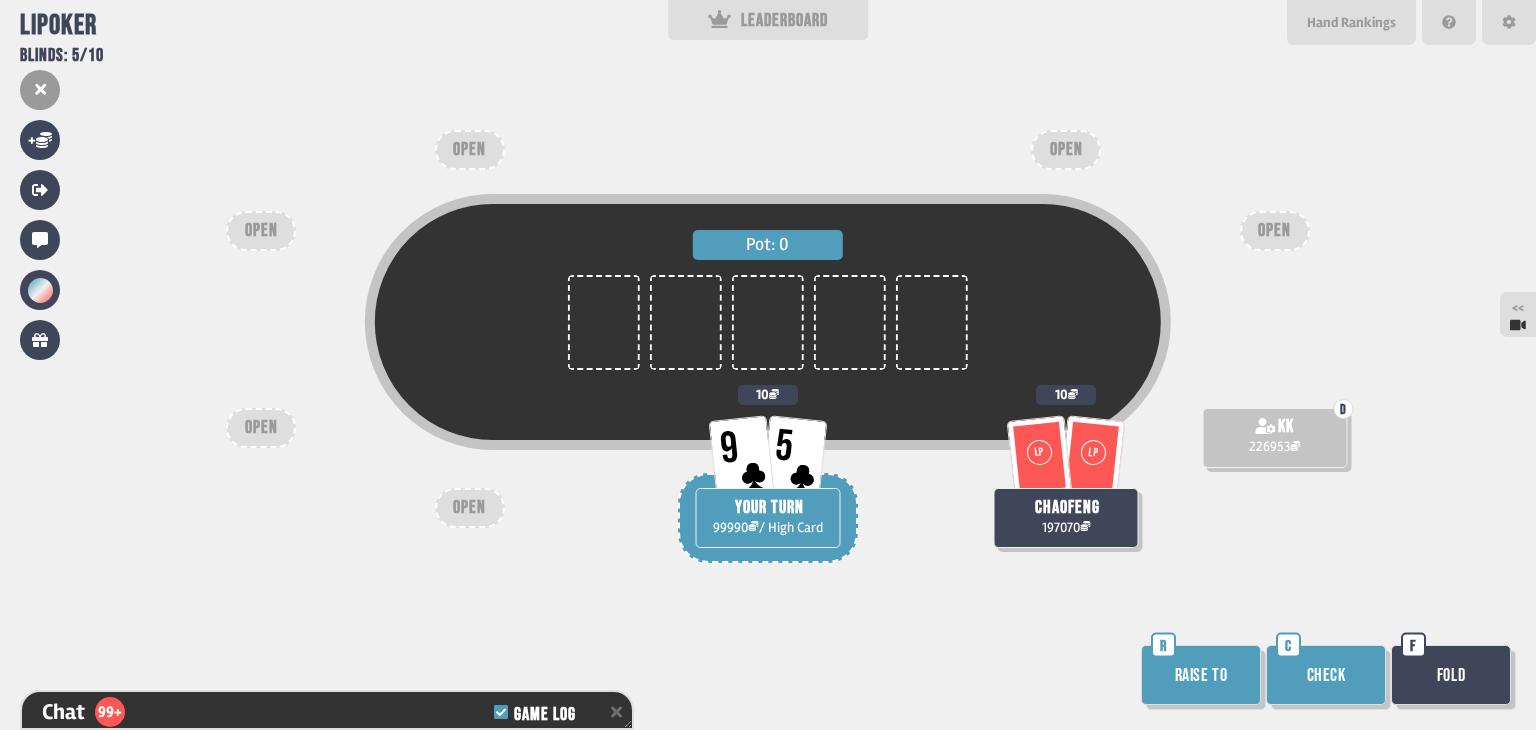 click on "Raise to" at bounding box center (1201, 675) 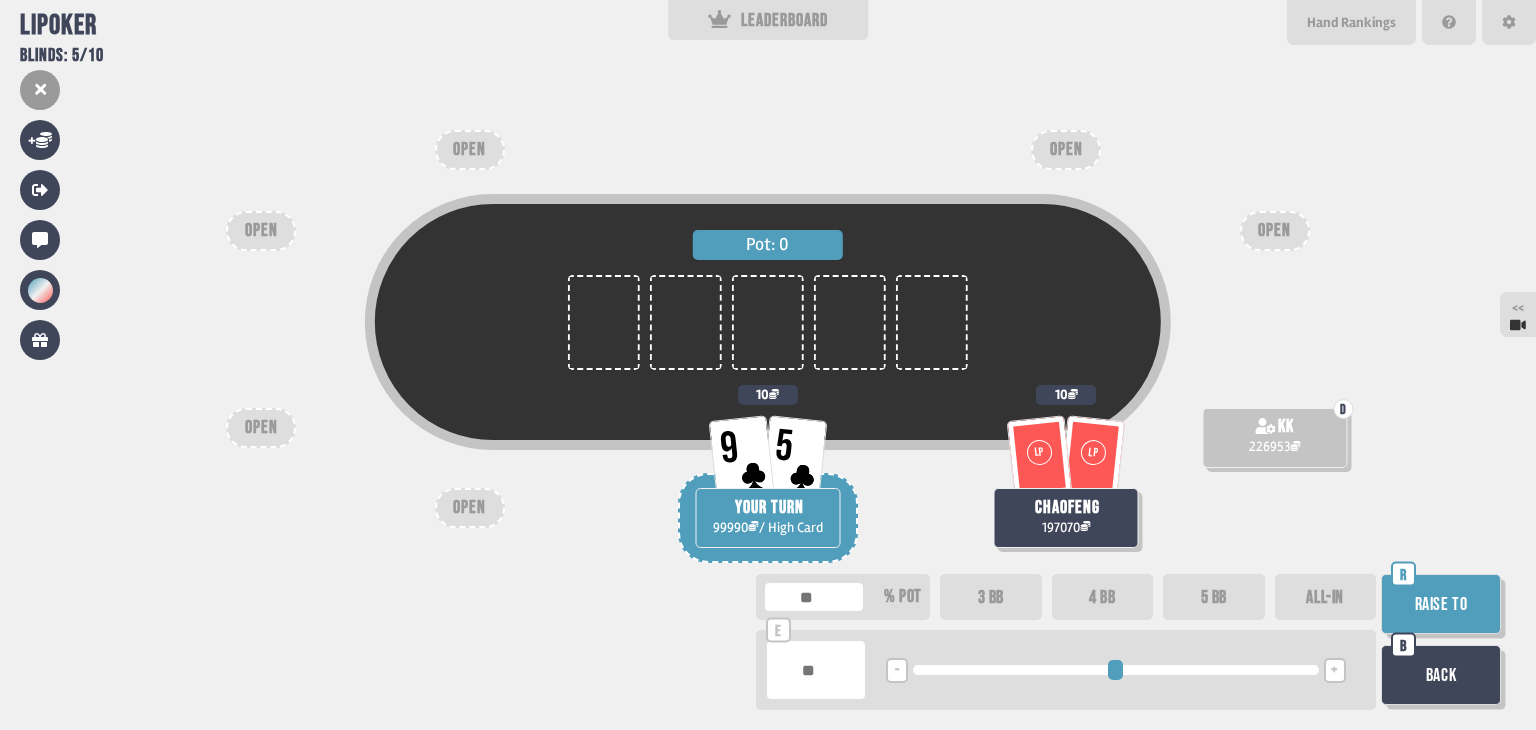 click on "ALL-IN" at bounding box center [1326, 597] 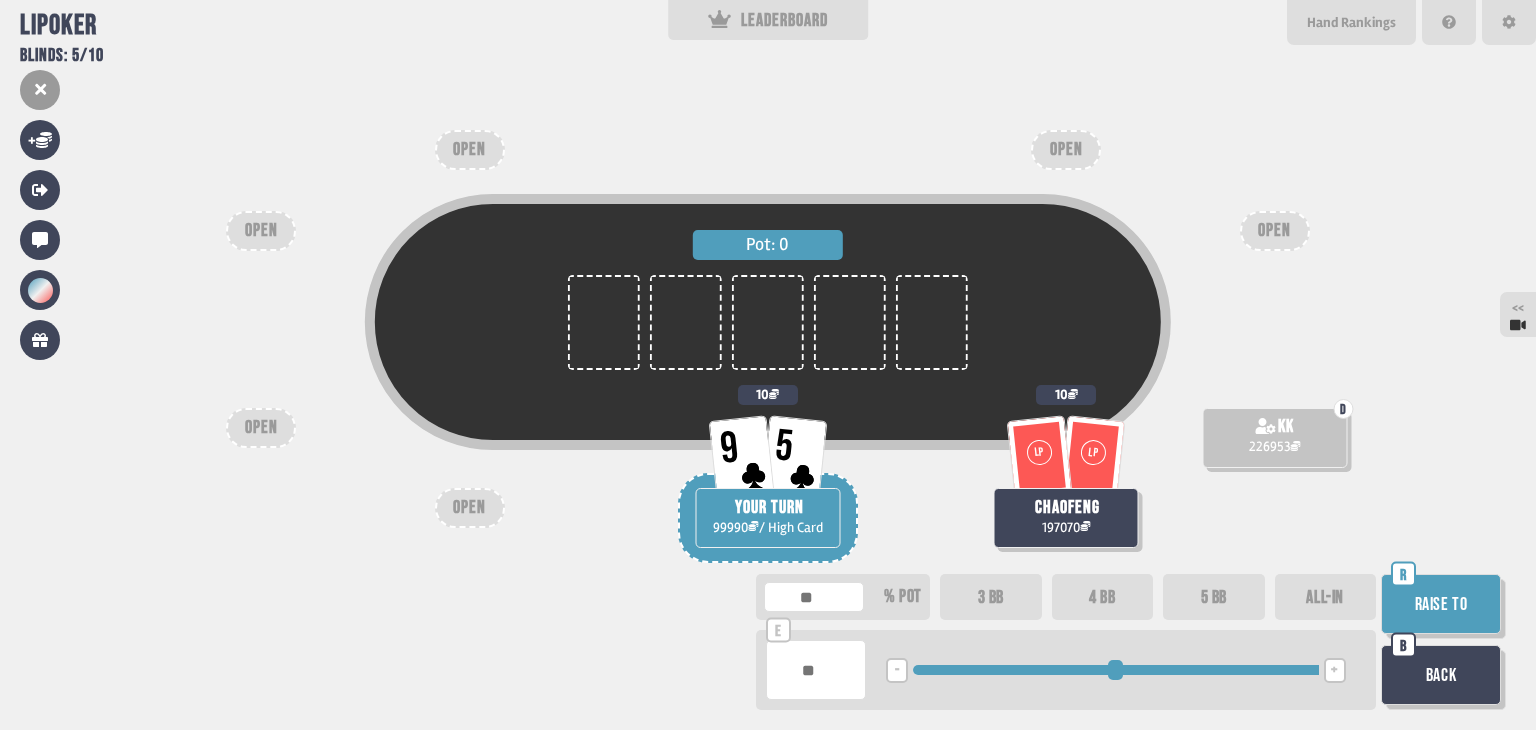 click on "Raise to" at bounding box center [1441, 604] 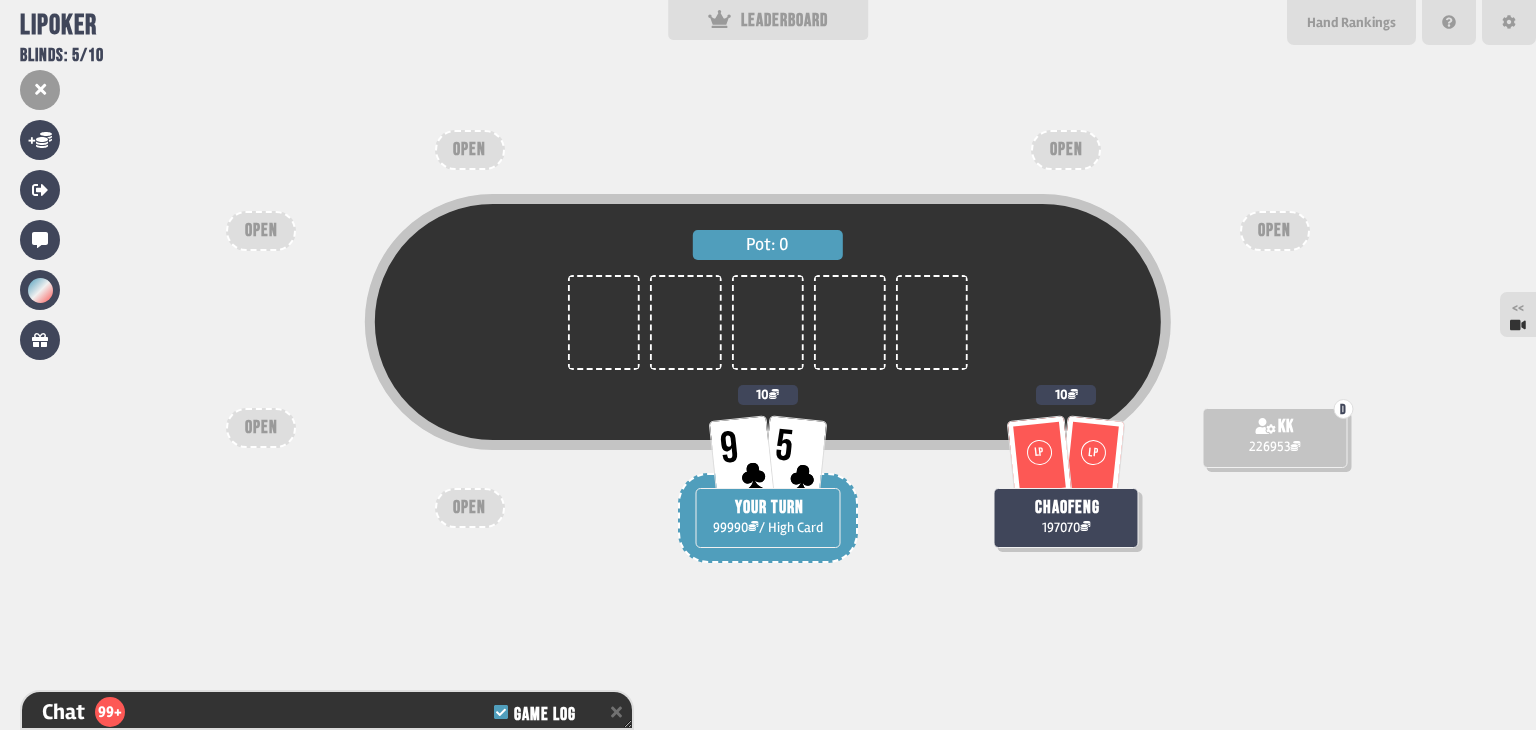 scroll, scrollTop: 9068, scrollLeft: 0, axis: vertical 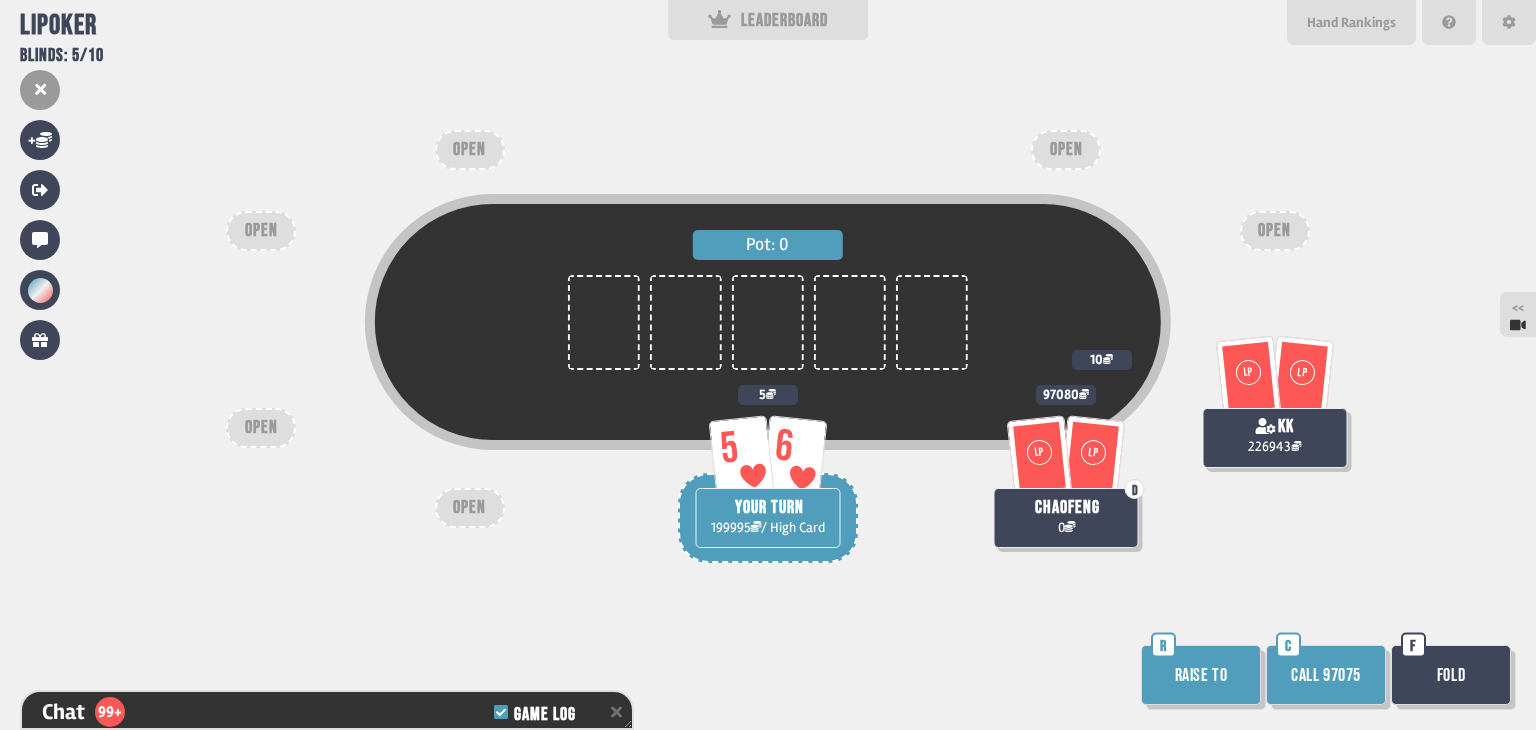 click on "Raise to" at bounding box center [1201, 675] 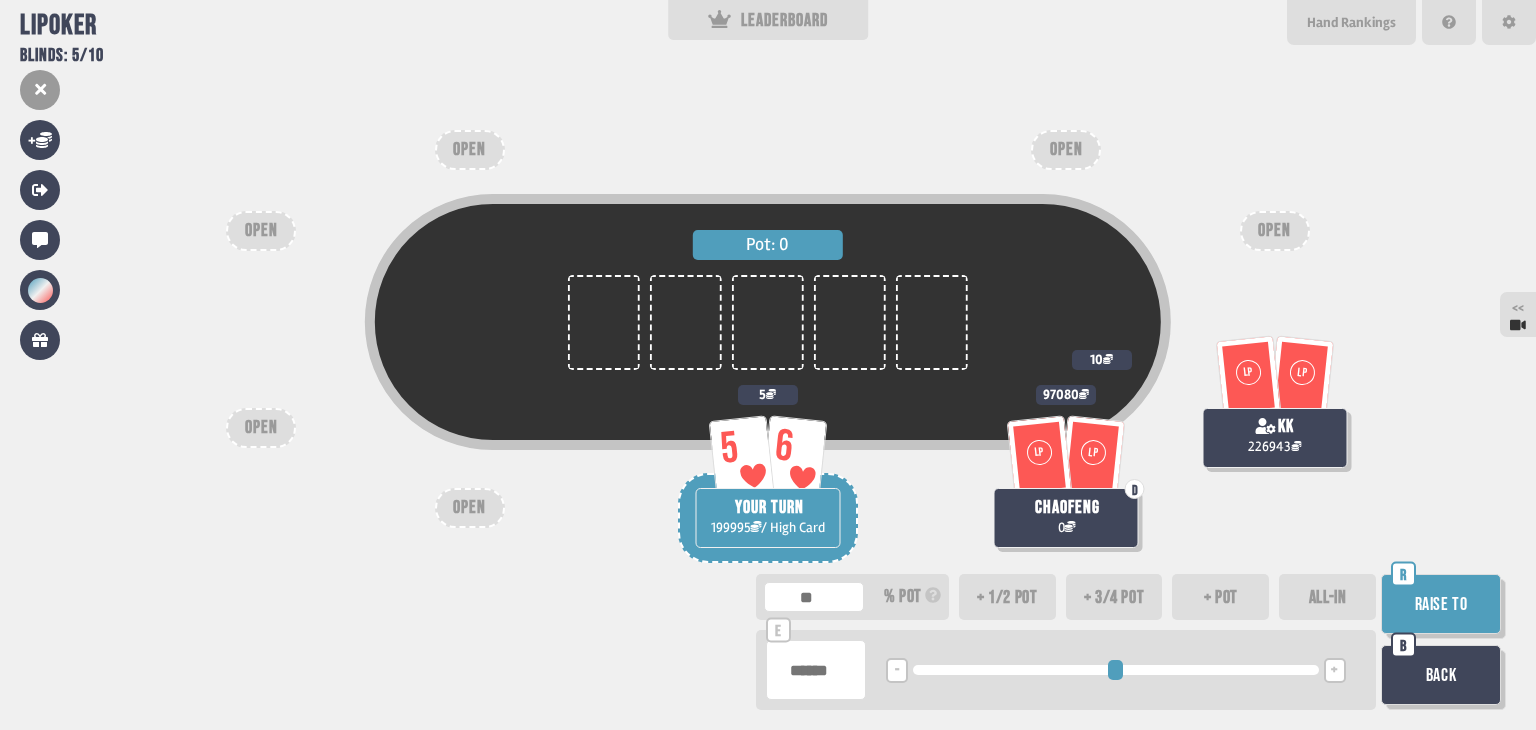 click on "Raise to" at bounding box center [1441, 604] 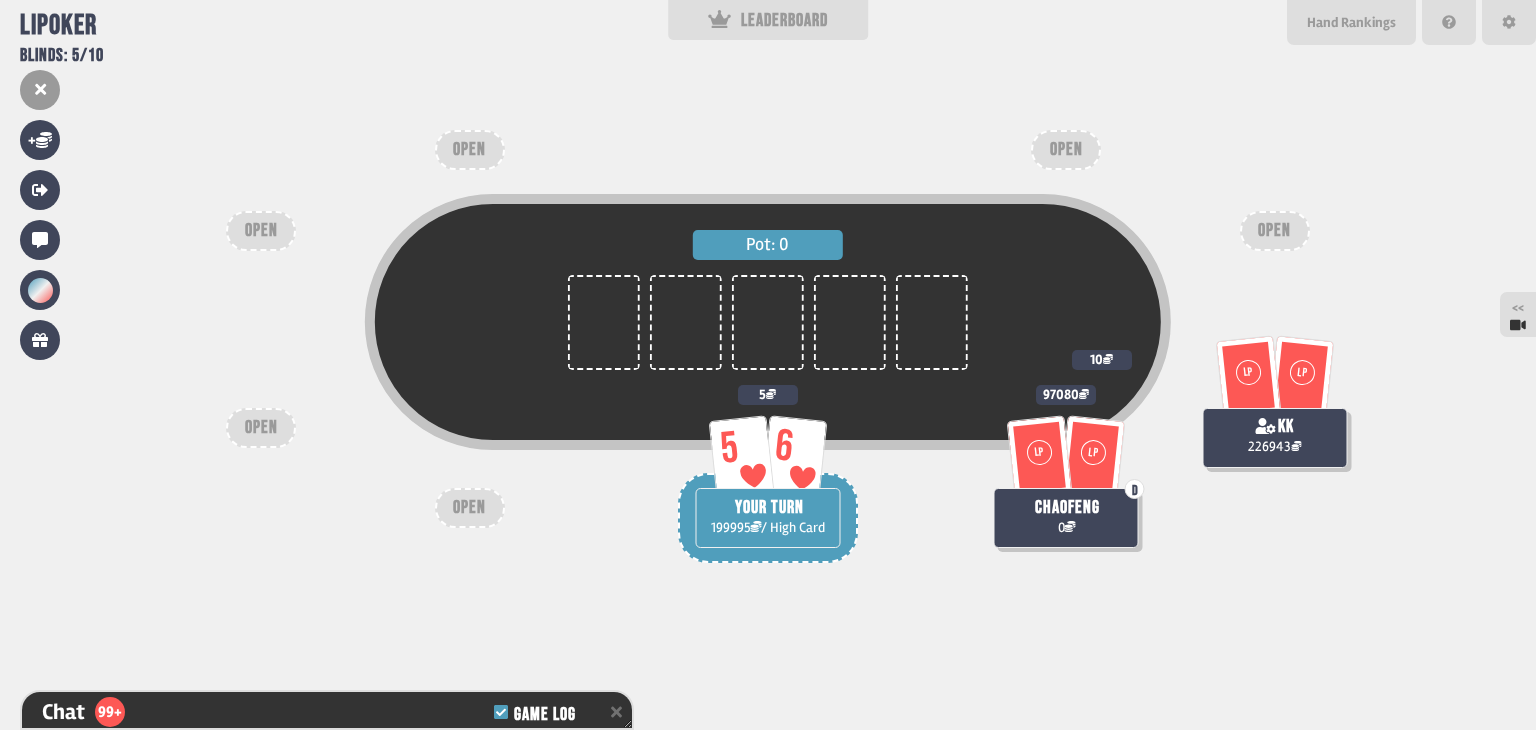 scroll, scrollTop: 9330, scrollLeft: 0, axis: vertical 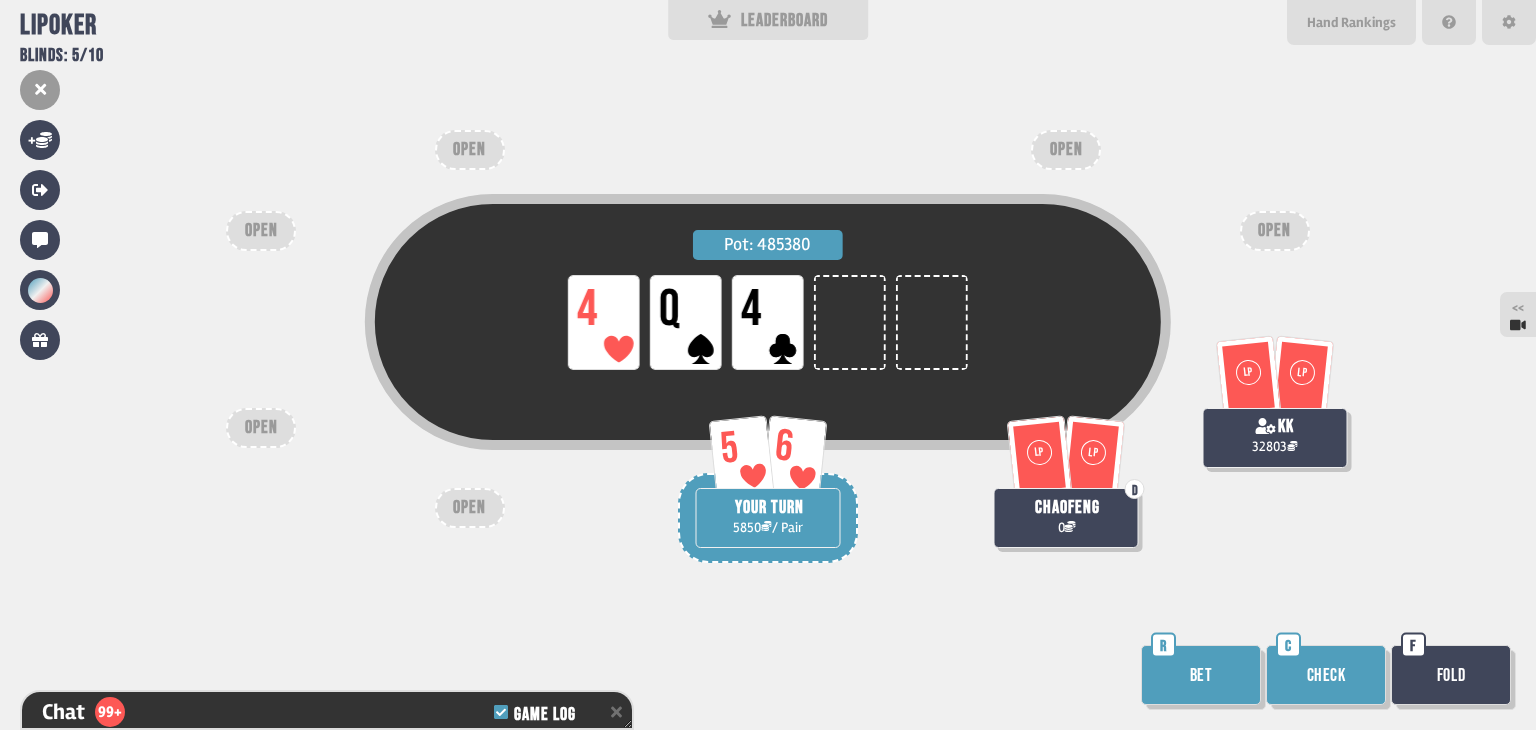 click on "Bet" at bounding box center [1201, 675] 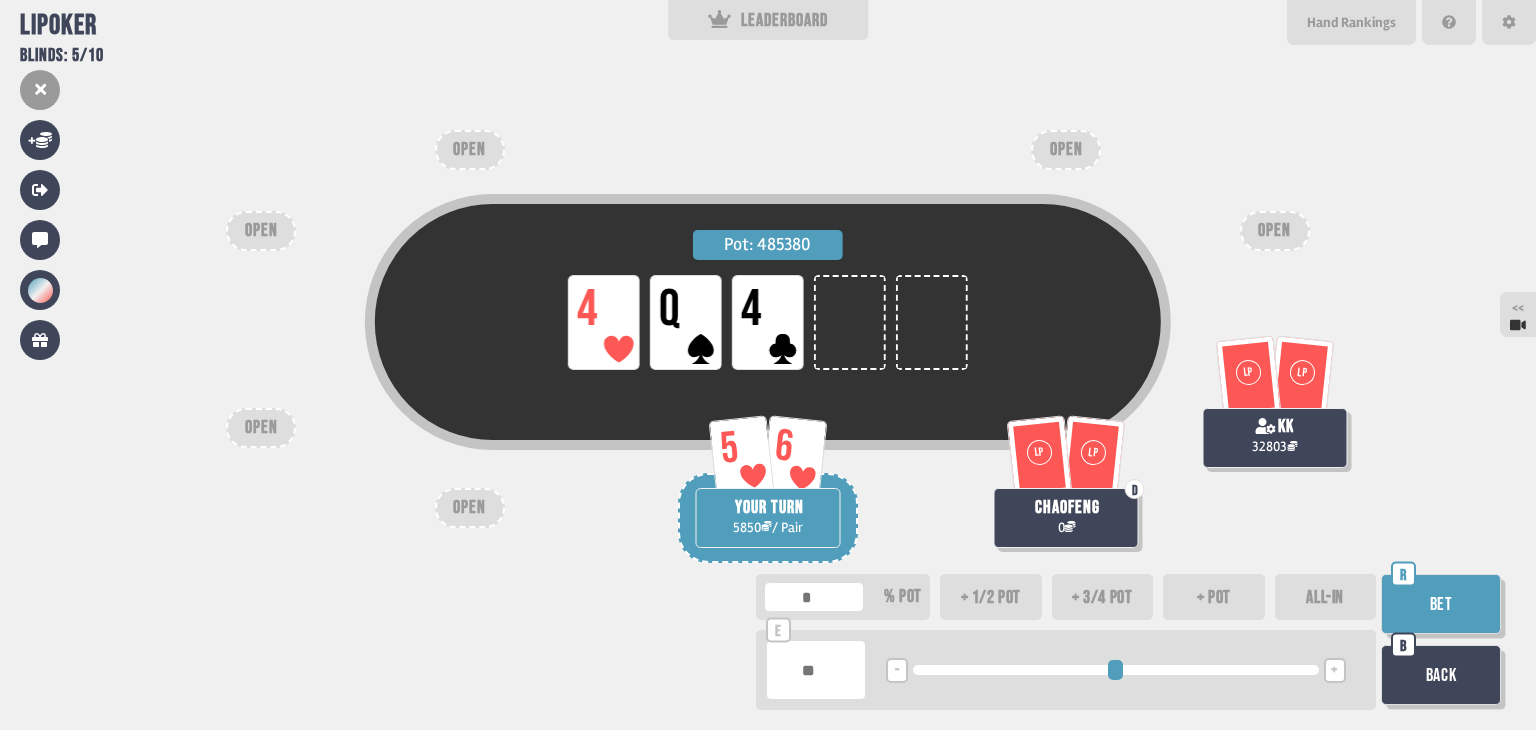 click on "ALL-IN" at bounding box center [1326, 597] 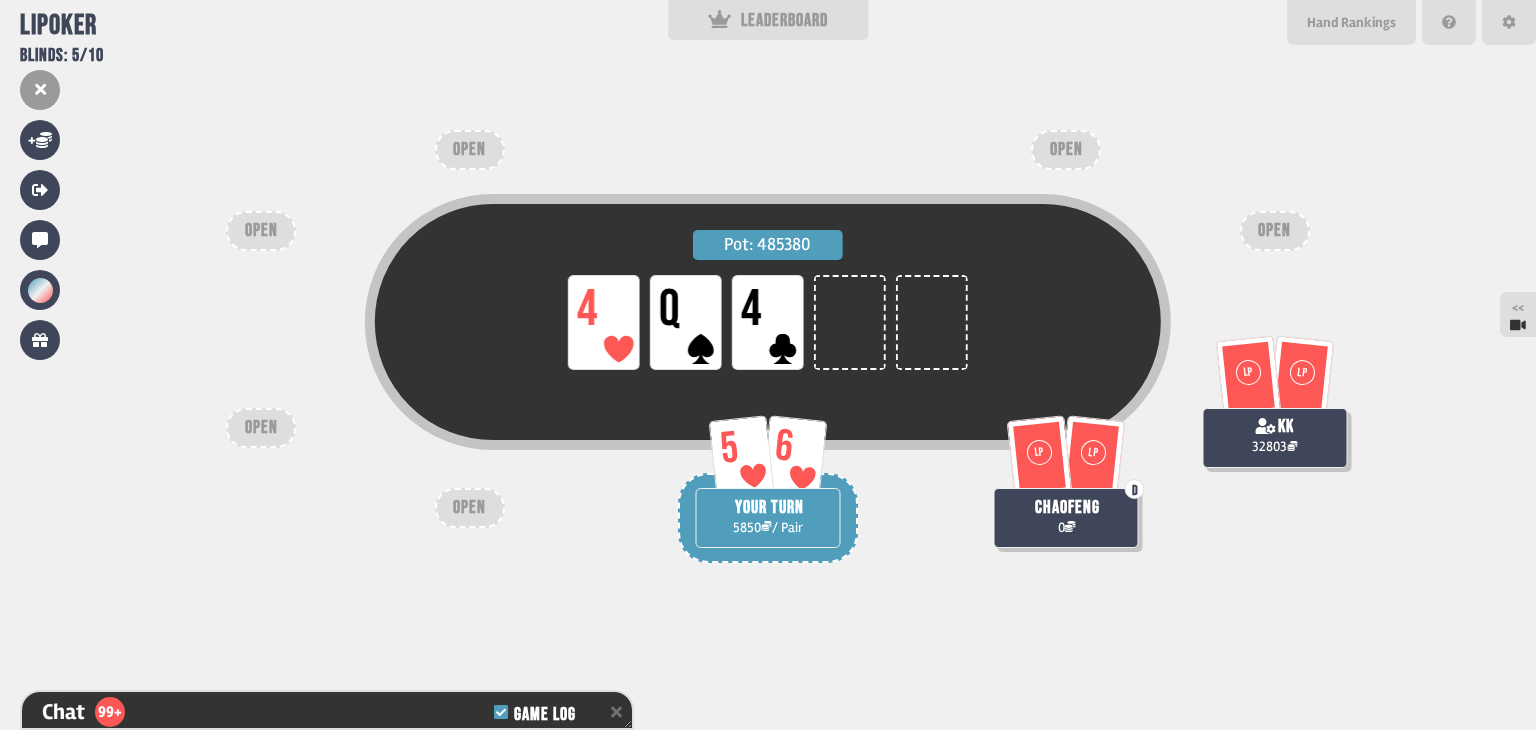 scroll, scrollTop: 9446, scrollLeft: 0, axis: vertical 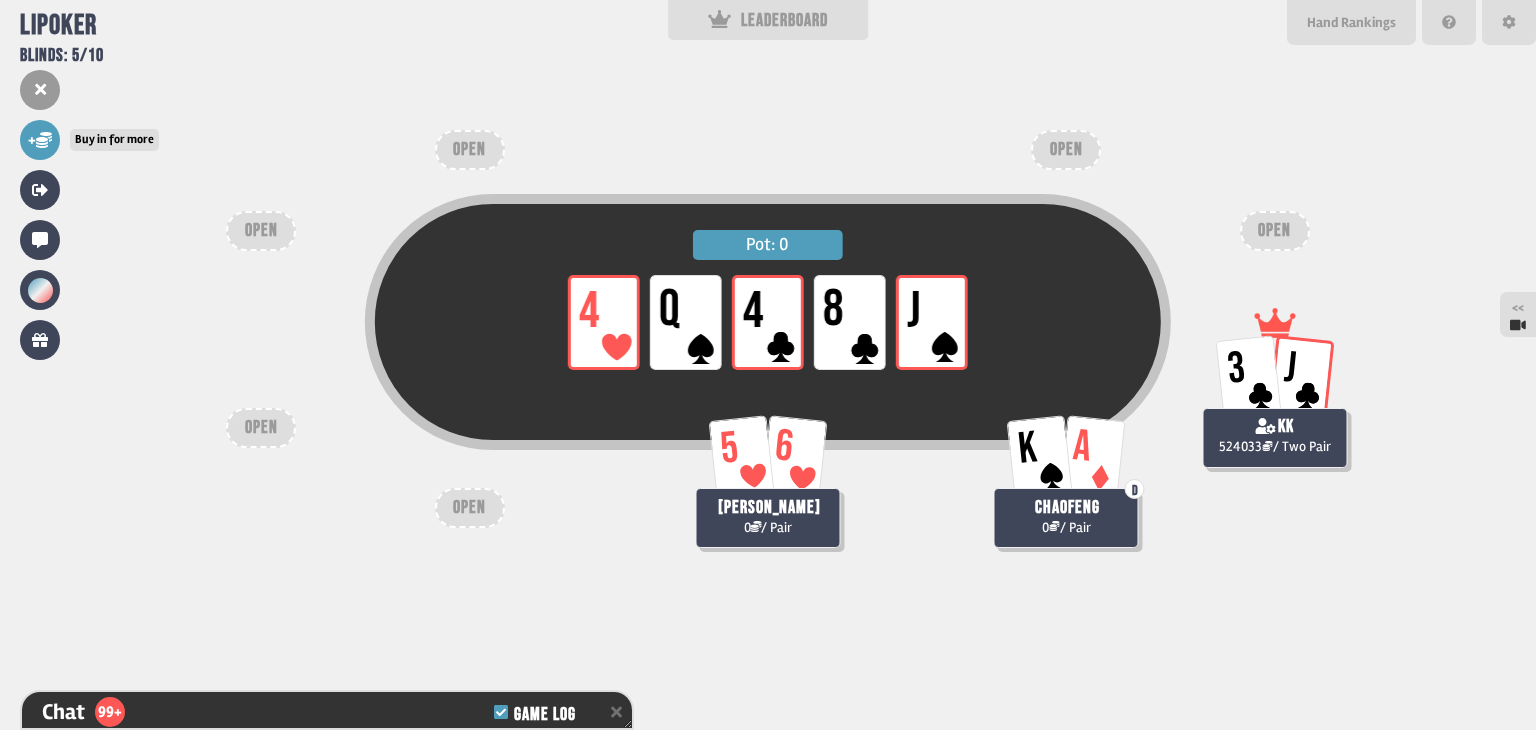 click on "+" at bounding box center [40, 140] 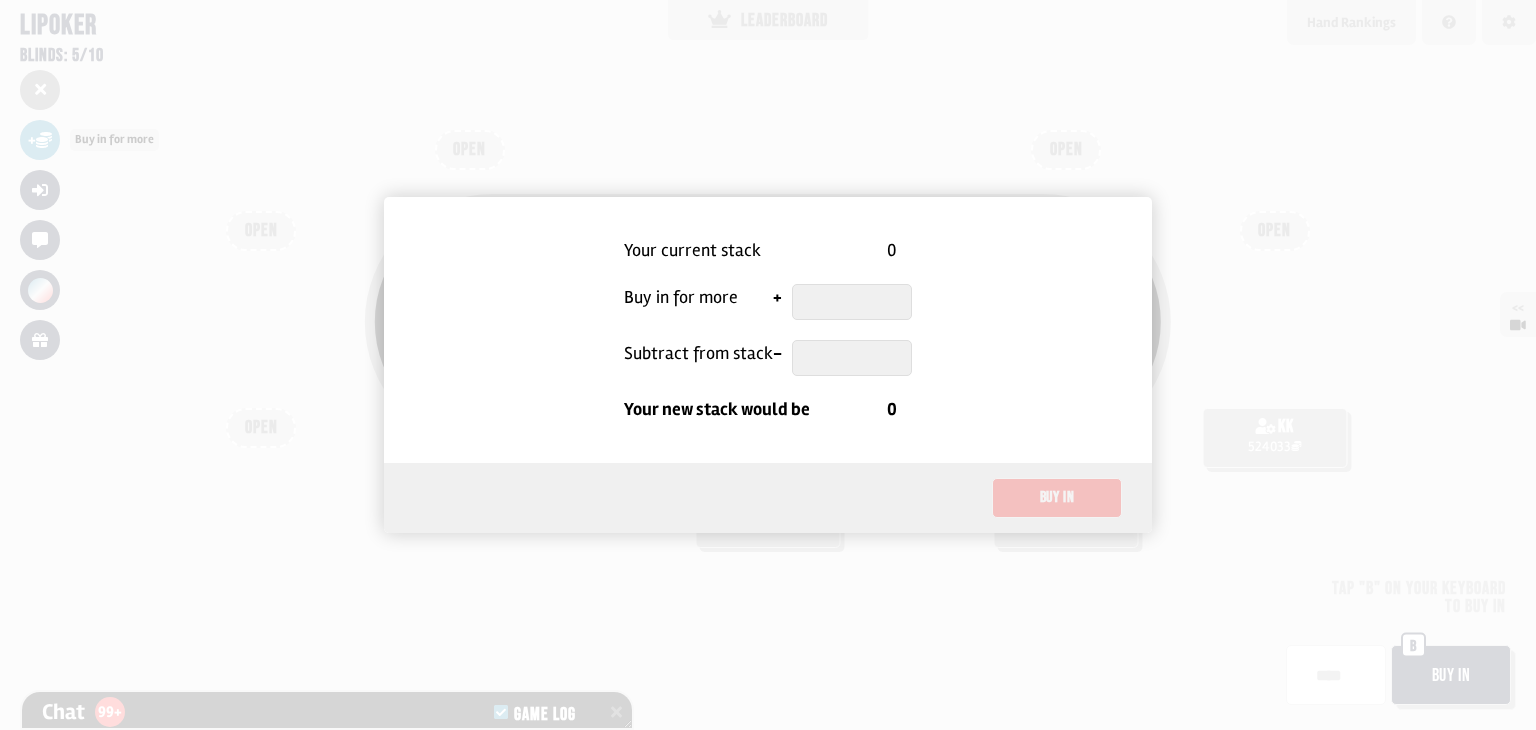 scroll, scrollTop: 79, scrollLeft: 0, axis: vertical 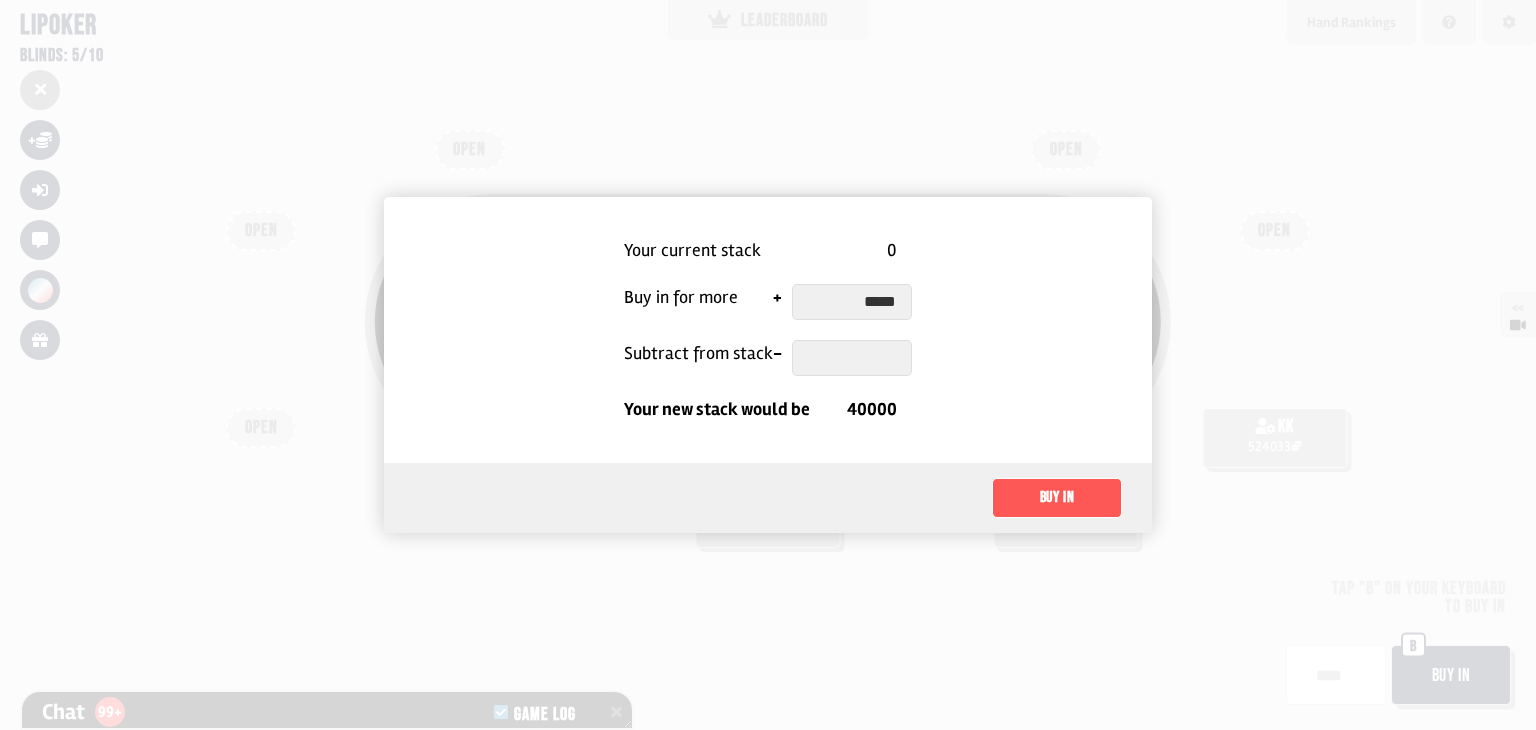 type on "******" 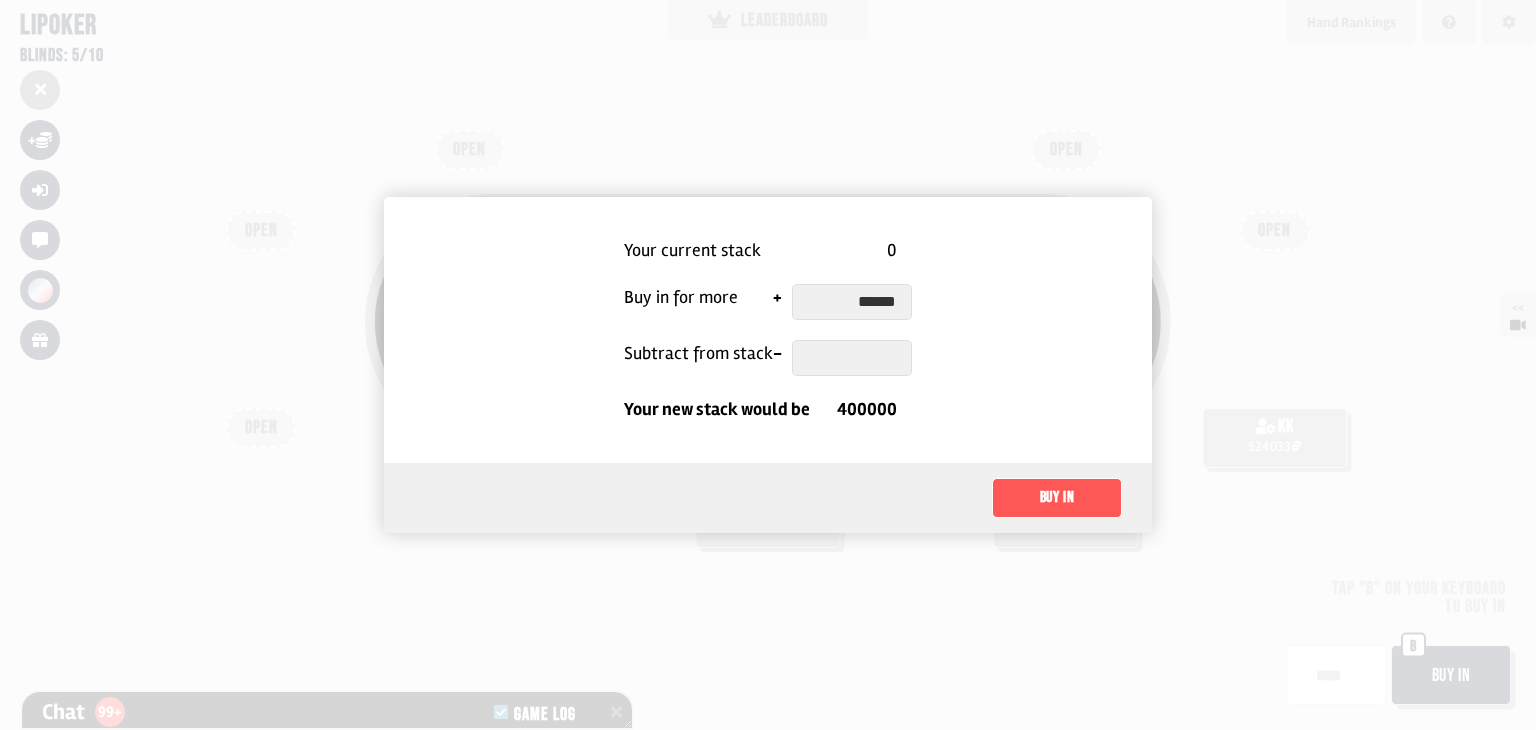 type 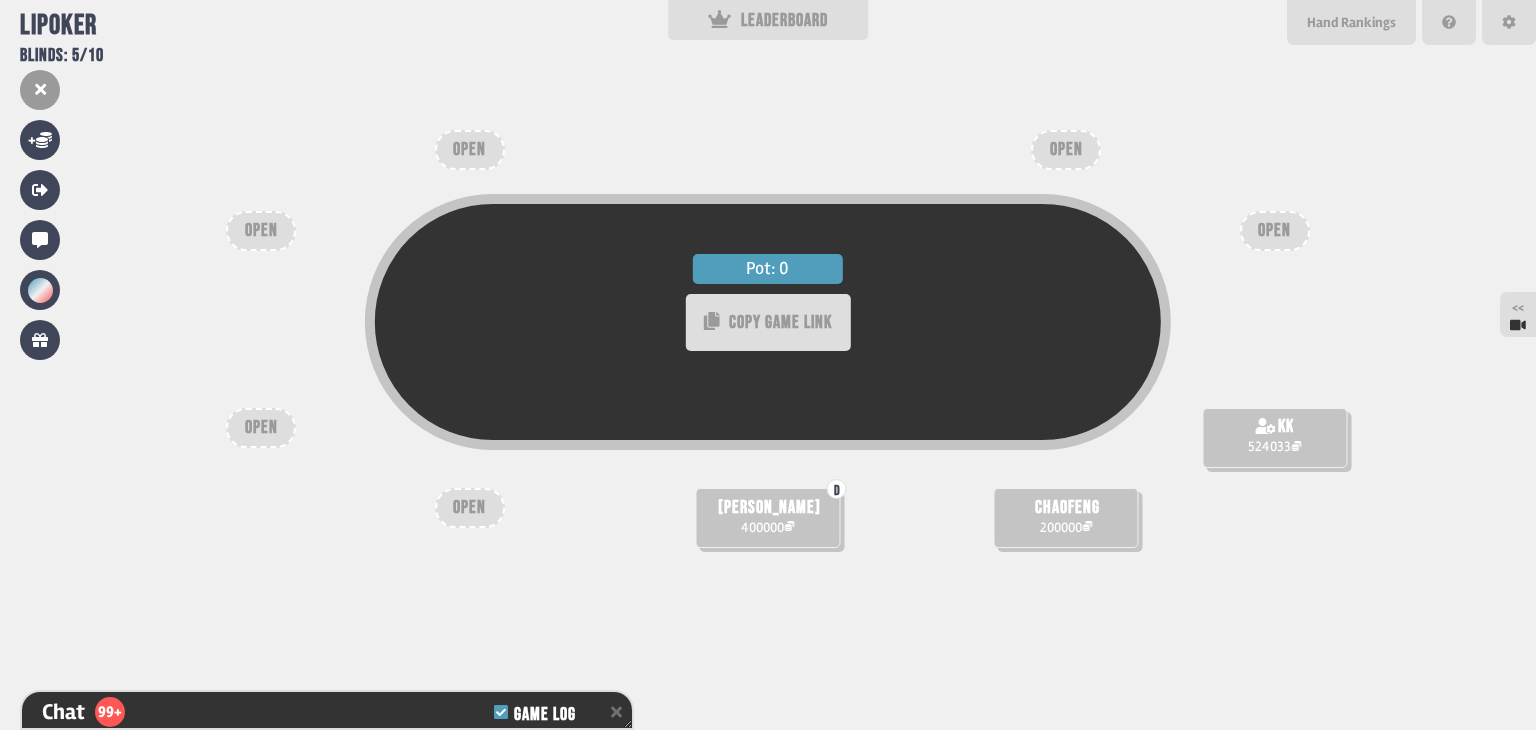 scroll, scrollTop: 77, scrollLeft: 0, axis: vertical 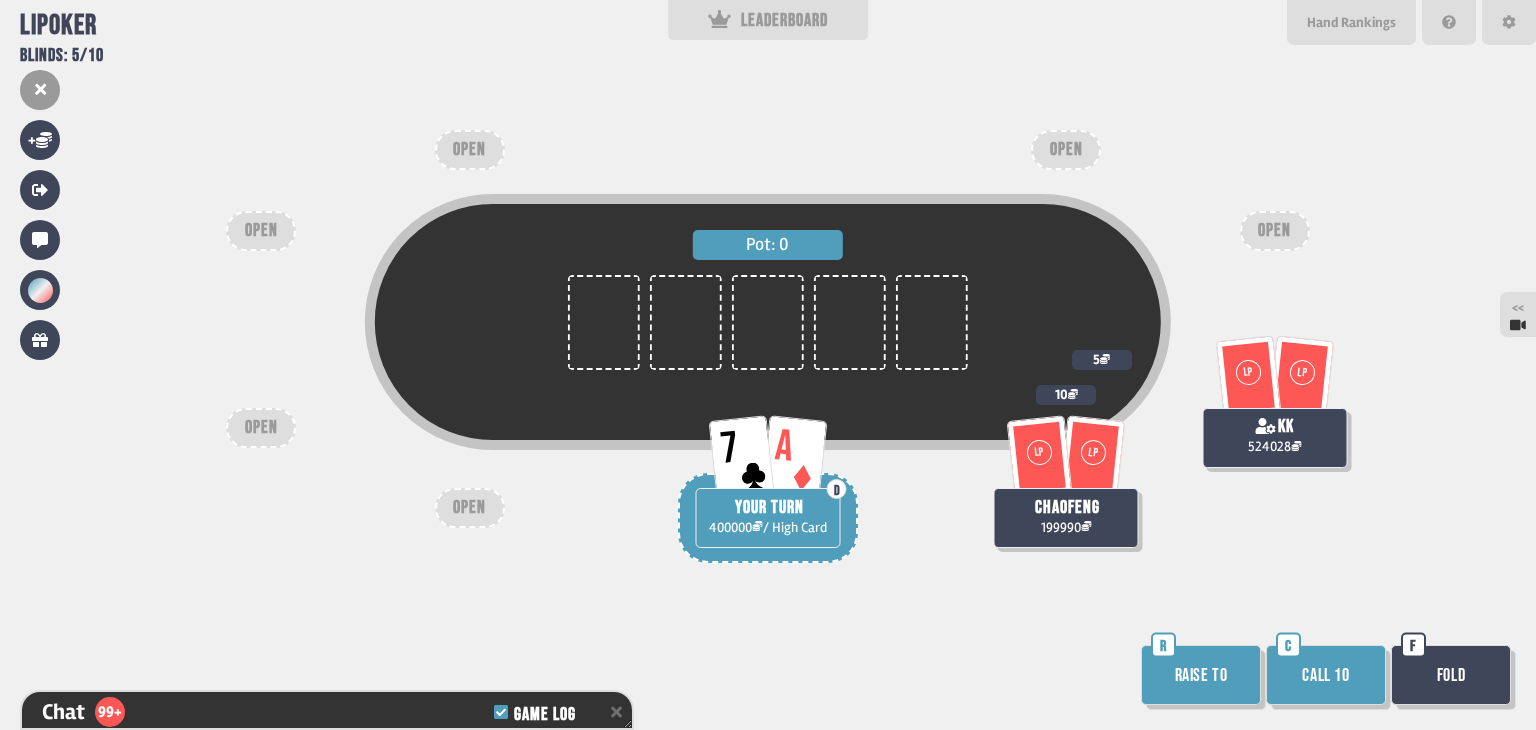 click on "Raise to" at bounding box center [1201, 675] 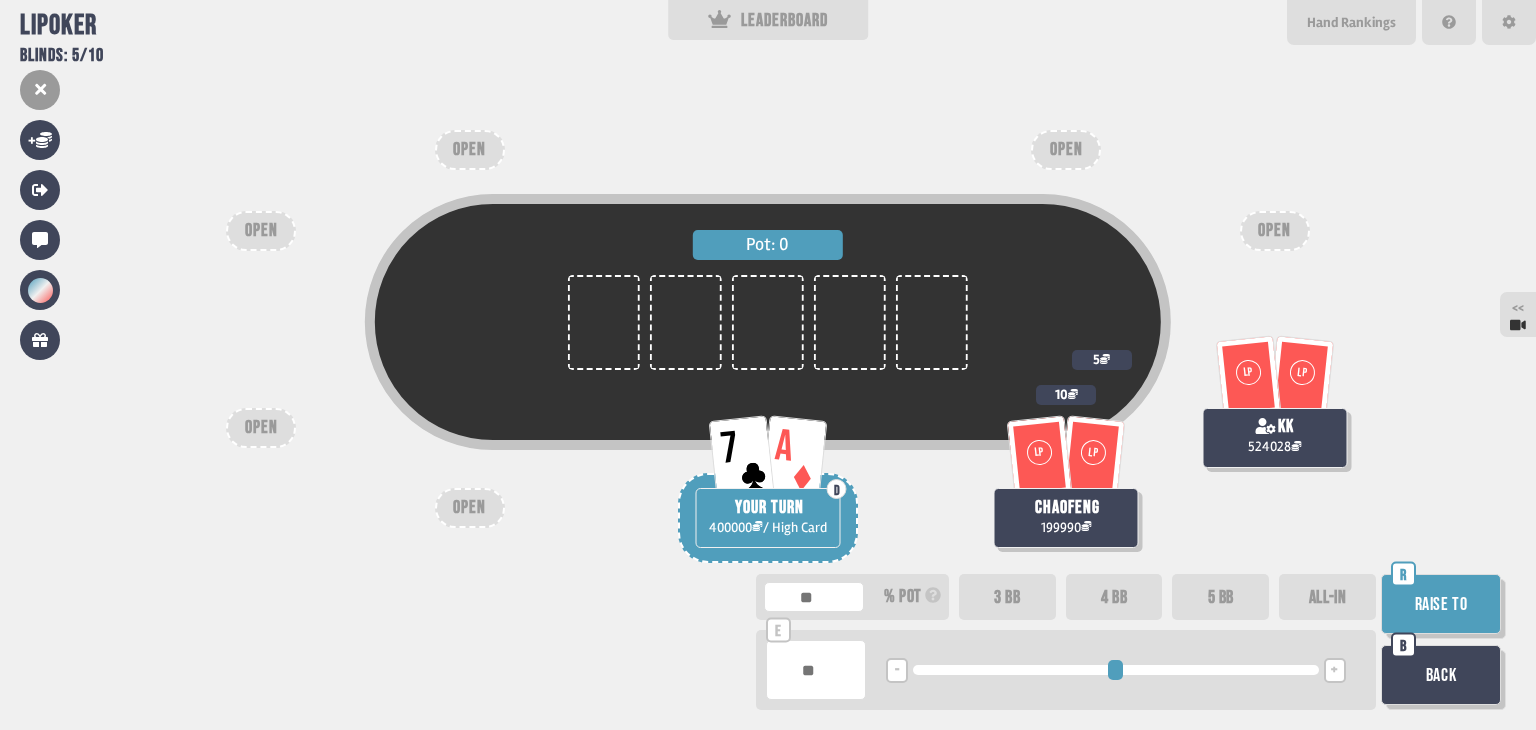 click on "5 BB" at bounding box center (1220, 597) 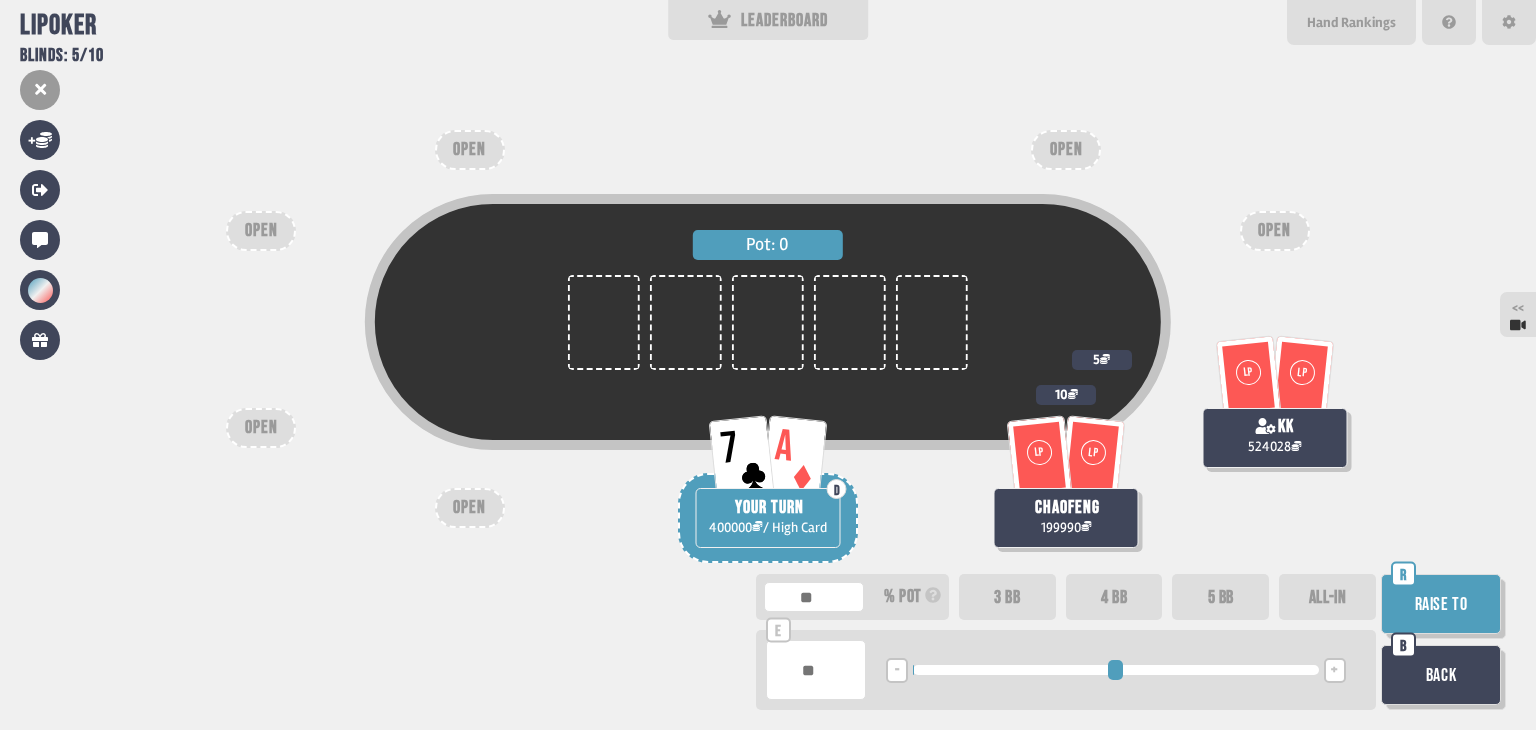 type on "****" 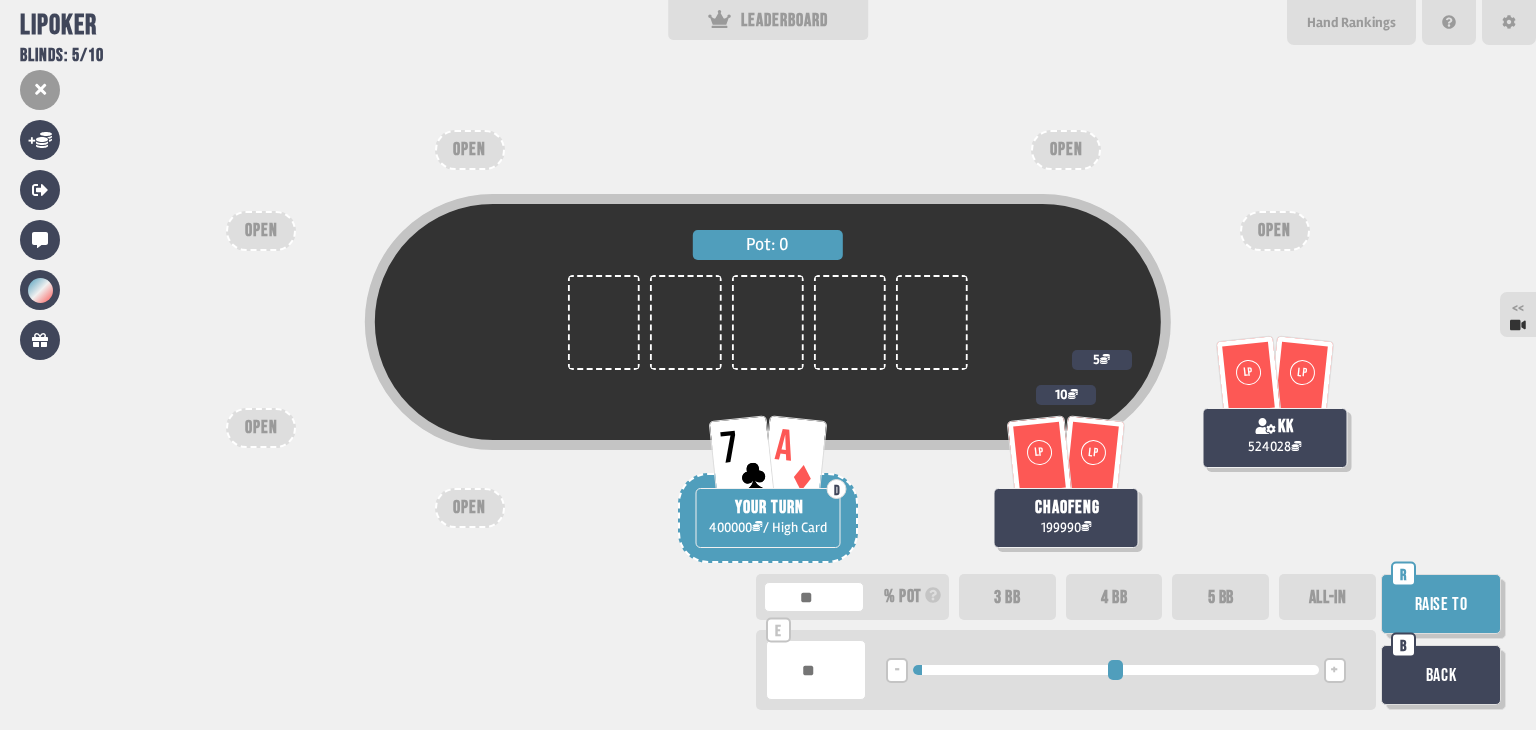 type on "****" 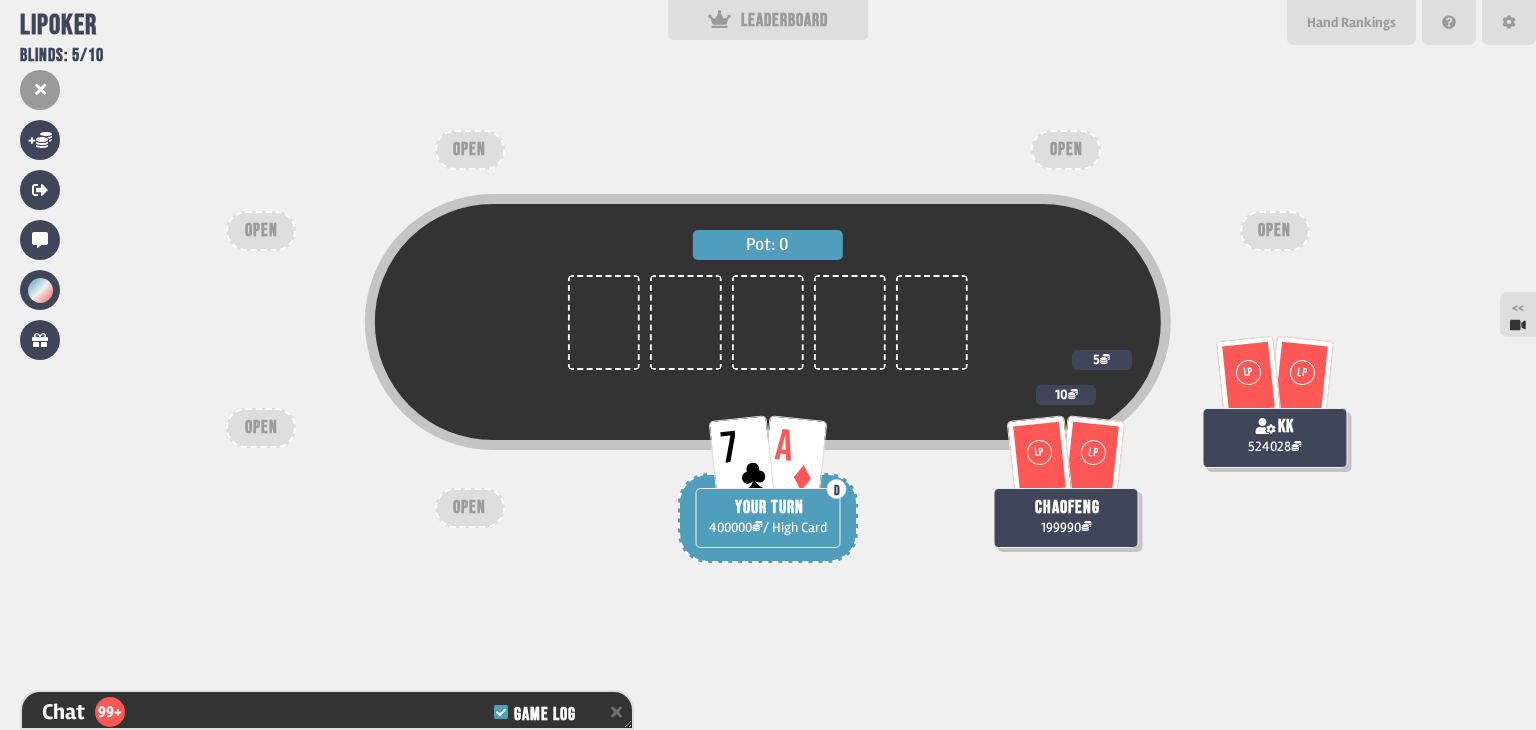 scroll, scrollTop: 9736, scrollLeft: 0, axis: vertical 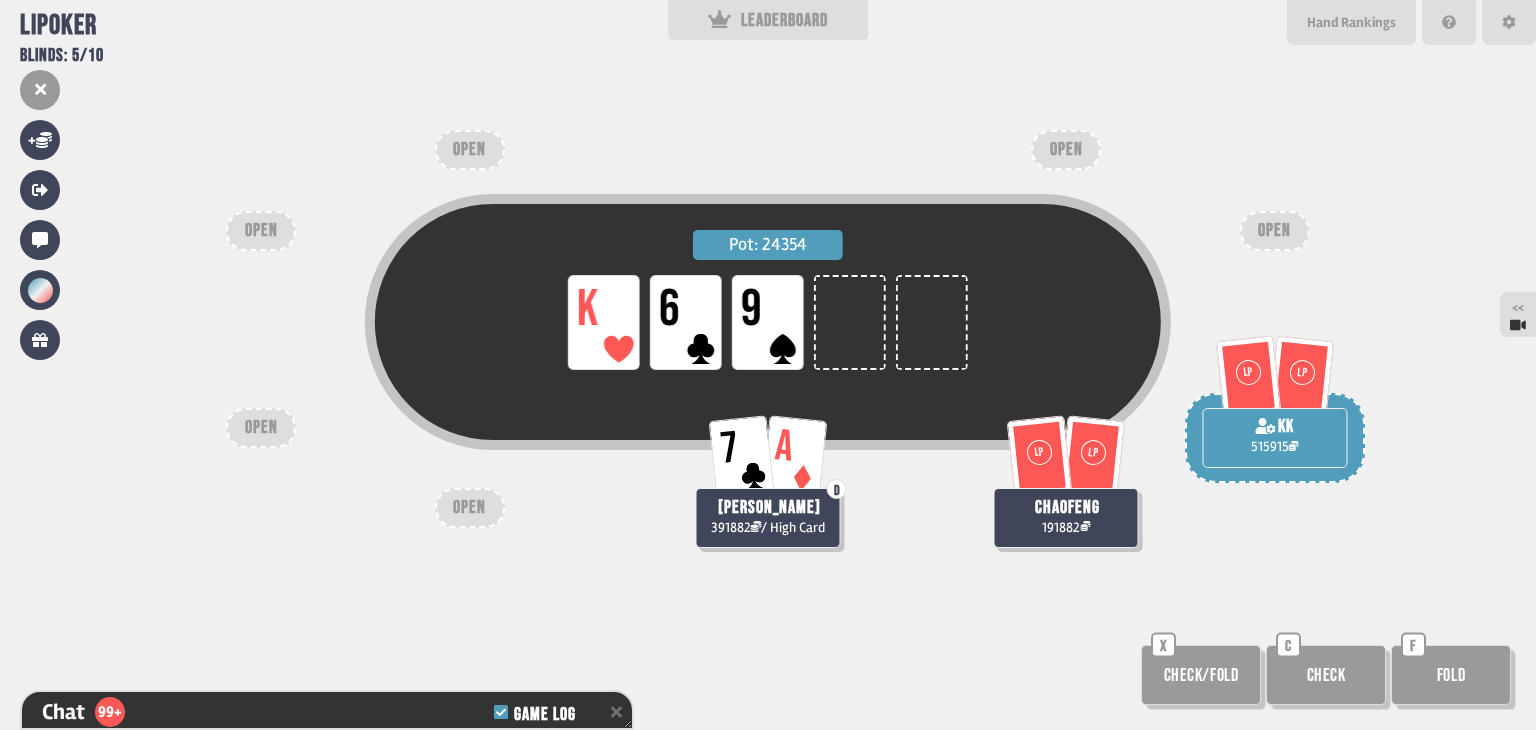 click on "Check" at bounding box center [1326, 675] 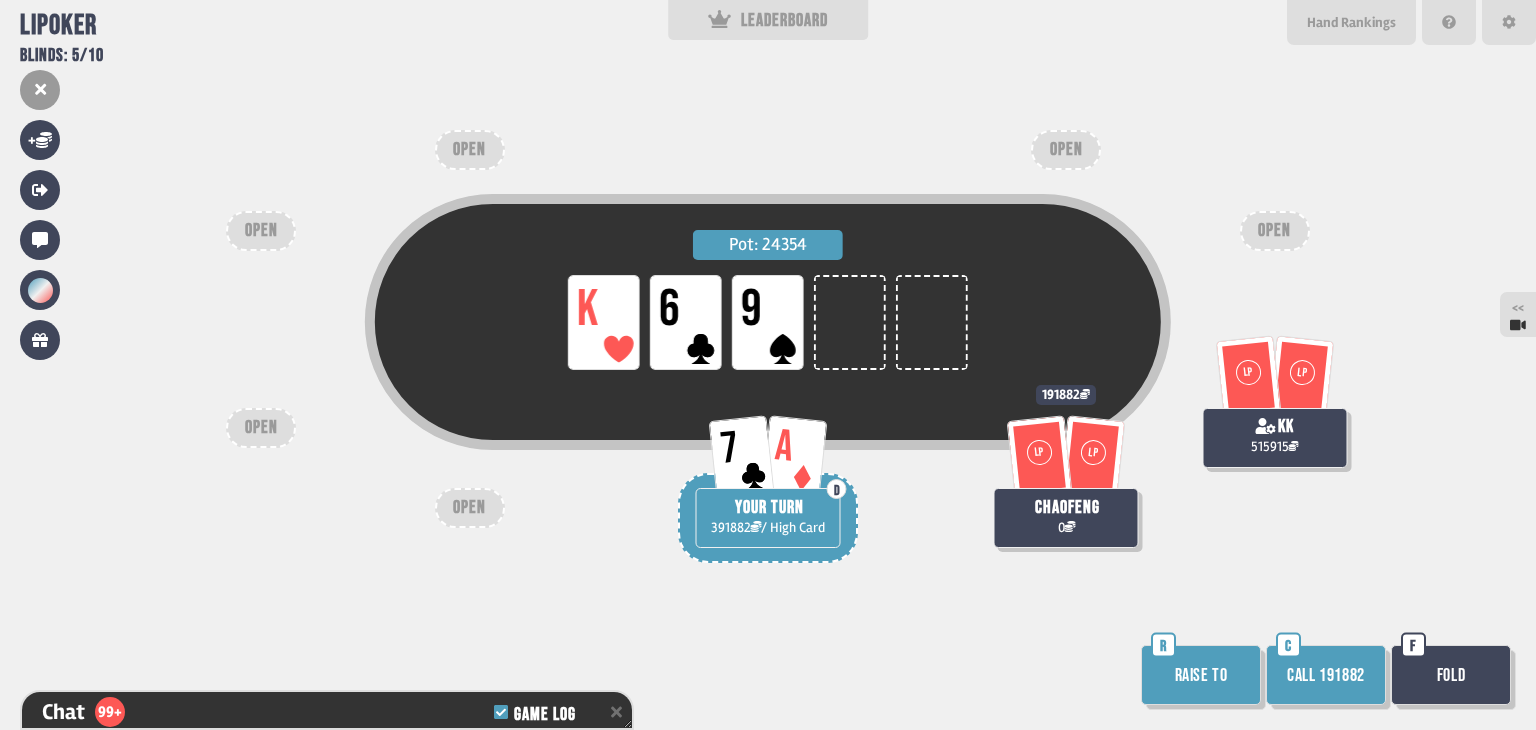 click on "Fold" at bounding box center (1451, 675) 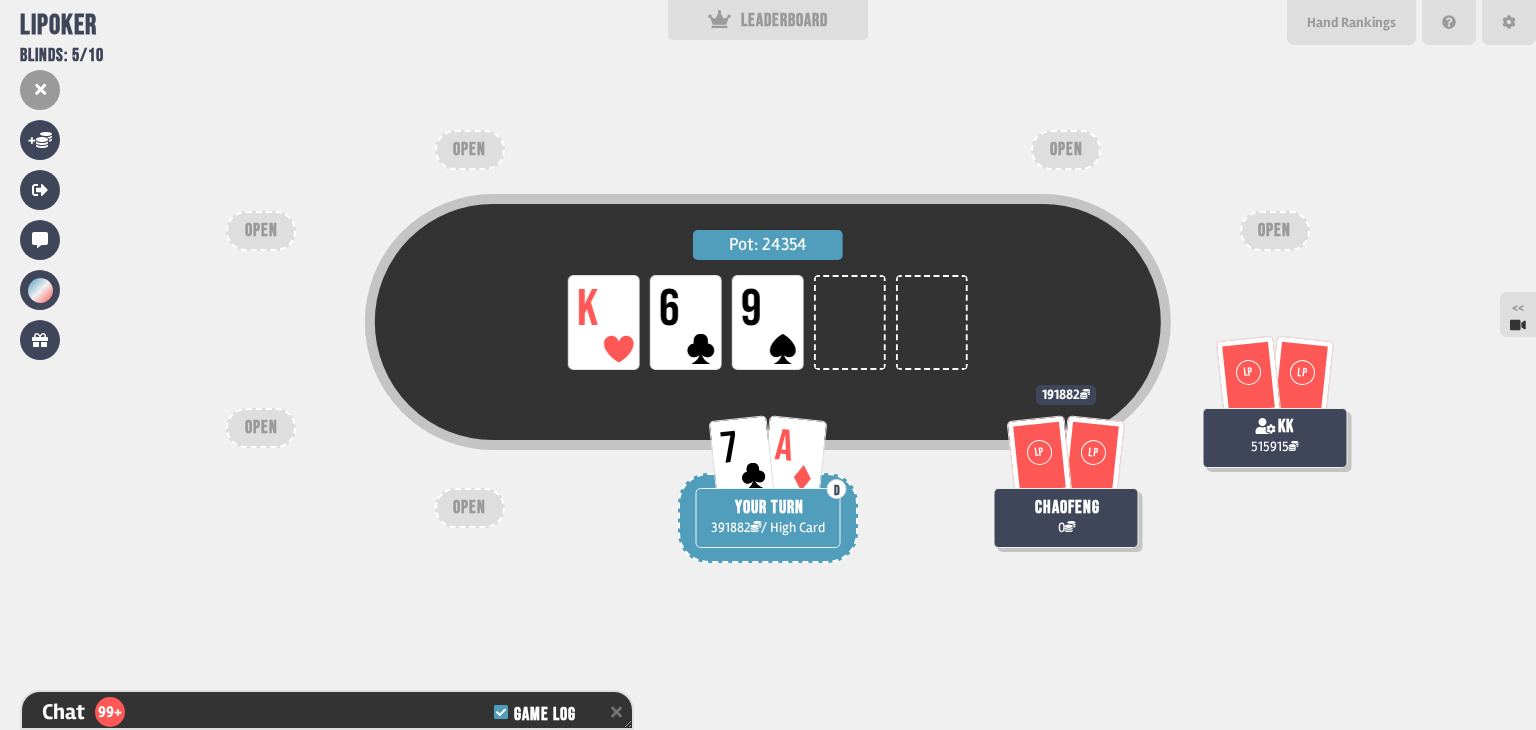 click on "Pot: 24354   LP K LP 6 LP 9 [DATE] YOUR TURN 391882   / High Card LP LP chaofeng 0  191882  LP LP kk 515915  OPEN OPEN OPEN OPEN OPEN OPEN" at bounding box center (768, 365) 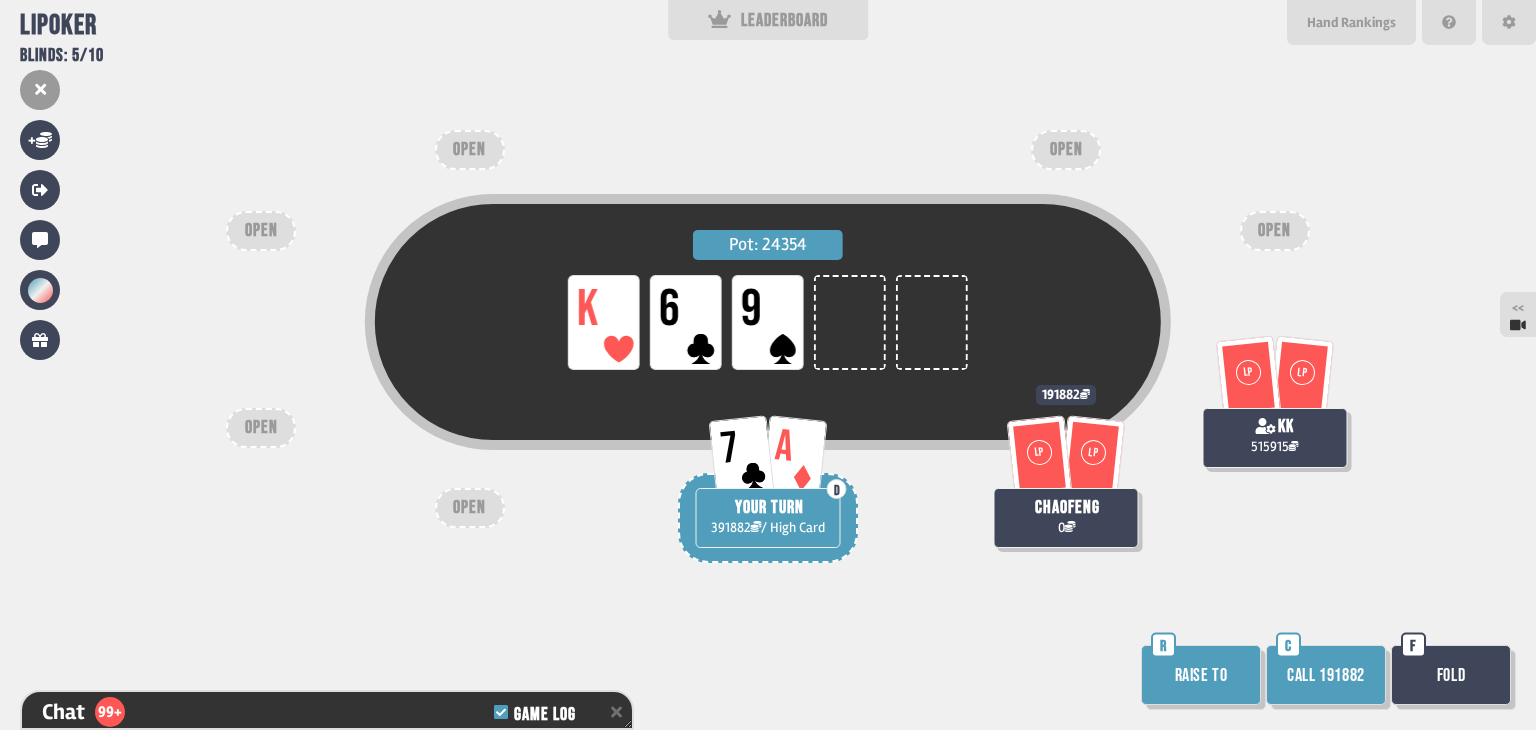 scroll, scrollTop: 79, scrollLeft: 0, axis: vertical 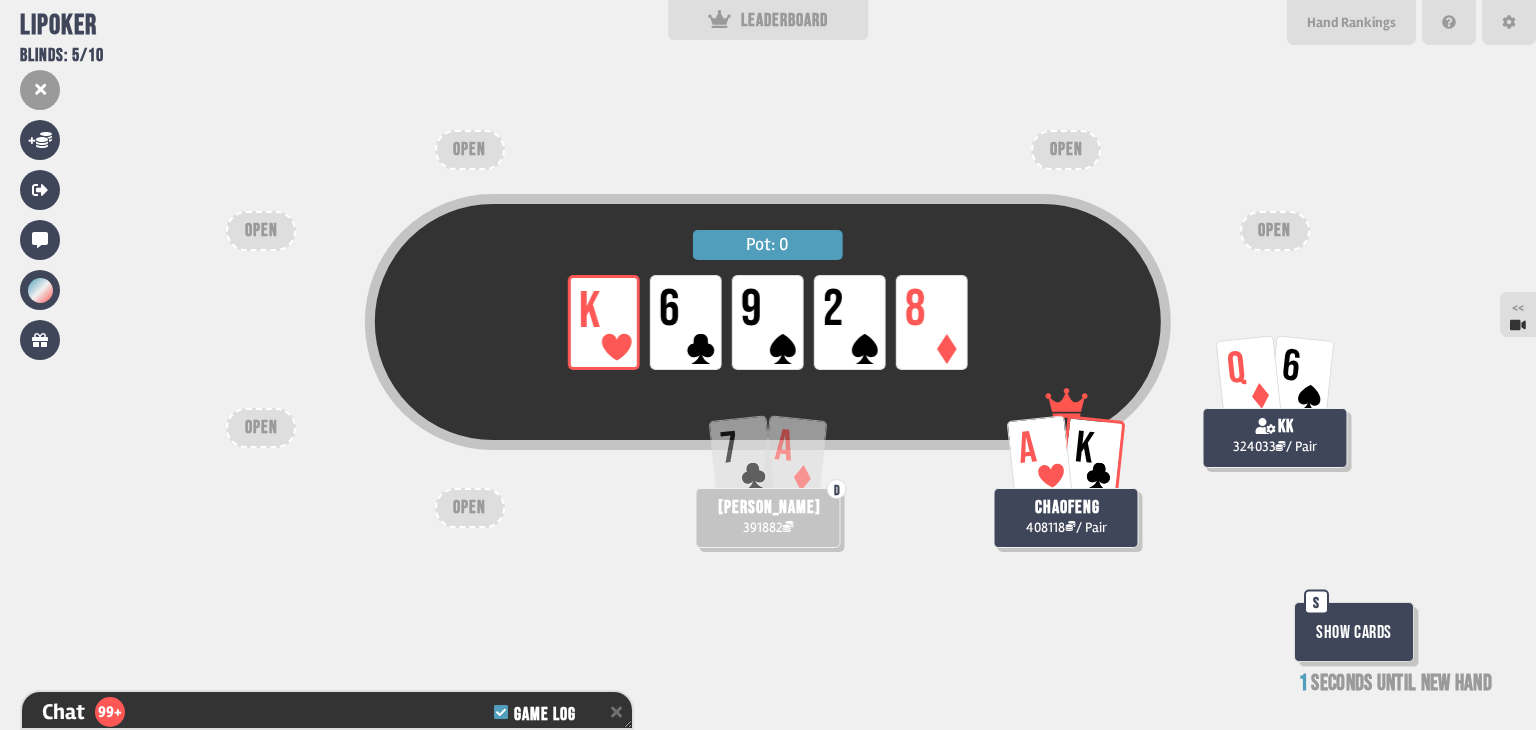 click on "Show Cards" at bounding box center (1354, 632) 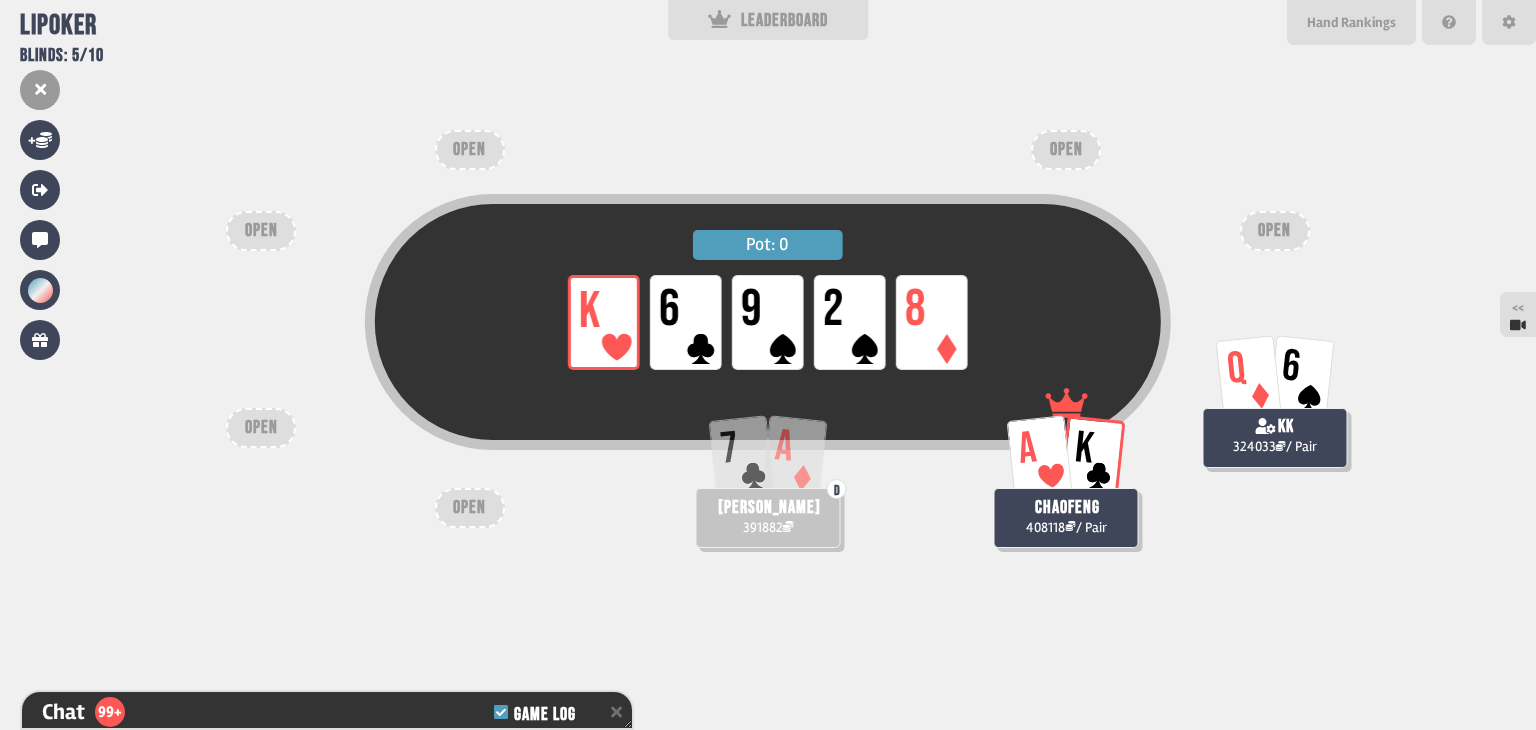 click on "Pot: 0   LP K LP 6 LP 9 LP 2 LP 8 [DATE] [PERSON_NAME] 391882  A K chaofeng 408118   / Pair Q 6 kk 324033   / Pair OPEN OPEN OPEN OPEN OPEN OPEN" at bounding box center (768, 365) 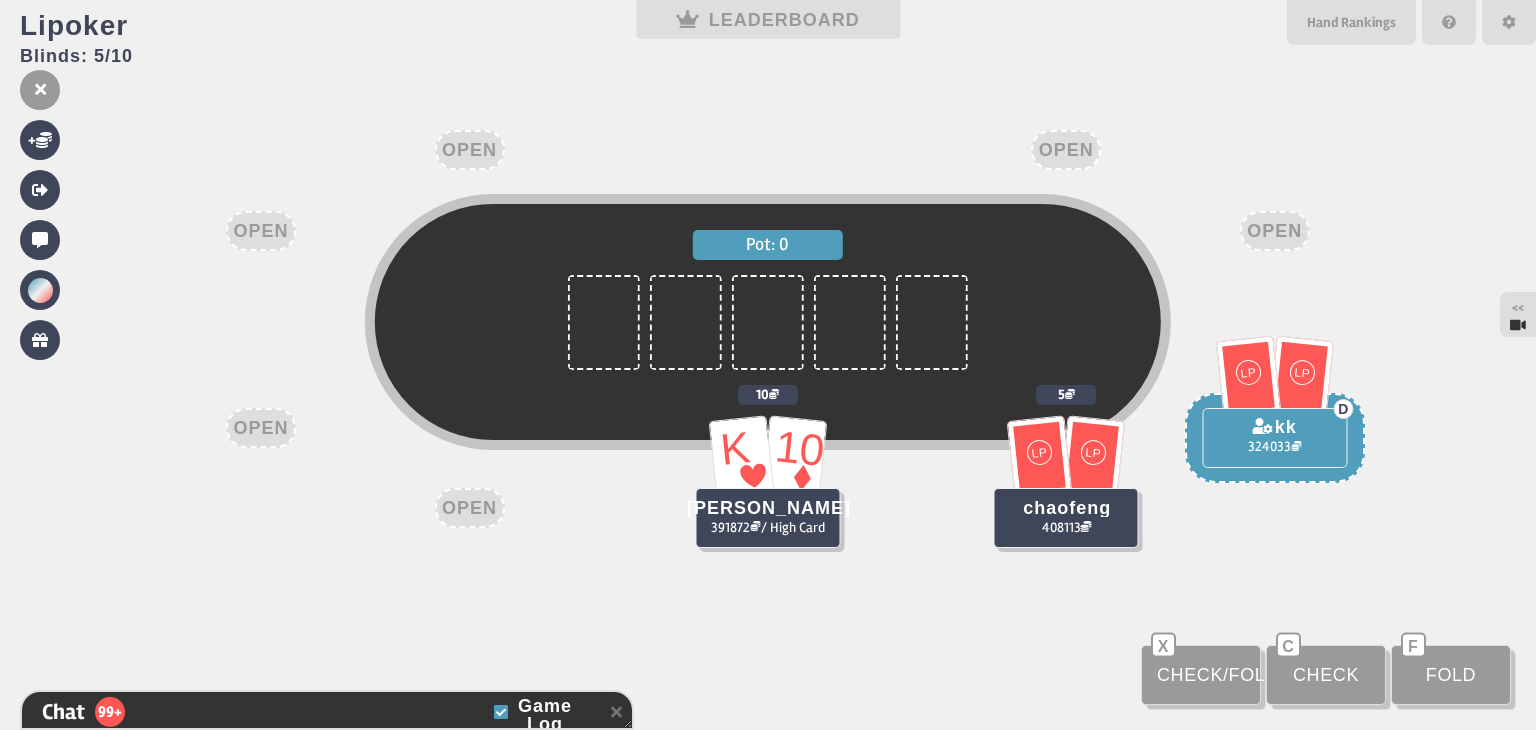 scroll, scrollTop: 77, scrollLeft: 0, axis: vertical 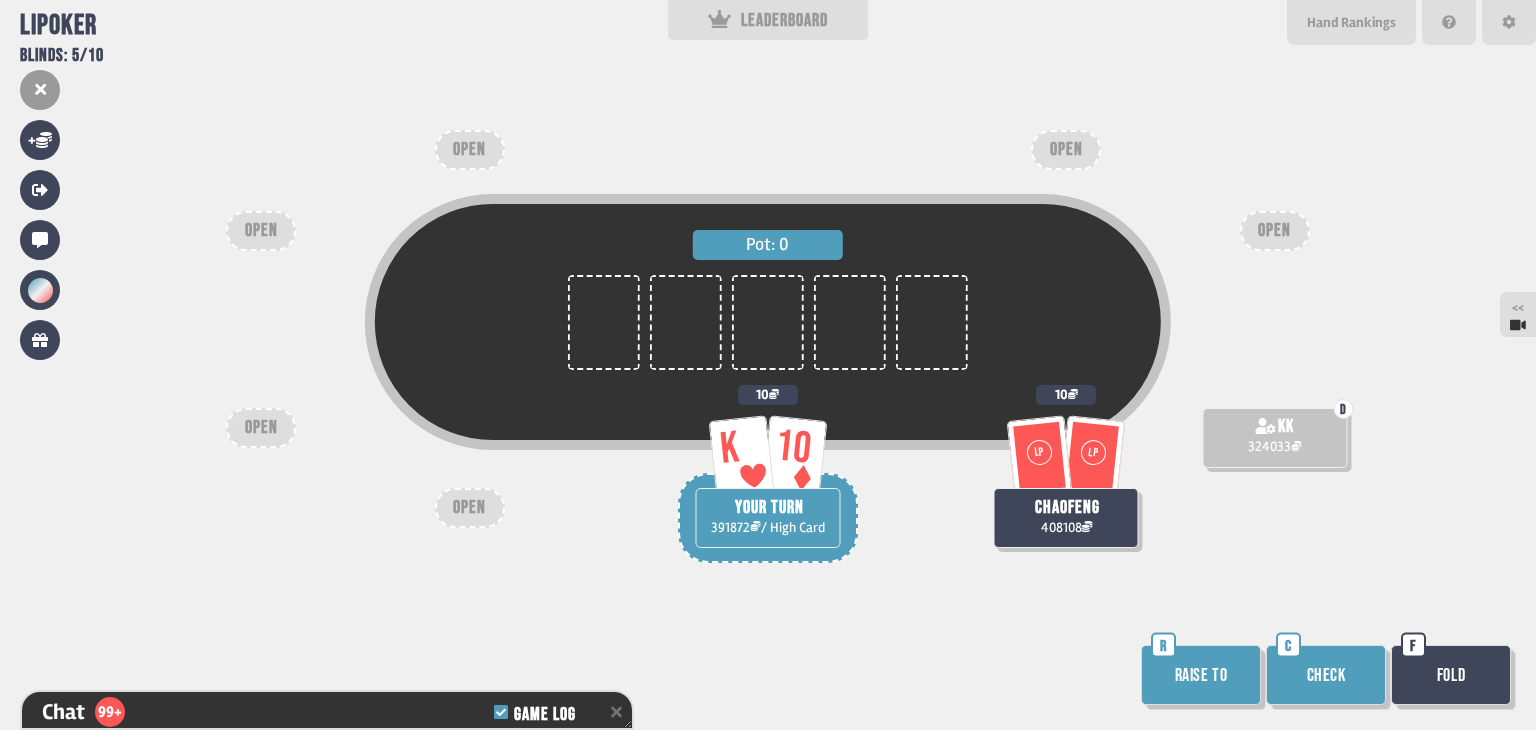 click on "Raise to" at bounding box center [1201, 675] 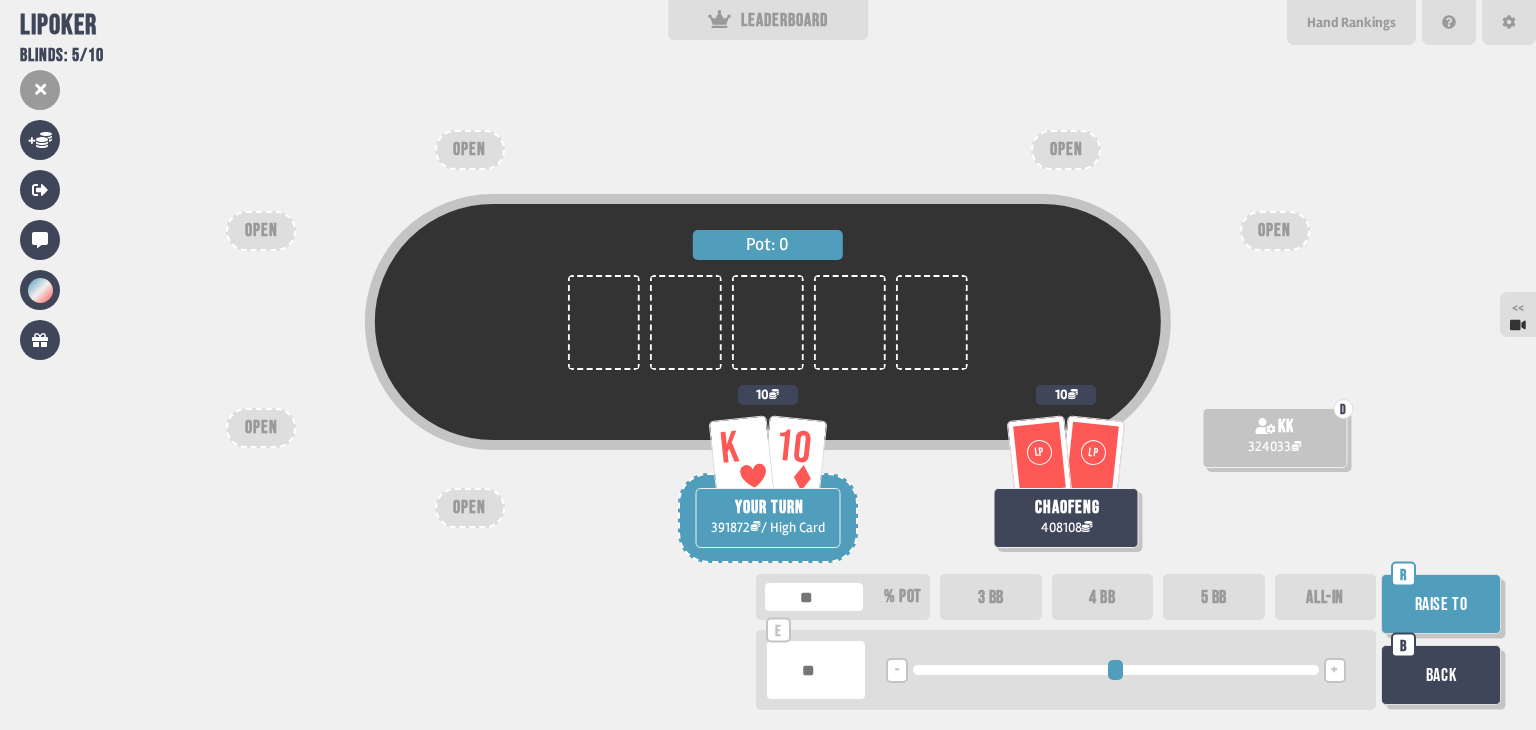 type on "*****" 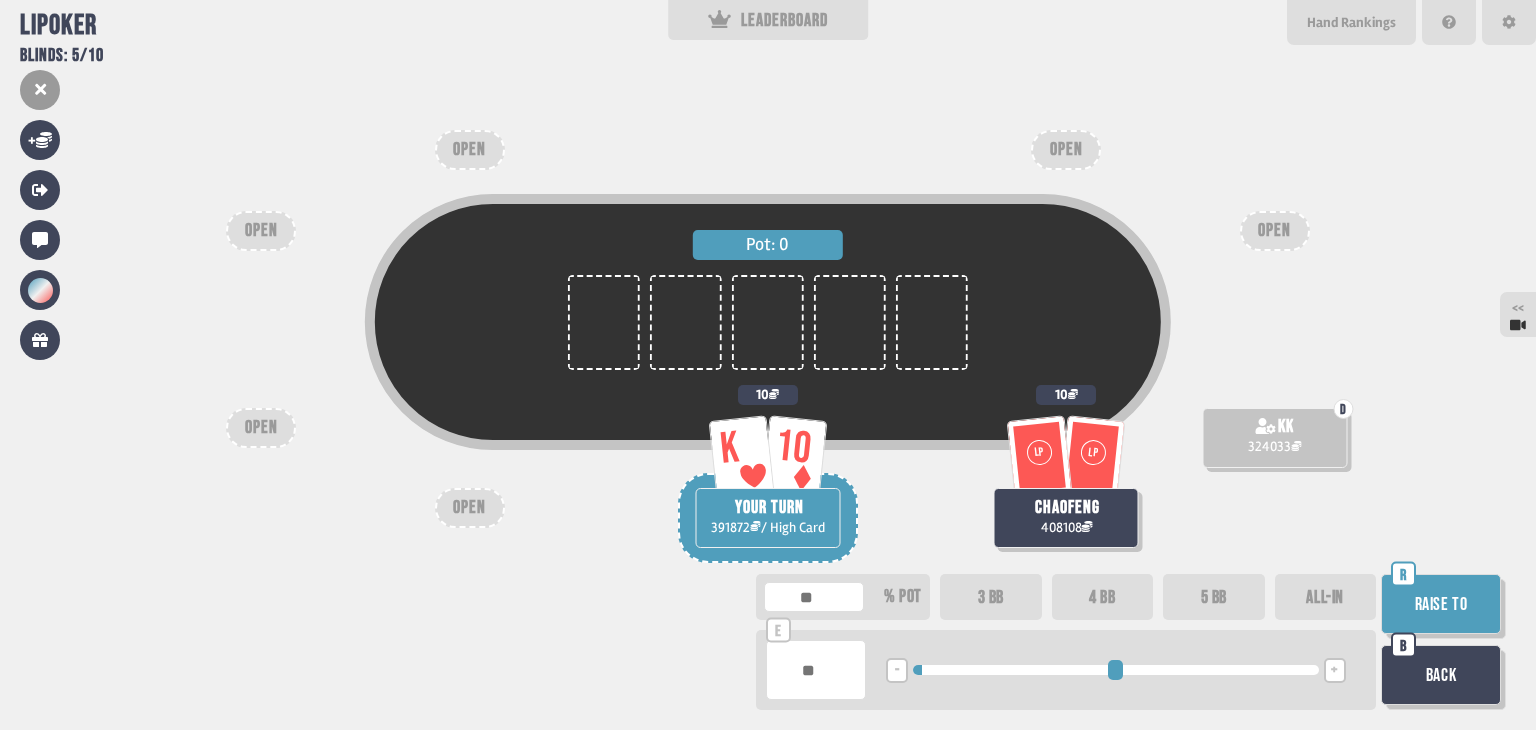 type on "*****" 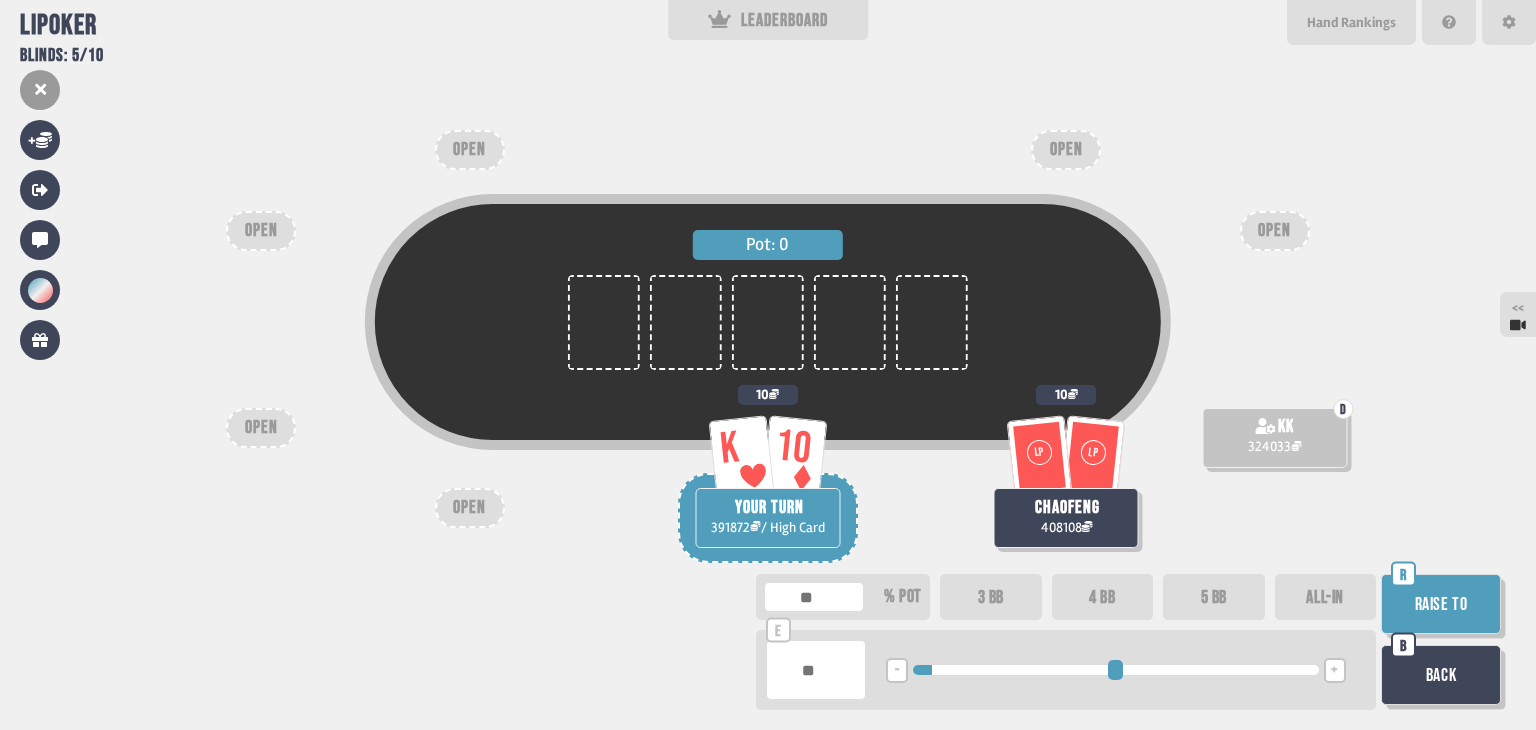 drag, startPoint x: 928, startPoint y: 669, endPoint x: 939, endPoint y: 669, distance: 11 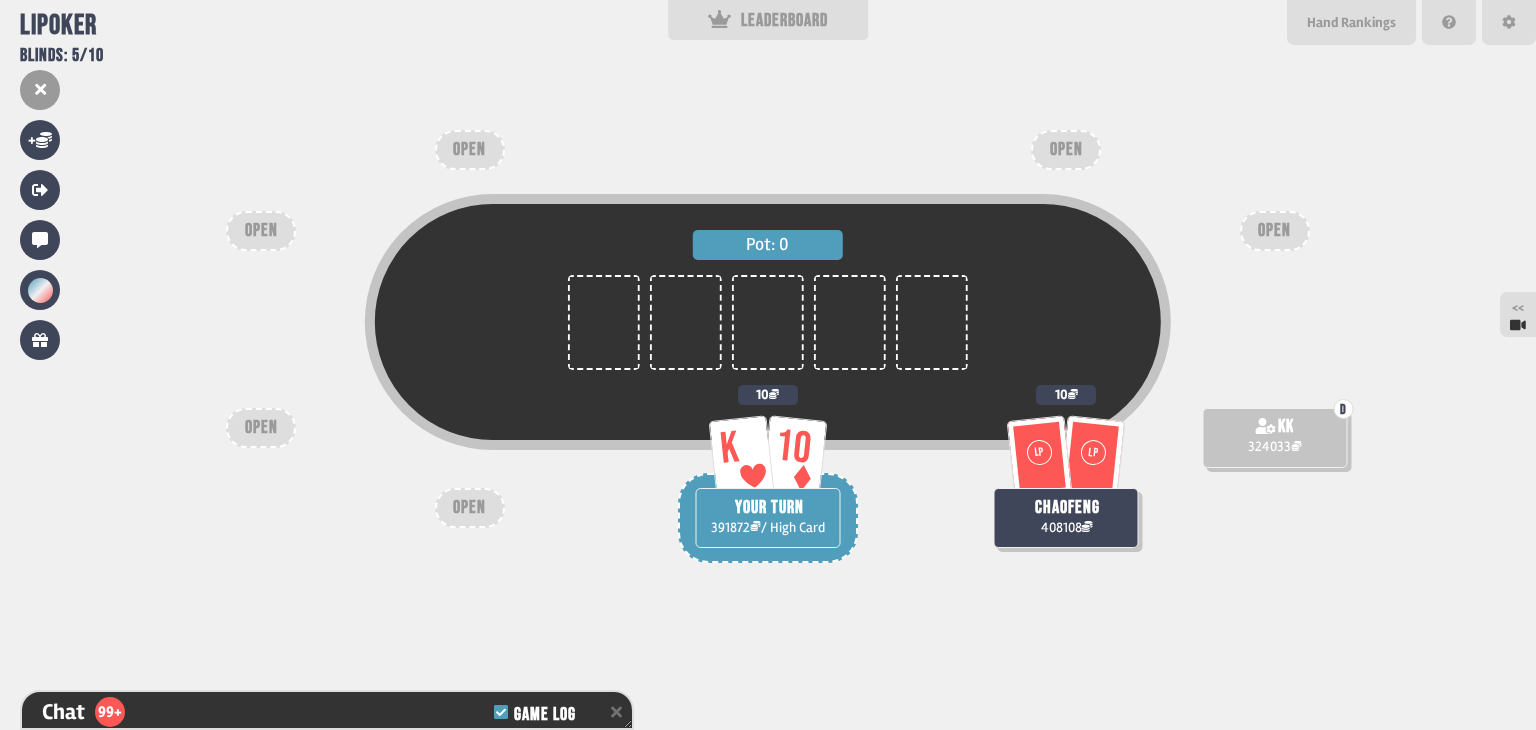 scroll, scrollTop: 10258, scrollLeft: 0, axis: vertical 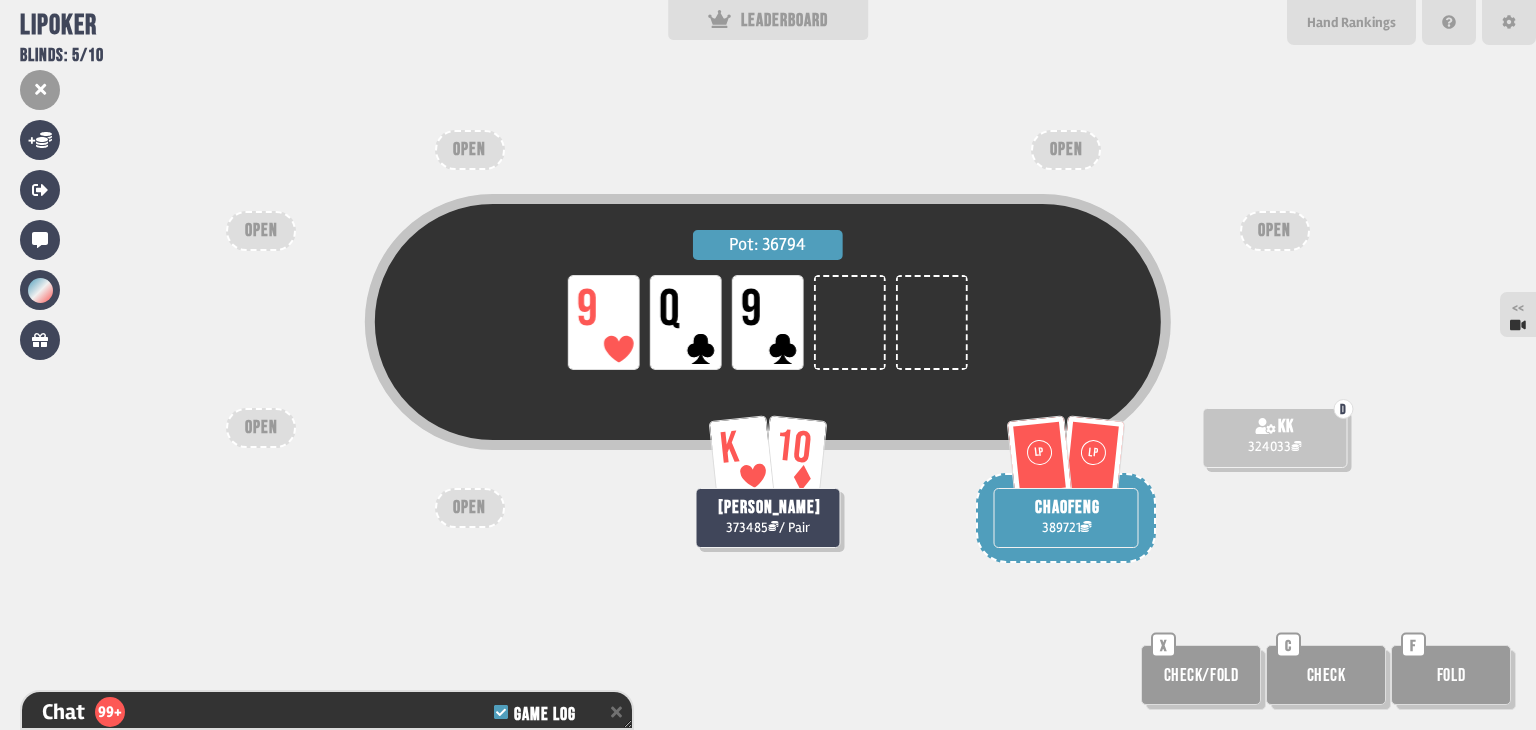 click on "Check" at bounding box center [1326, 675] 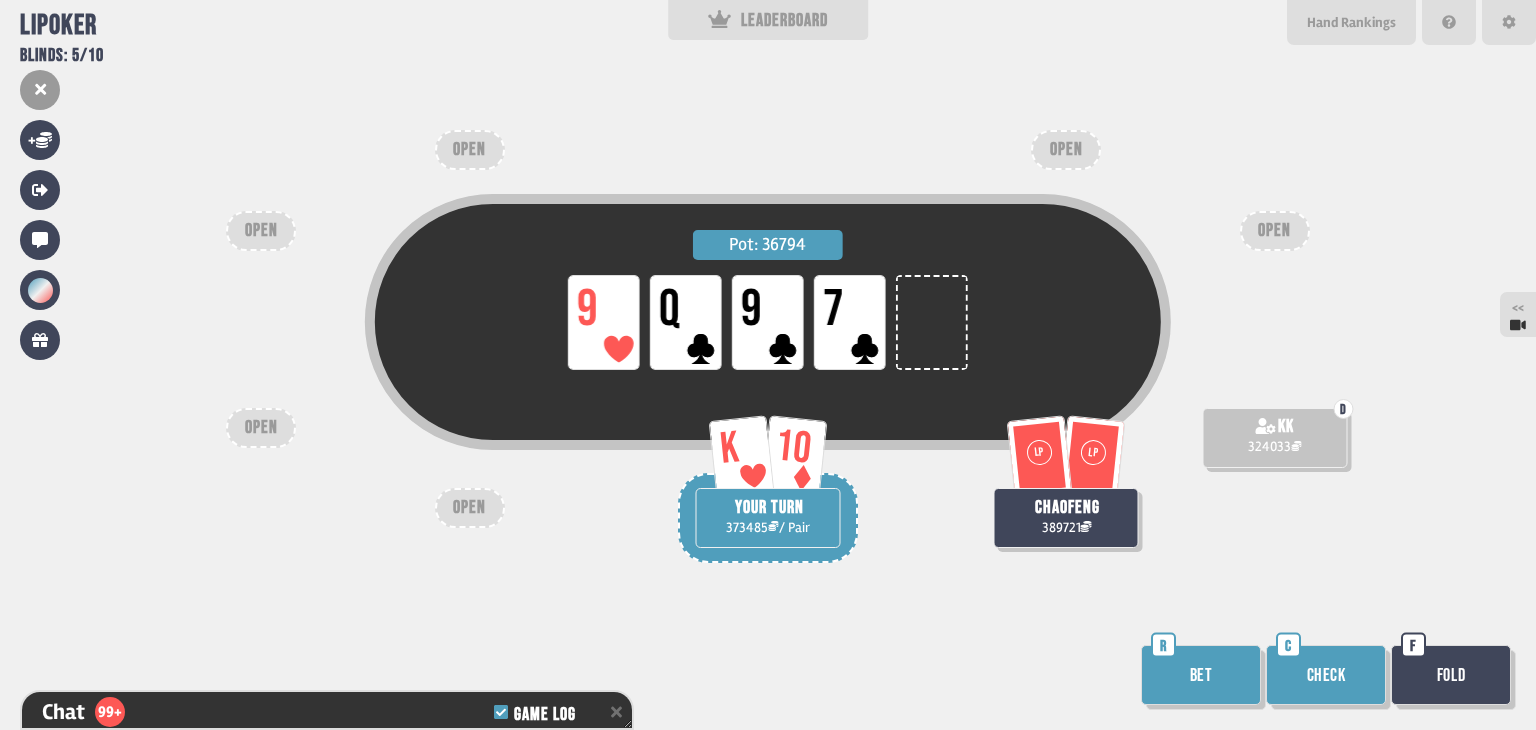 click on "Check" at bounding box center (1326, 675) 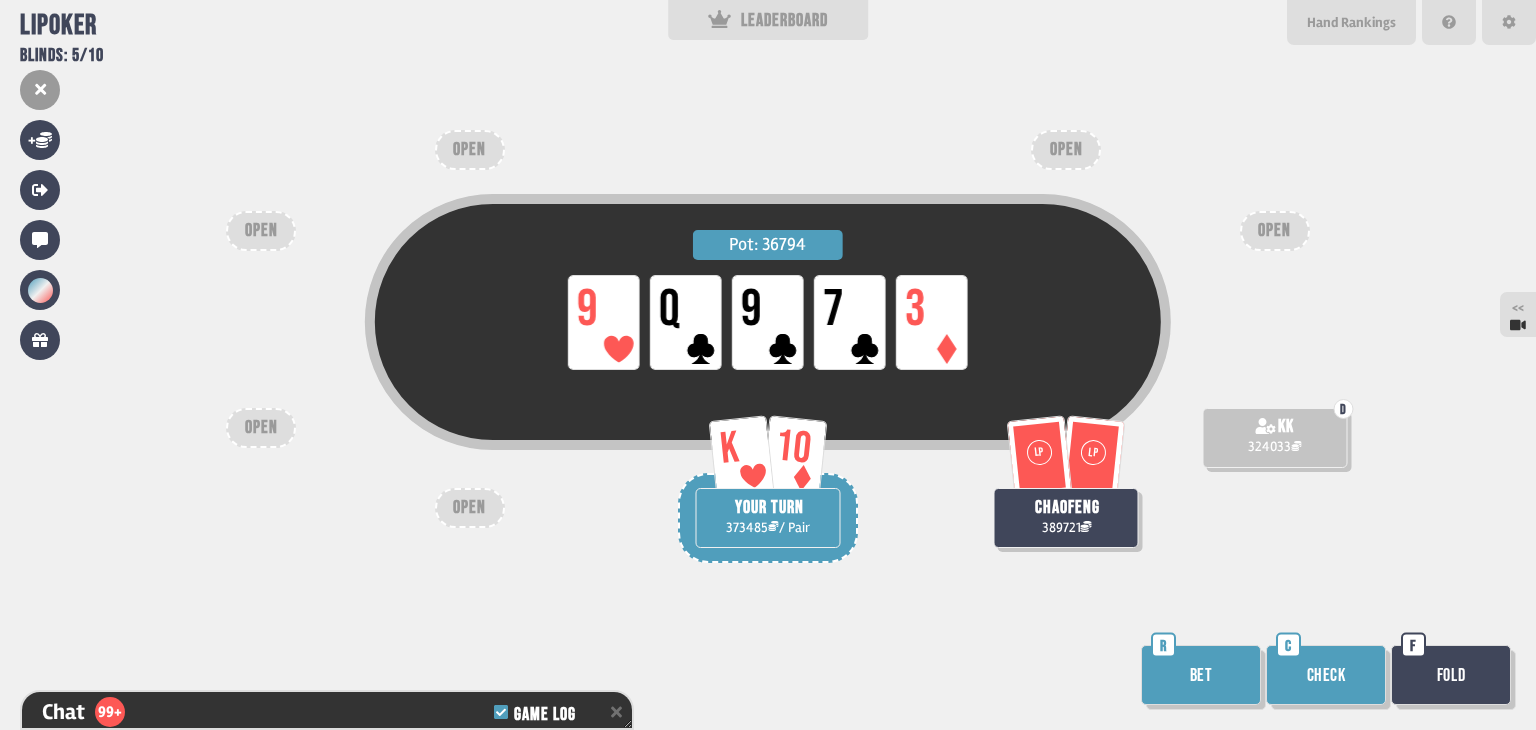 click on "Bet" at bounding box center [1201, 675] 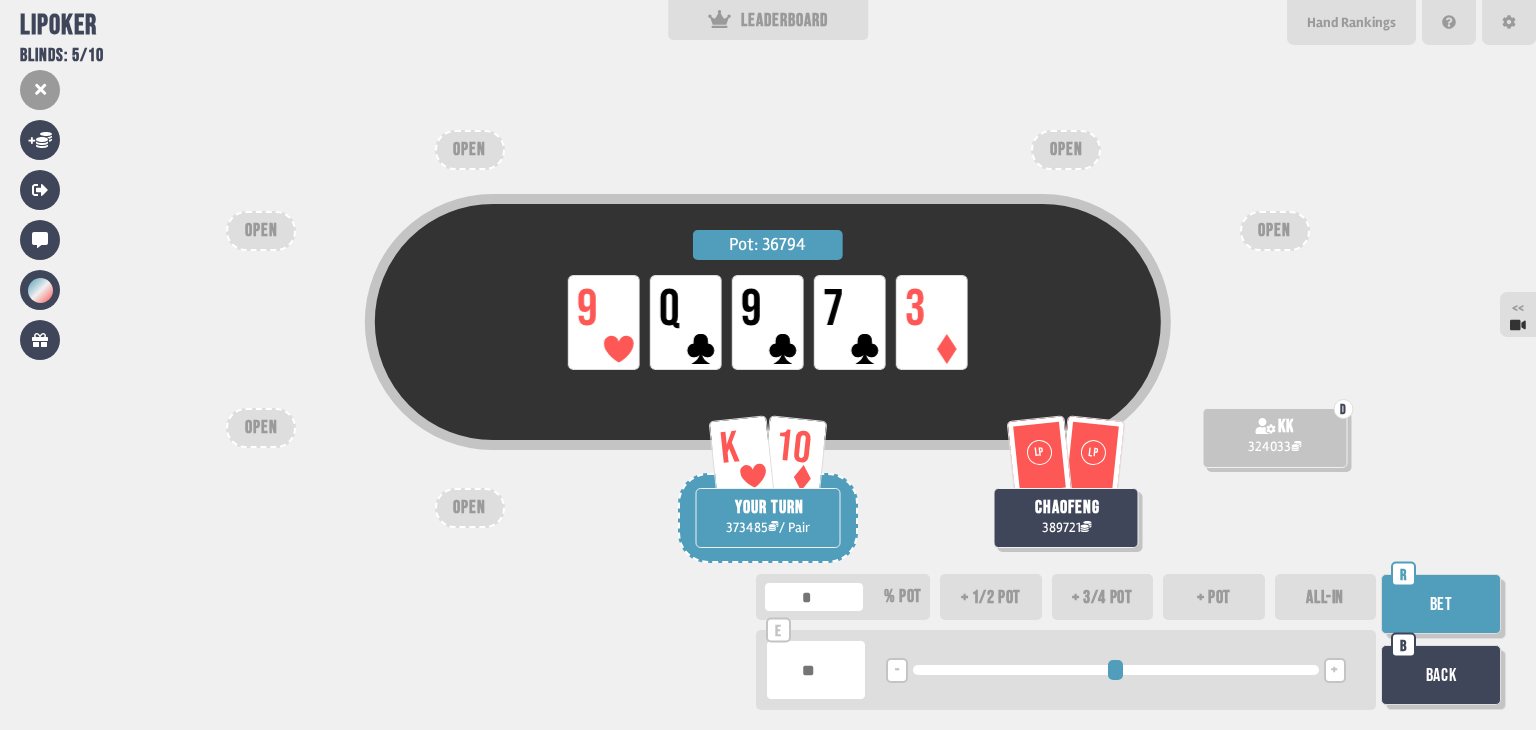 type on "**" 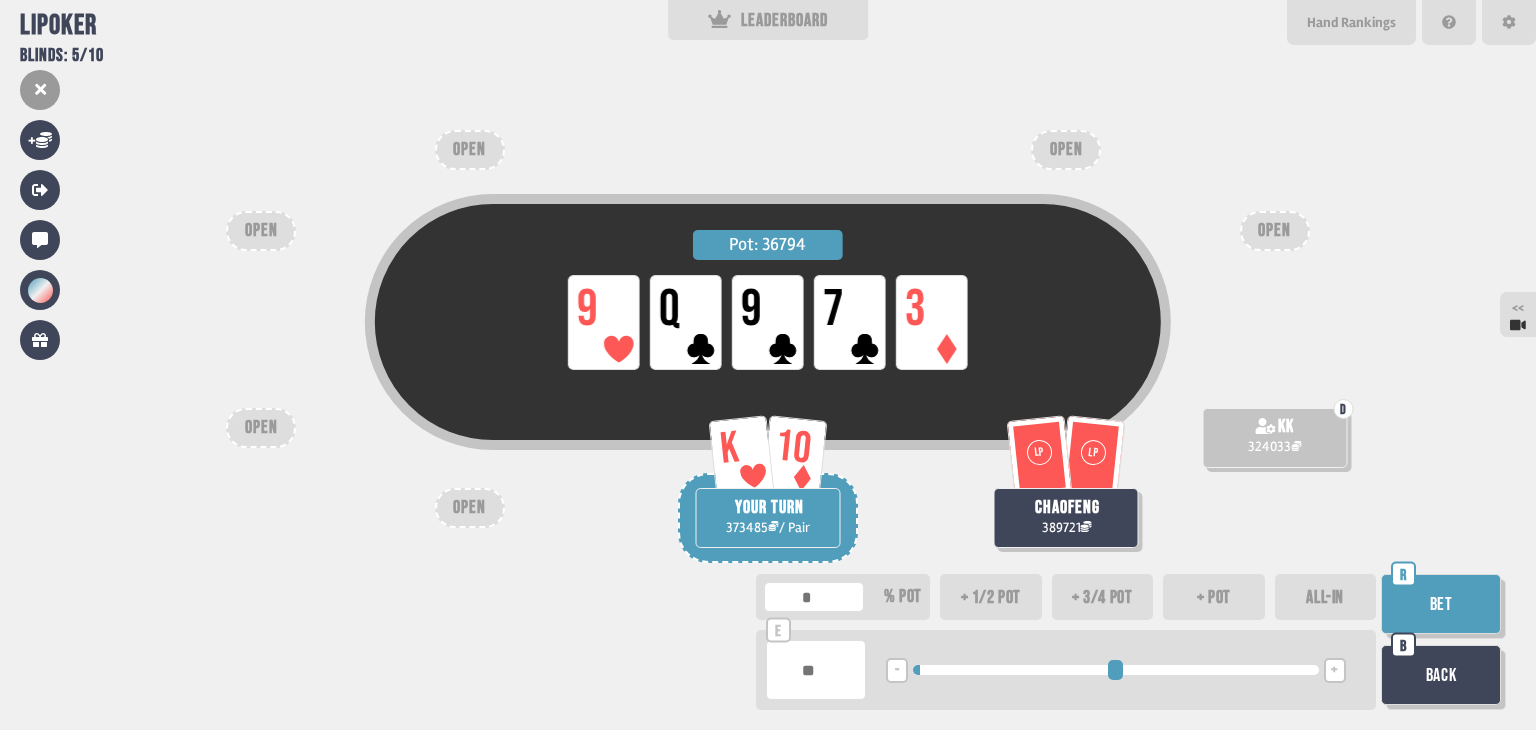 type on "**" 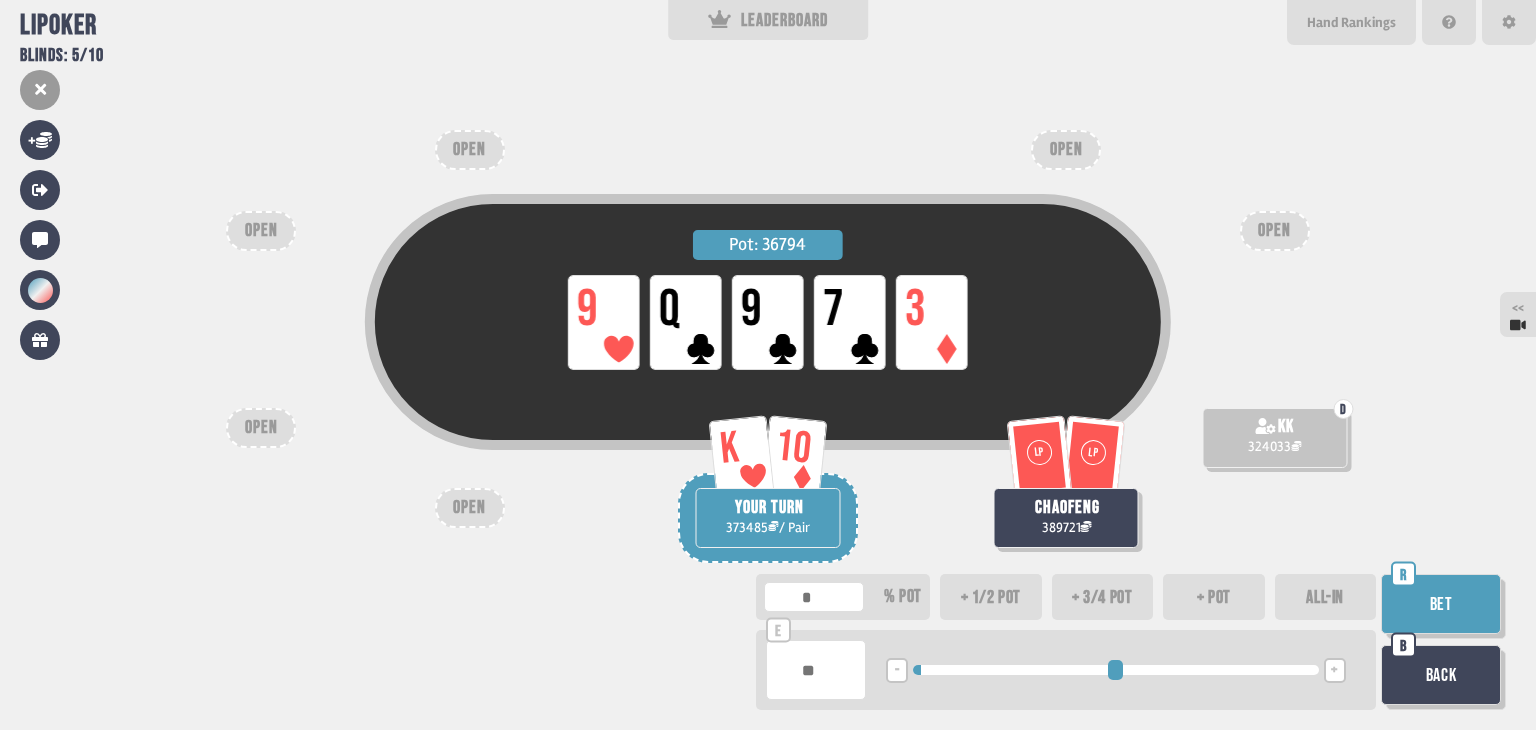 type on "****" 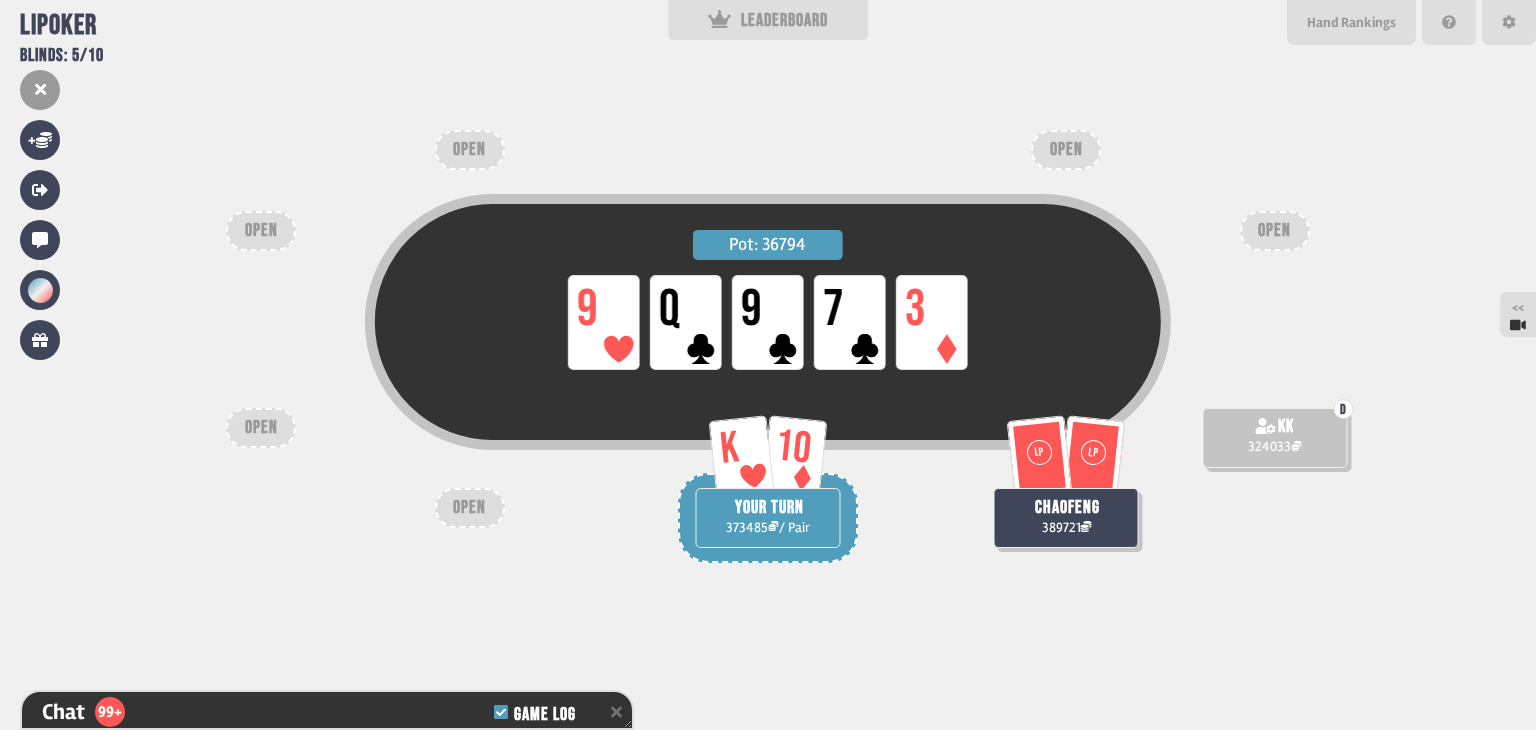 scroll, scrollTop: 10635, scrollLeft: 0, axis: vertical 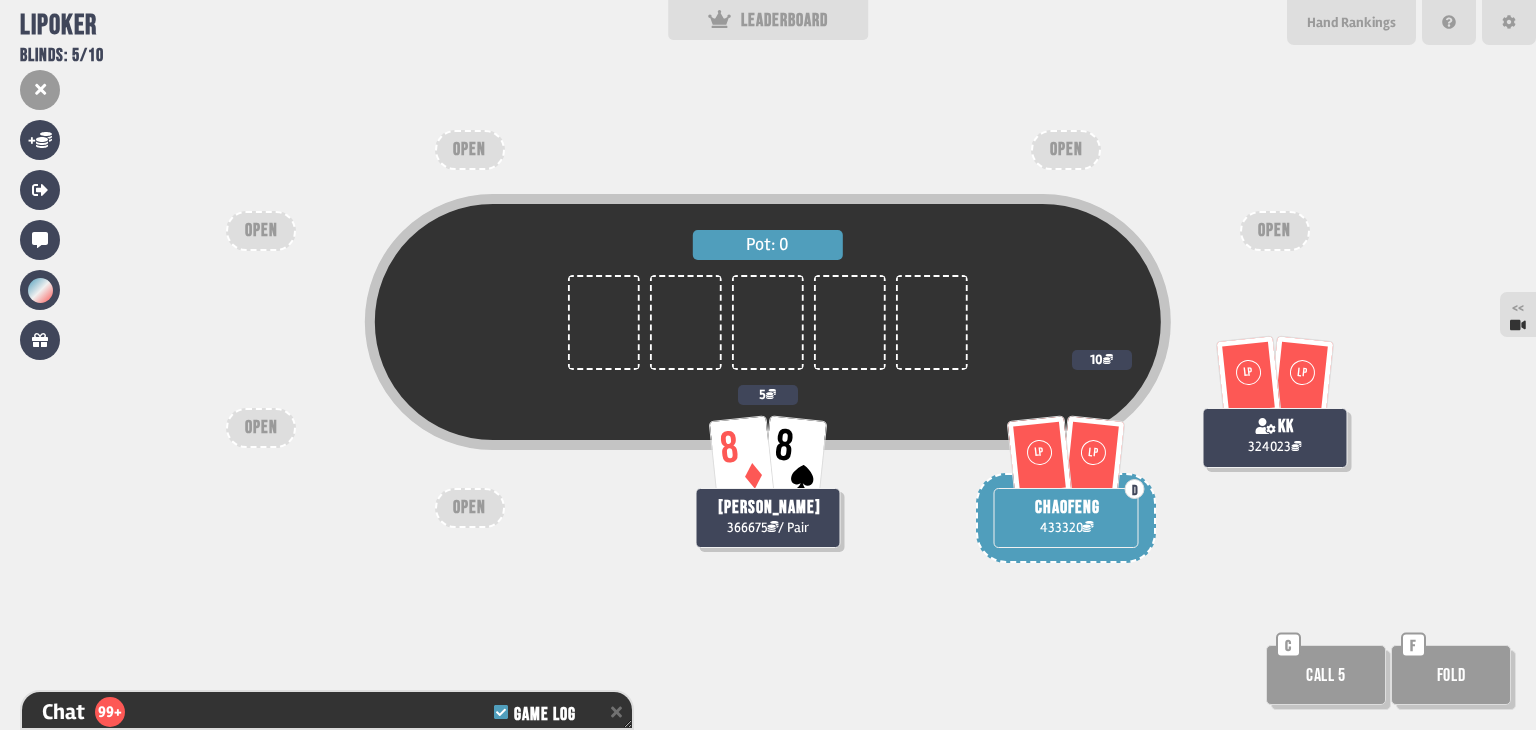 click at bounding box center (768, 322) 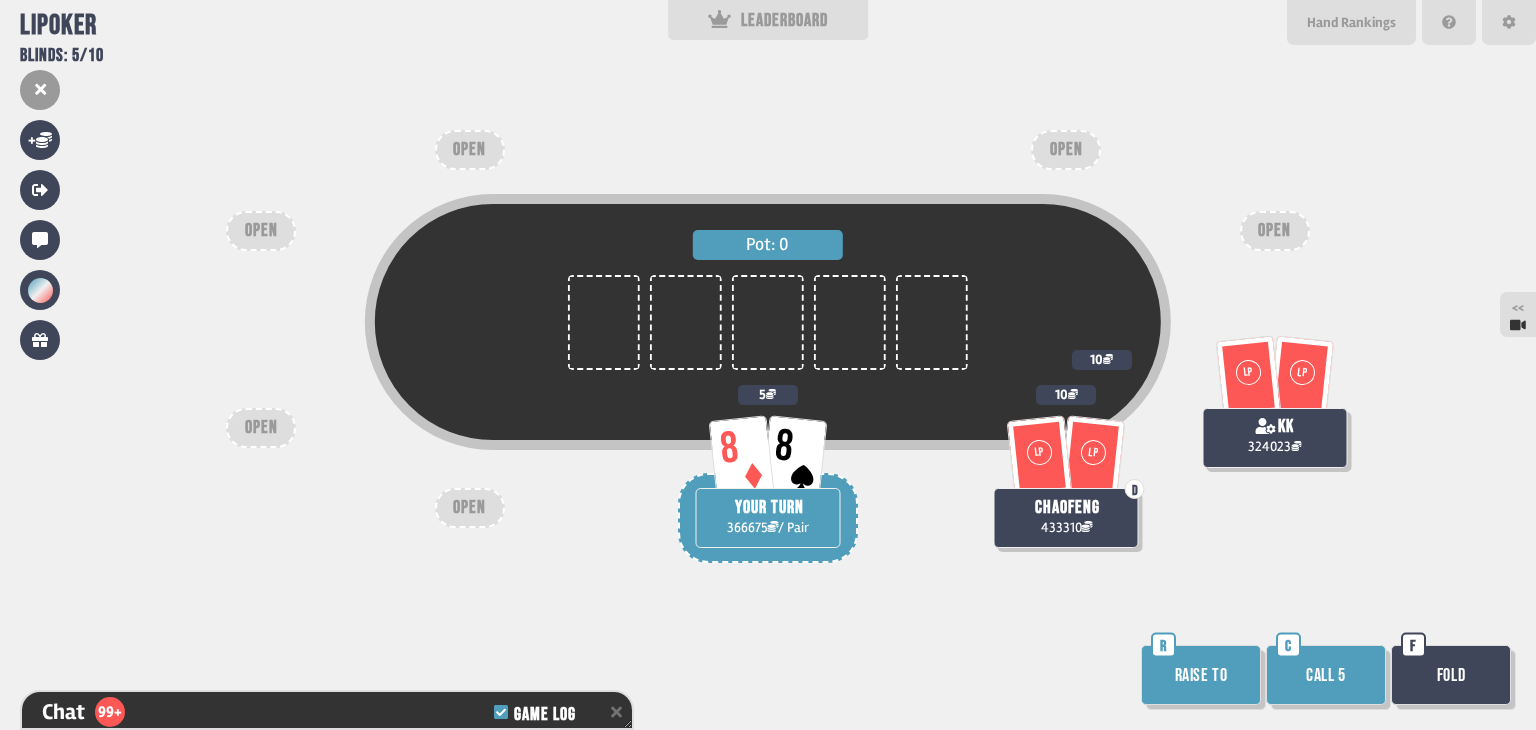 click on "Raise to" at bounding box center (1201, 675) 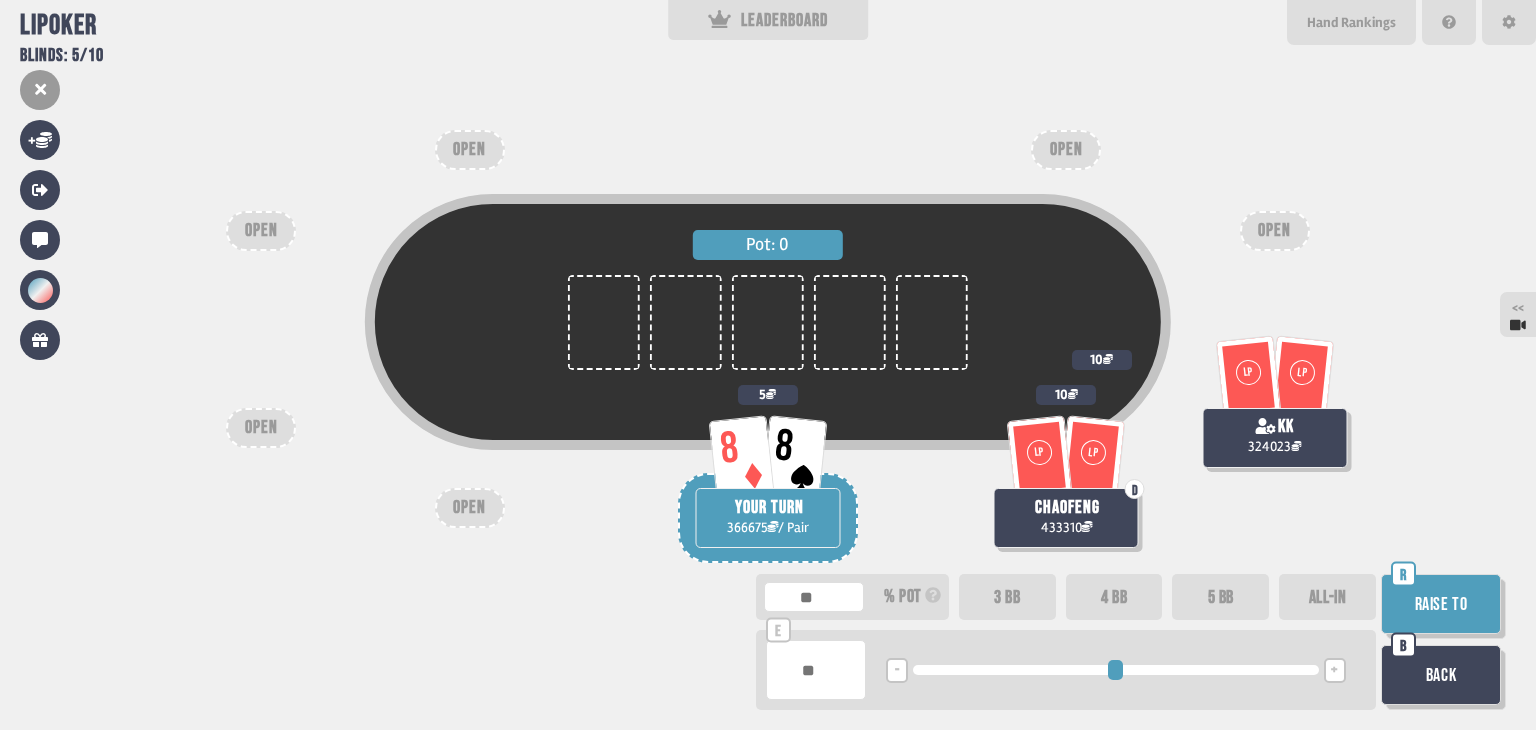 type on "*****" 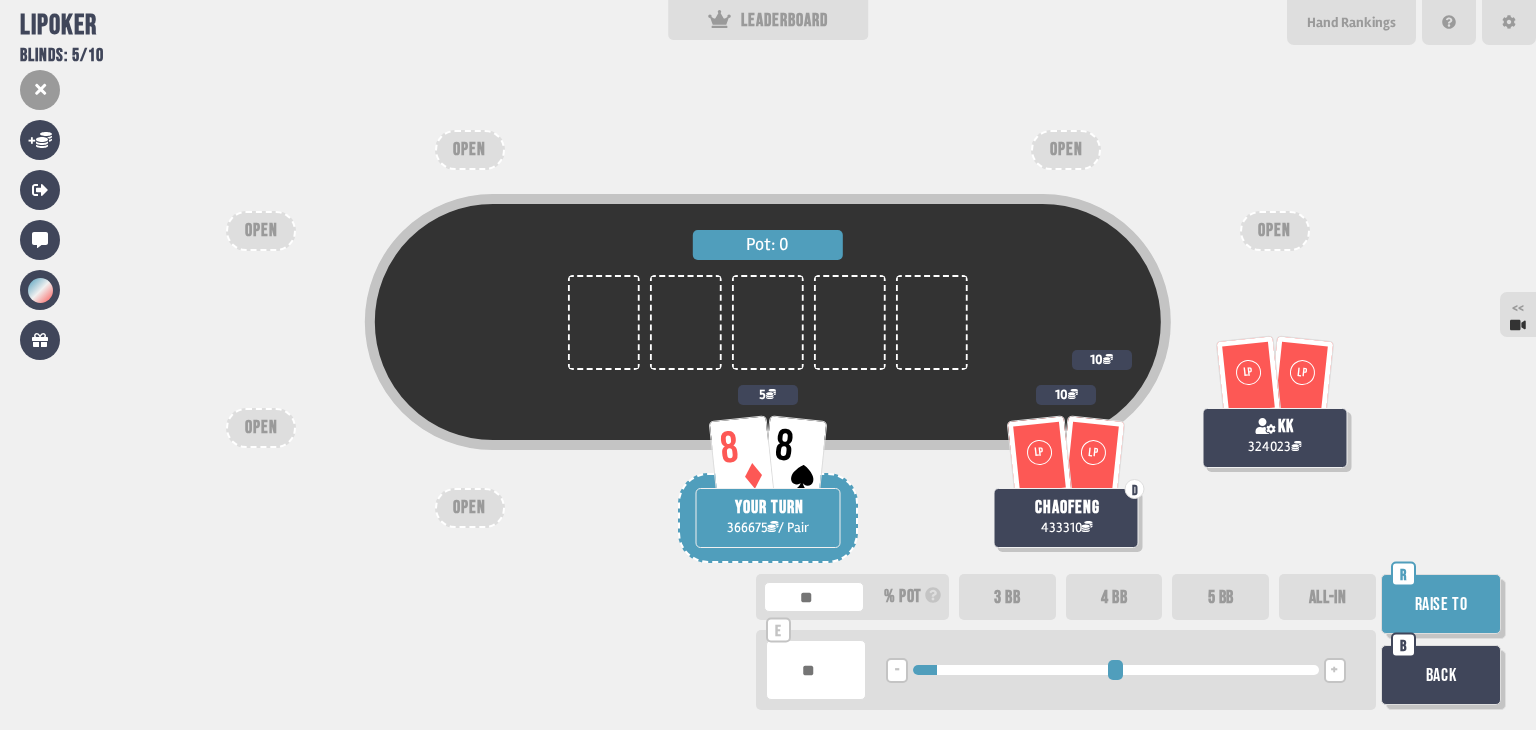 type on "*****" 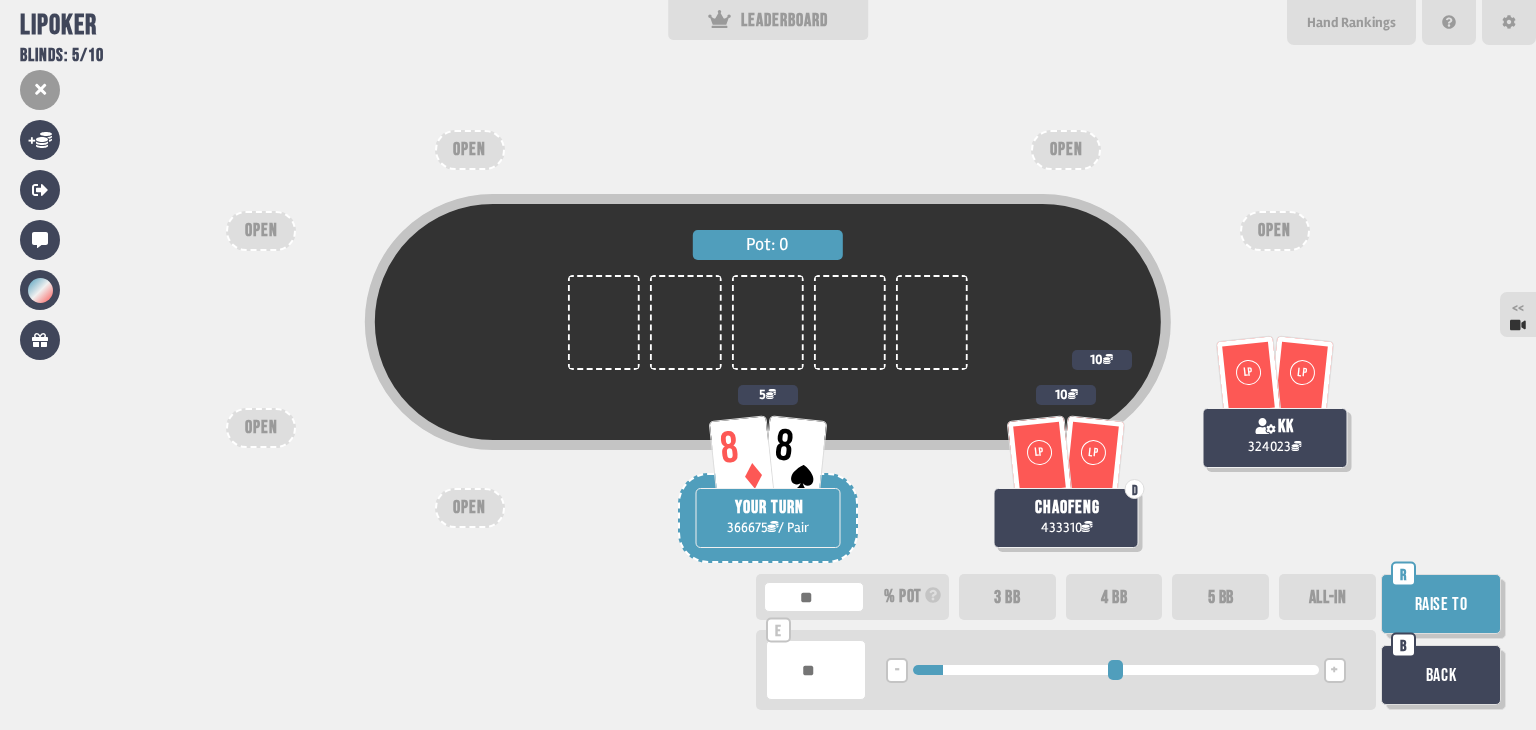 type on "*****" 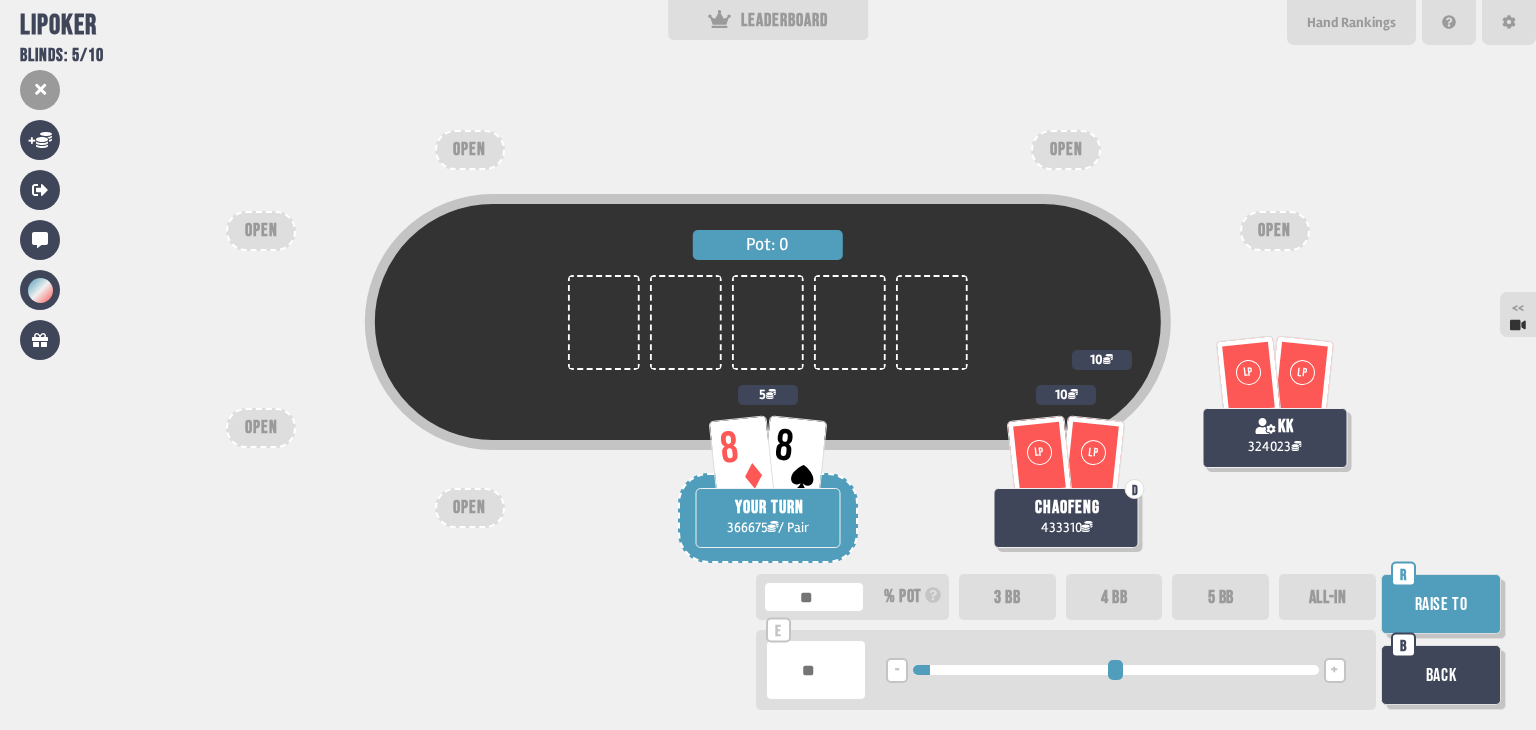 type on "*****" 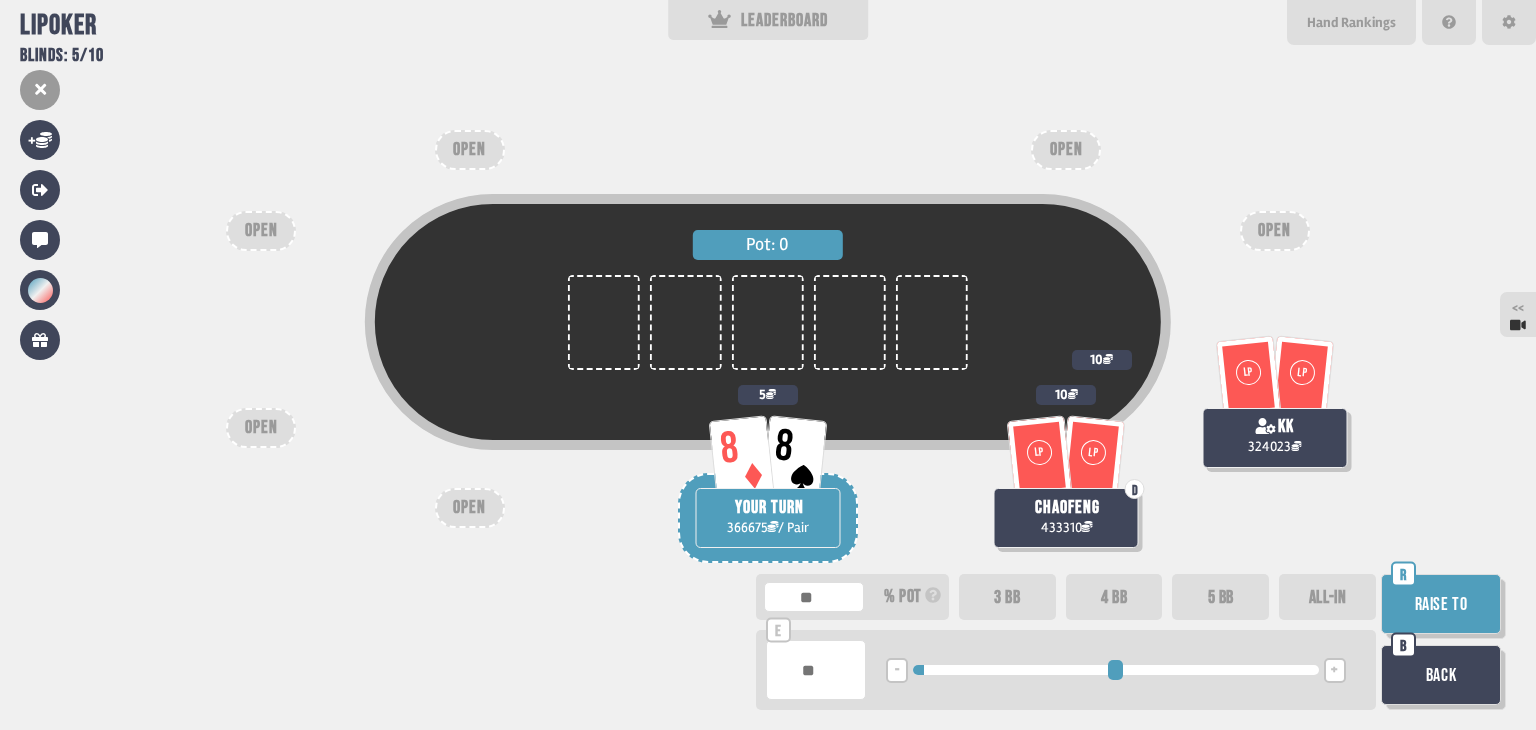 type on "*****" 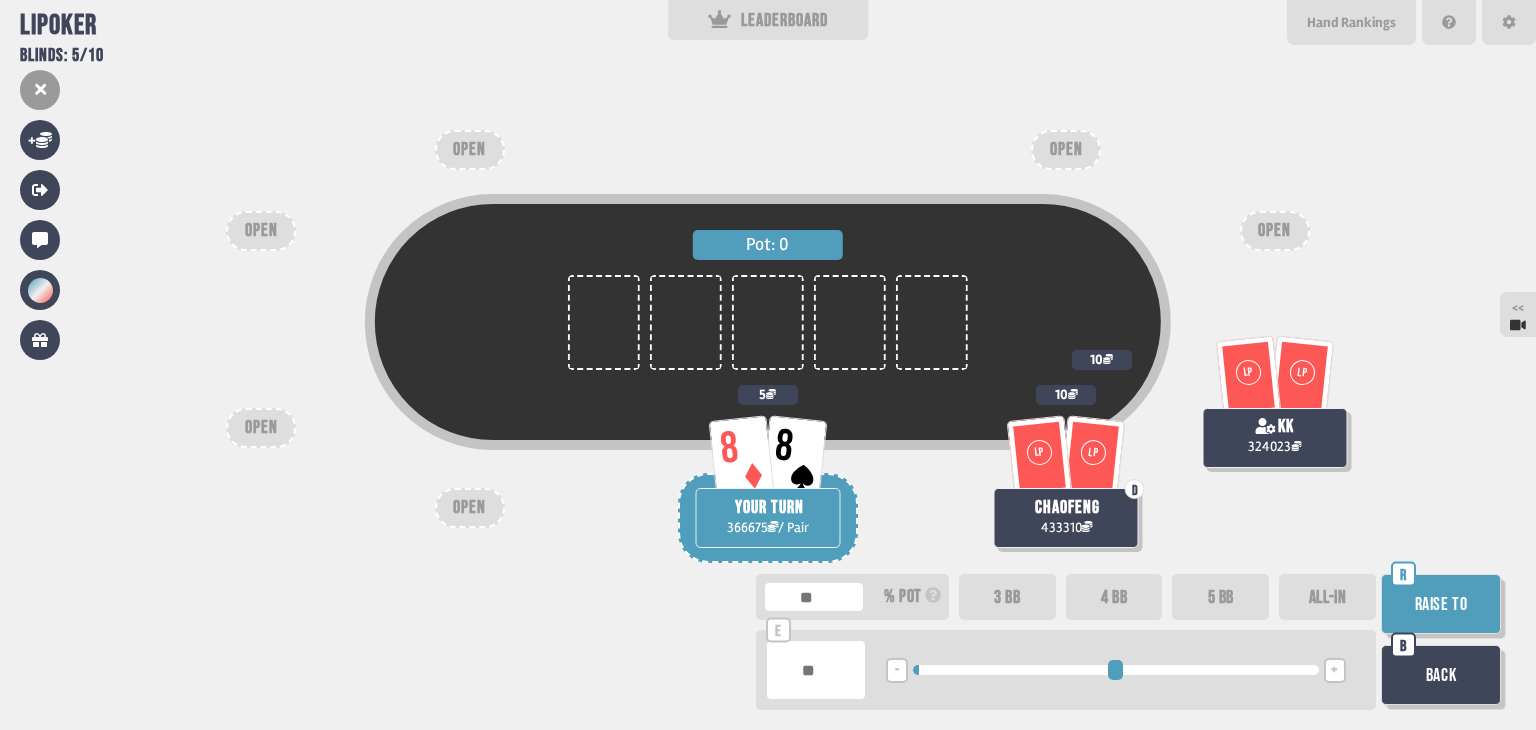 drag, startPoint x: 944, startPoint y: 666, endPoint x: 926, endPoint y: 669, distance: 18.248287 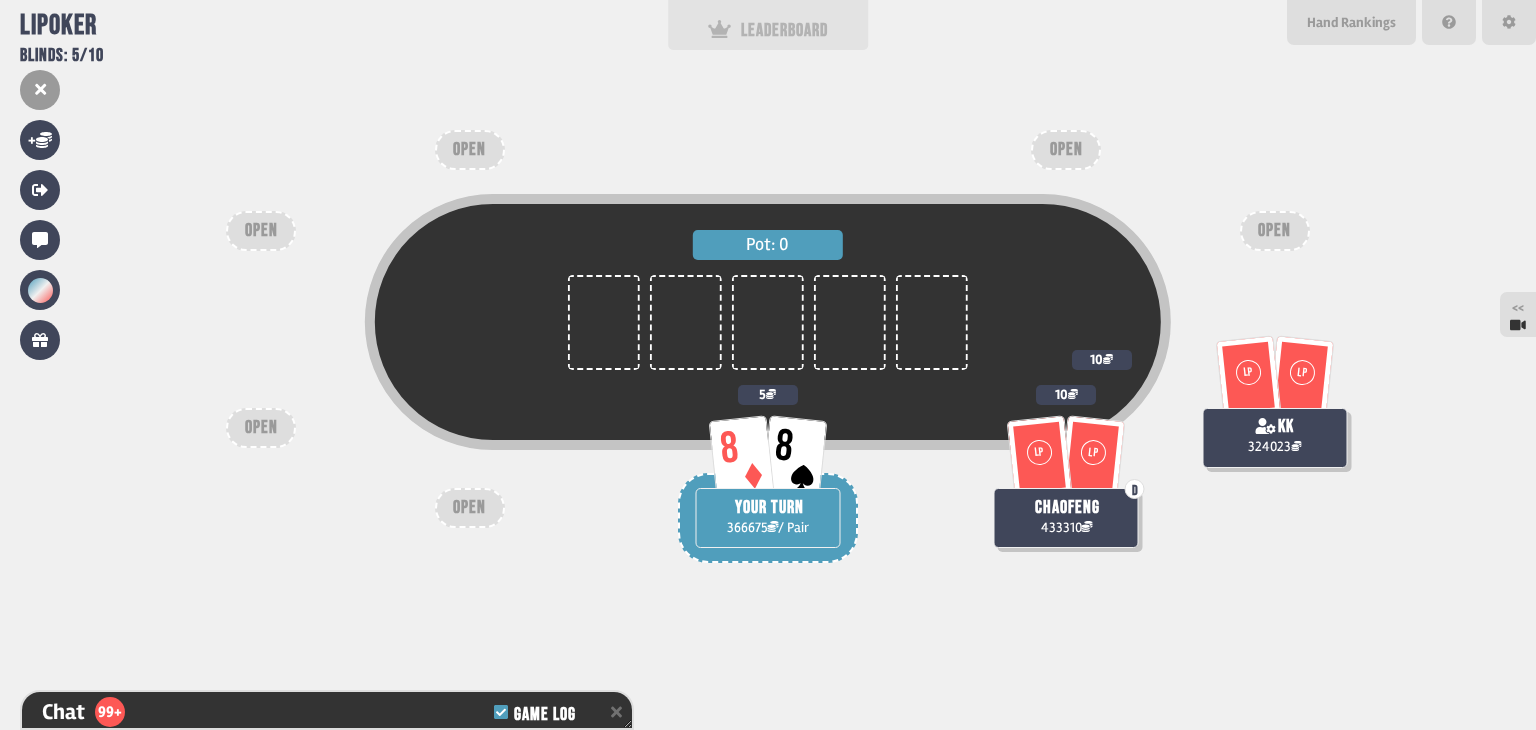scroll, scrollTop: 10838, scrollLeft: 0, axis: vertical 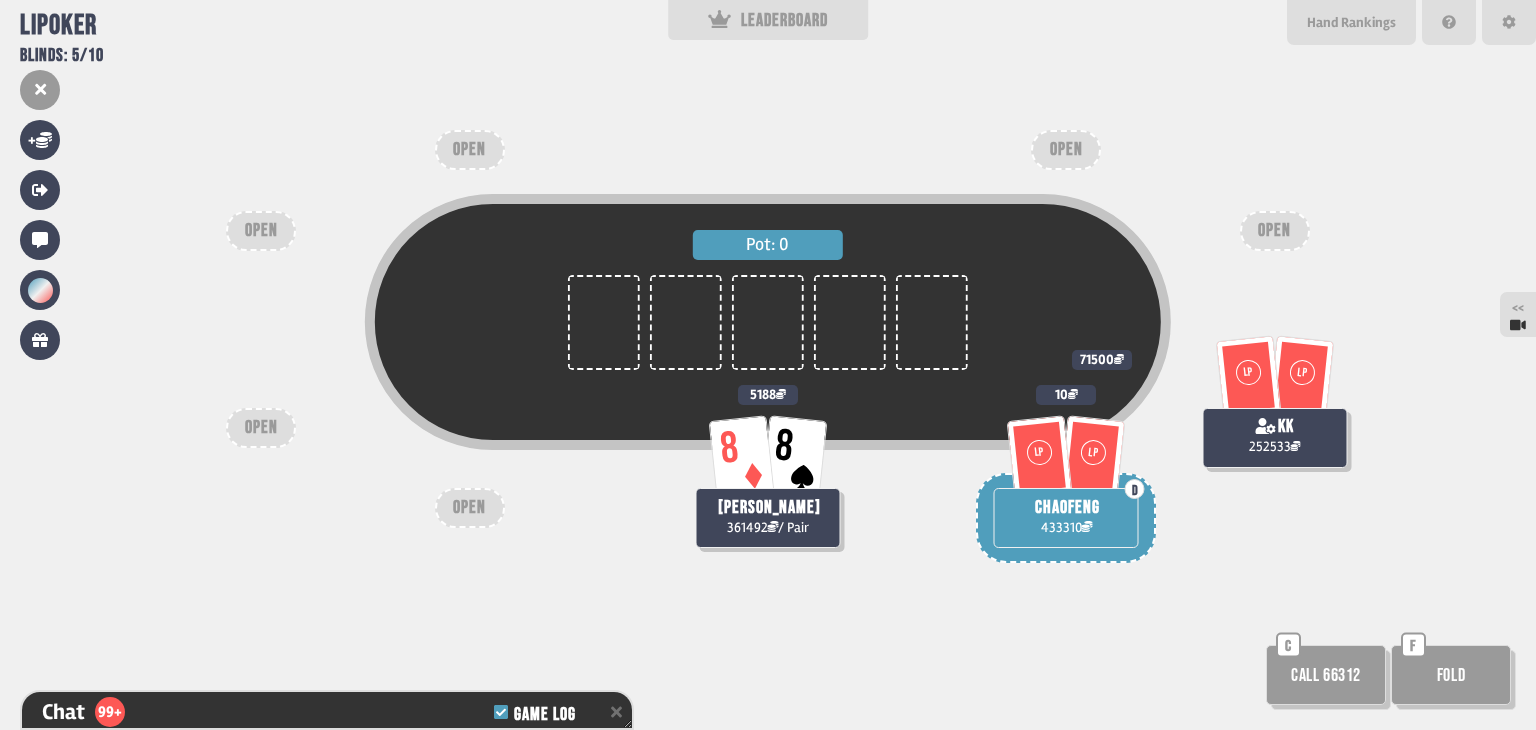 click on "Call 66312" at bounding box center [1326, 675] 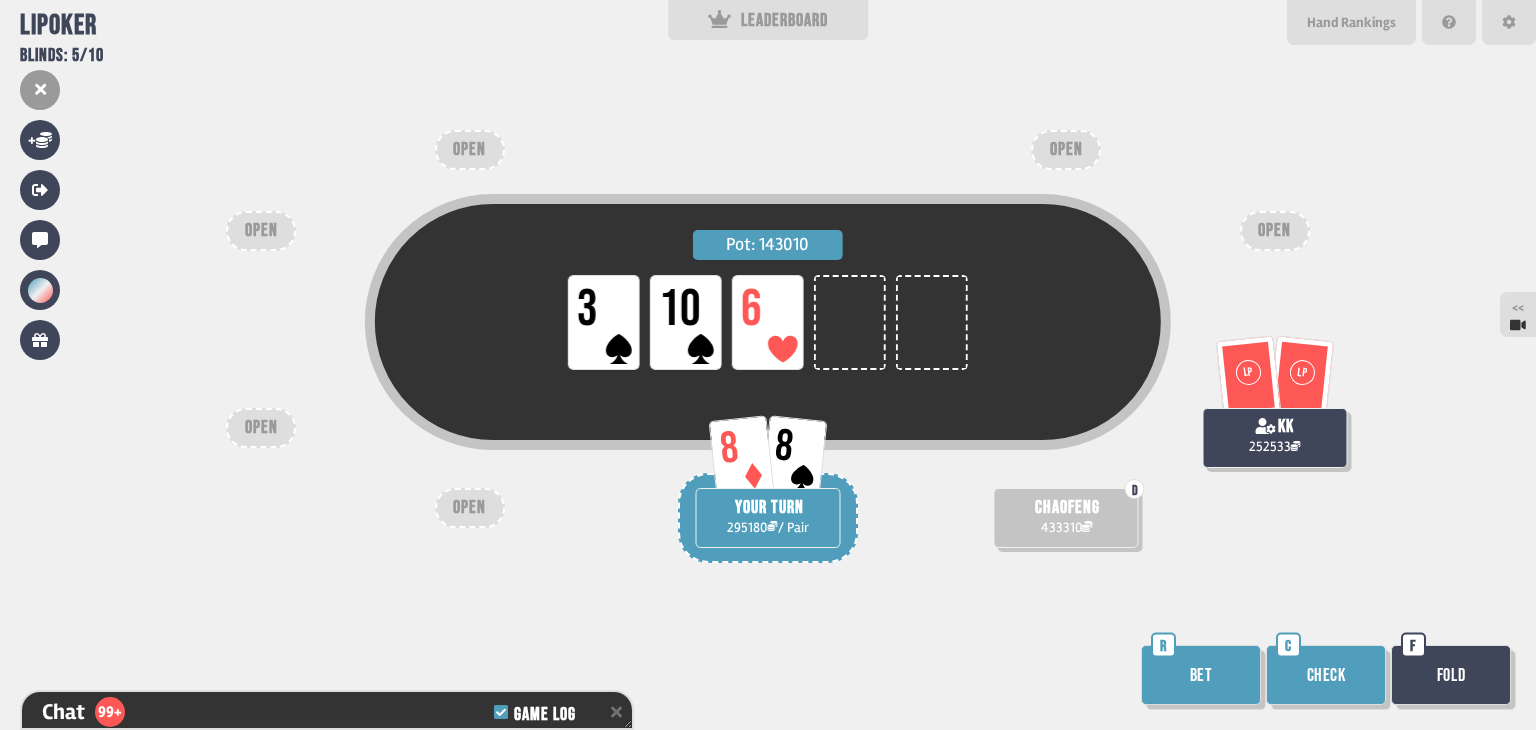 click on "Bet" at bounding box center (1201, 675) 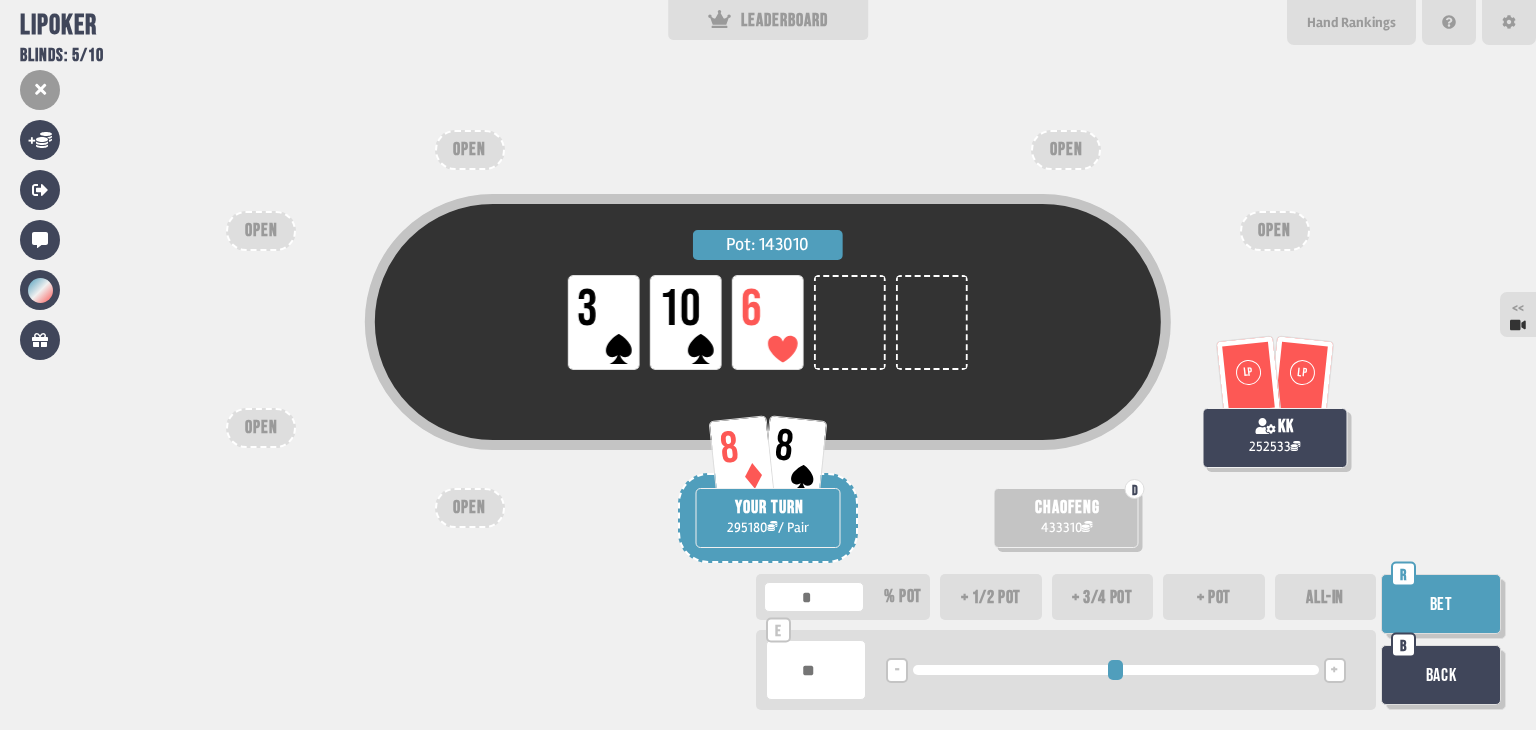 click on "+ 3/4 pot" at bounding box center [1103, 597] 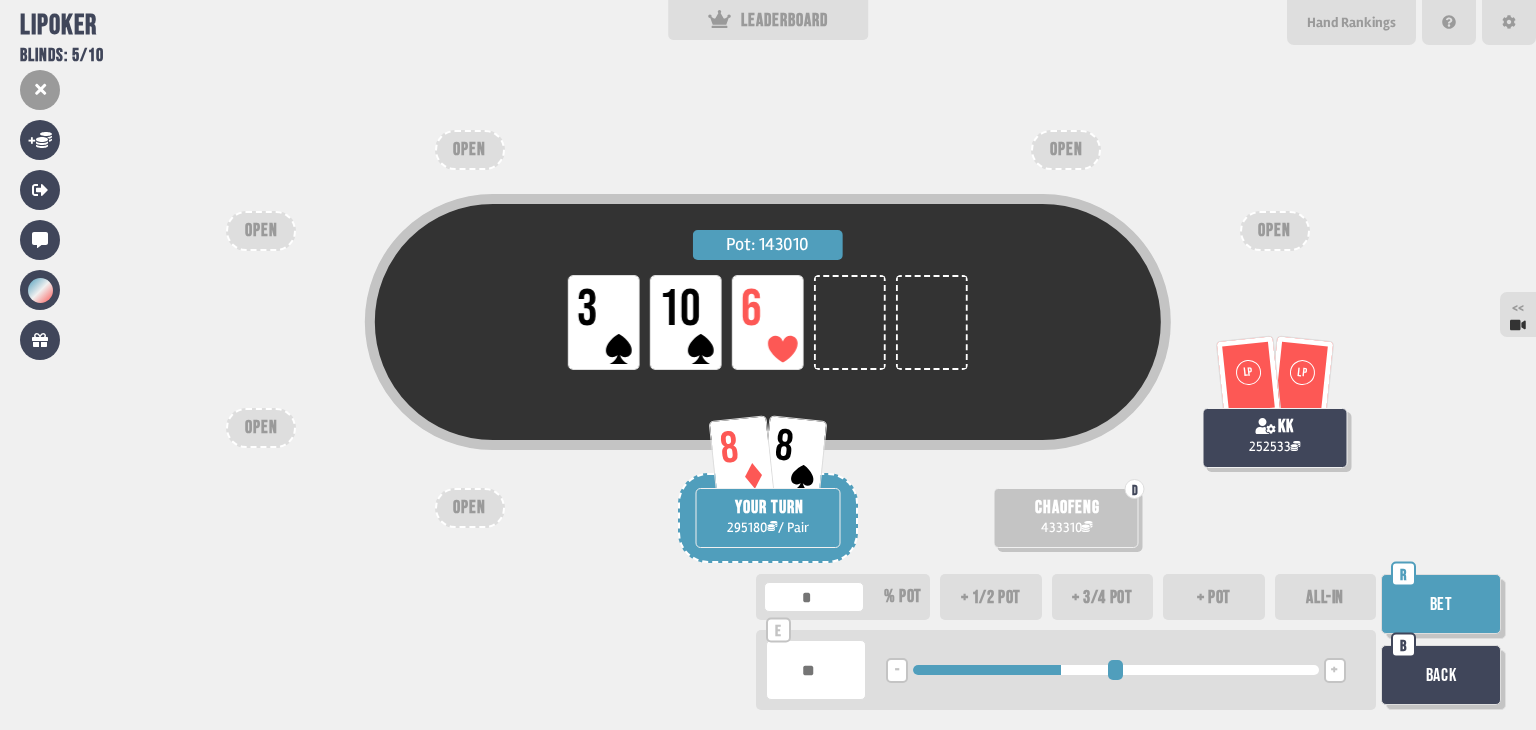 click on "+ 1/2 pot" at bounding box center [991, 597] 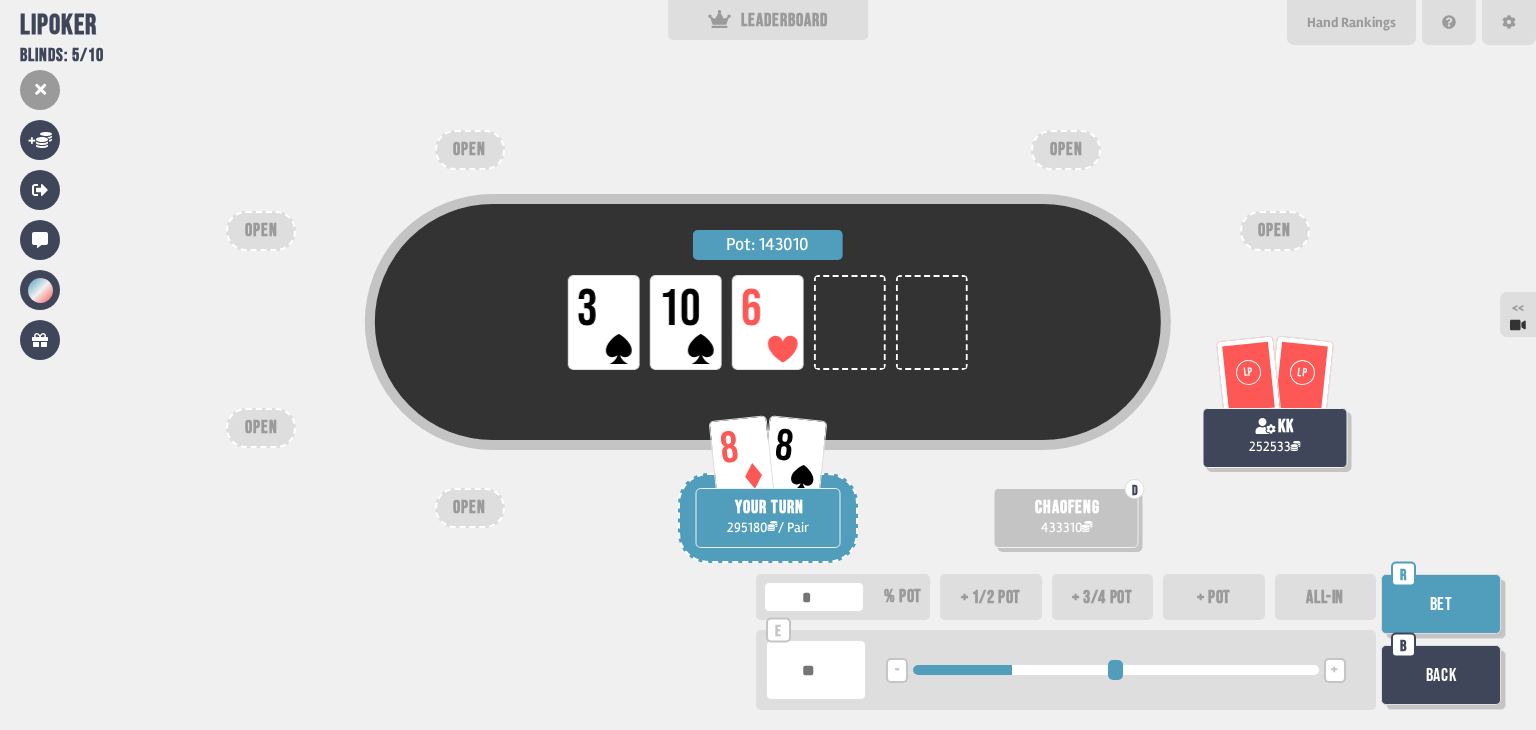 click on "Bet" at bounding box center (1441, 604) 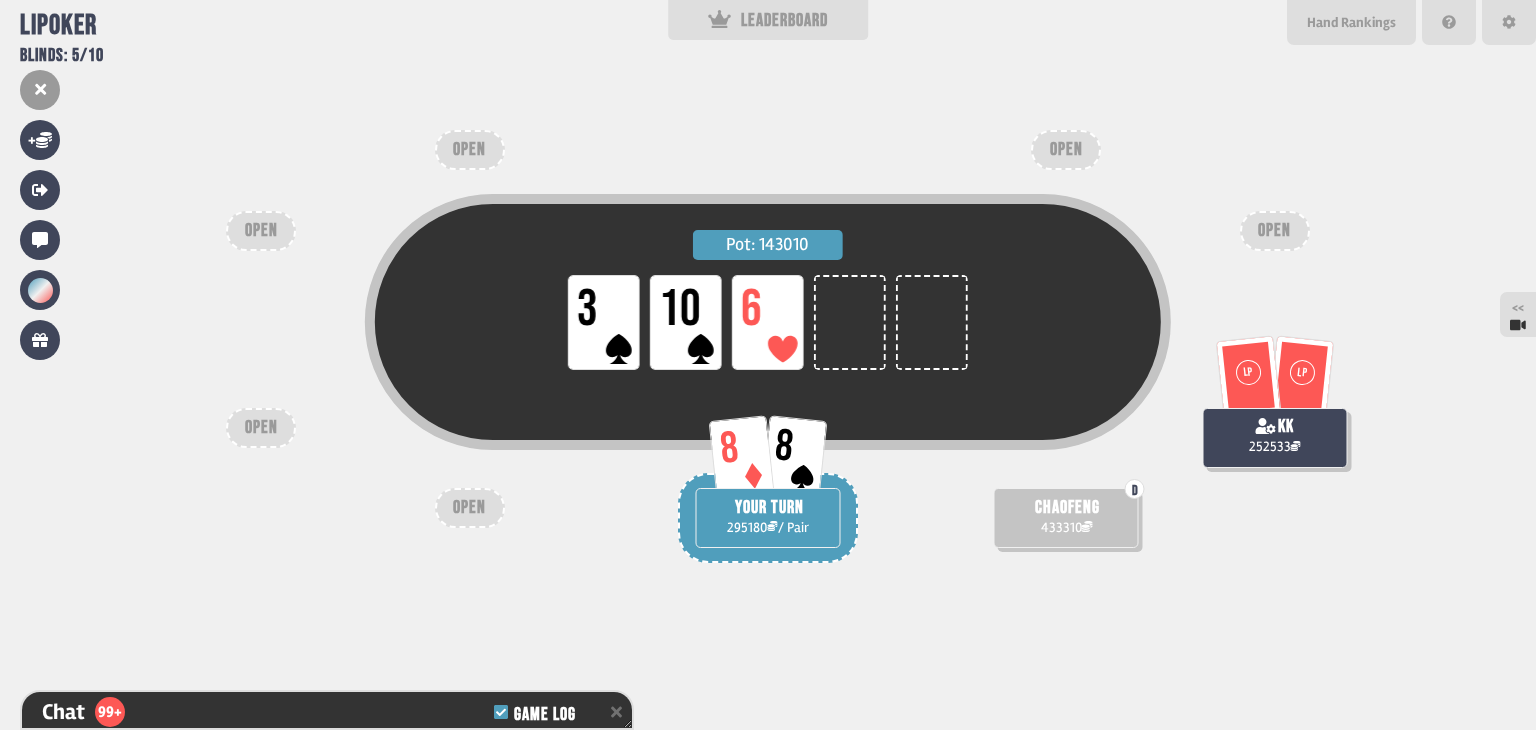 scroll, scrollTop: 11040, scrollLeft: 0, axis: vertical 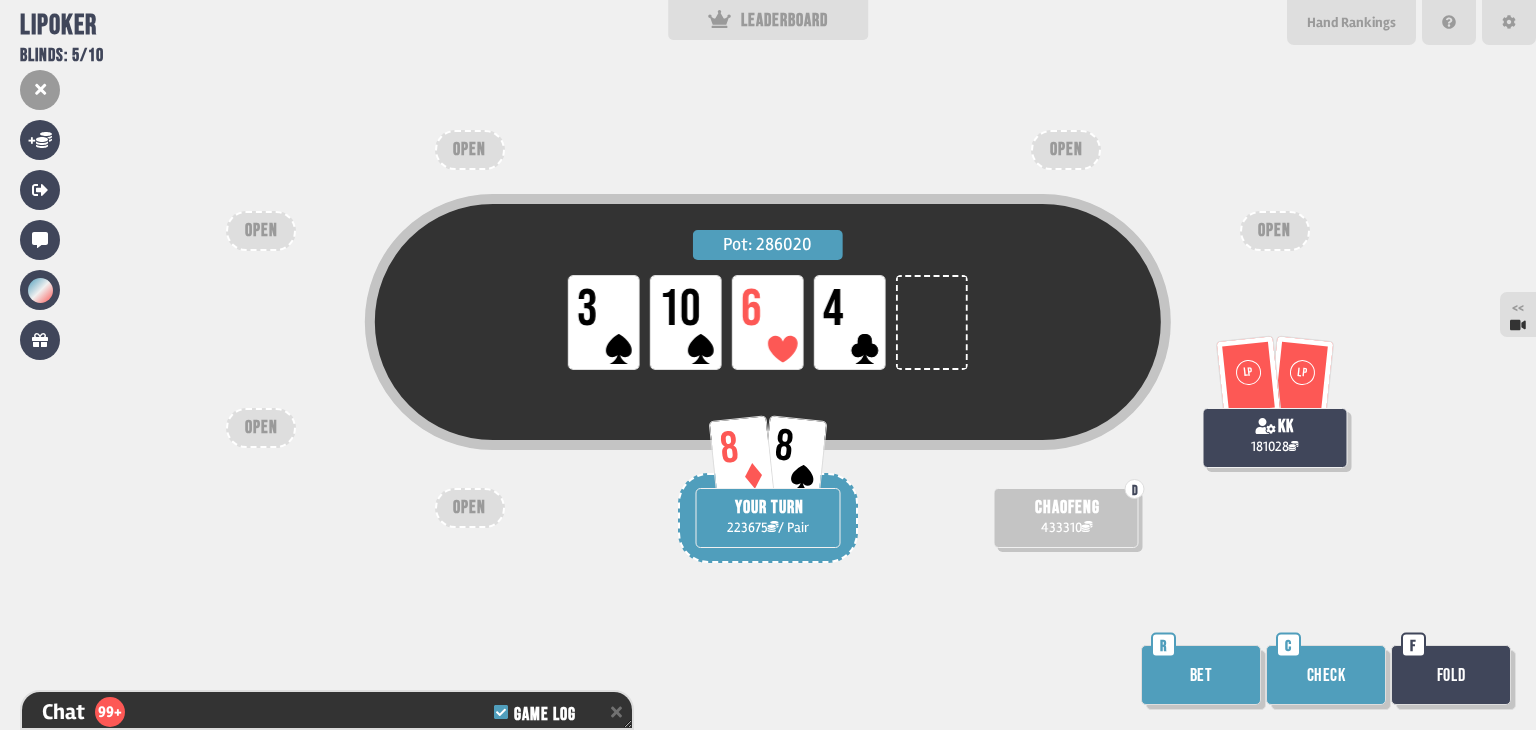 click on "Check" at bounding box center [1326, 675] 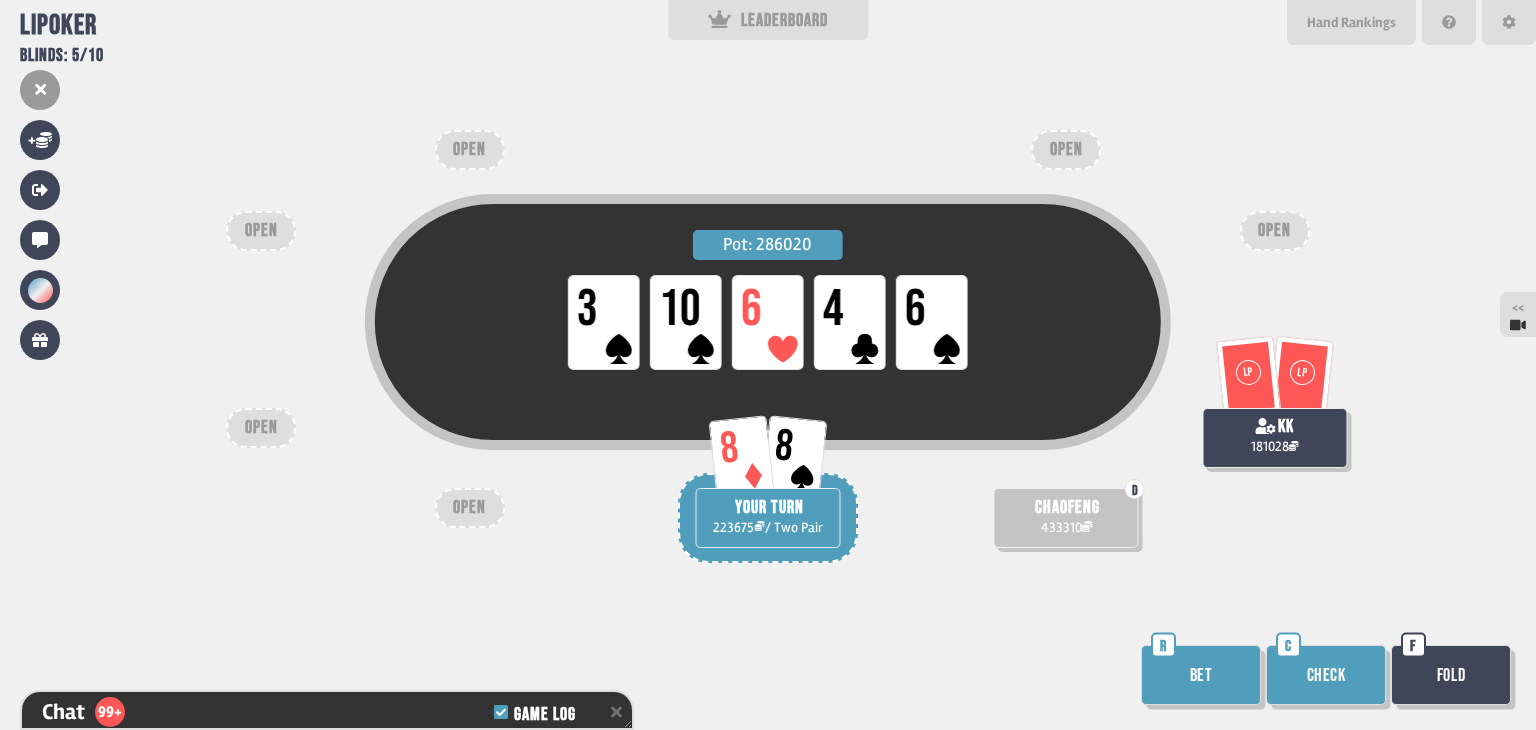 click on "Check" at bounding box center [1326, 675] 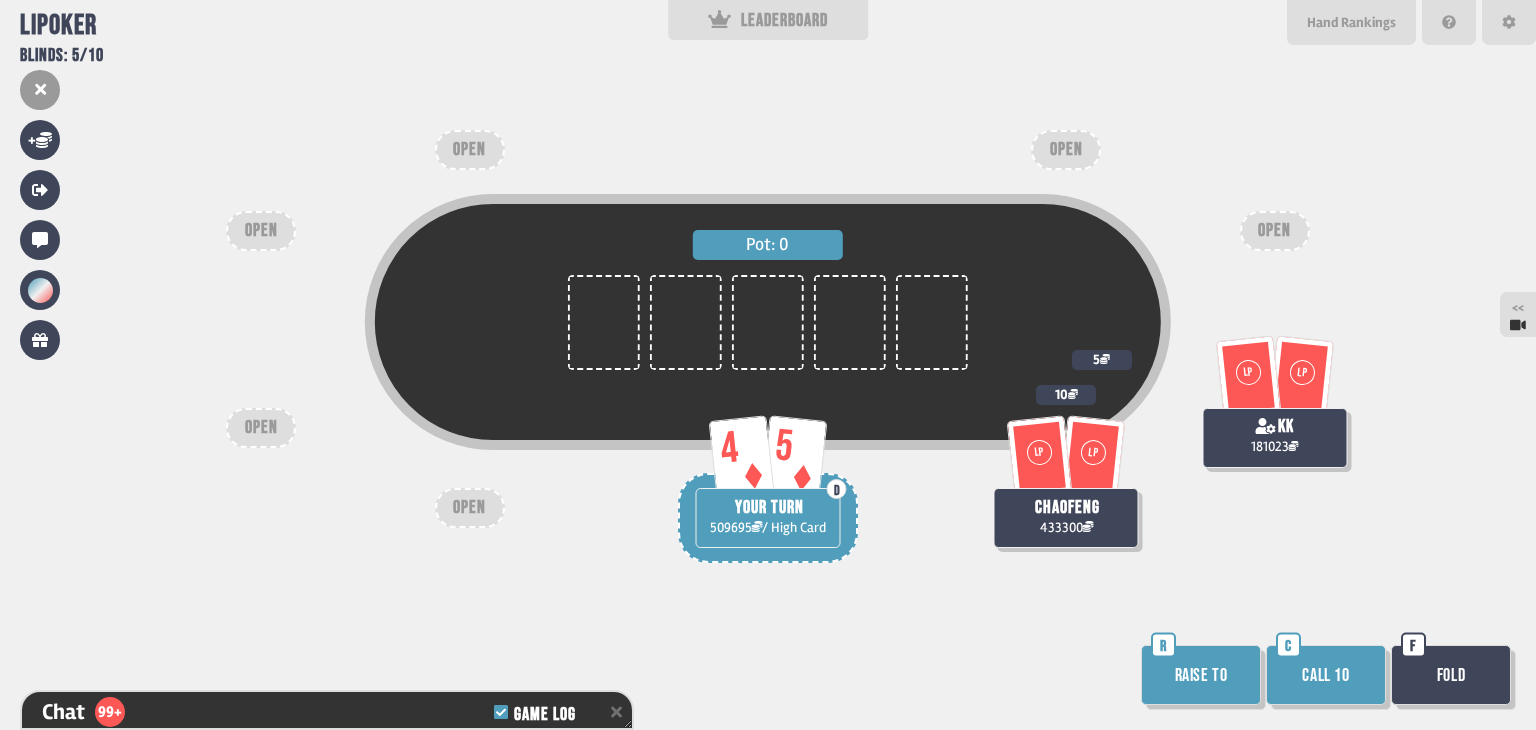 click on "Raise to" at bounding box center (1201, 675) 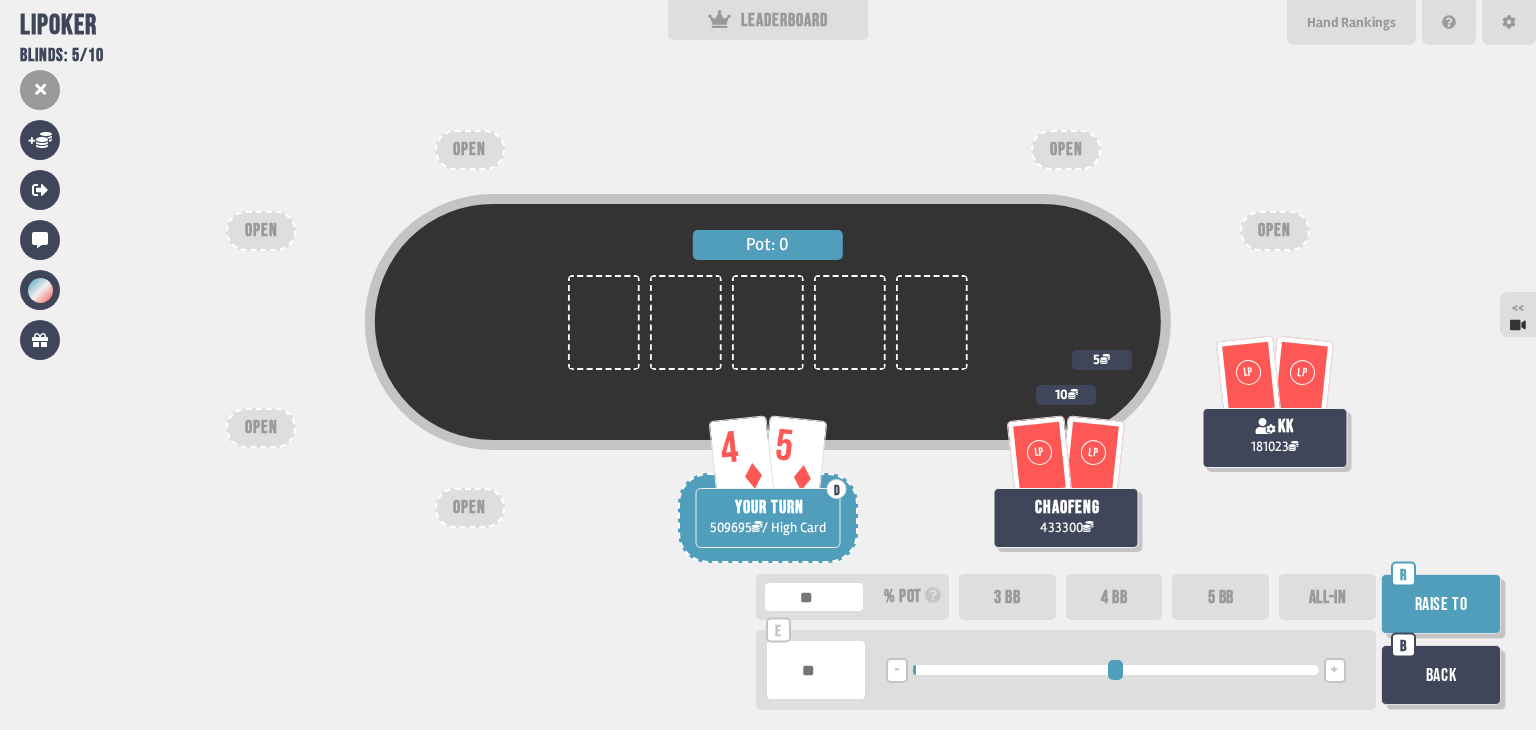 click at bounding box center (1115, 670) 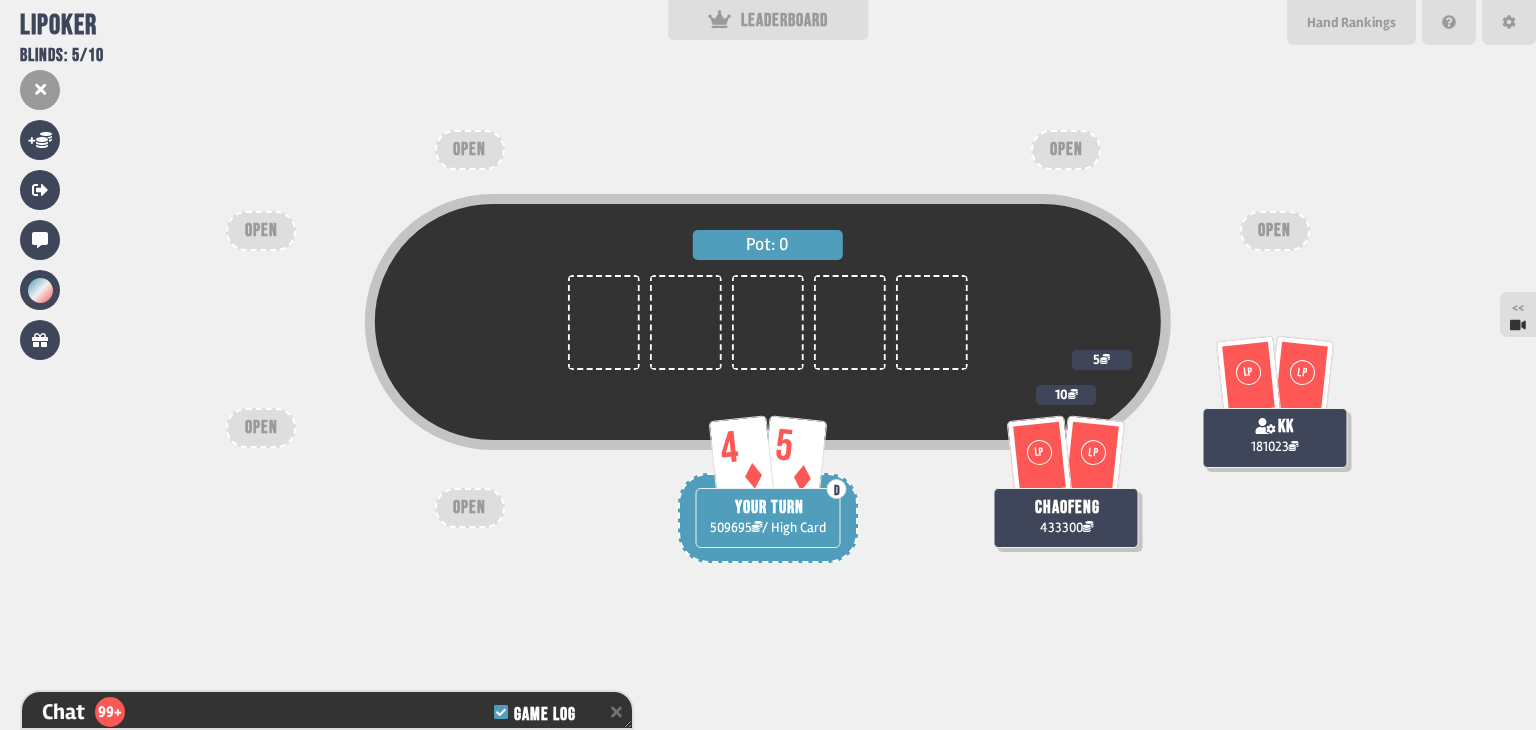 scroll, scrollTop: 11447, scrollLeft: 0, axis: vertical 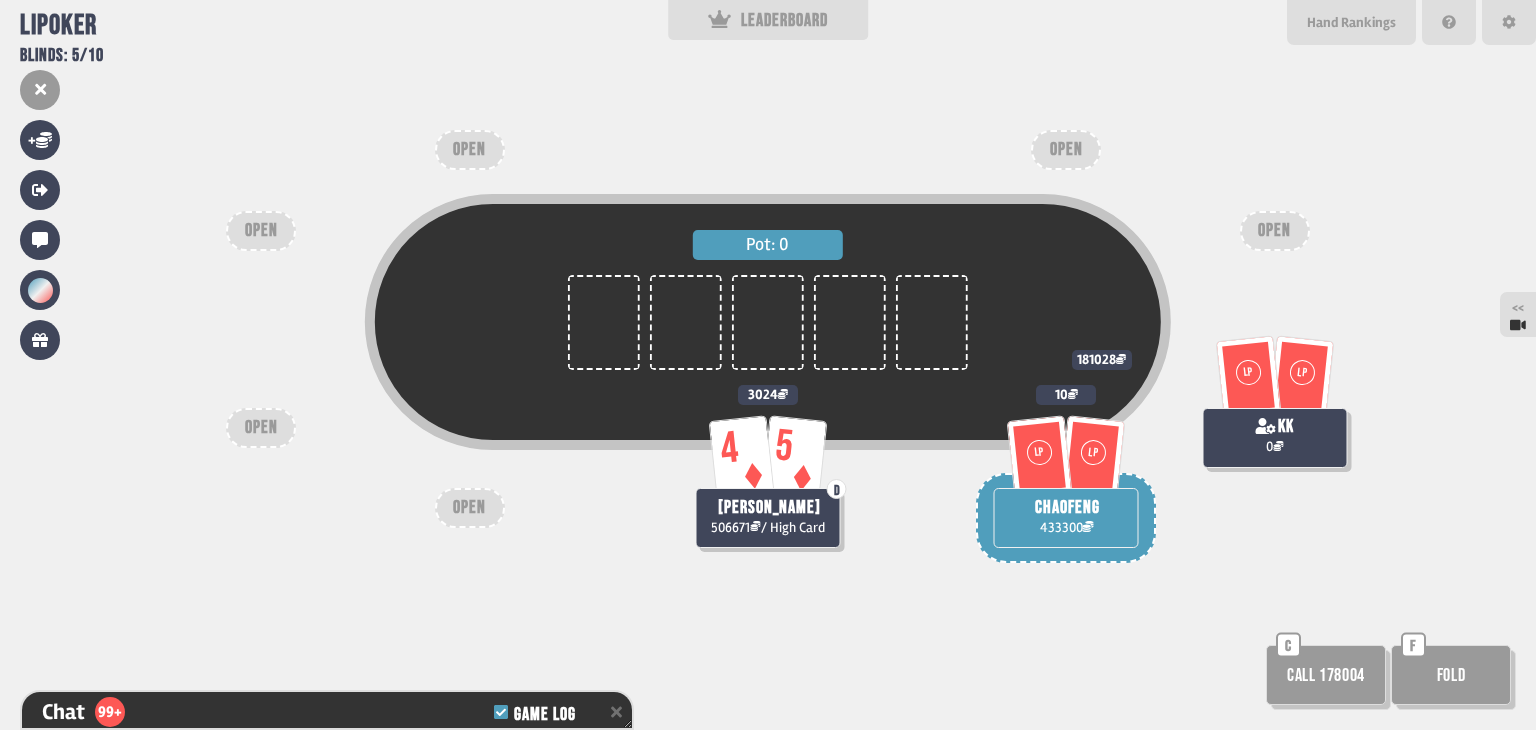 click on "Call 178004" at bounding box center [1326, 675] 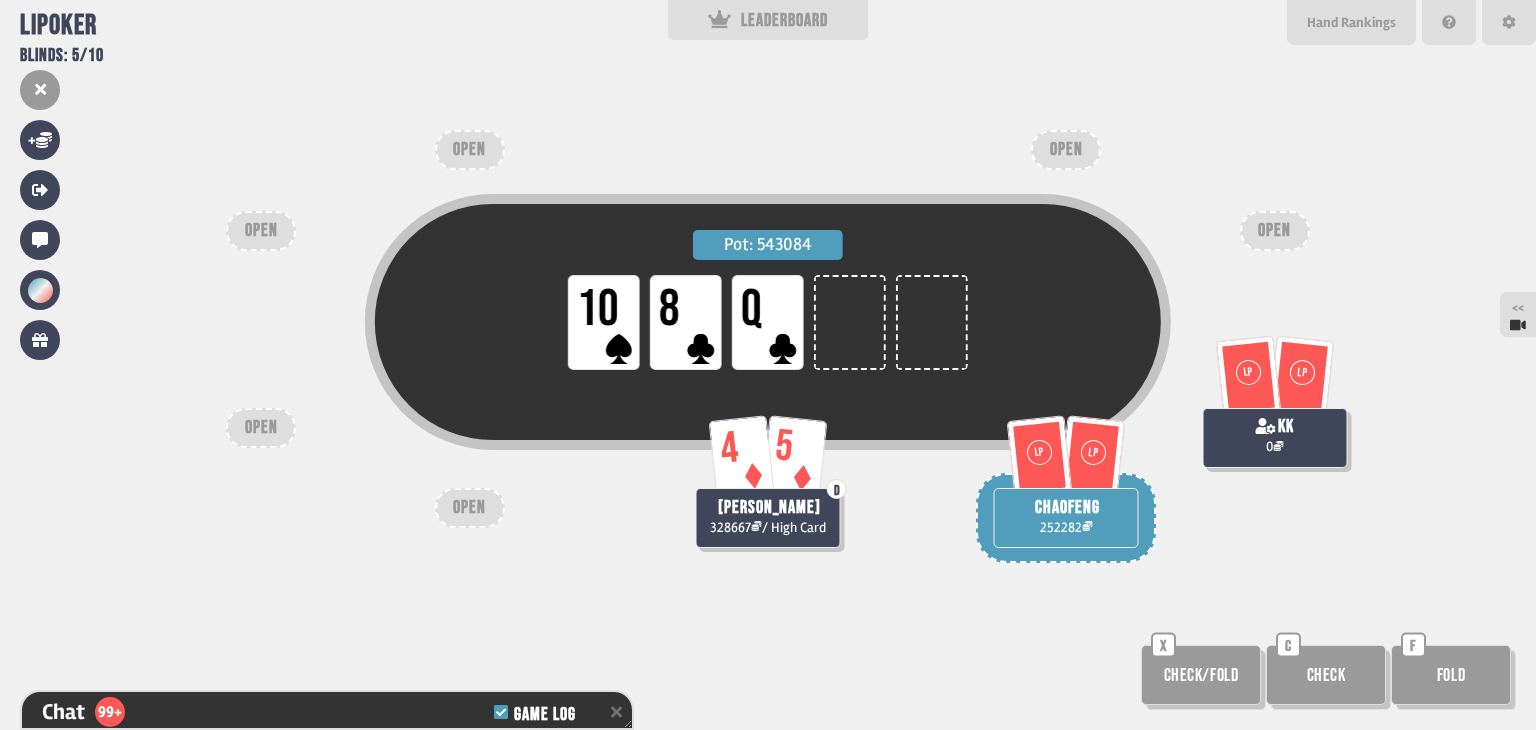 click on "Check" at bounding box center [1326, 675] 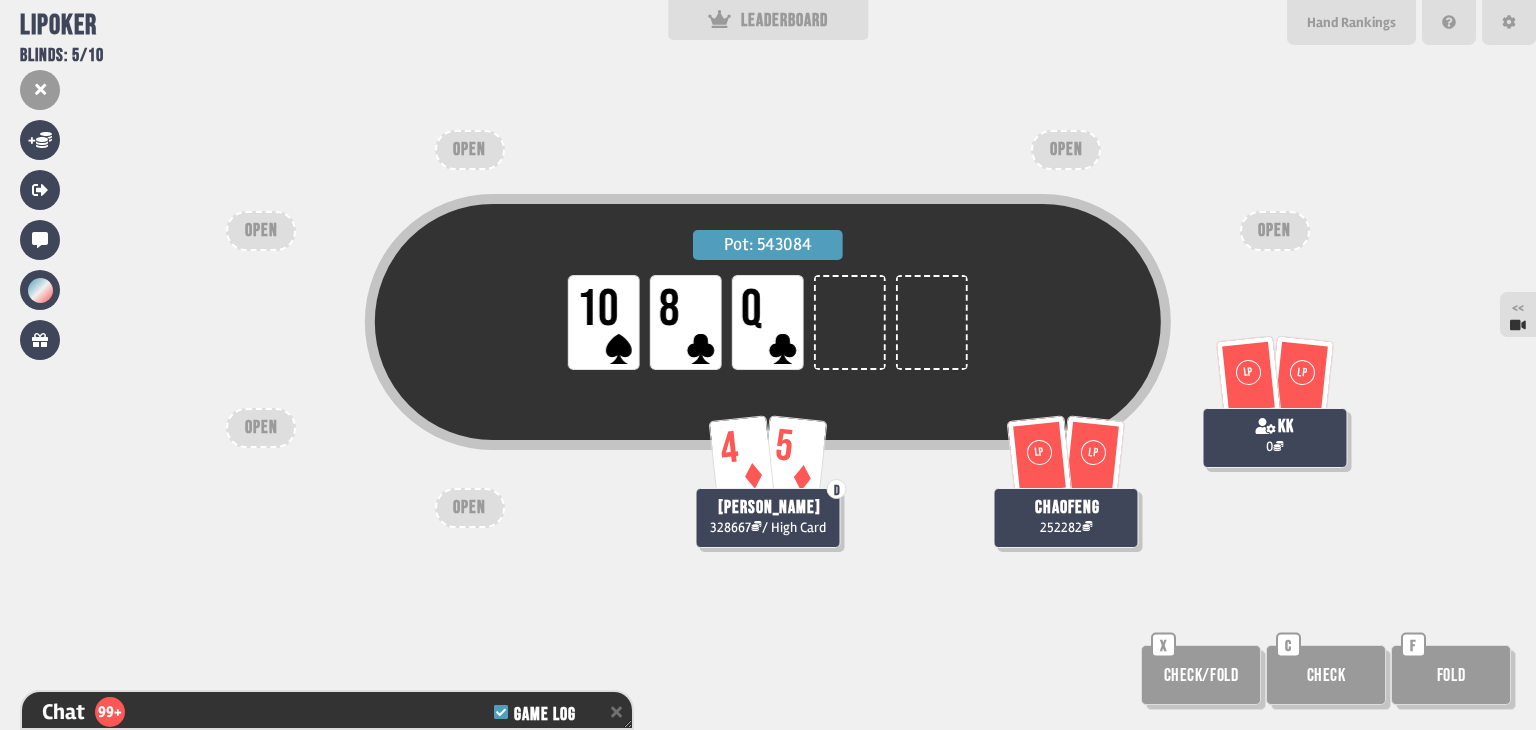 click on "Check" at bounding box center (1326, 675) 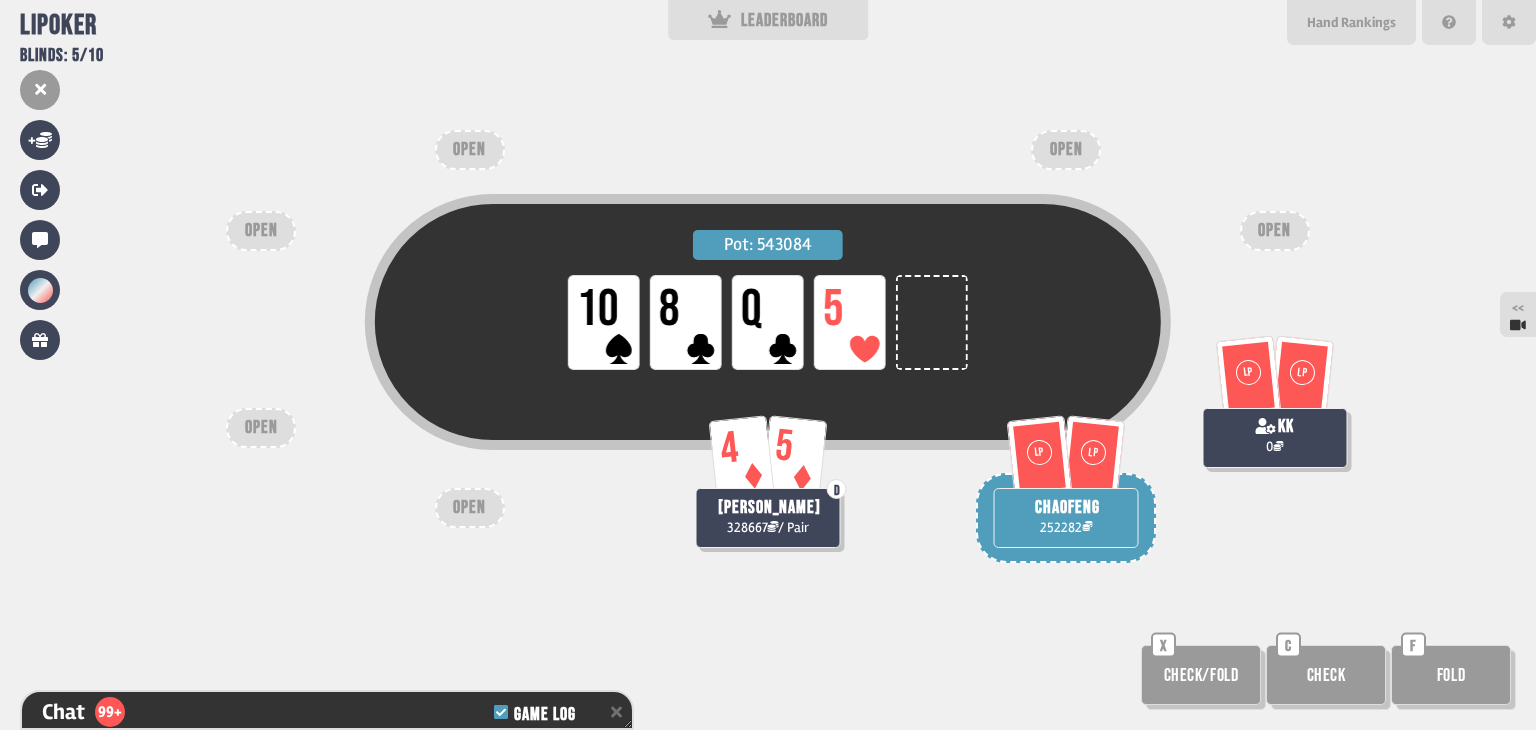 click on "Pot: 543084   LP 10 LP 8 LP Q LP 5" at bounding box center [768, 358] 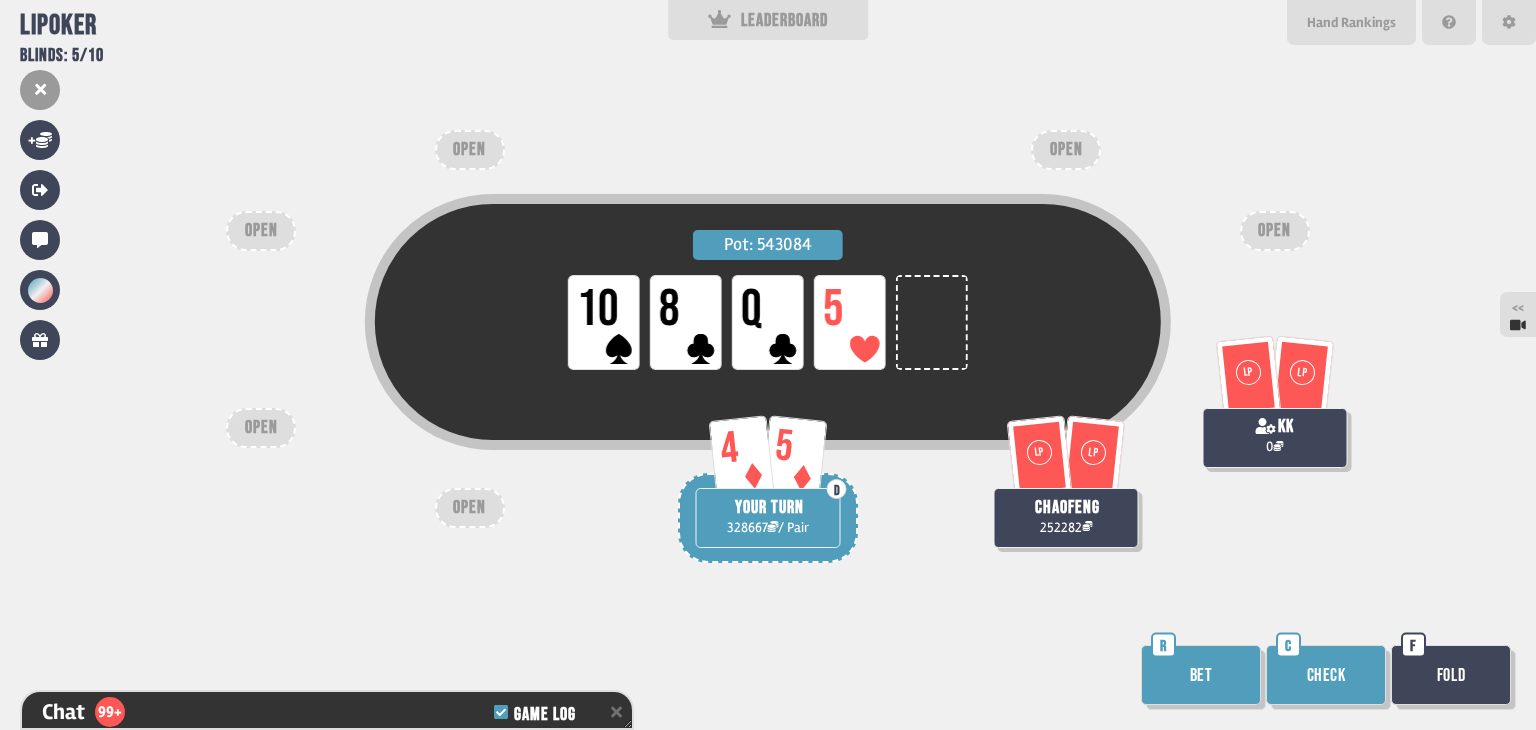 click on "Check" at bounding box center (1326, 675) 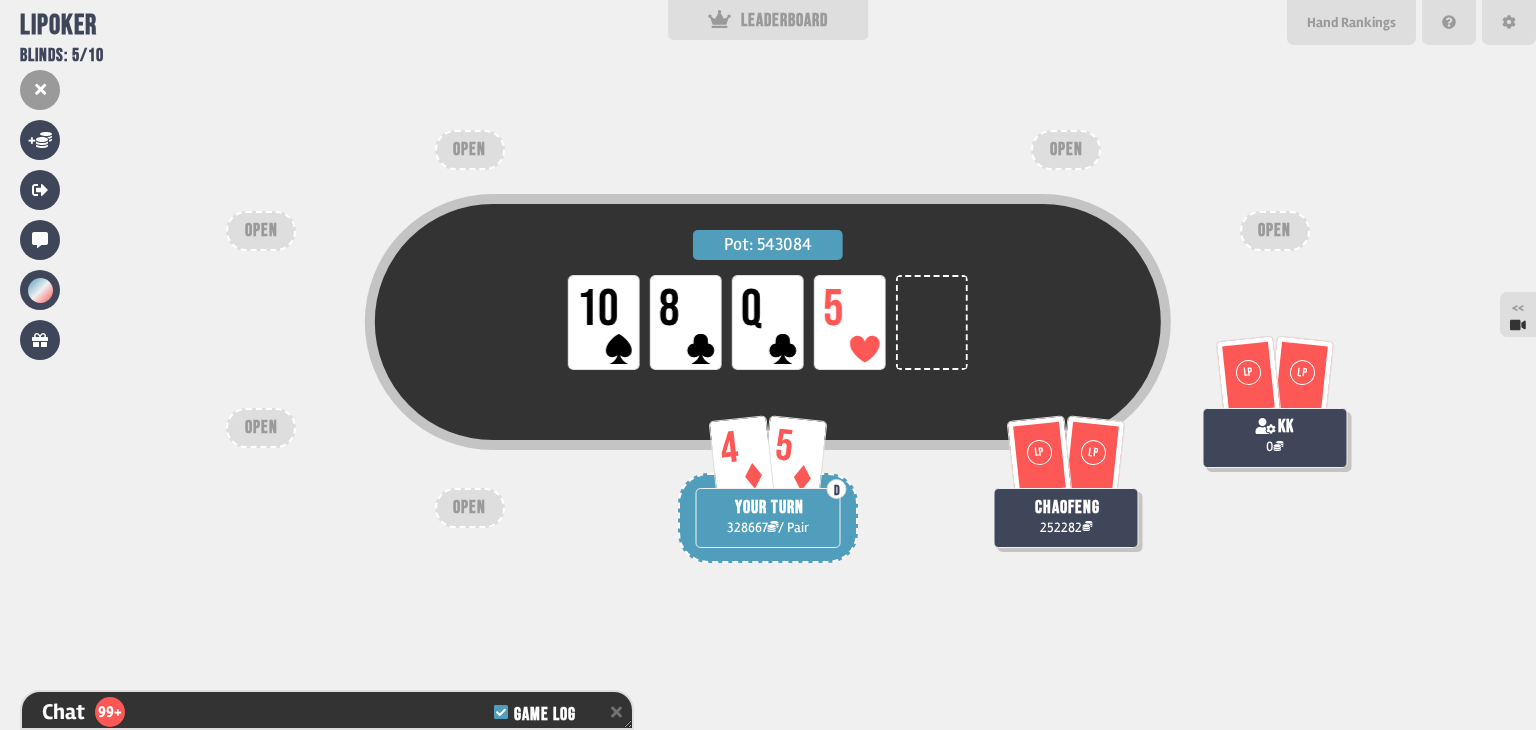 click on "Pot: 543084   LP 10 LP 8 LP Q LP 5" at bounding box center [768, 358] 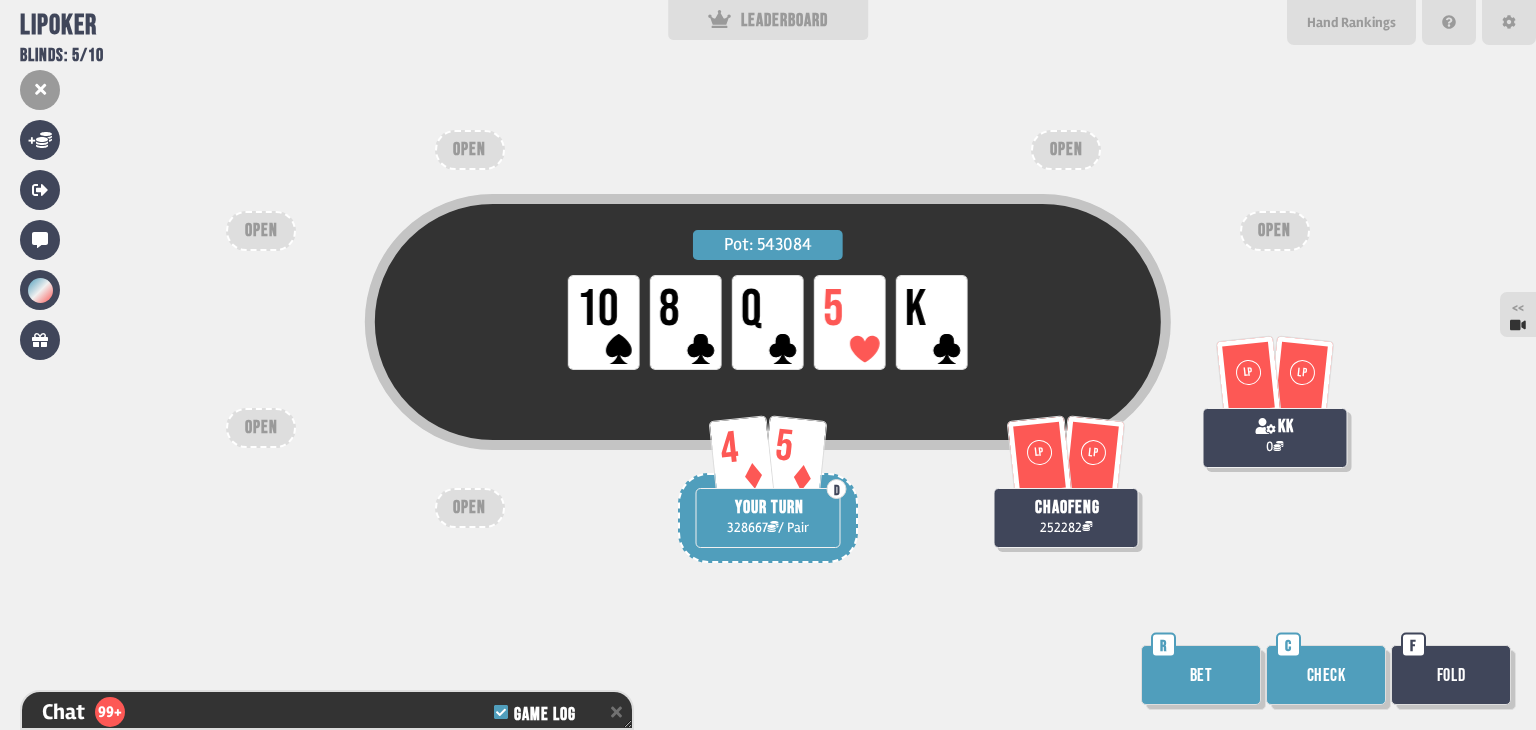click on "Check" at bounding box center (1326, 675) 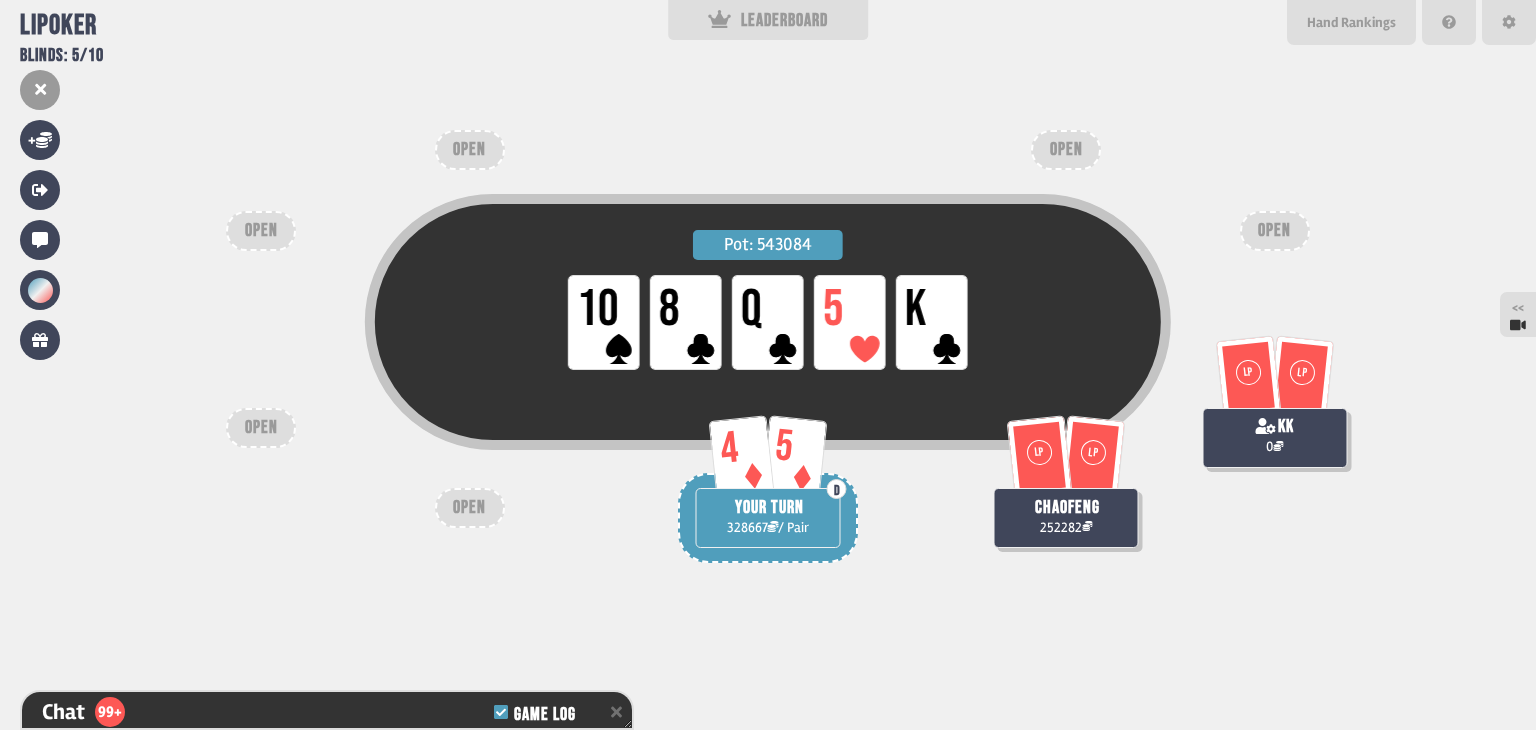 click on "Pot: 543084   LP 10 LP 8 LP Q LP 5 LP K 4 5 D YOUR TURN 328667   / Pair LP LP chaofeng 252282  LP LP kk 0  OPEN OPEN OPEN OPEN OPEN OPEN" at bounding box center [768, 365] 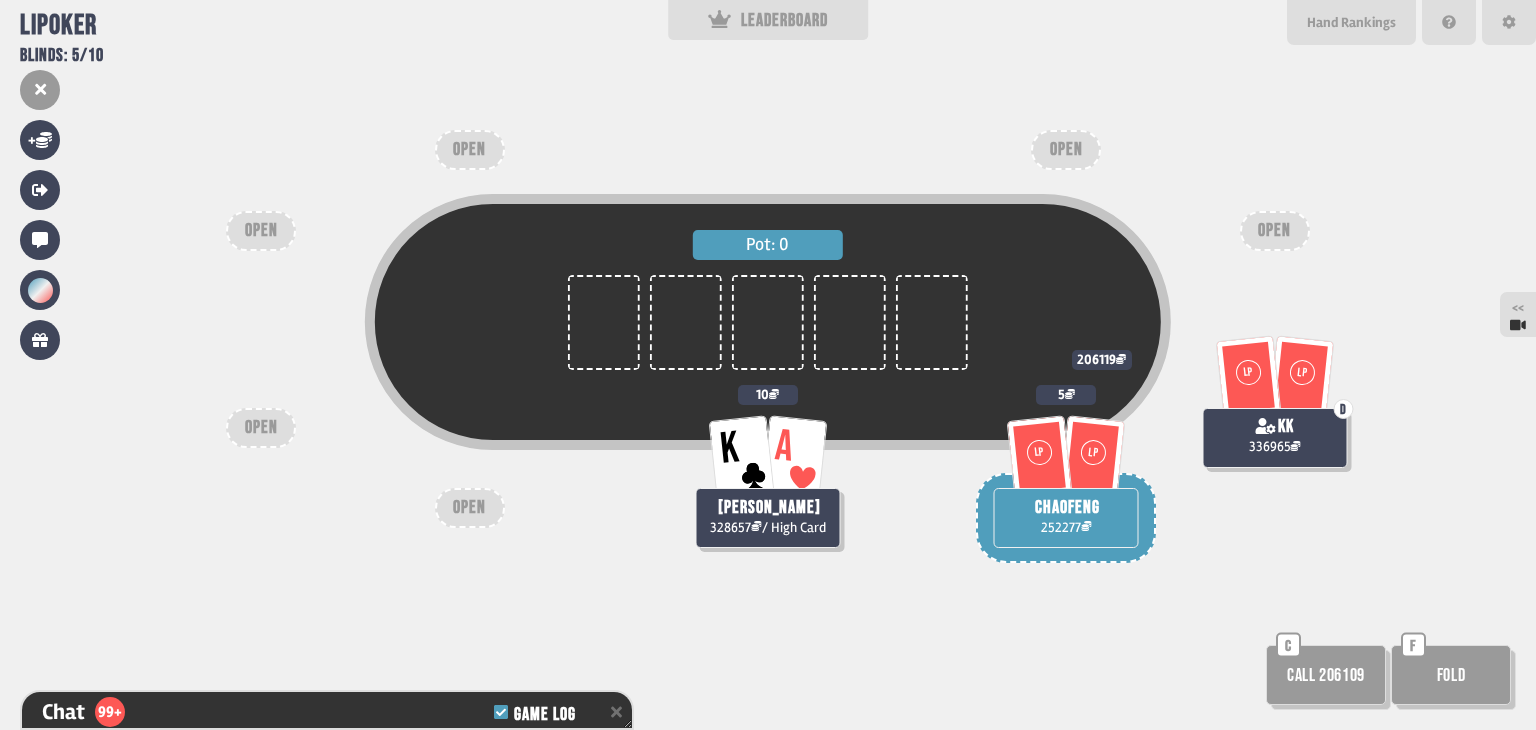 click on "Call 206109" at bounding box center (1326, 675) 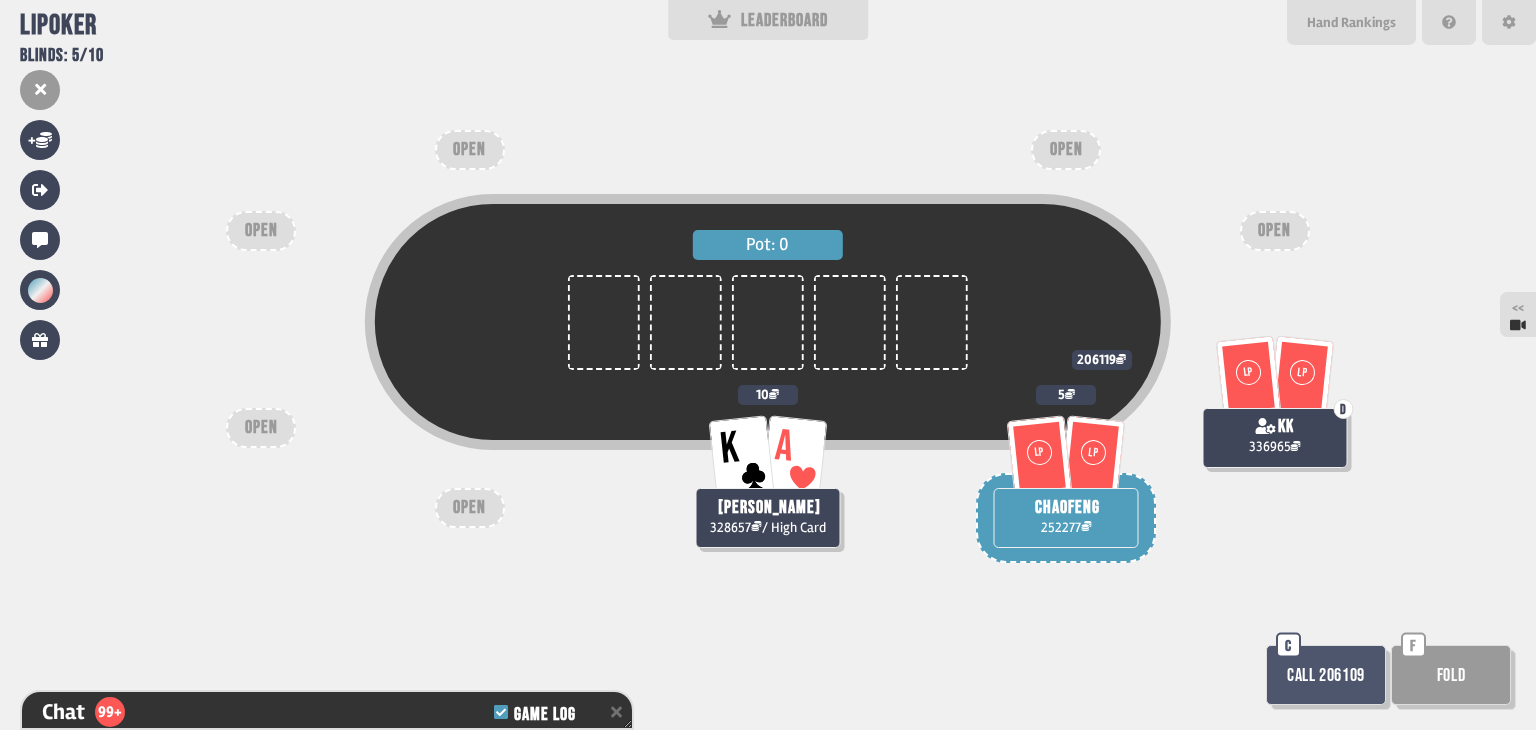 click on "Call 206109" at bounding box center [1326, 675] 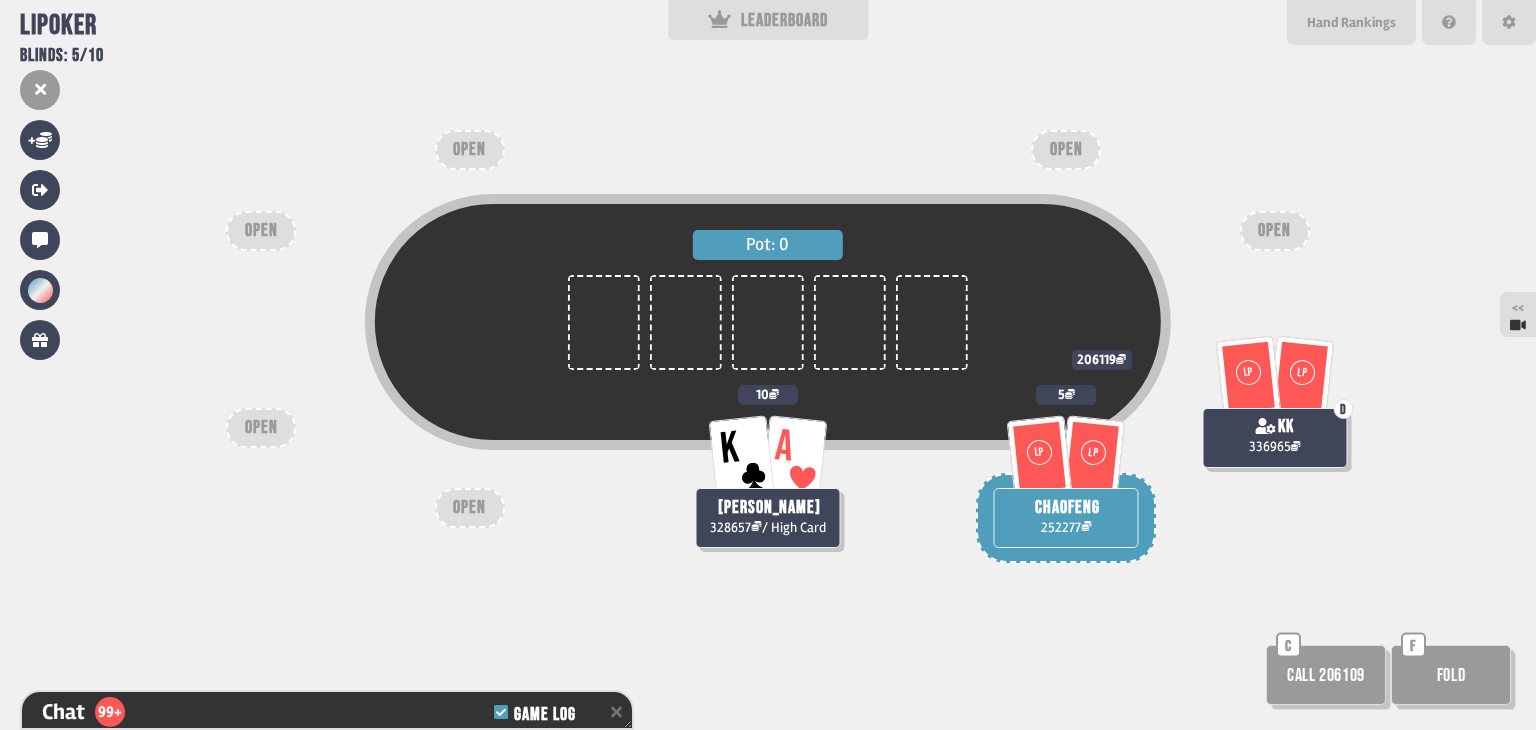 click on "Call 206109" at bounding box center [1326, 675] 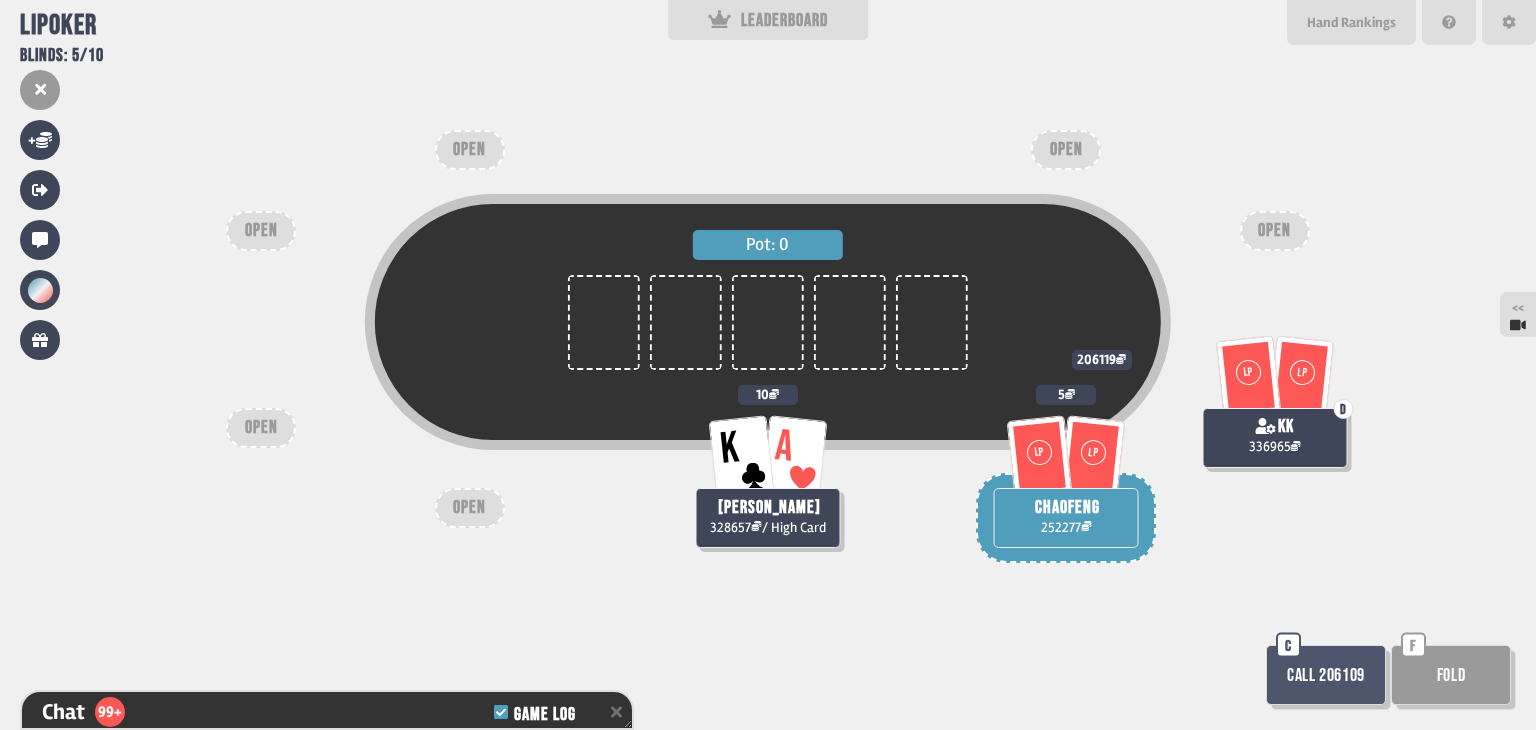 click on "Pot: 0   K A [PERSON_NAME] 328657   / High Card 10  LP LP chaofeng 252277  5  LP LP D kk 336965  206119  OPEN OPEN OPEN OPEN OPEN OPEN Call 206109 C Fold F" at bounding box center (768, 365) 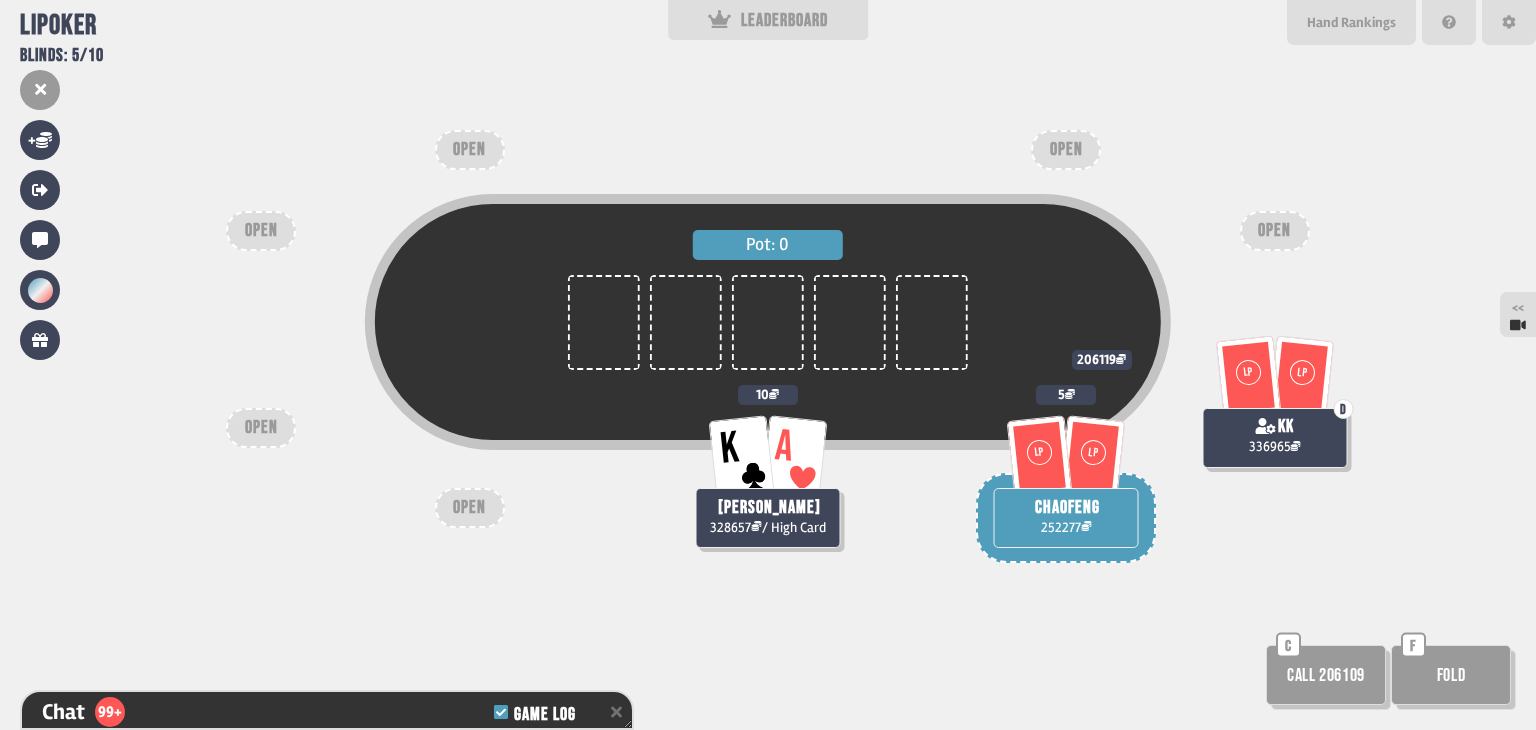 click on "Call 206109" at bounding box center [1326, 675] 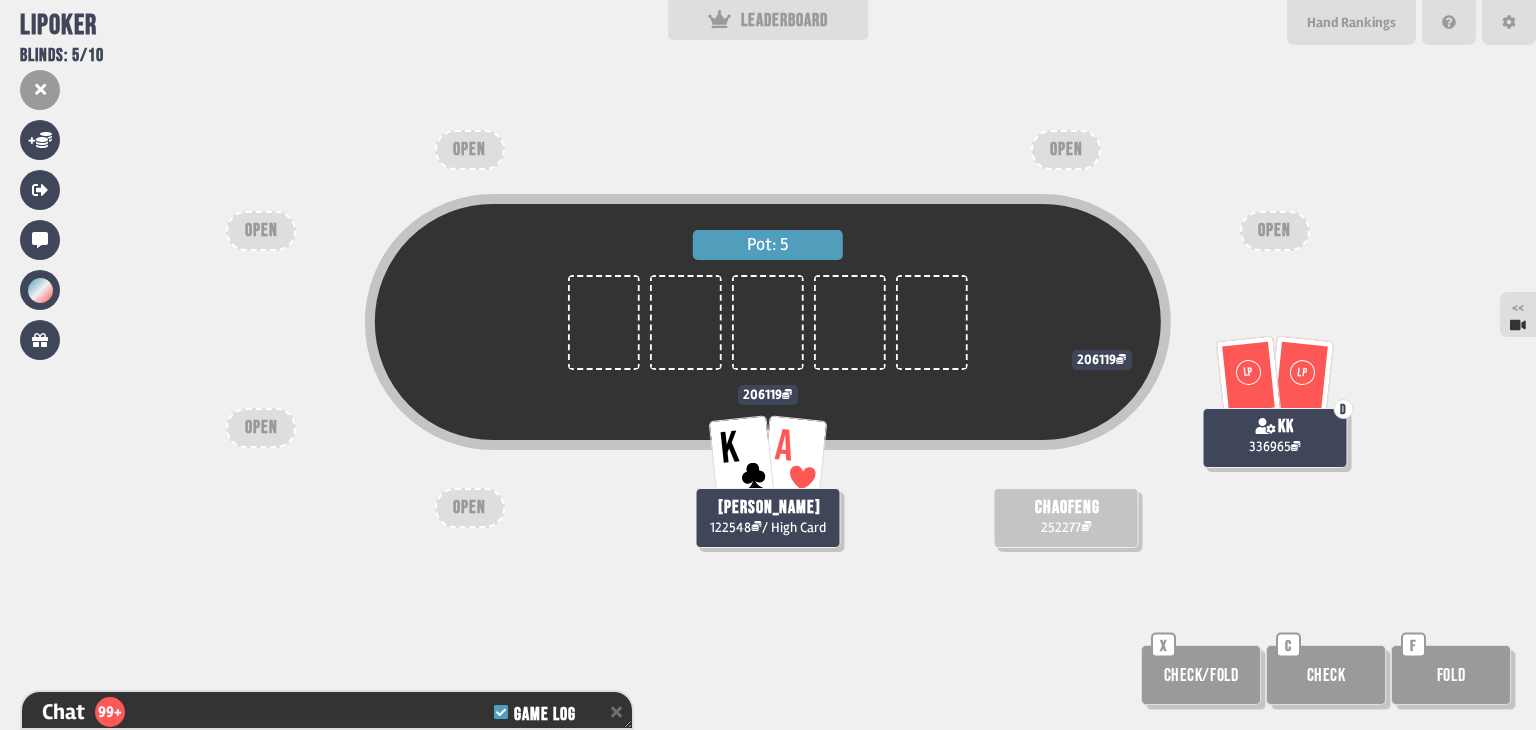 click on "Pot: 5   K A [PERSON_NAME] 122548   / High Card 206119  chaofeng 252277  LP LP D kk 336965  206119  OPEN OPEN OPEN OPEN OPEN OPEN Check/Fold X Check C Fold F" at bounding box center [768, 365] 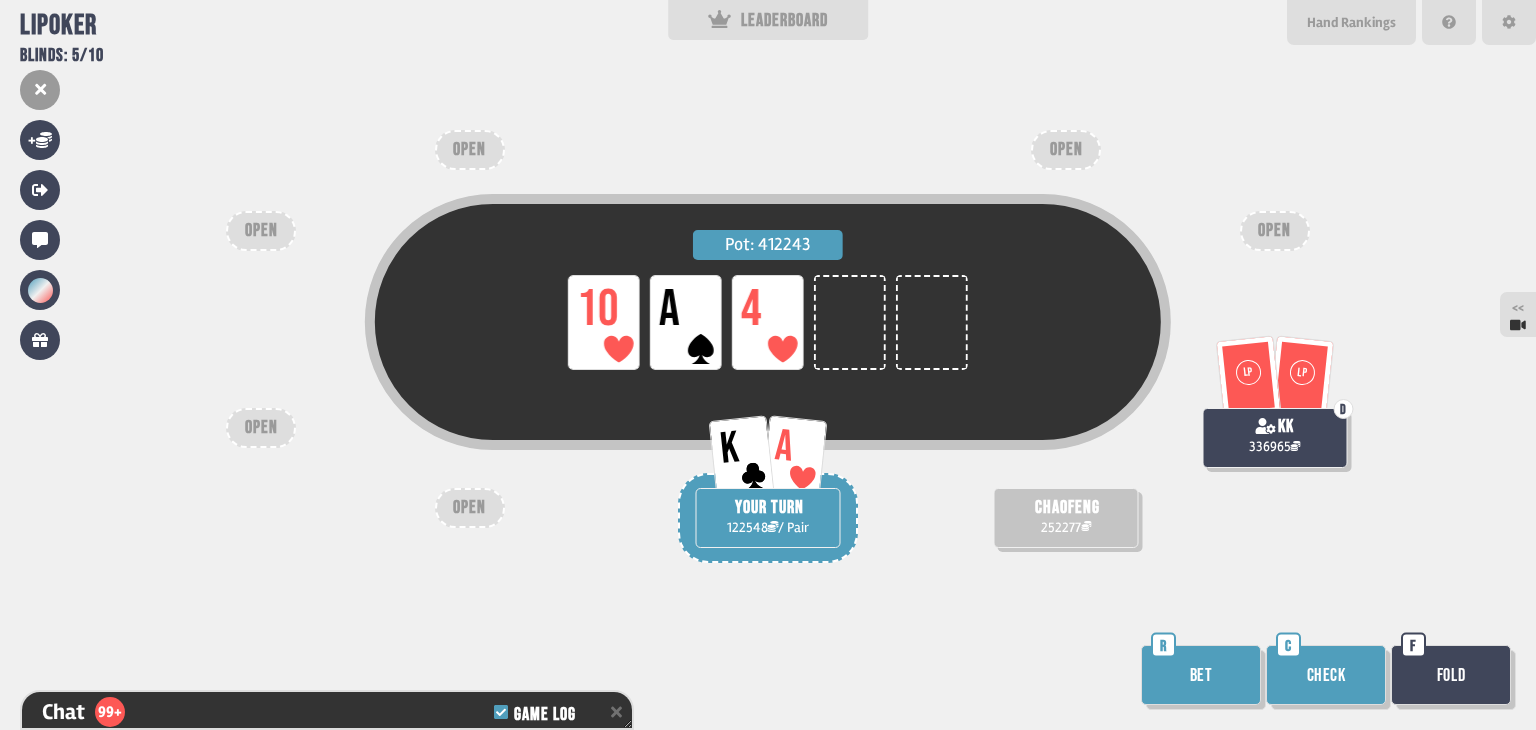 click on "Bet" at bounding box center [1201, 675] 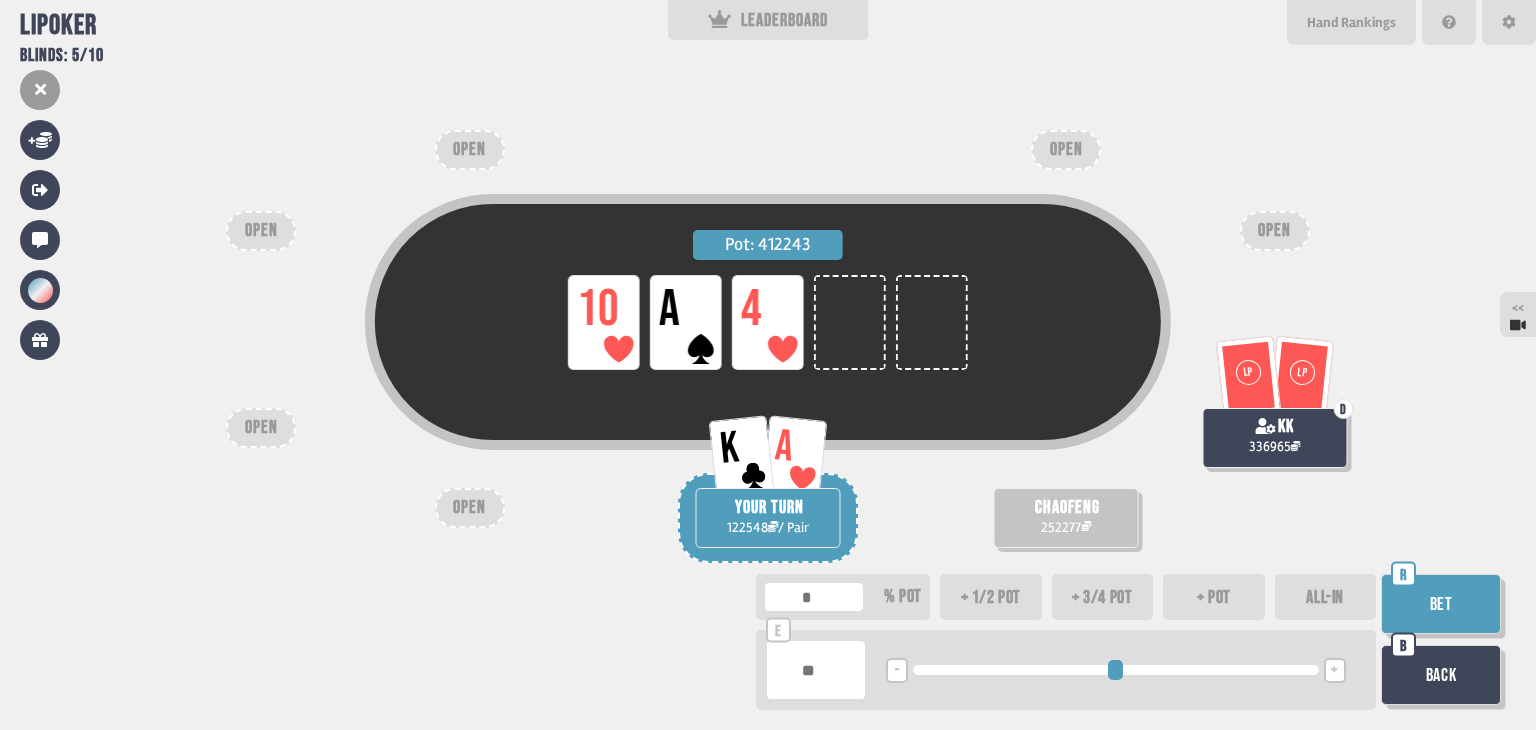 click on "ALL-IN" at bounding box center (1326, 597) 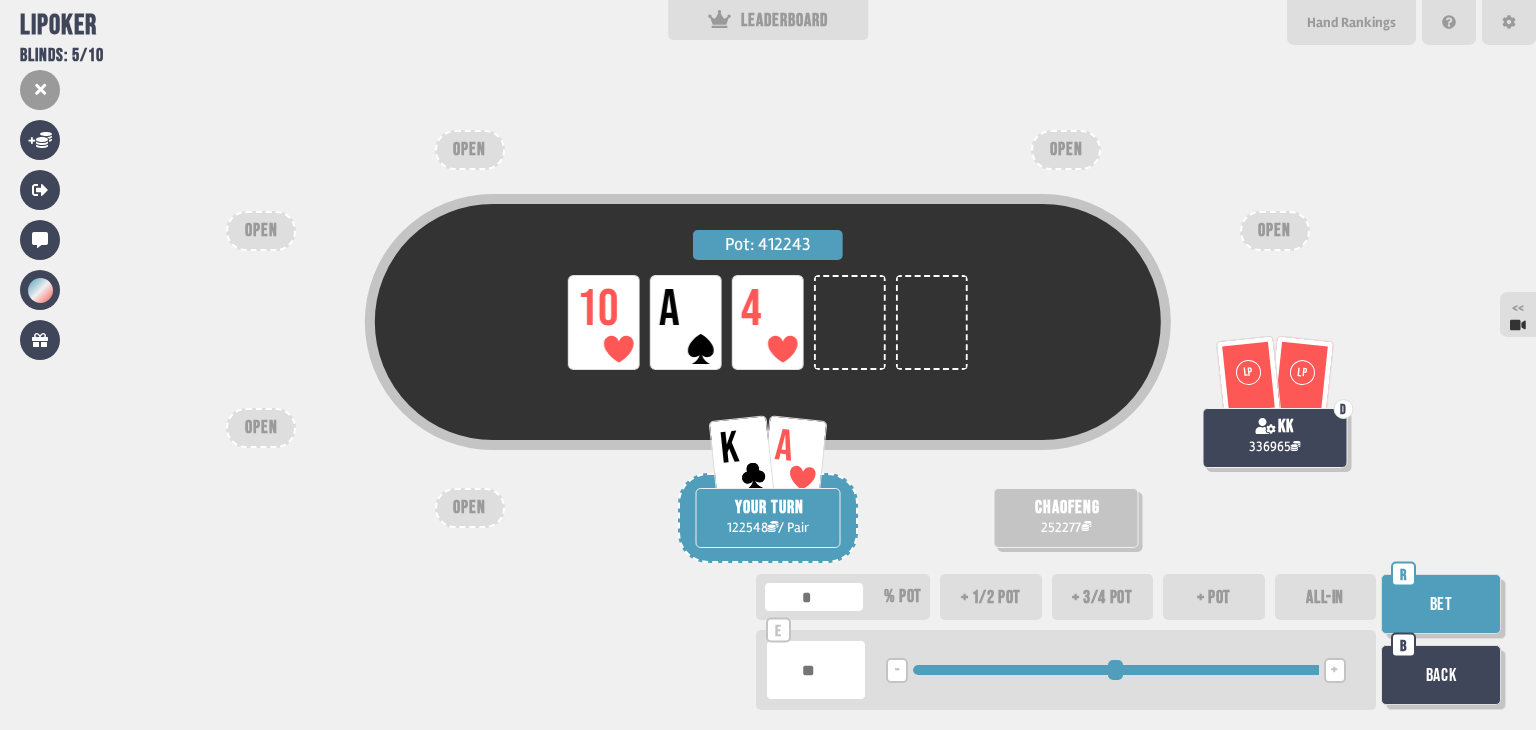 click on "Bet" at bounding box center [1441, 604] 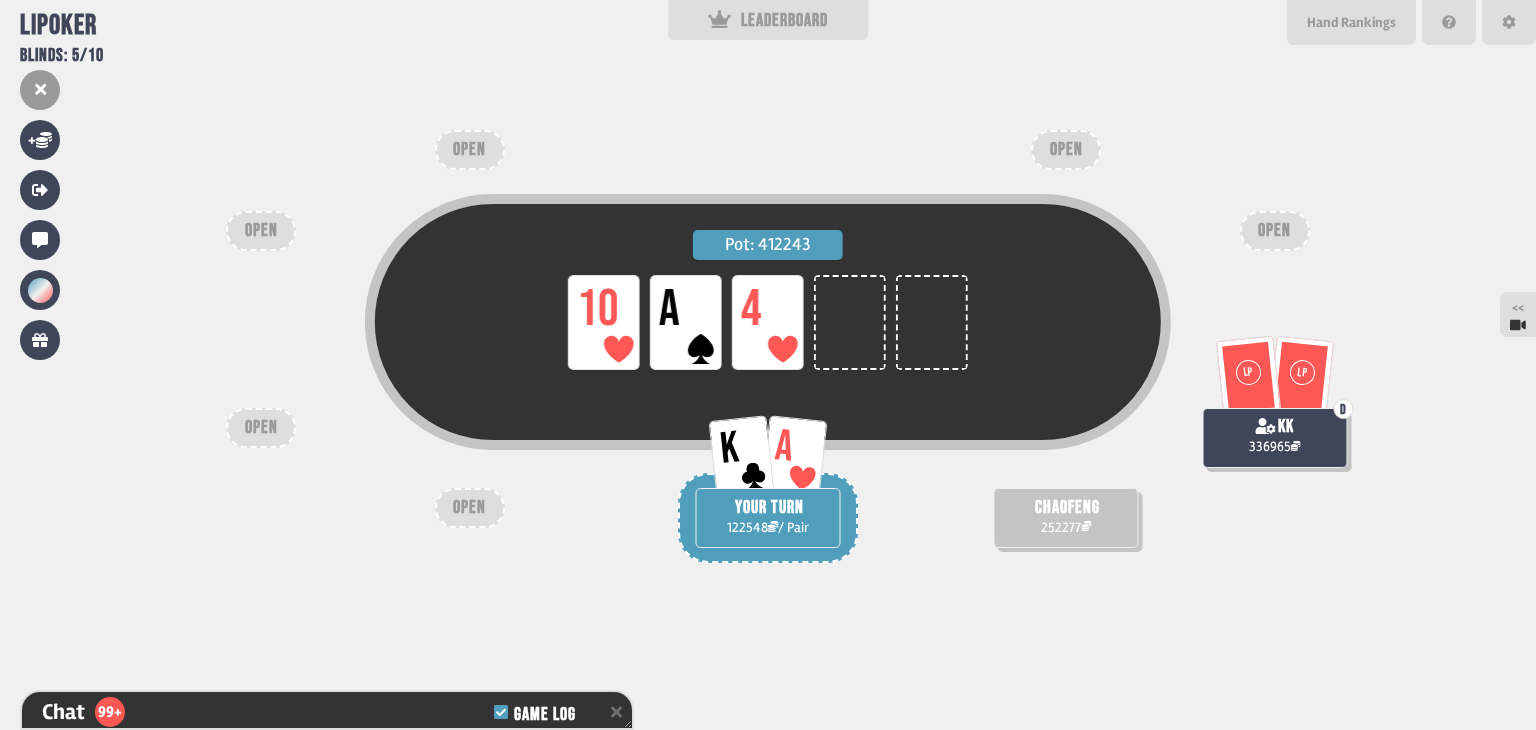 scroll, scrollTop: 12200, scrollLeft: 0, axis: vertical 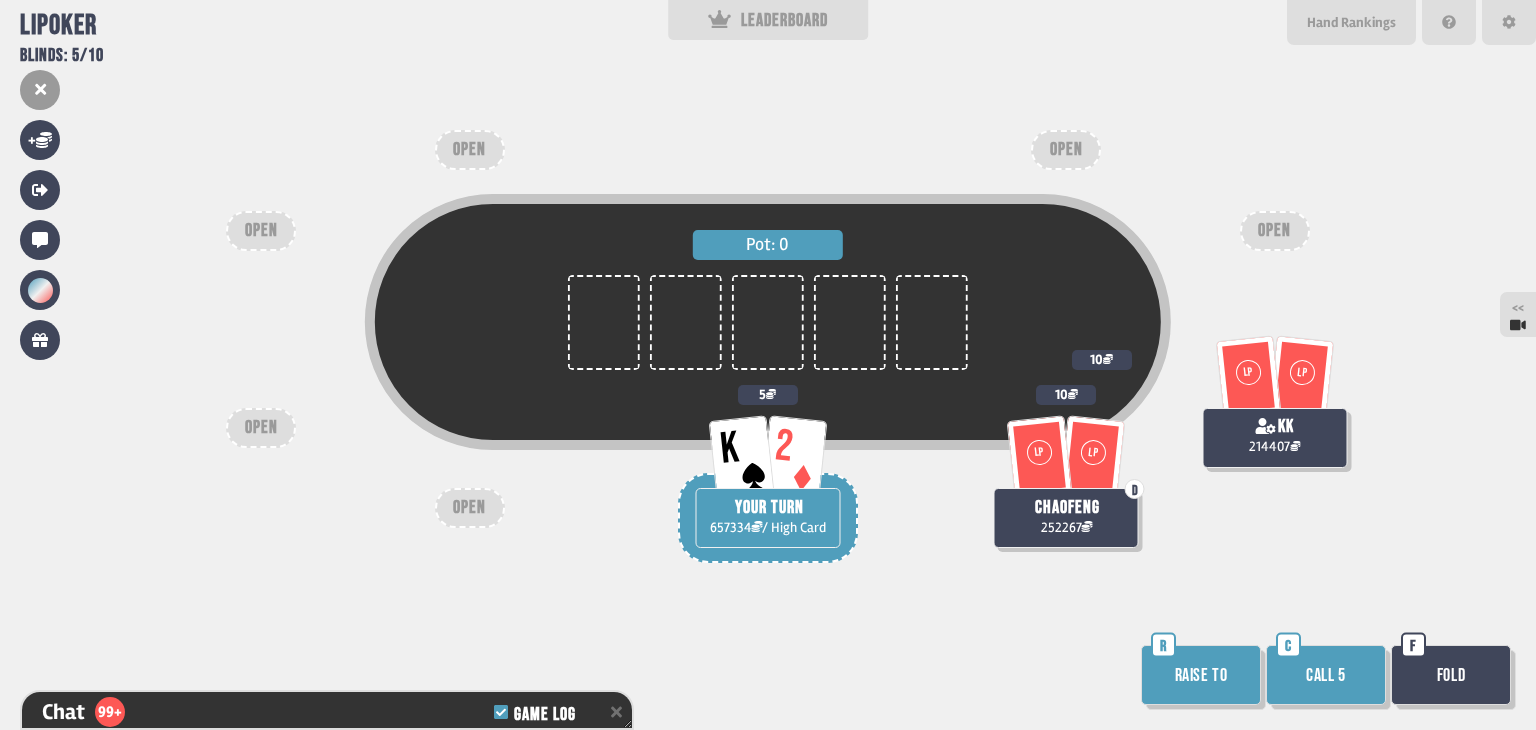 click on "Raise to" at bounding box center [1201, 675] 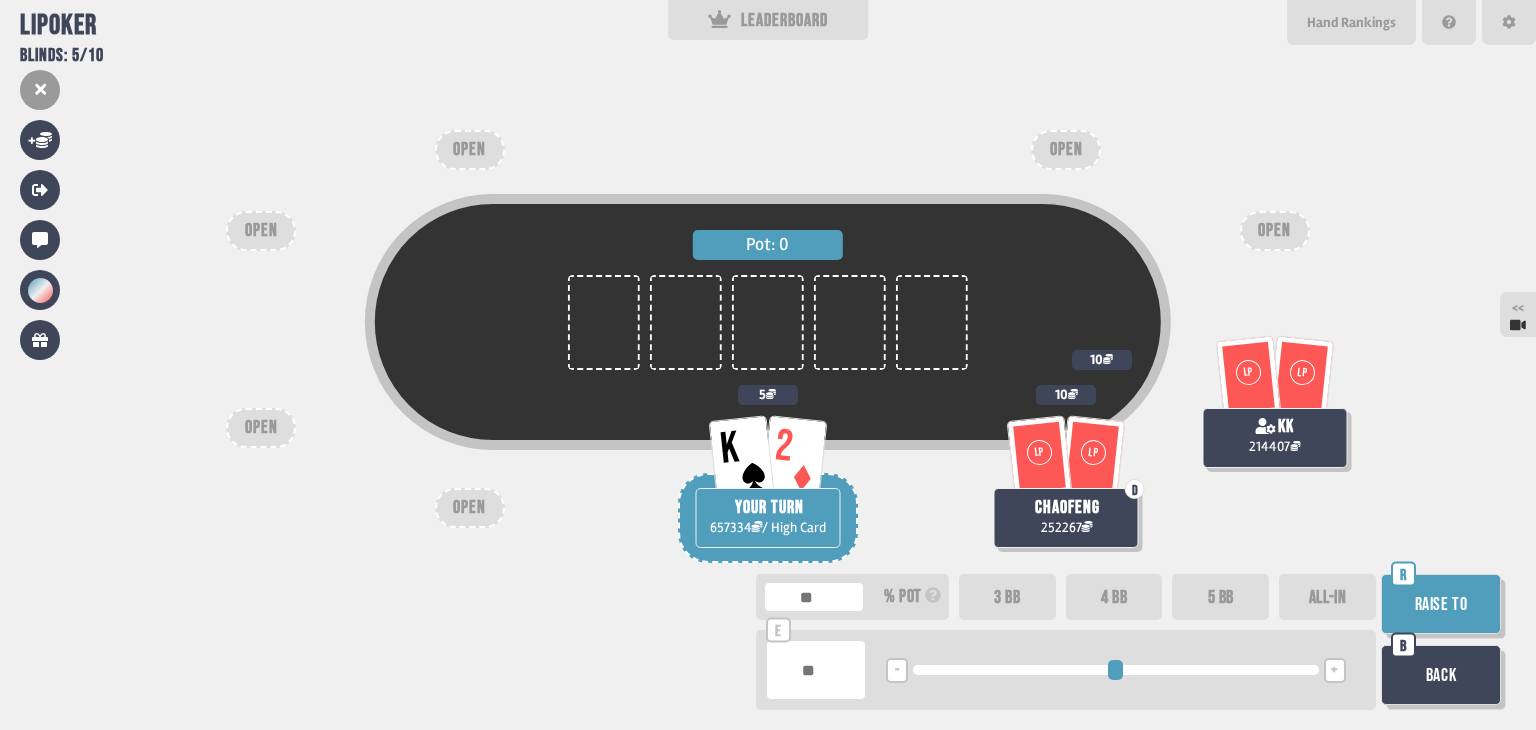 click on "ALL-IN" at bounding box center [1327, 597] 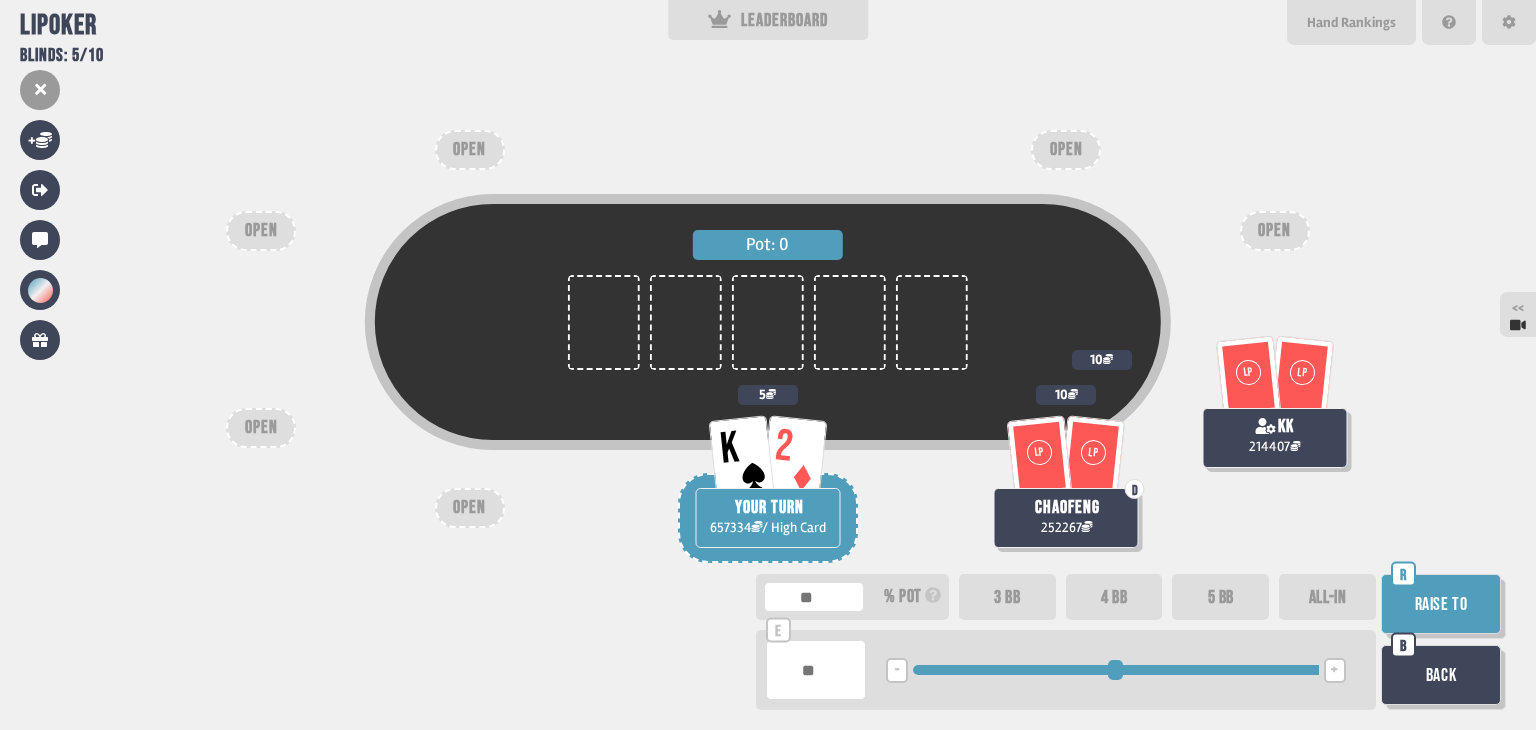 click on "Raise to" at bounding box center [1441, 604] 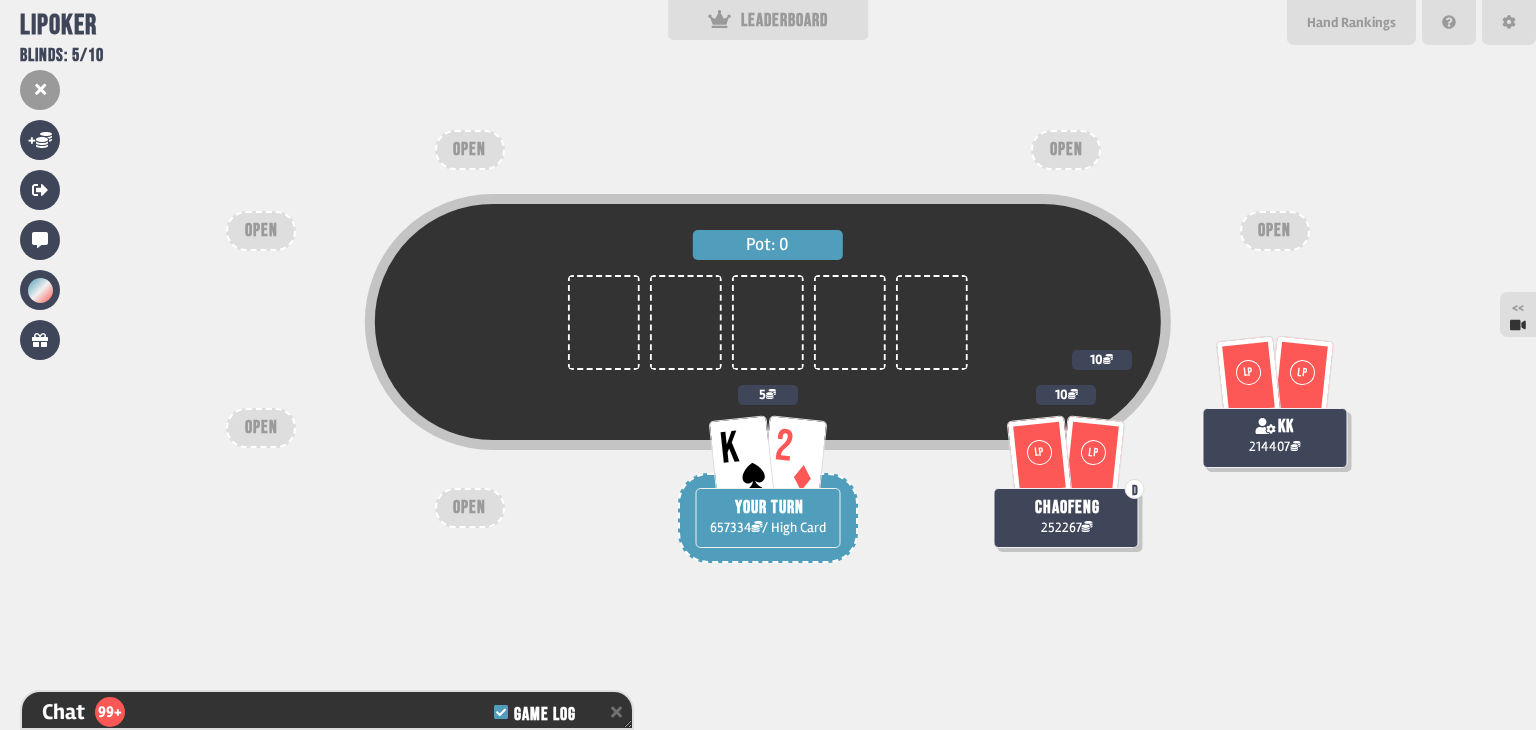 scroll, scrollTop: 12462, scrollLeft: 0, axis: vertical 